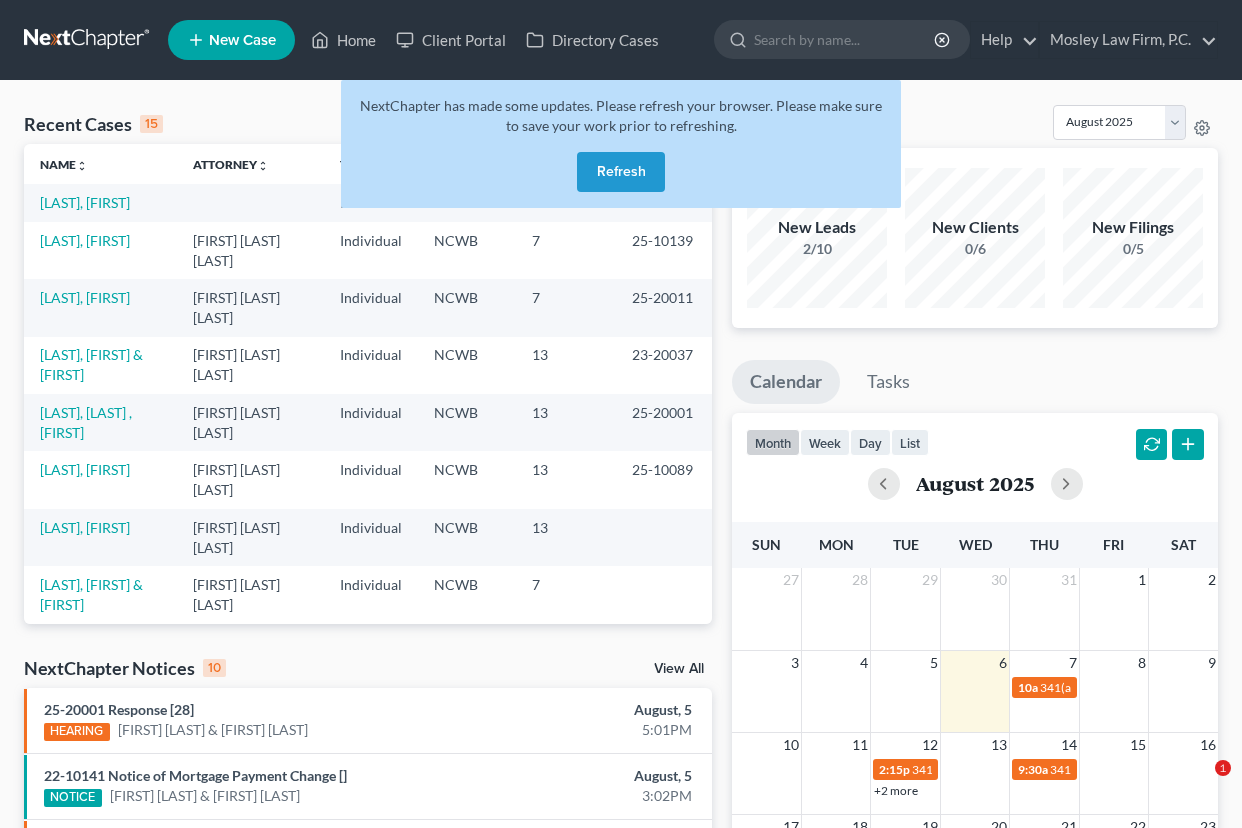 scroll, scrollTop: 0, scrollLeft: 0, axis: both 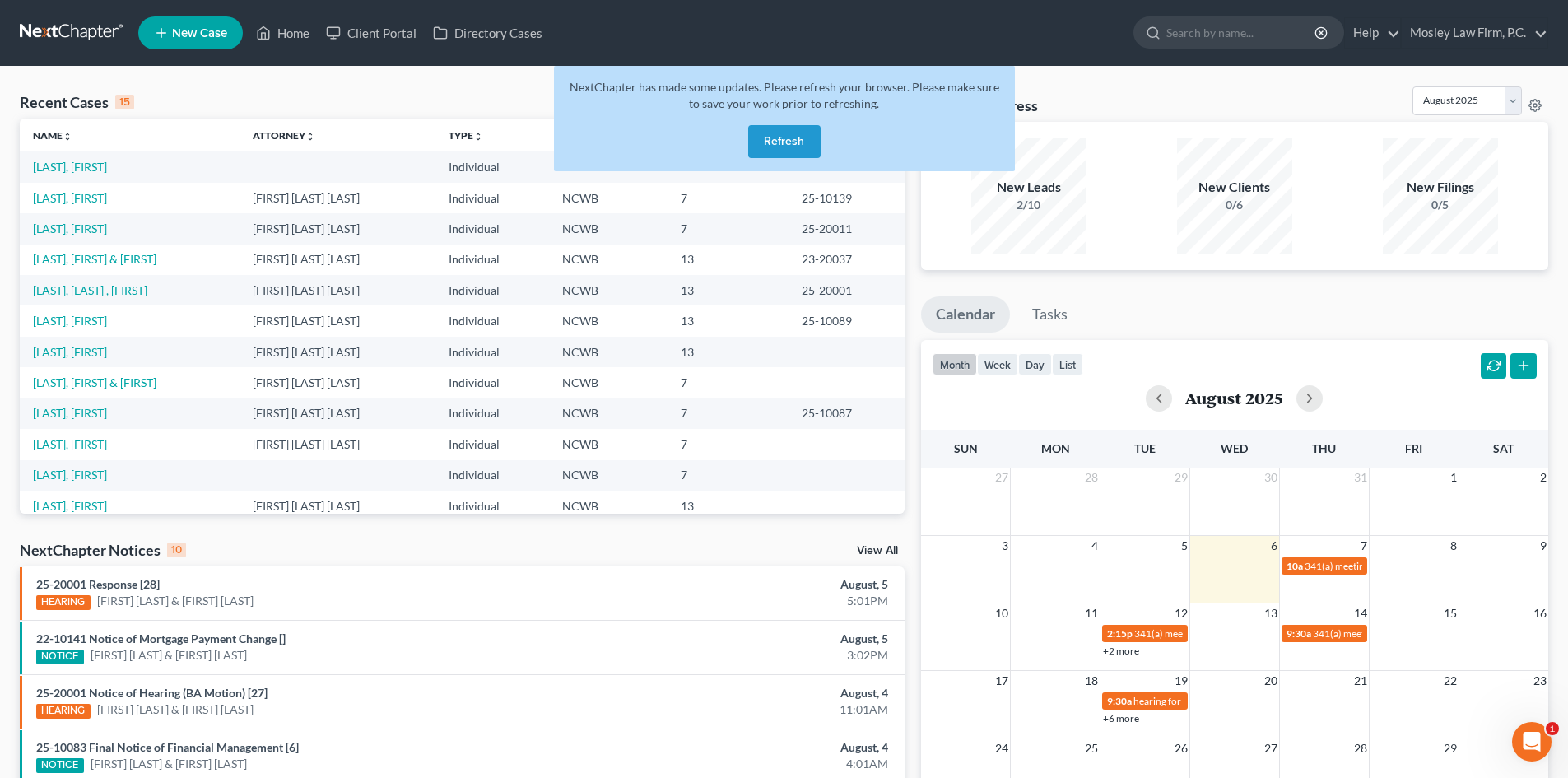 click on "Refresh" at bounding box center [784, 142] 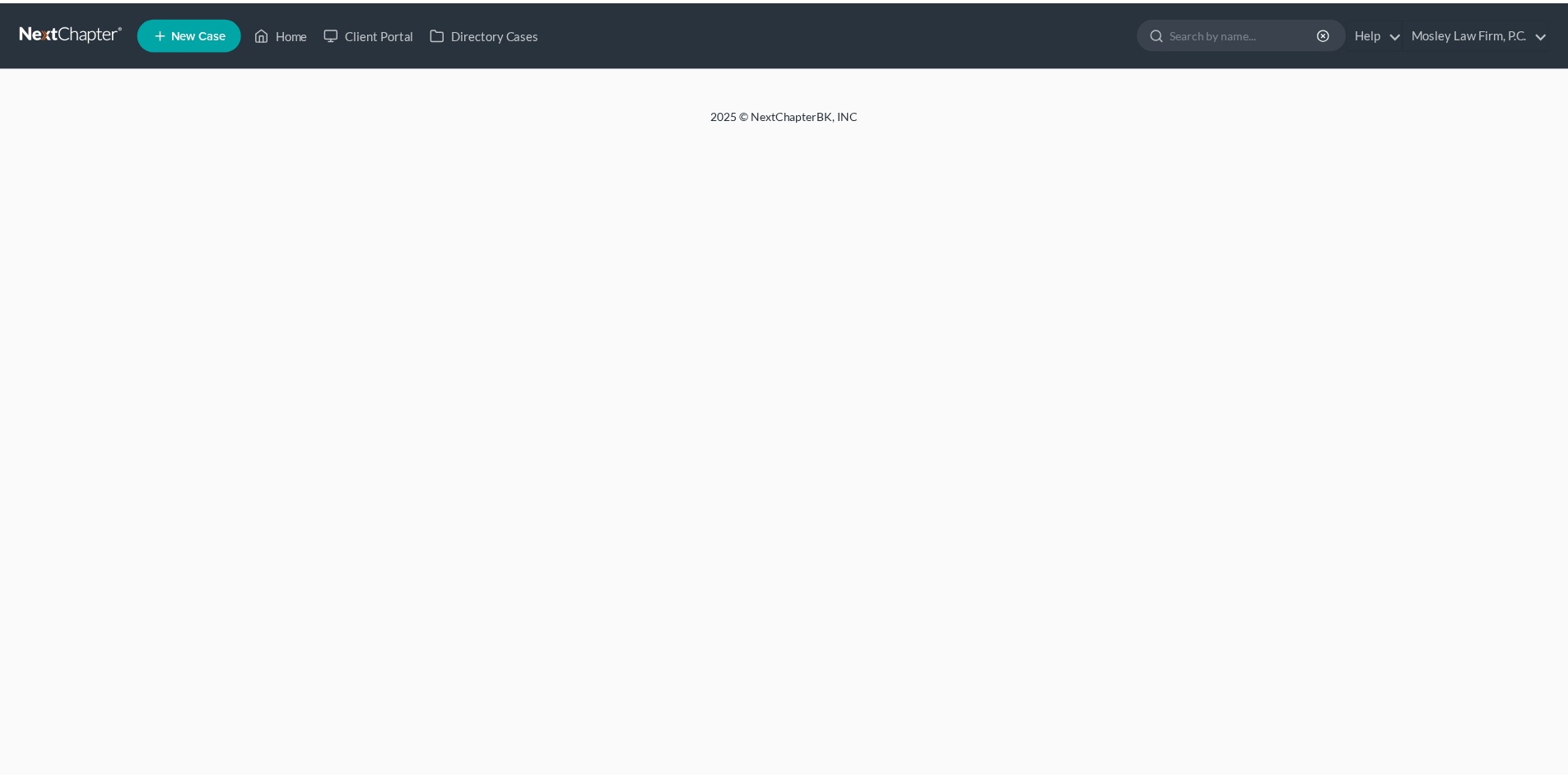 scroll, scrollTop: 0, scrollLeft: 0, axis: both 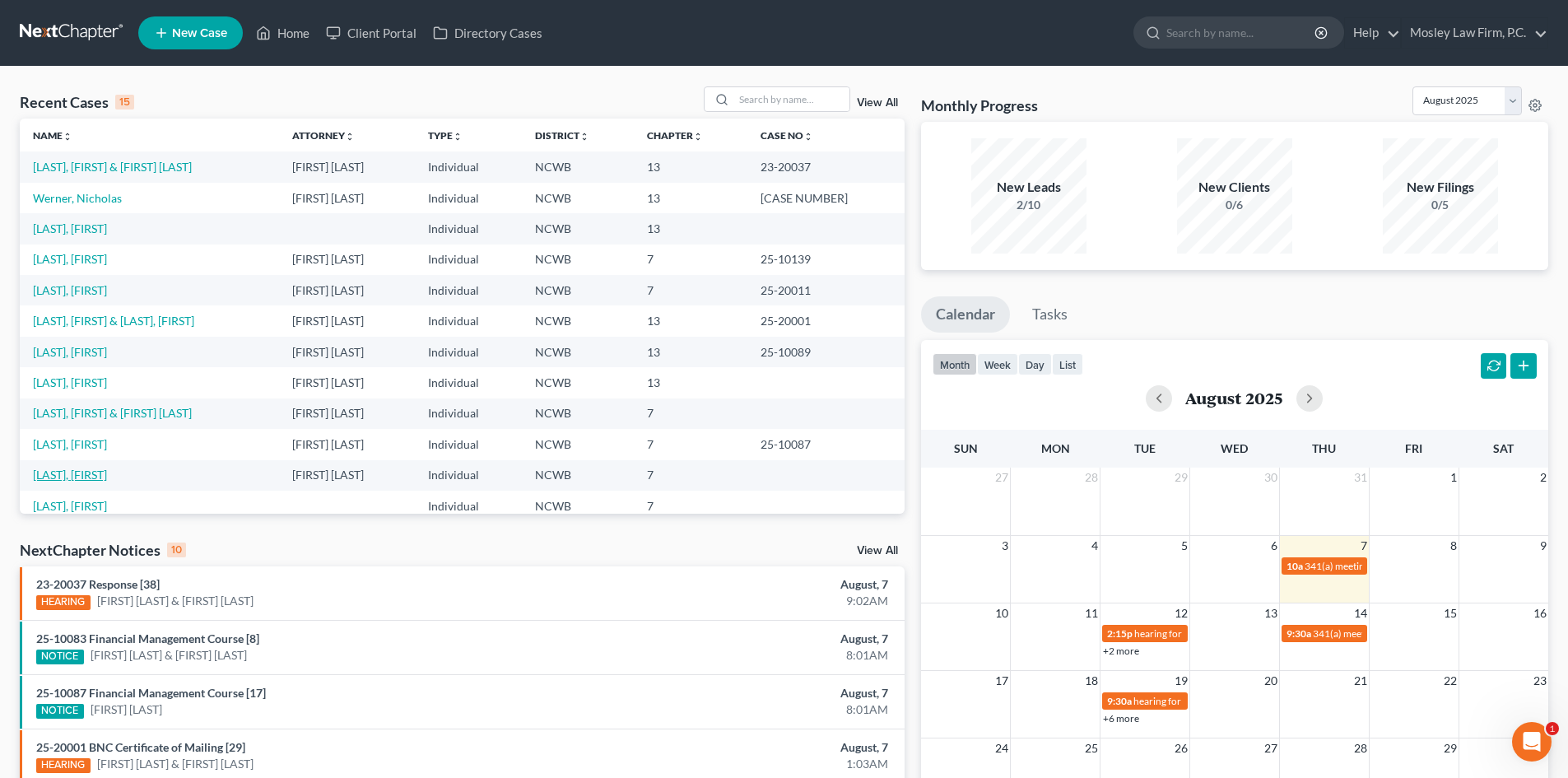 click on "[LAST], [FIRST]" at bounding box center [70, 474] 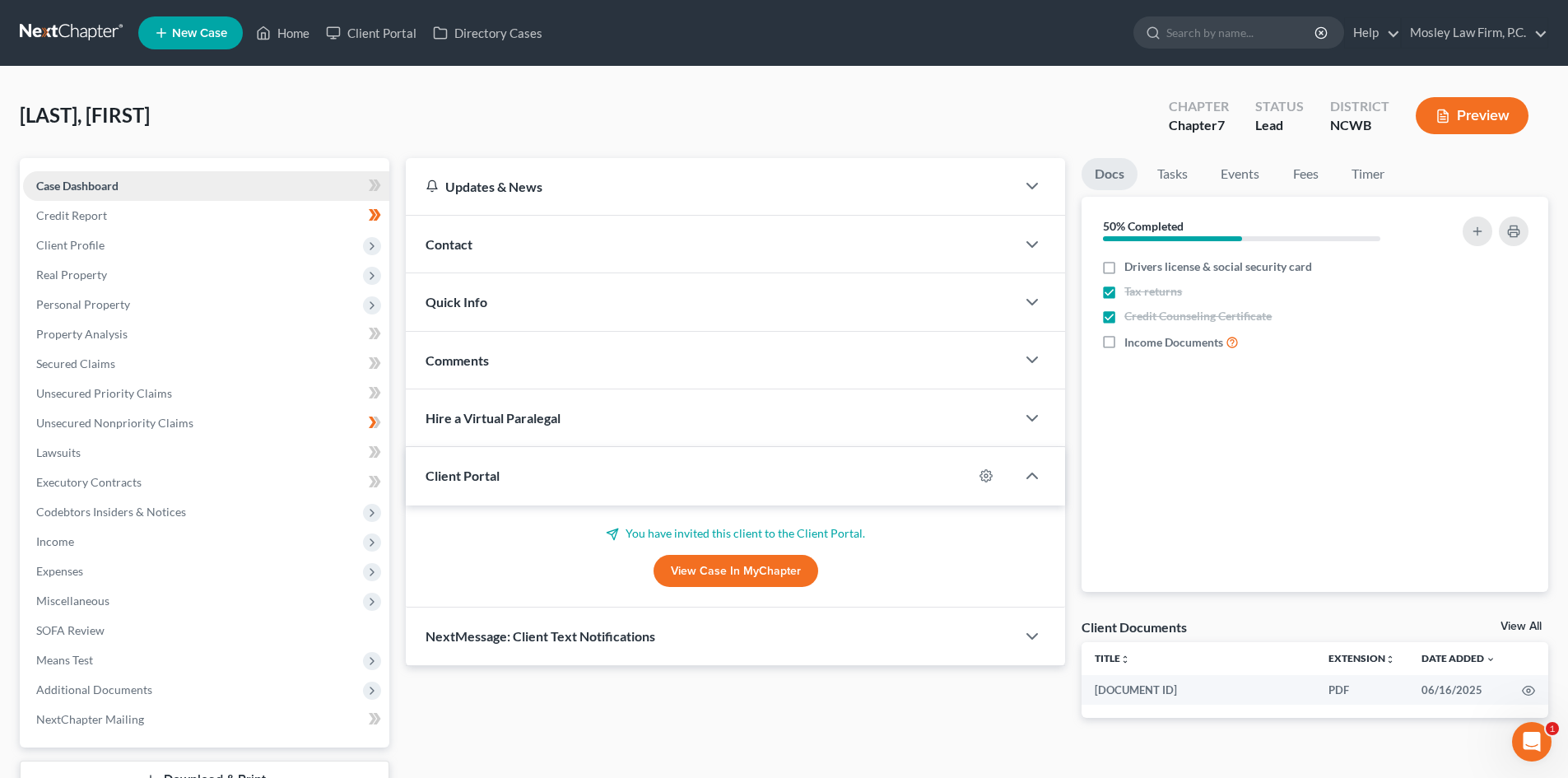 click on "Case Dashboard" at bounding box center [206, 186] 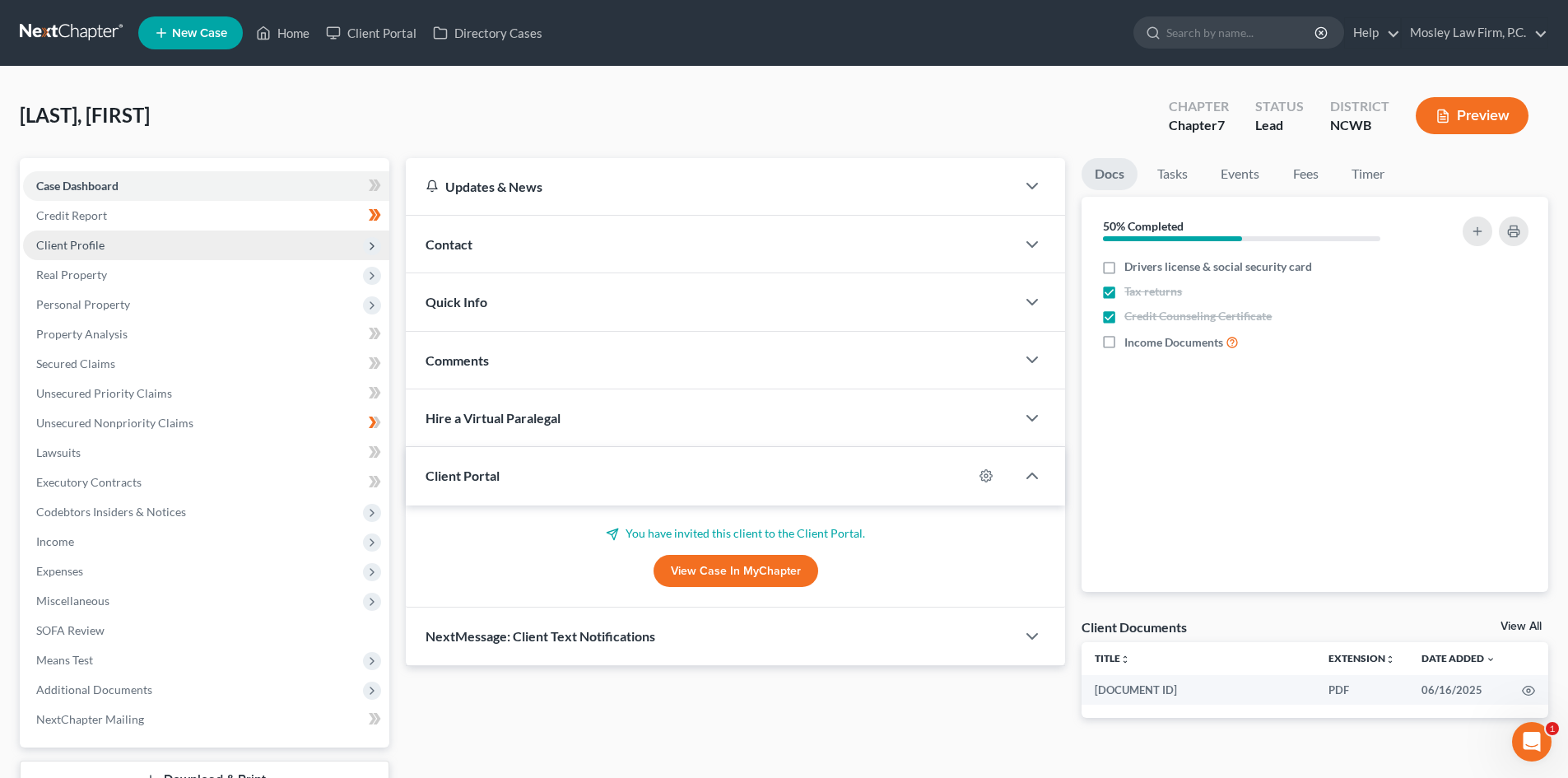 click on "Client Profile" at bounding box center (70, 245) 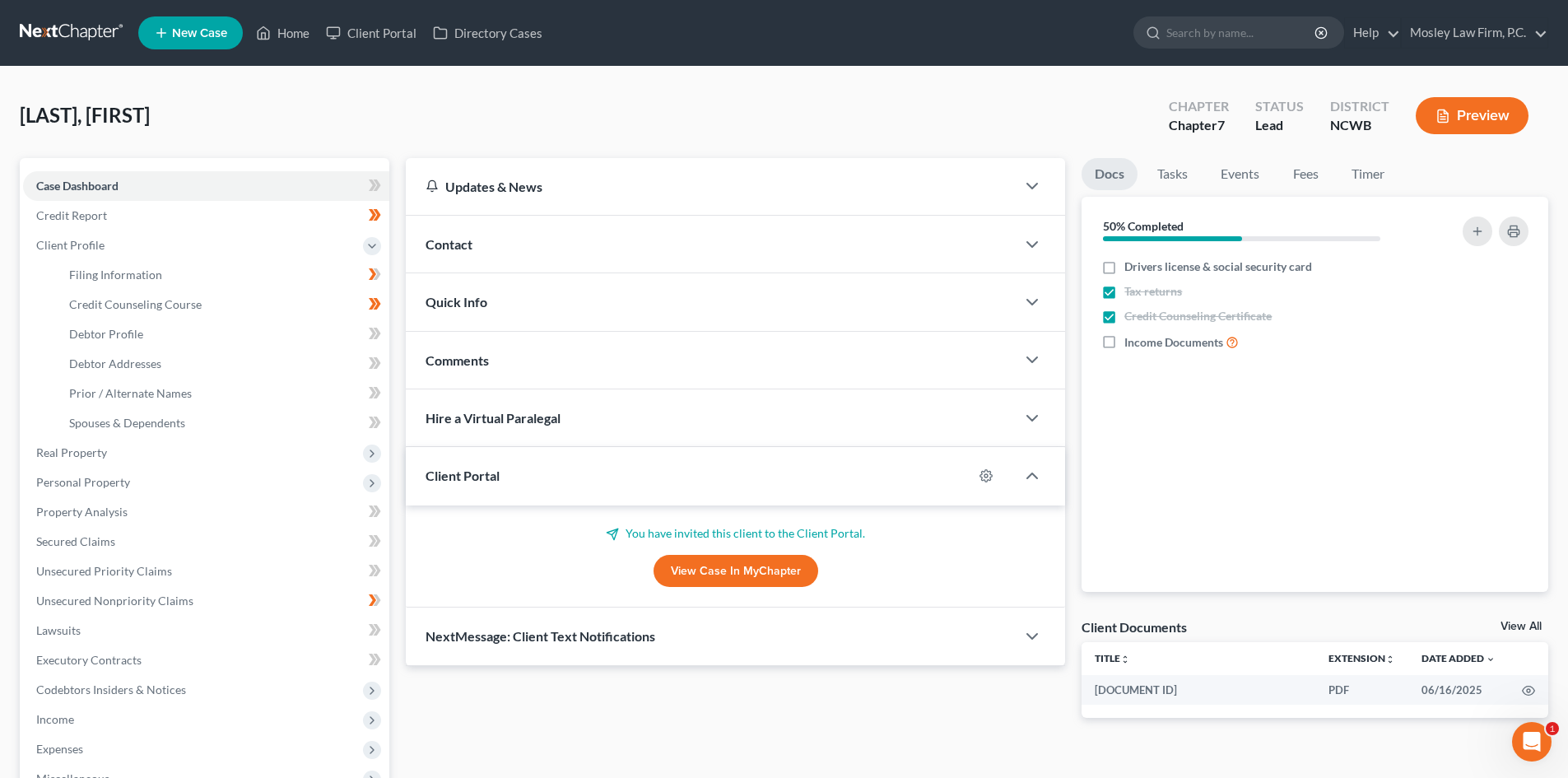 click on "View Case in MyChapter" at bounding box center (736, 571) 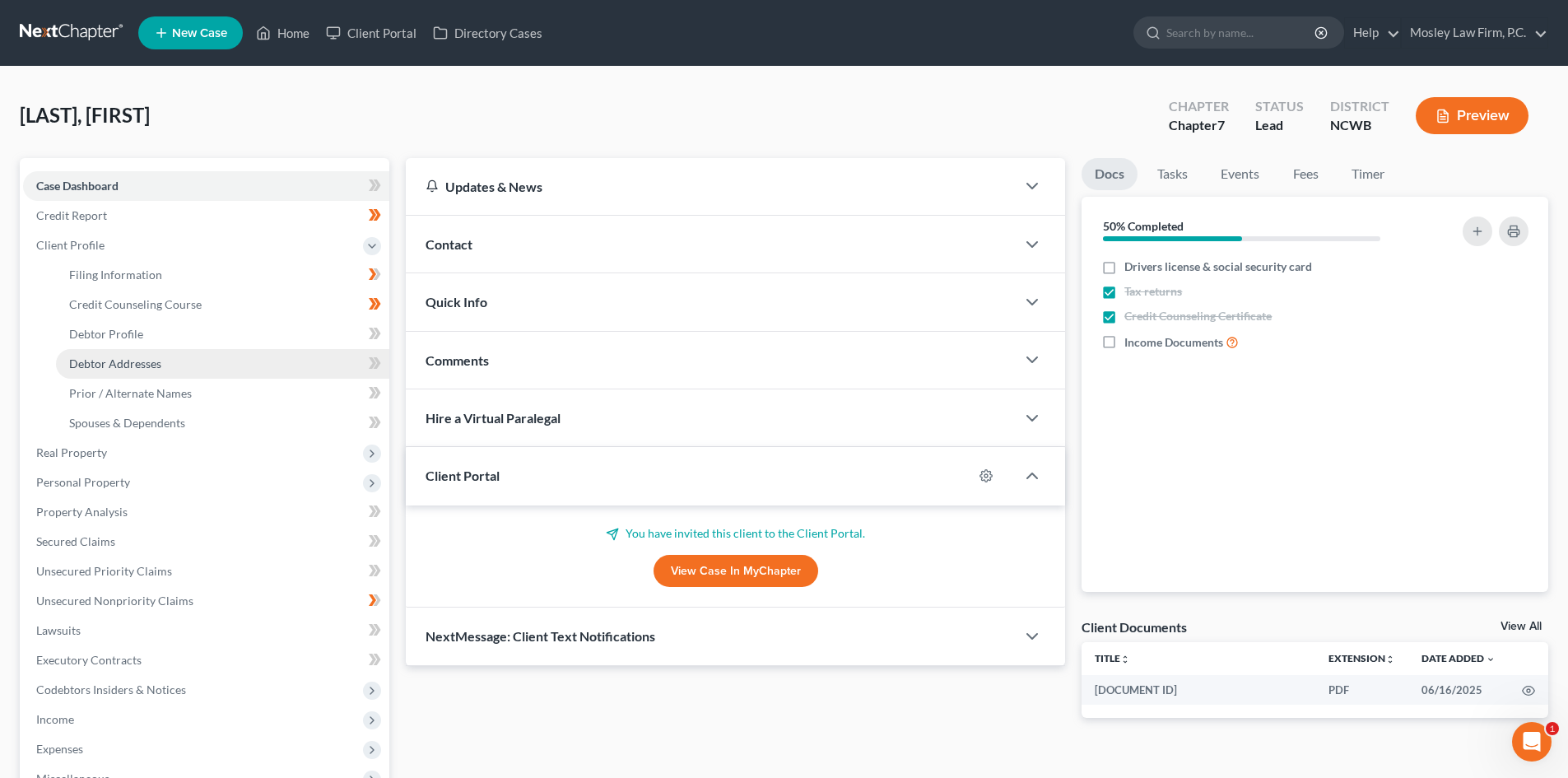 click on "Debtor Addresses" at bounding box center [115, 363] 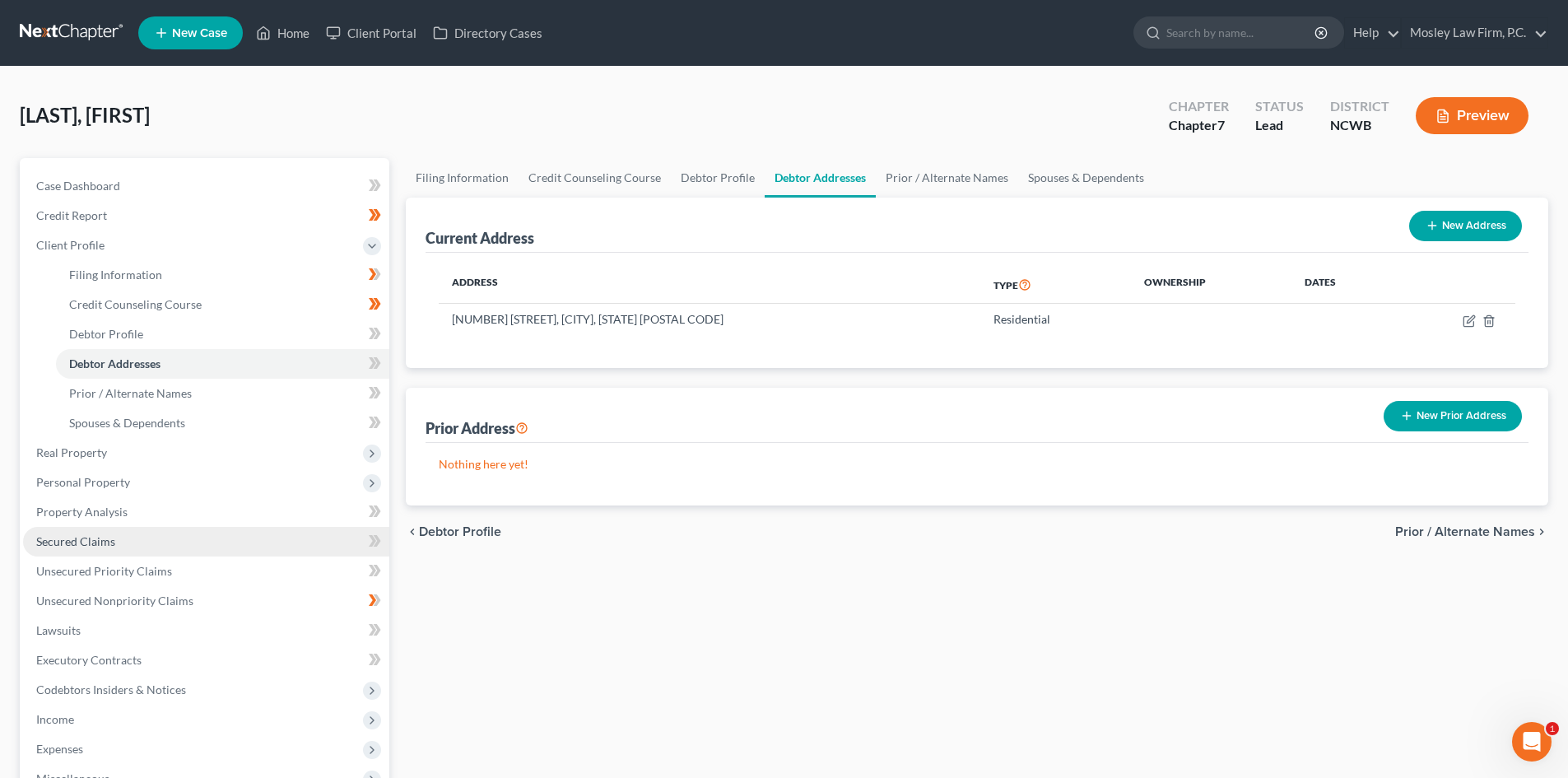 click on "Secured Claims" at bounding box center (206, 542) 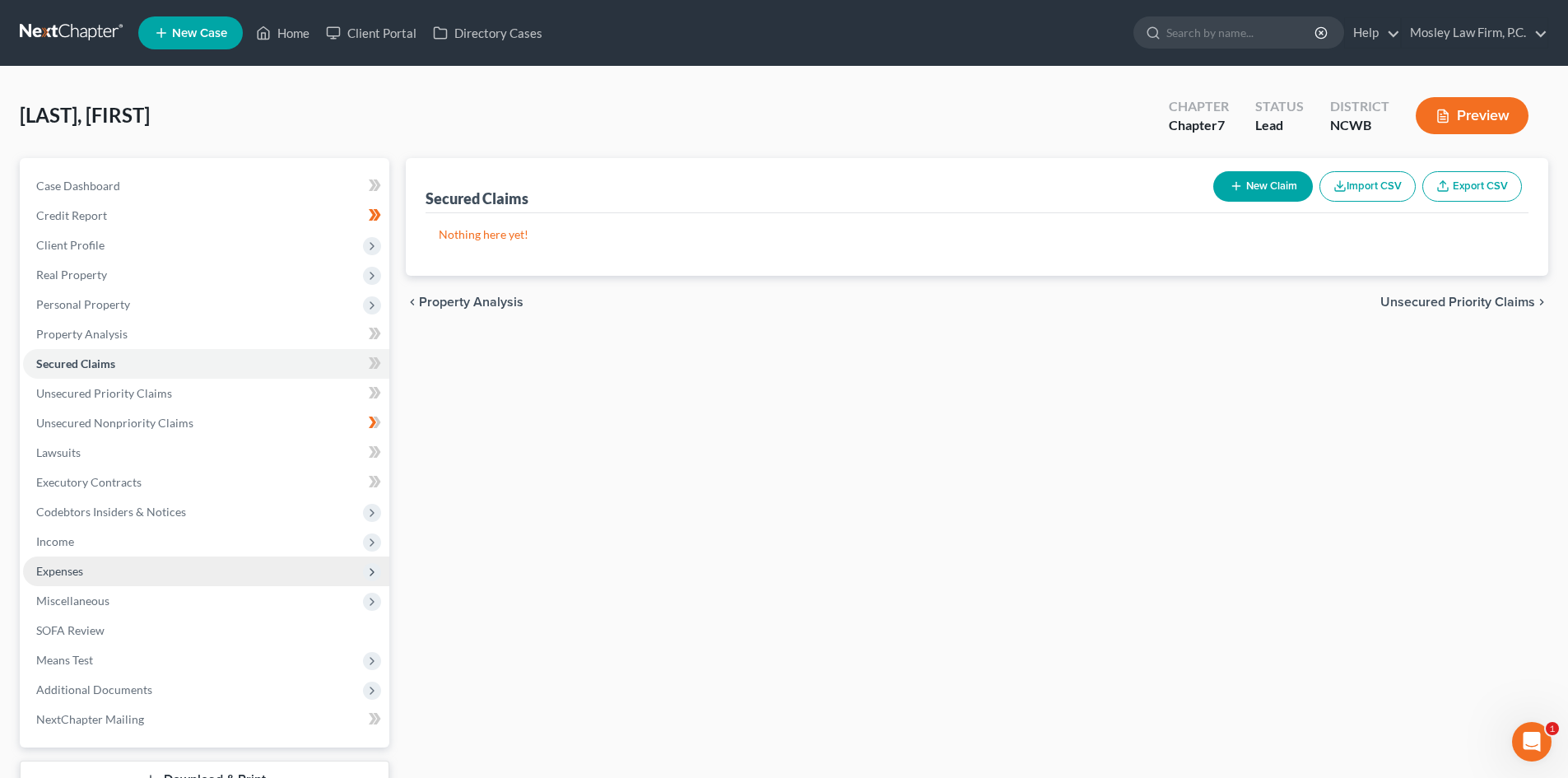 click on "Expenses" at bounding box center (206, 571) 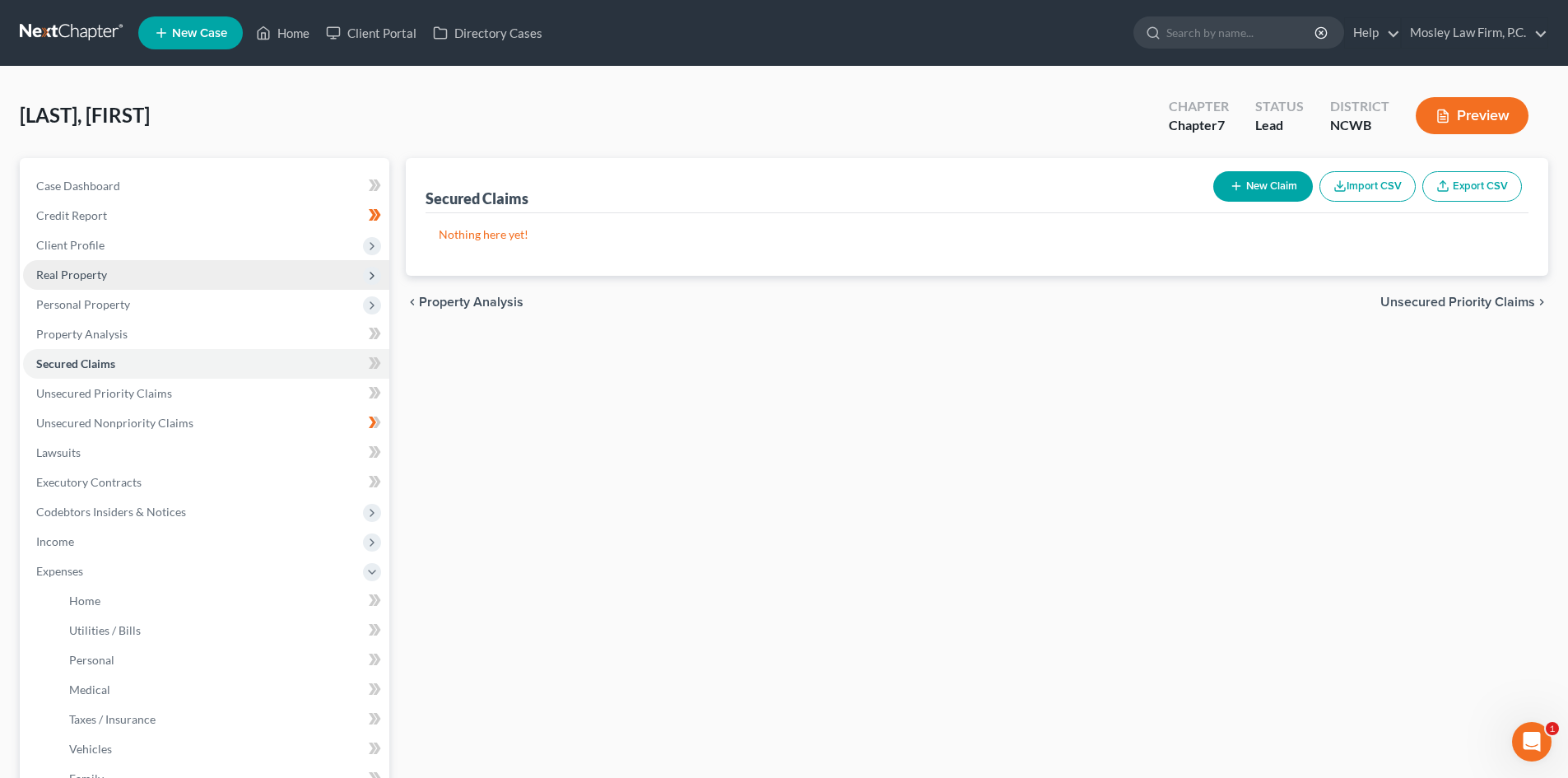 click on "Real Property" at bounding box center [206, 275] 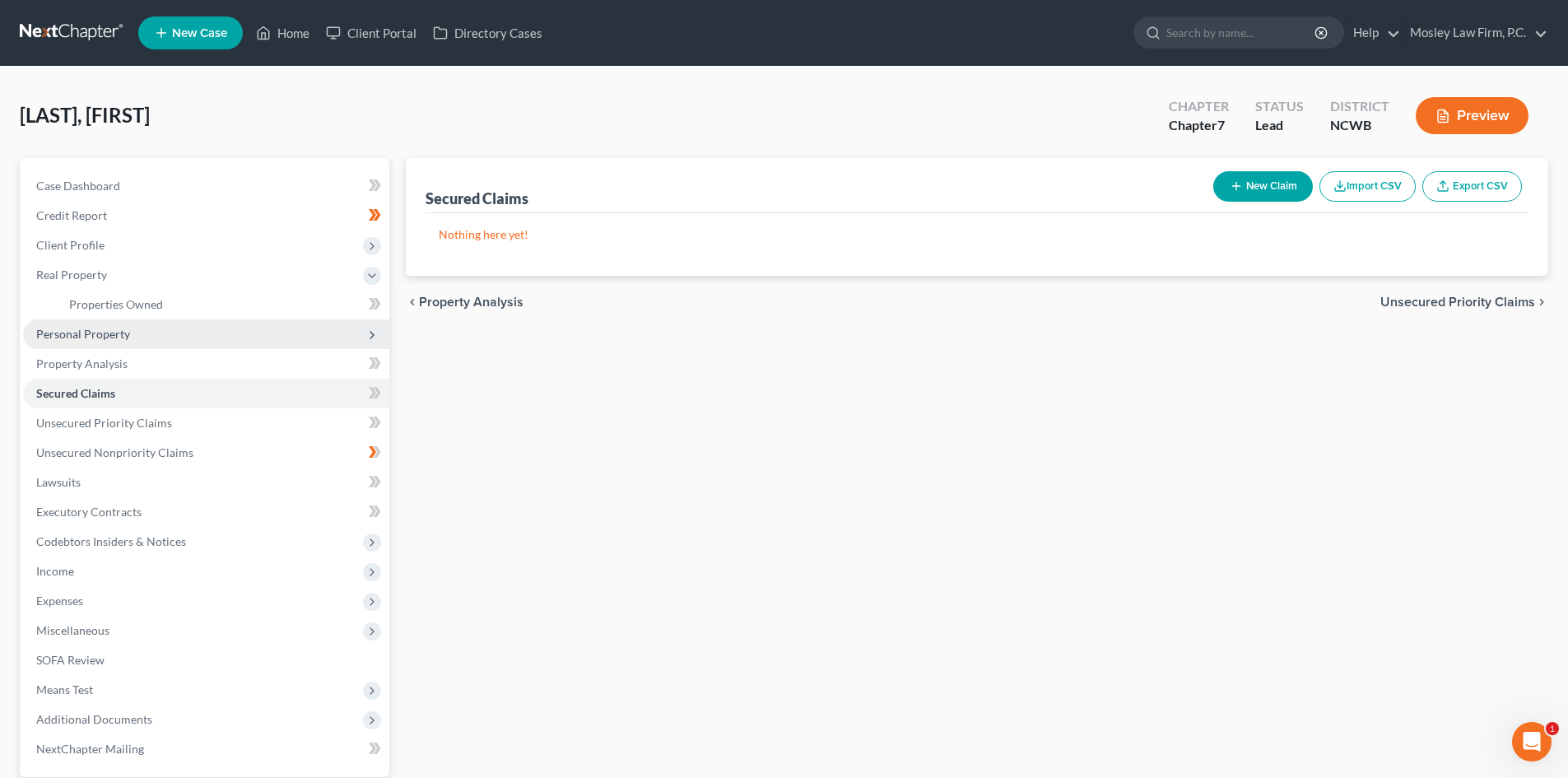 click on "Personal Property" at bounding box center (83, 333) 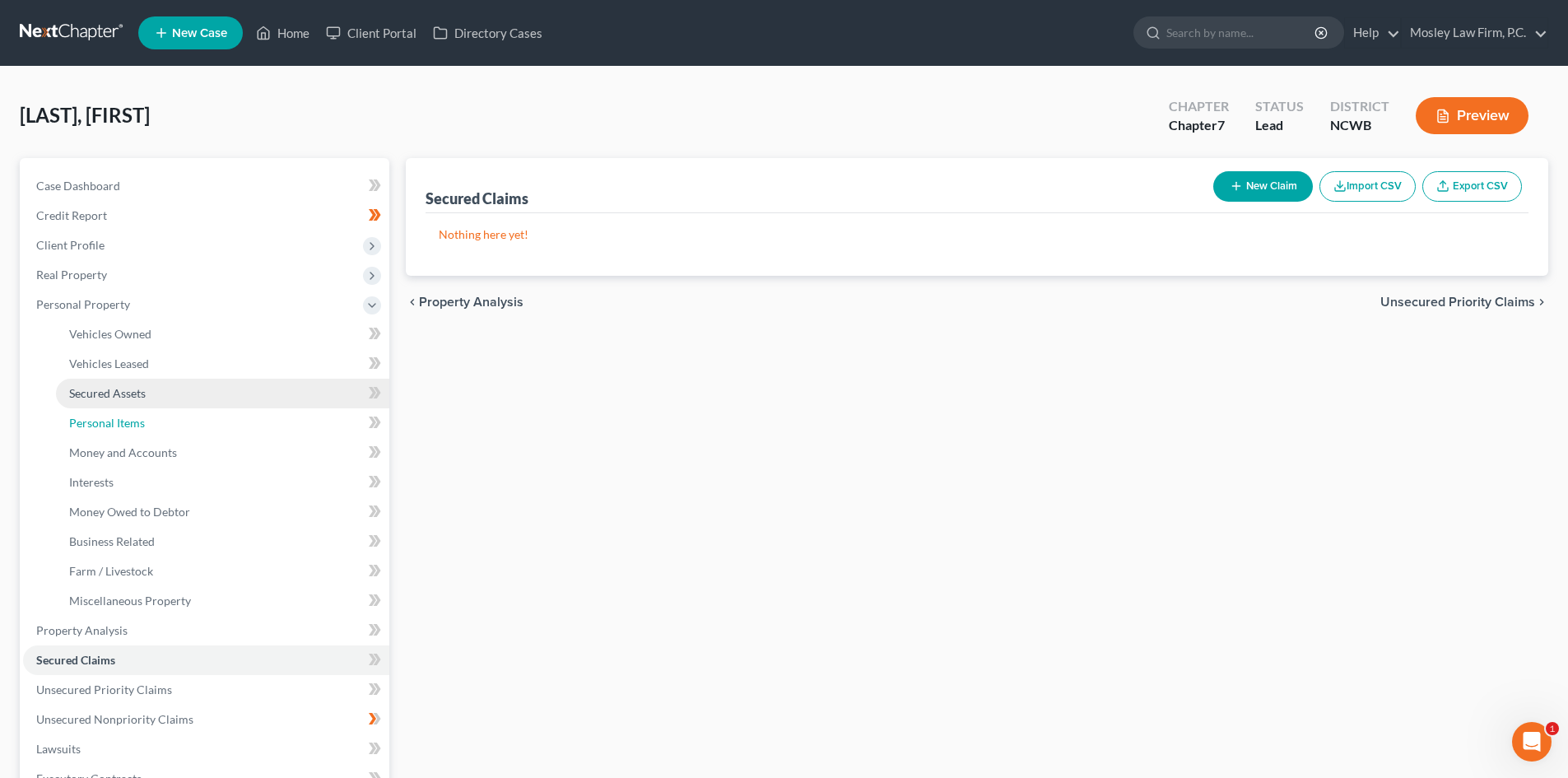 click on "Personal Items" at bounding box center (222, 423) 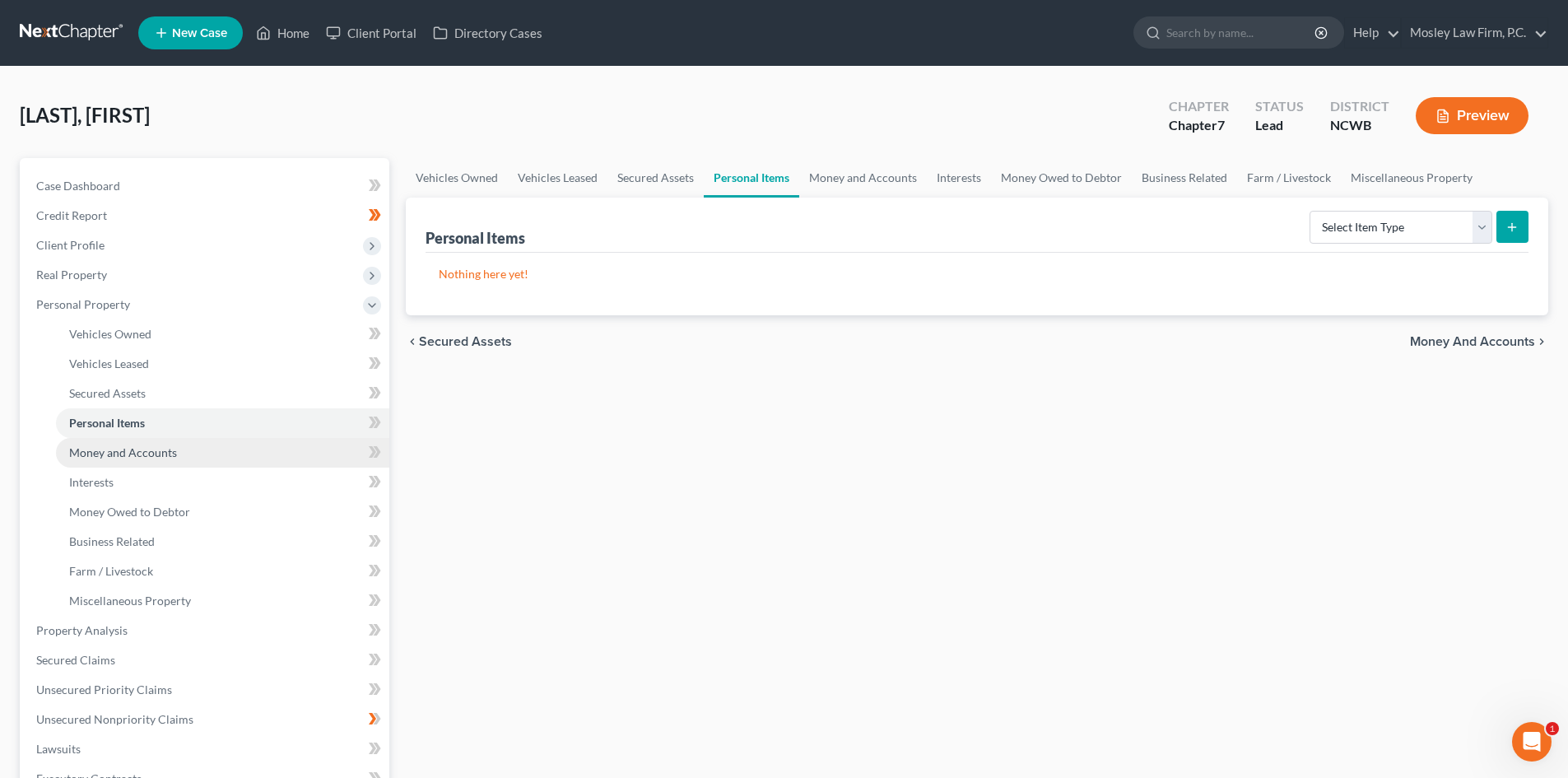 click on "Money and Accounts" at bounding box center [123, 452] 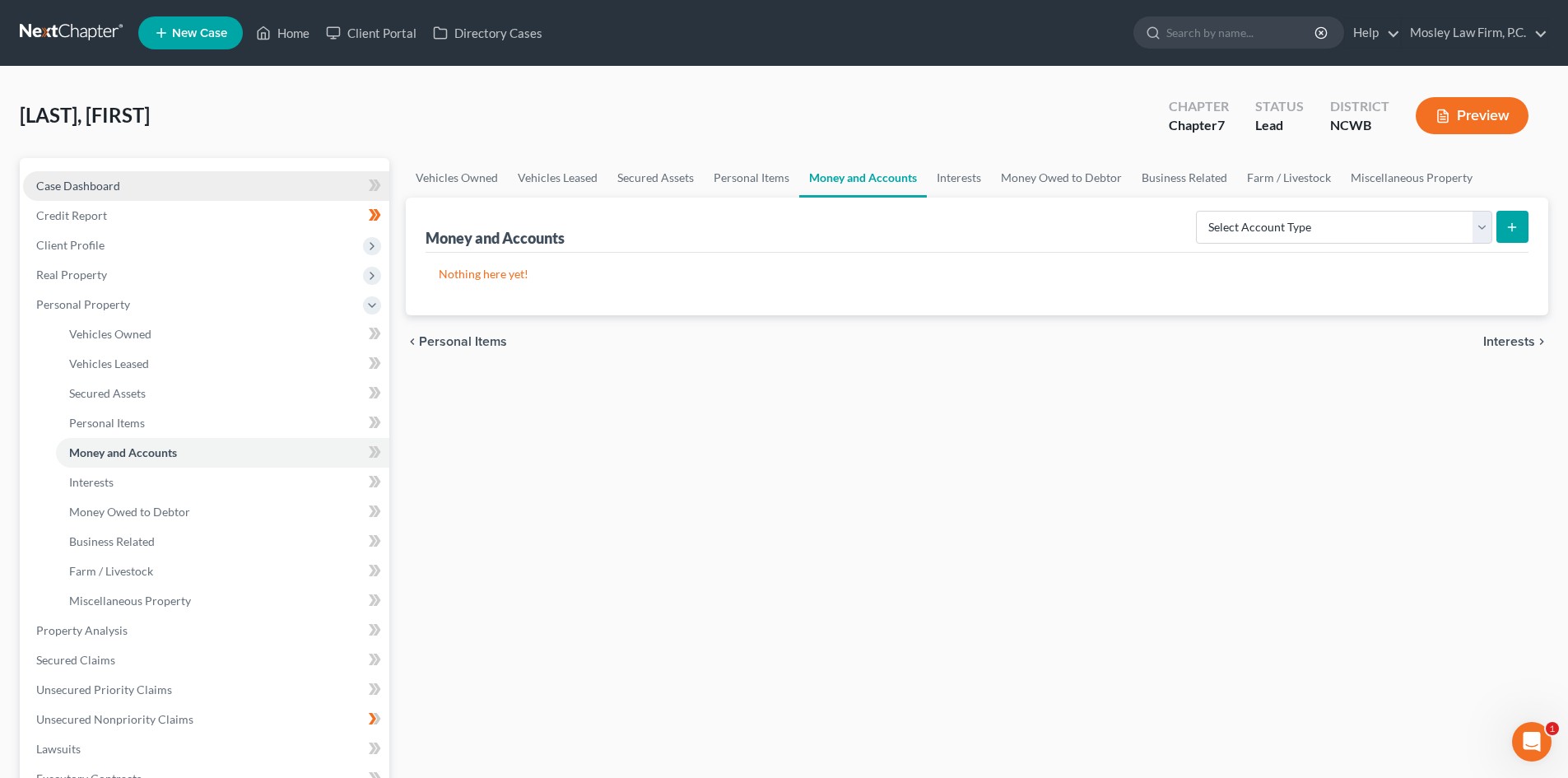 click on "Case Dashboard" at bounding box center [206, 186] 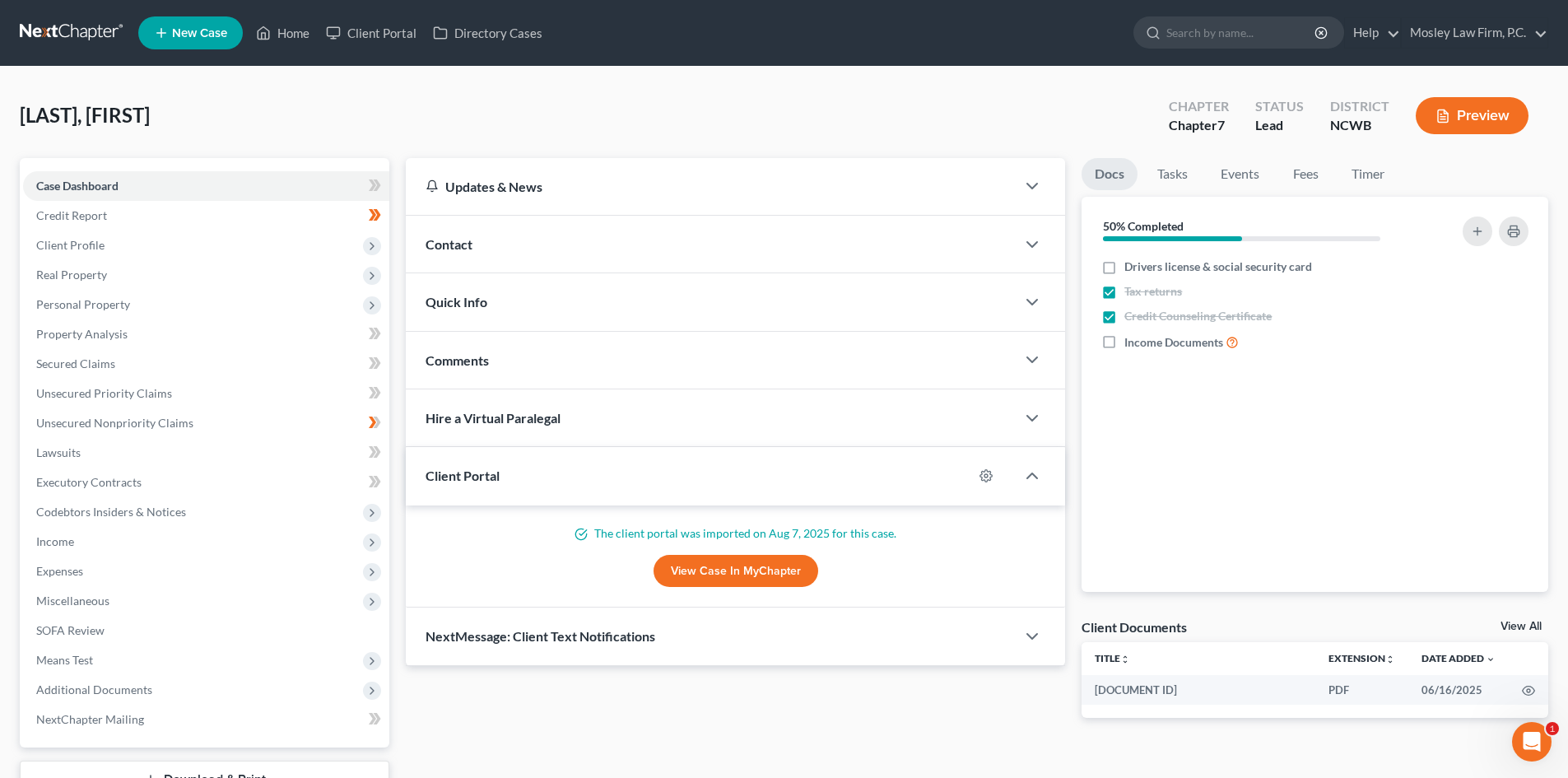 click on "Contact" at bounding box center [710, 244] 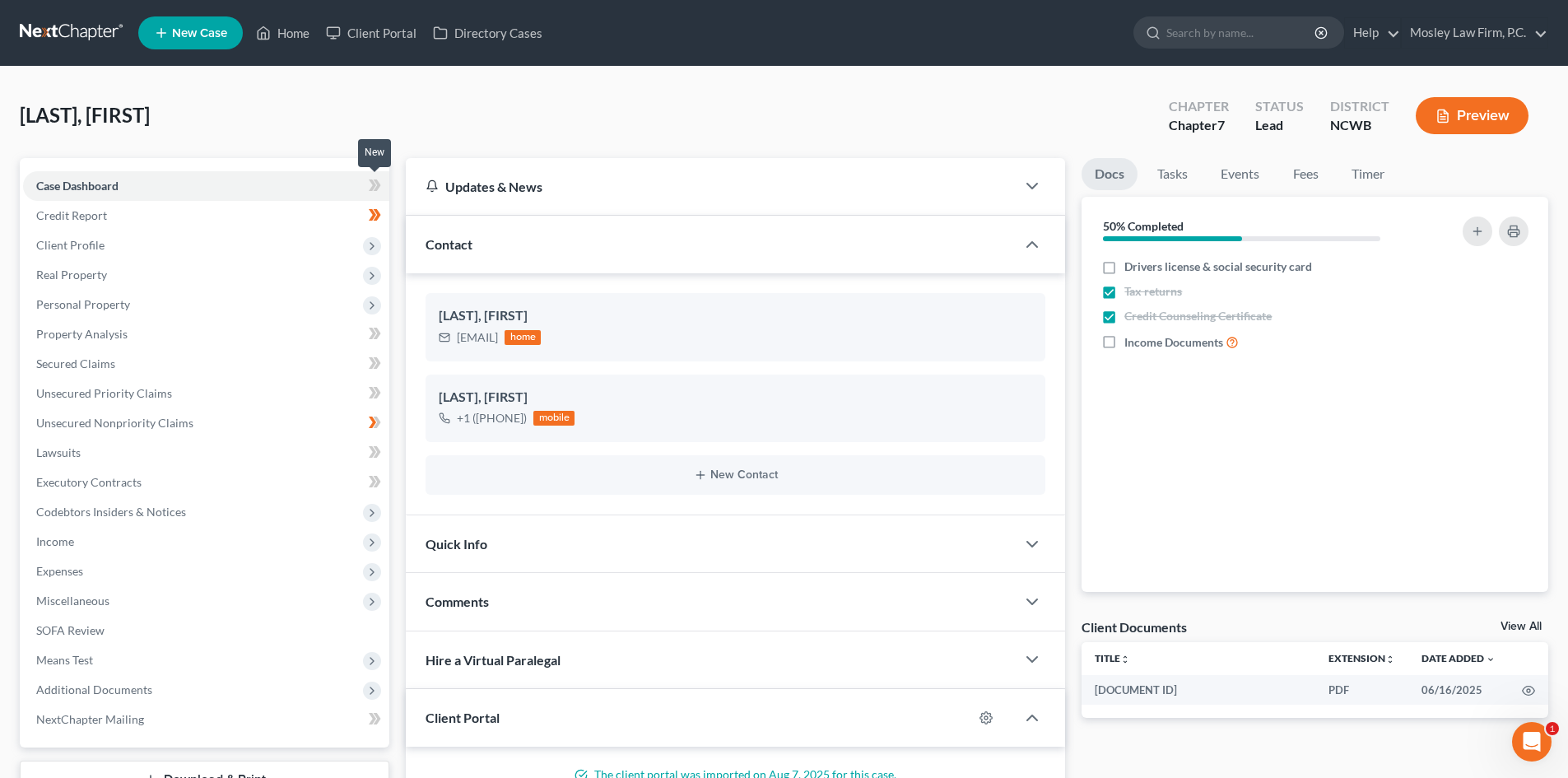 click at bounding box center (375, 188) 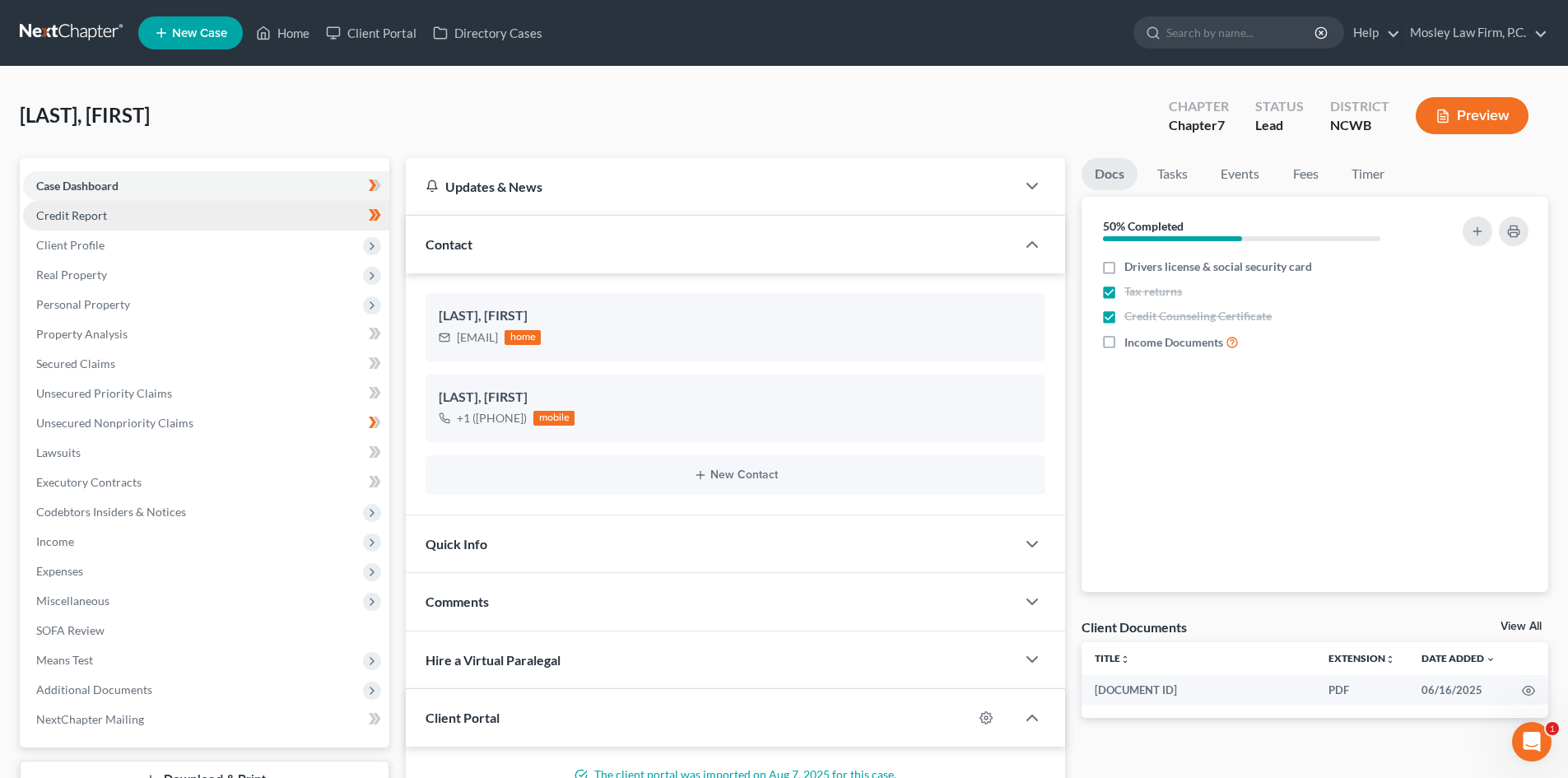 click on "Credit Report" at bounding box center (206, 216) 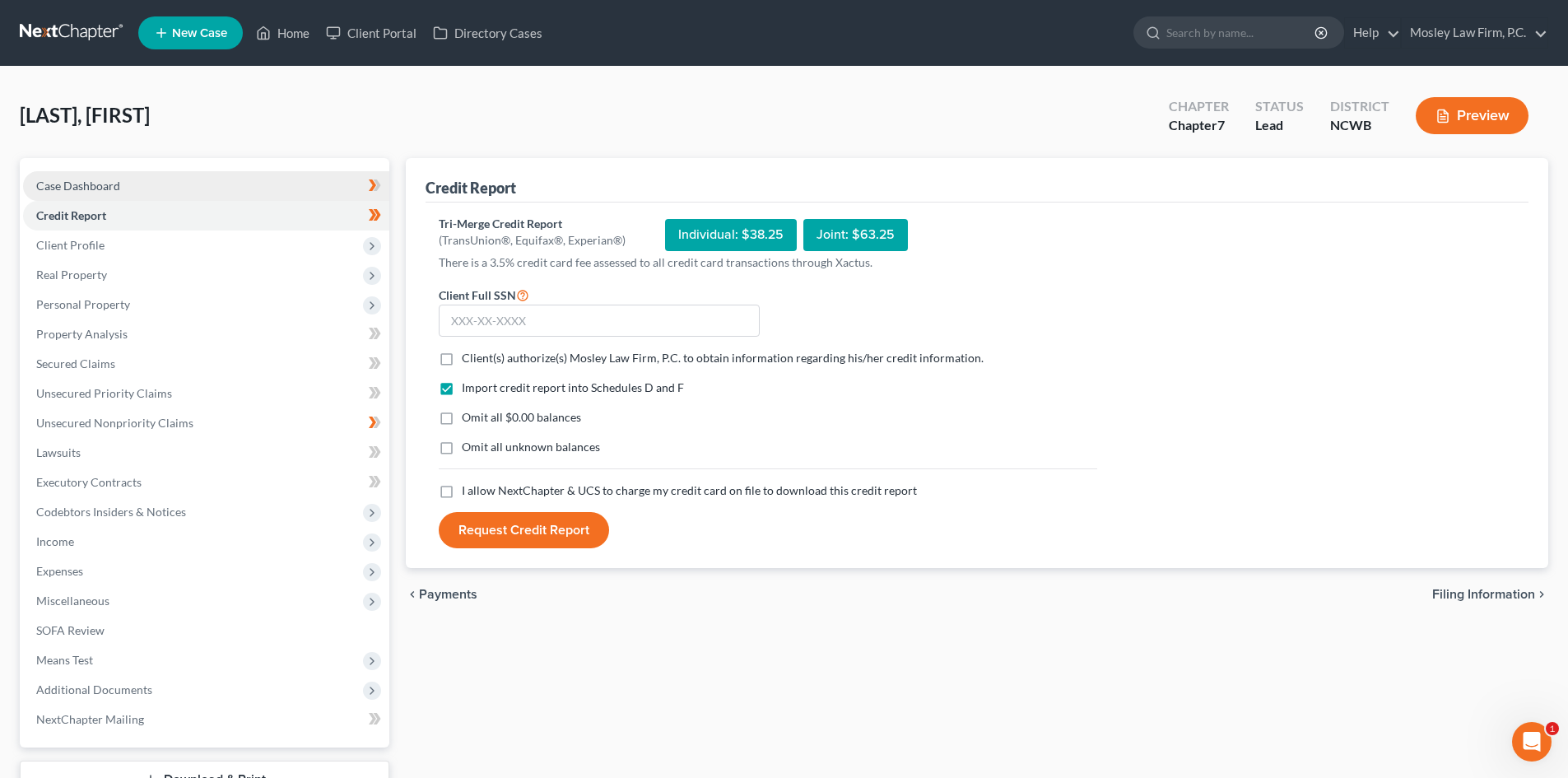 click on "Case Dashboard" at bounding box center [206, 186] 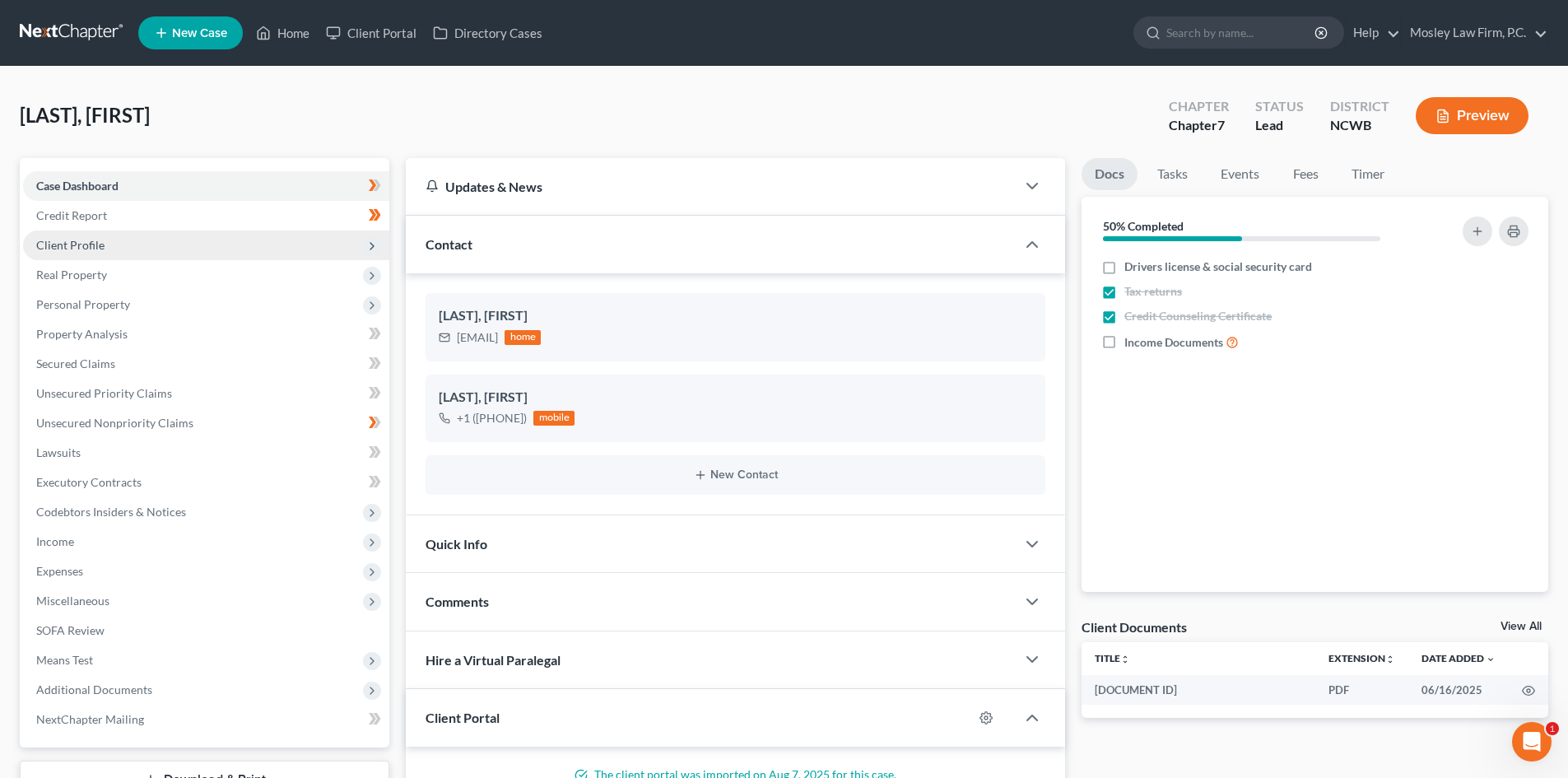 click on "Client Profile" at bounding box center [206, 245] 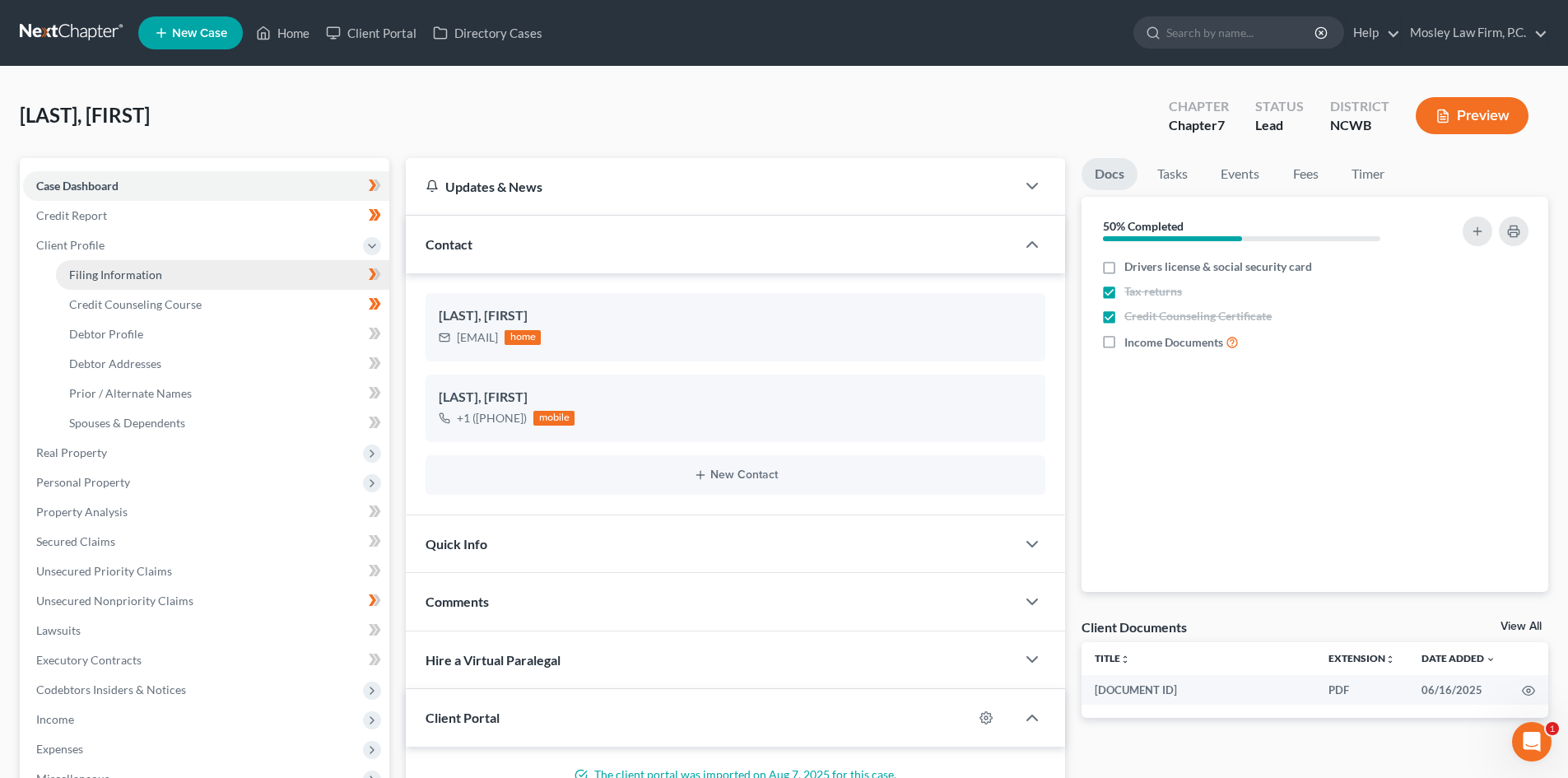 click on "Filing Information" at bounding box center (222, 275) 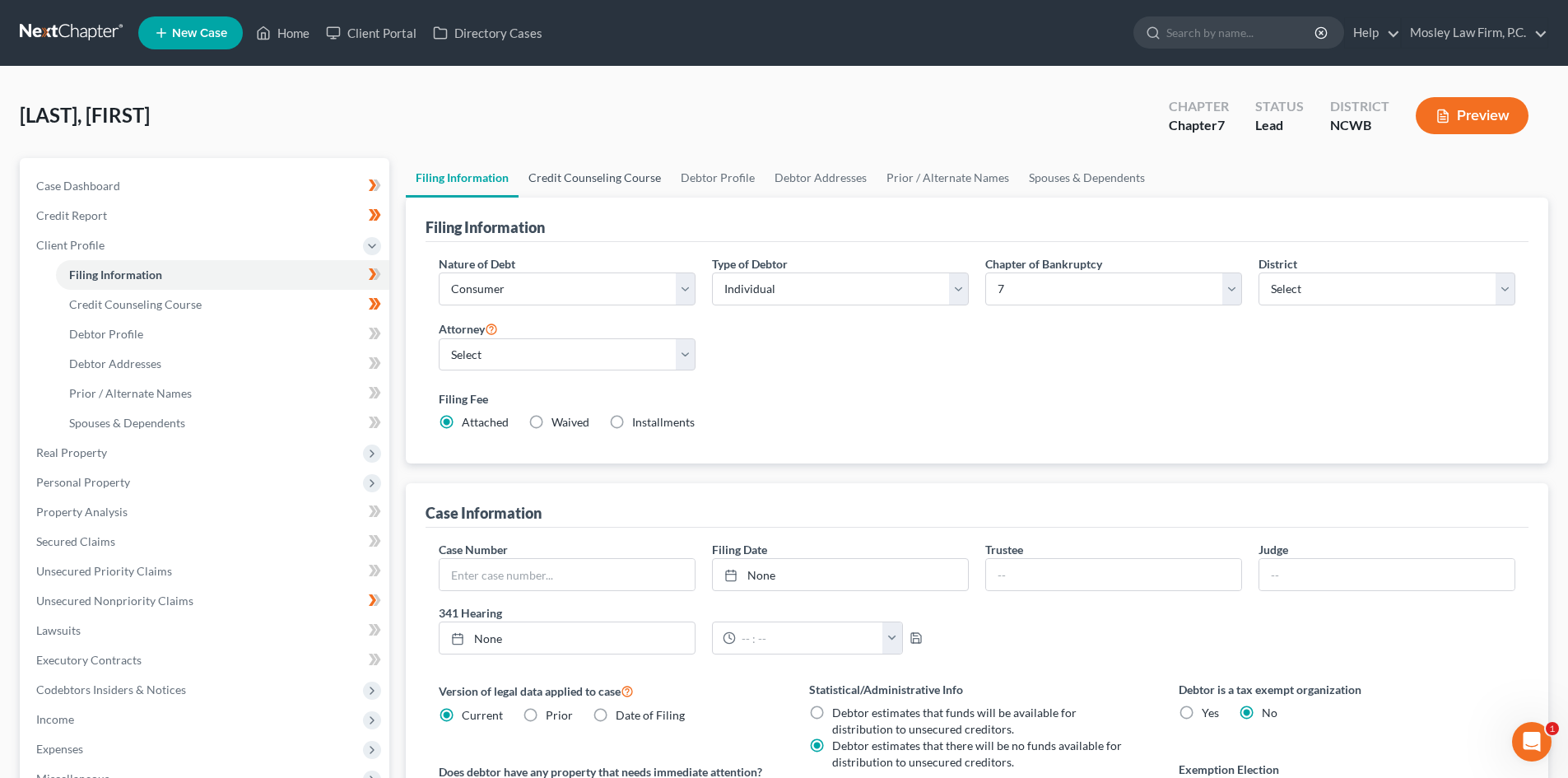 click on "Credit Counseling Course" at bounding box center [594, 178] 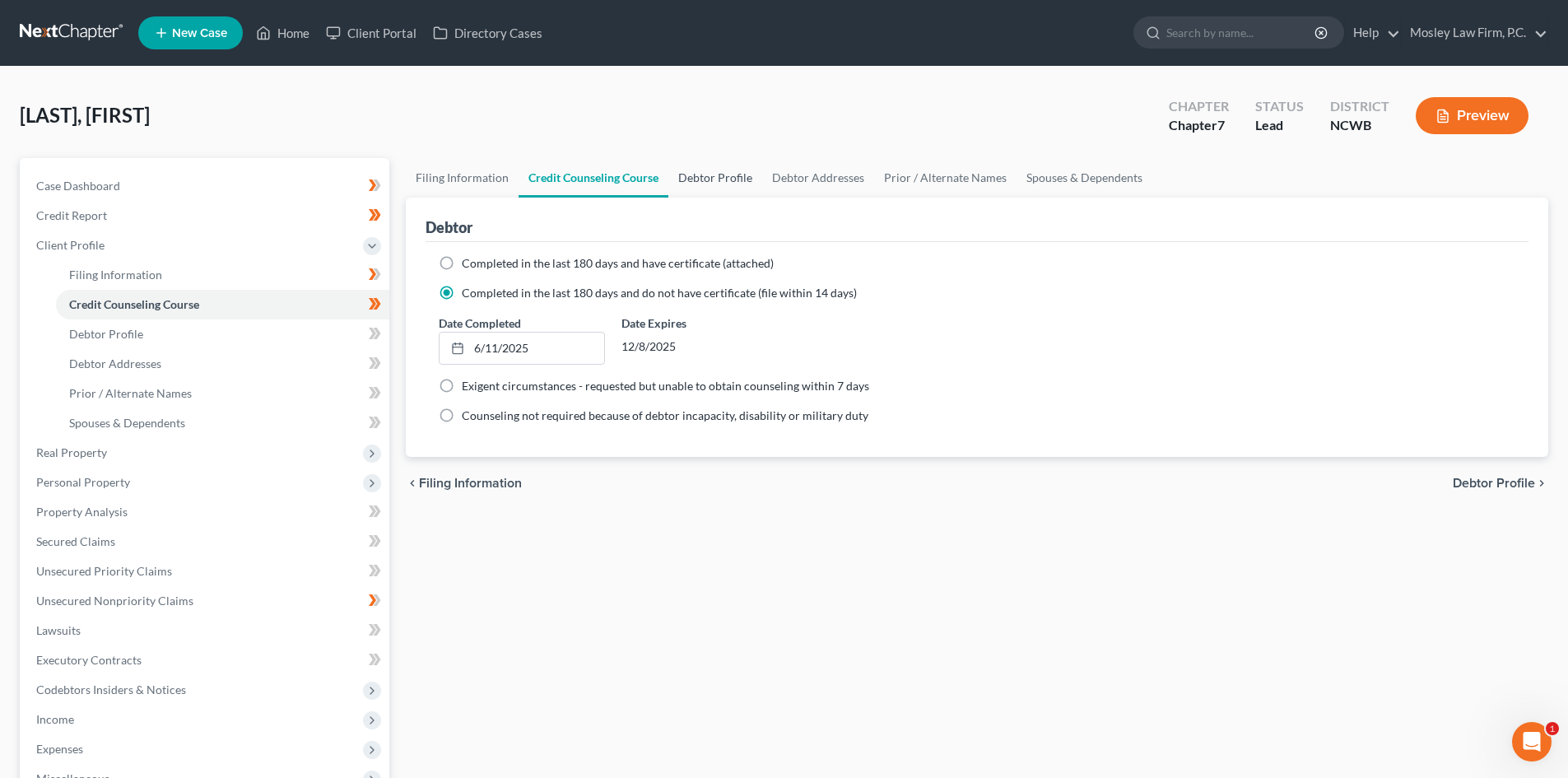 click on "Debtor Profile" at bounding box center [715, 178] 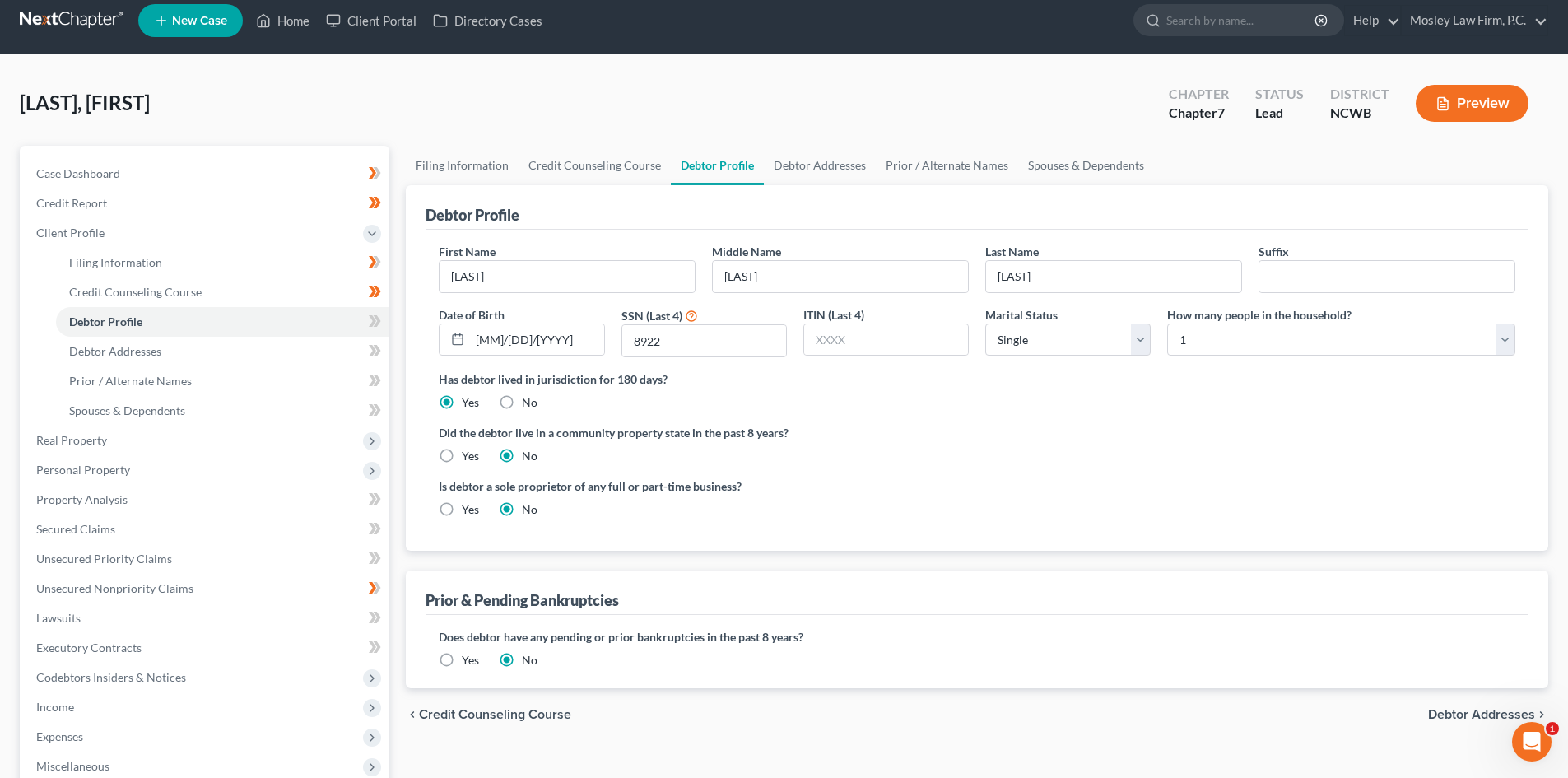 scroll, scrollTop: 0, scrollLeft: 0, axis: both 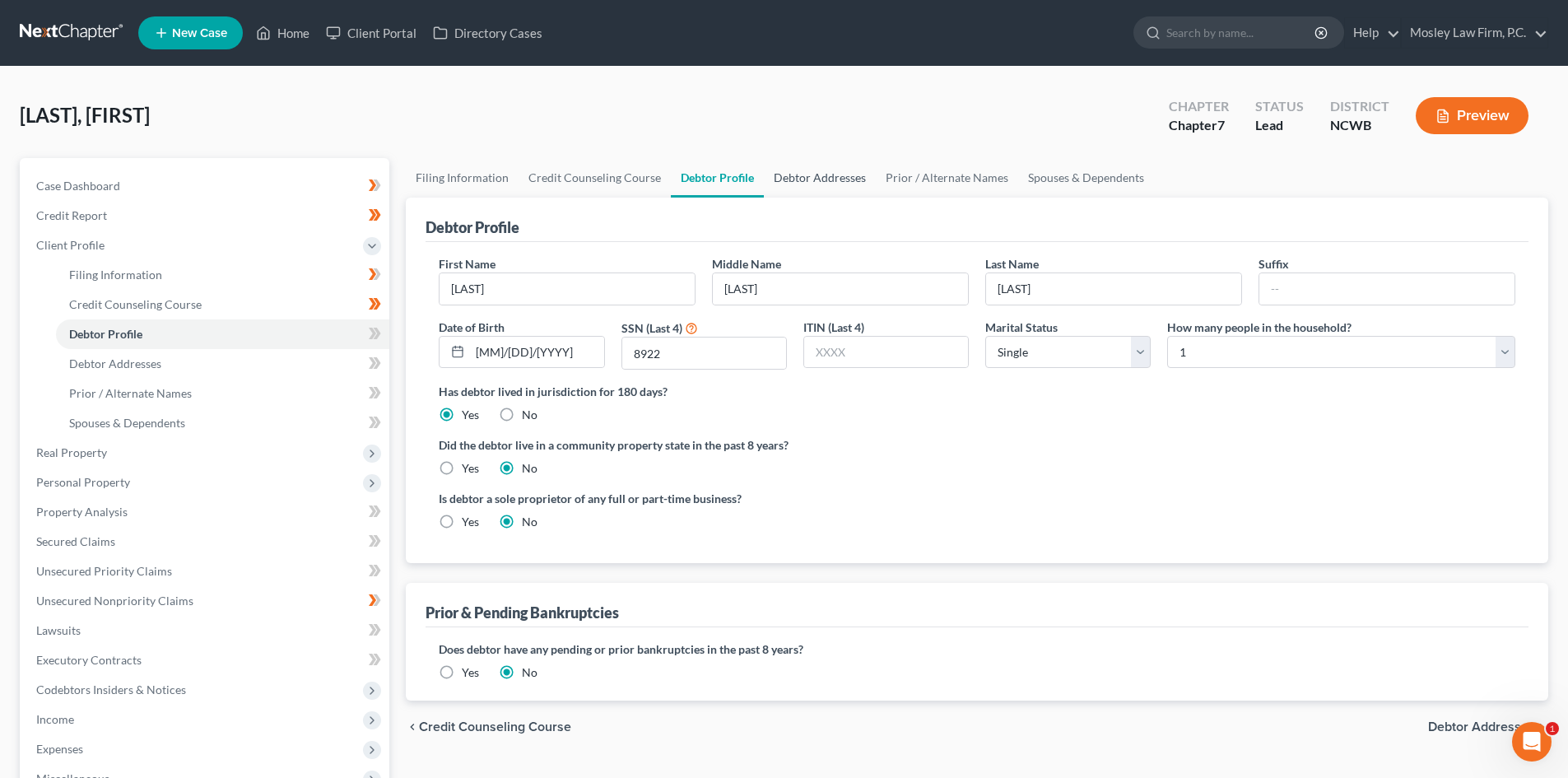click on "Debtor Addresses" at bounding box center [820, 178] 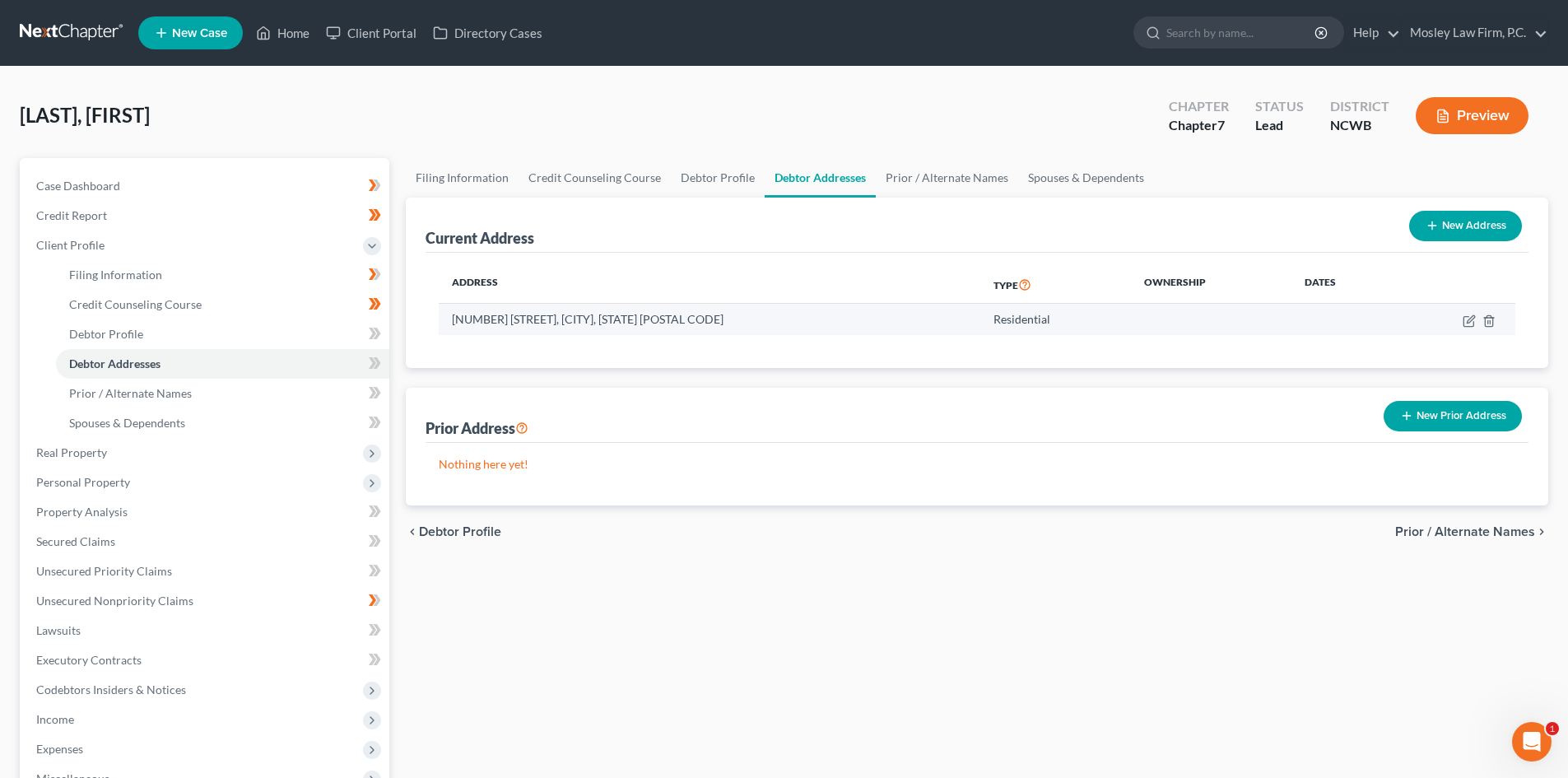 click at bounding box center (1455, 319) 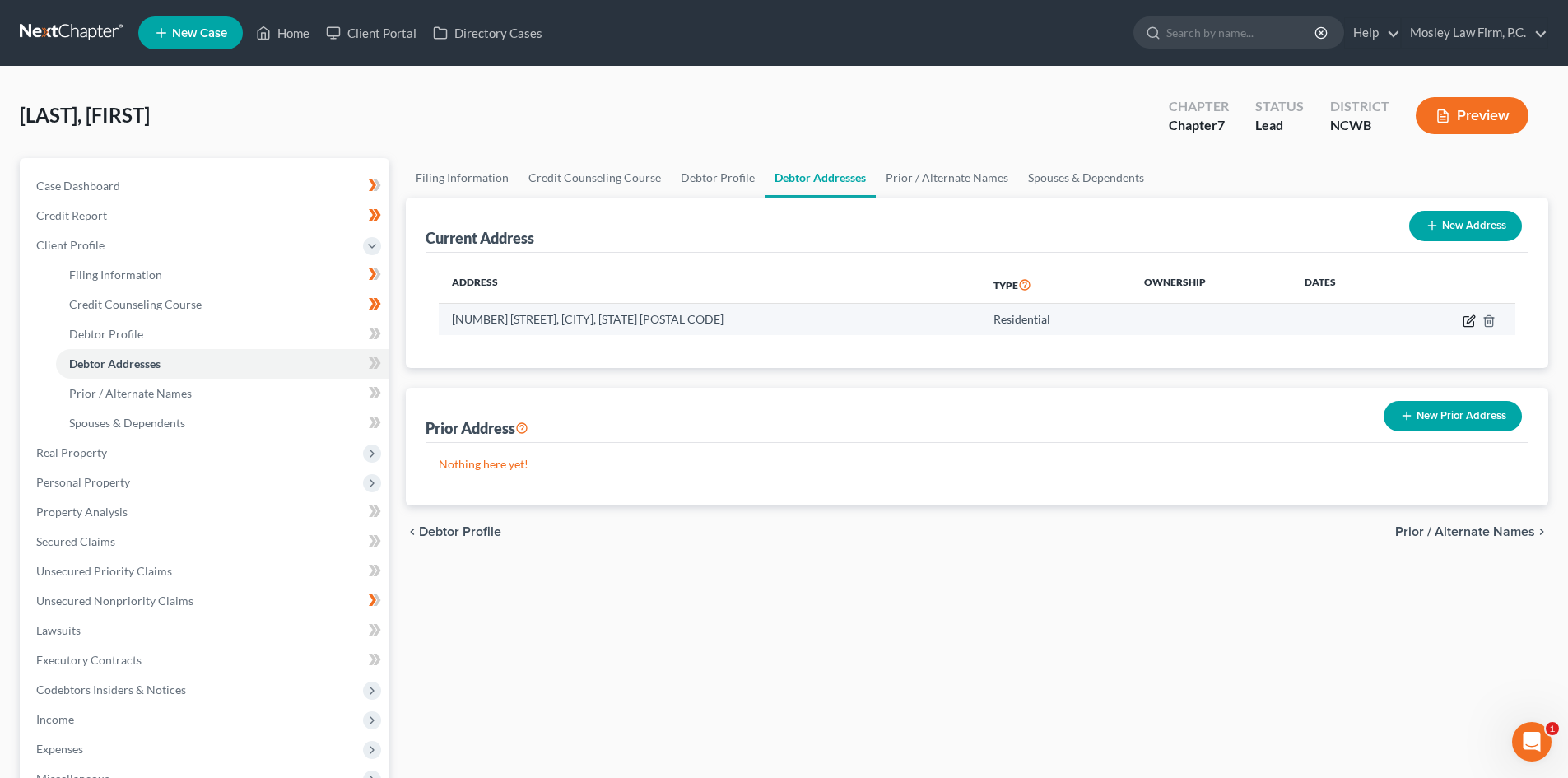 click 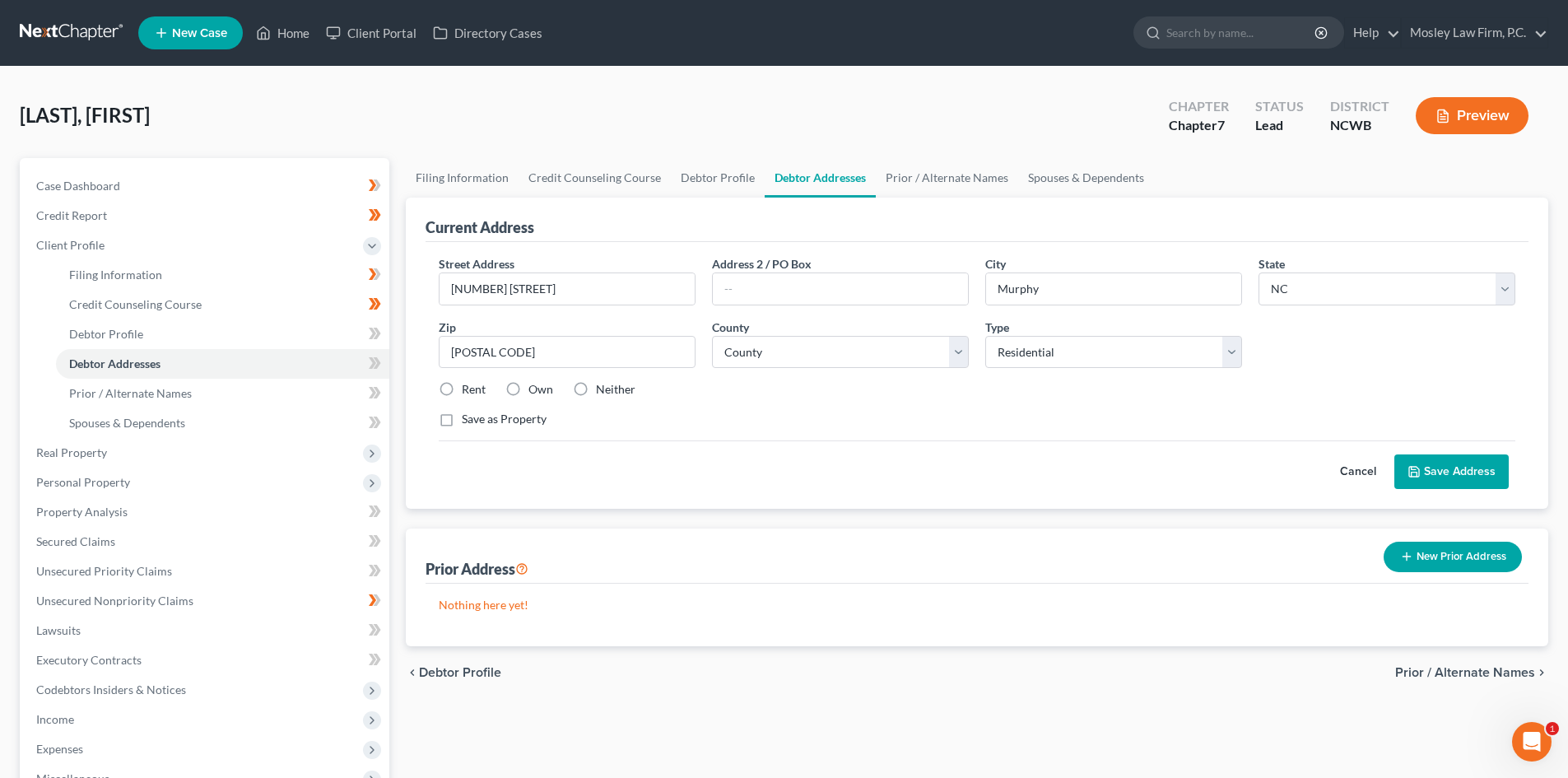 click on "Rent" at bounding box center [473, 389] 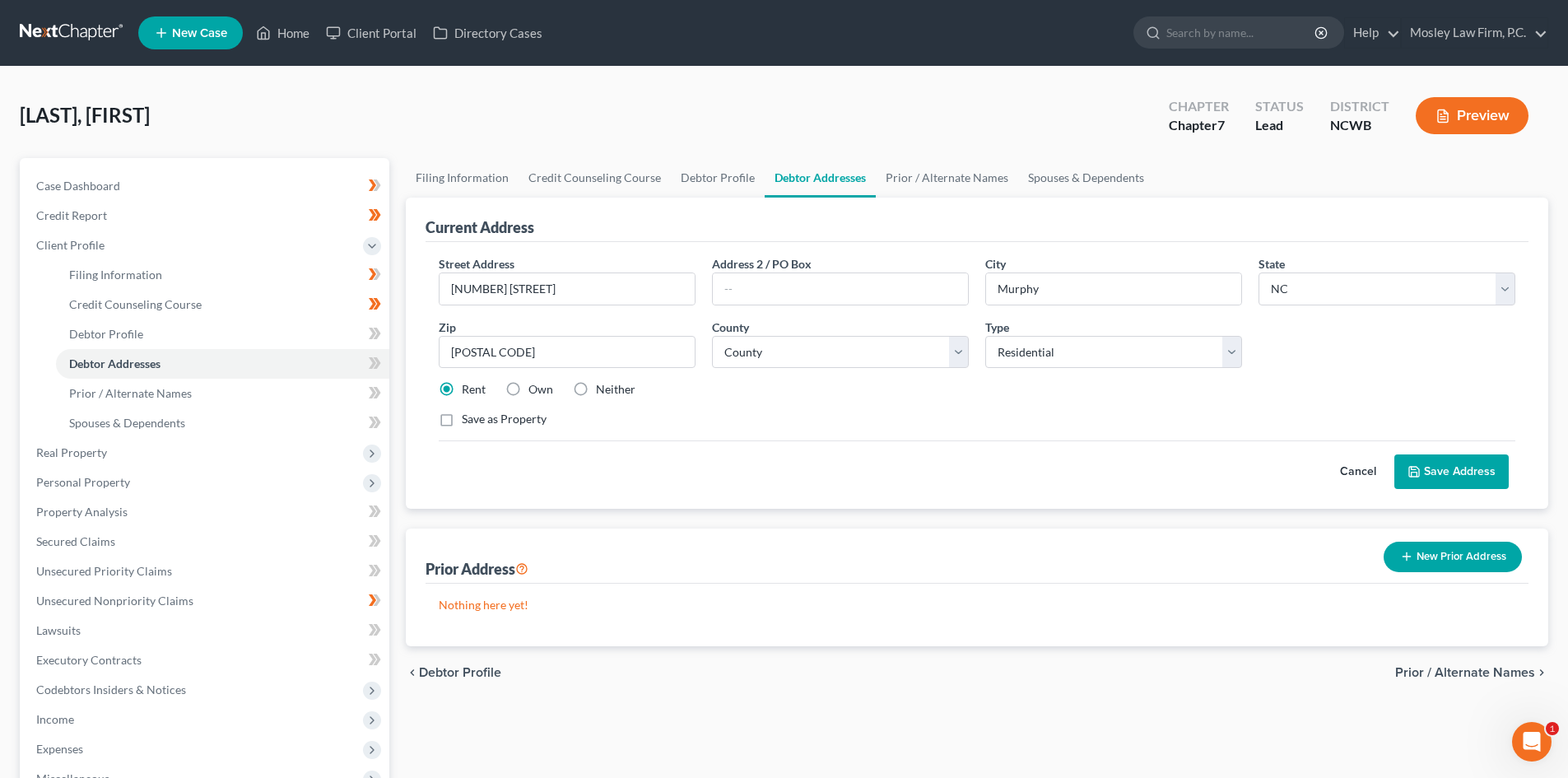 click on "Neither" at bounding box center (616, 389) 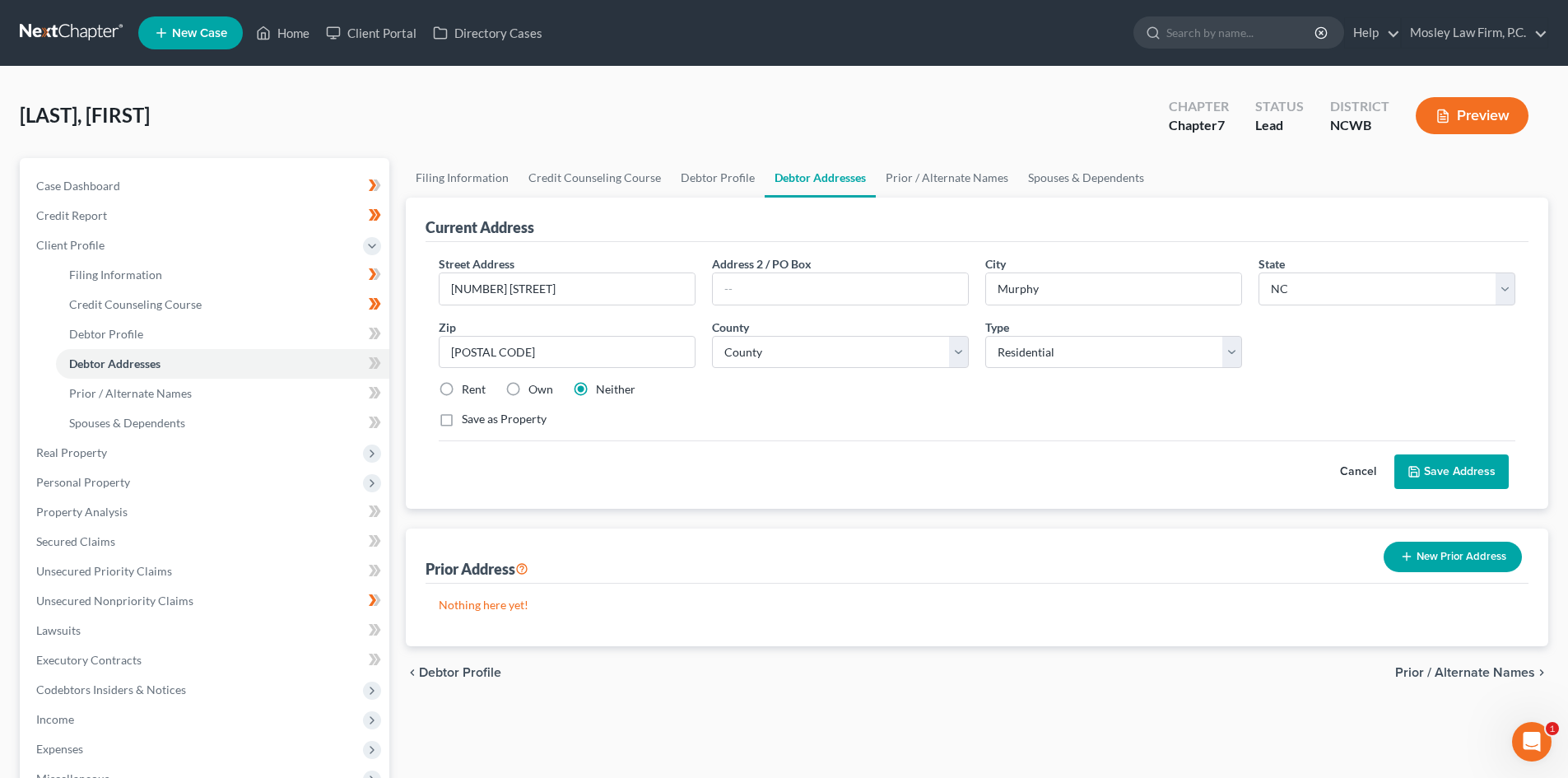 click on "Rent" at bounding box center (473, 389) 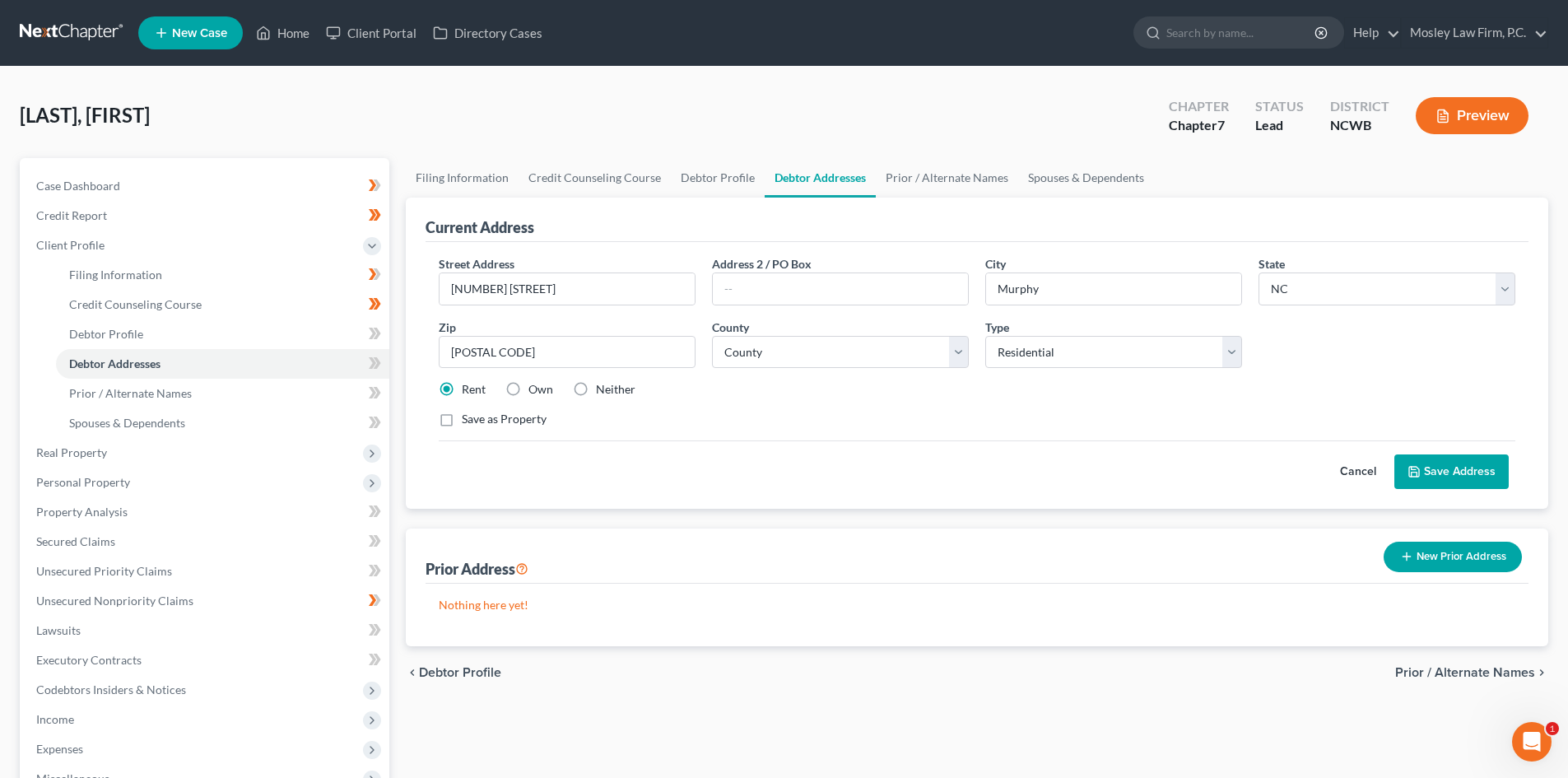 click on "Save Address" at bounding box center (1451, 472) 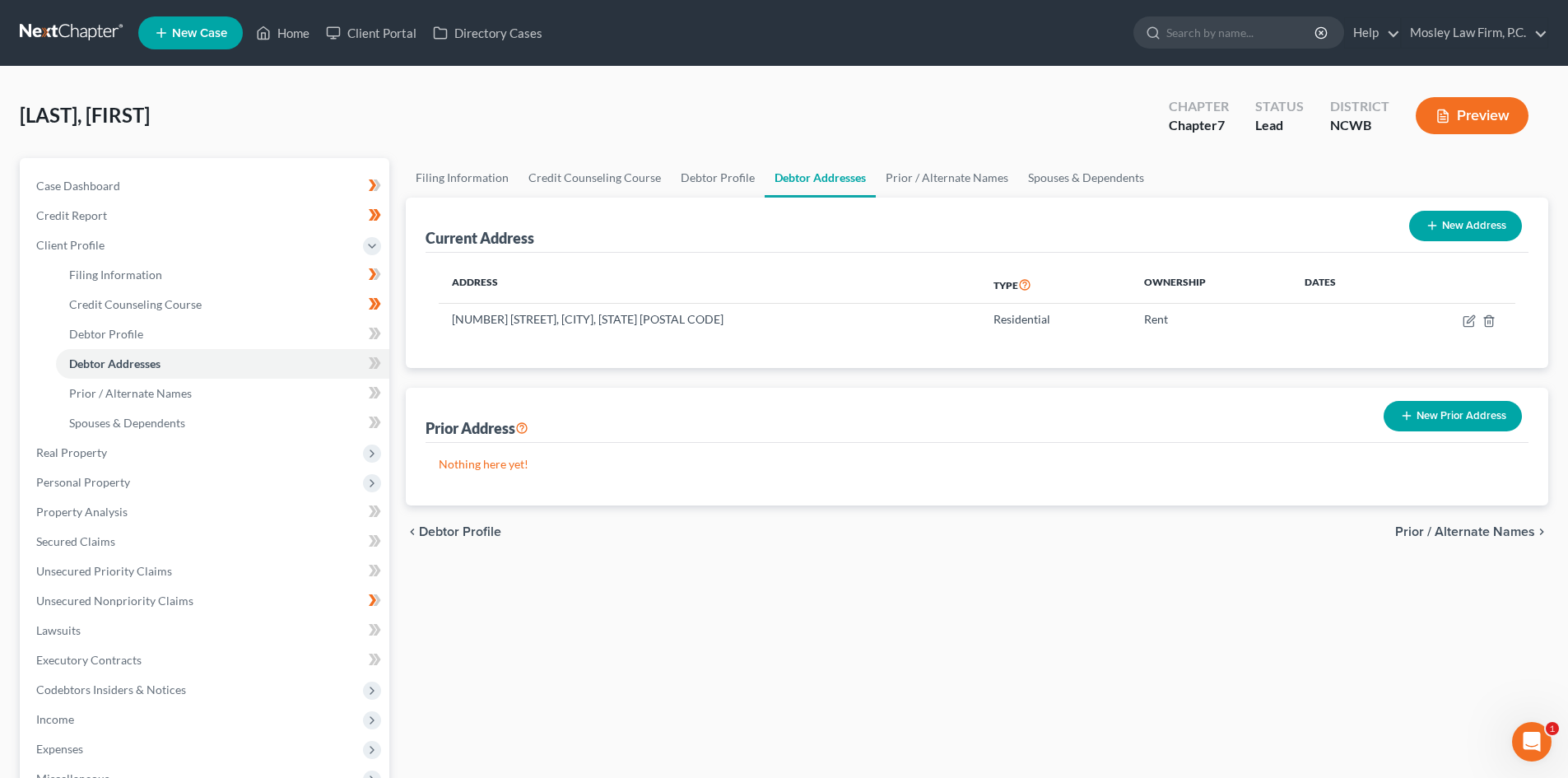 click on "Prior / Alternate Names" at bounding box center (1465, 532) 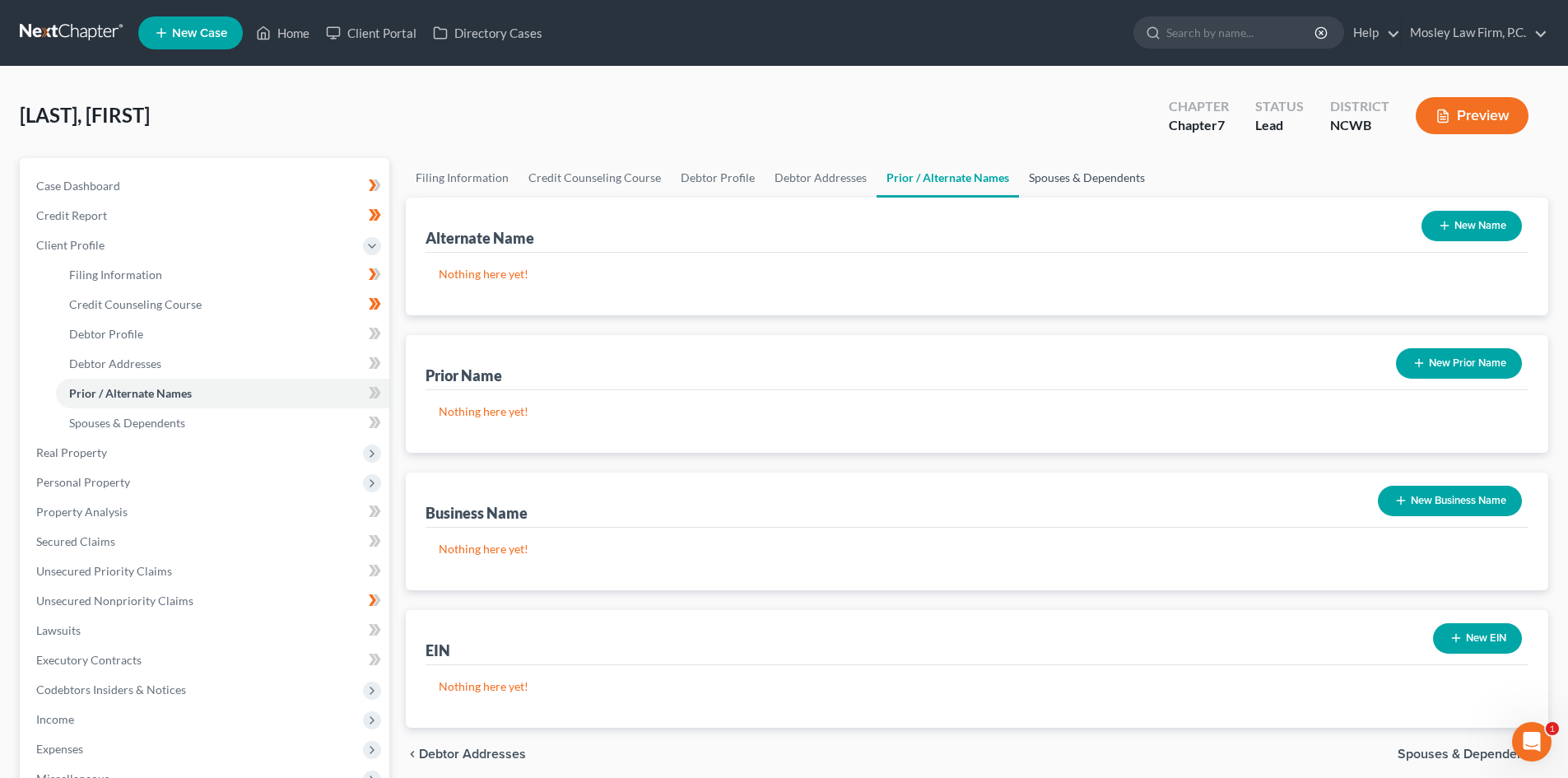 click on "Spouses & Dependents" at bounding box center (1086, 178) 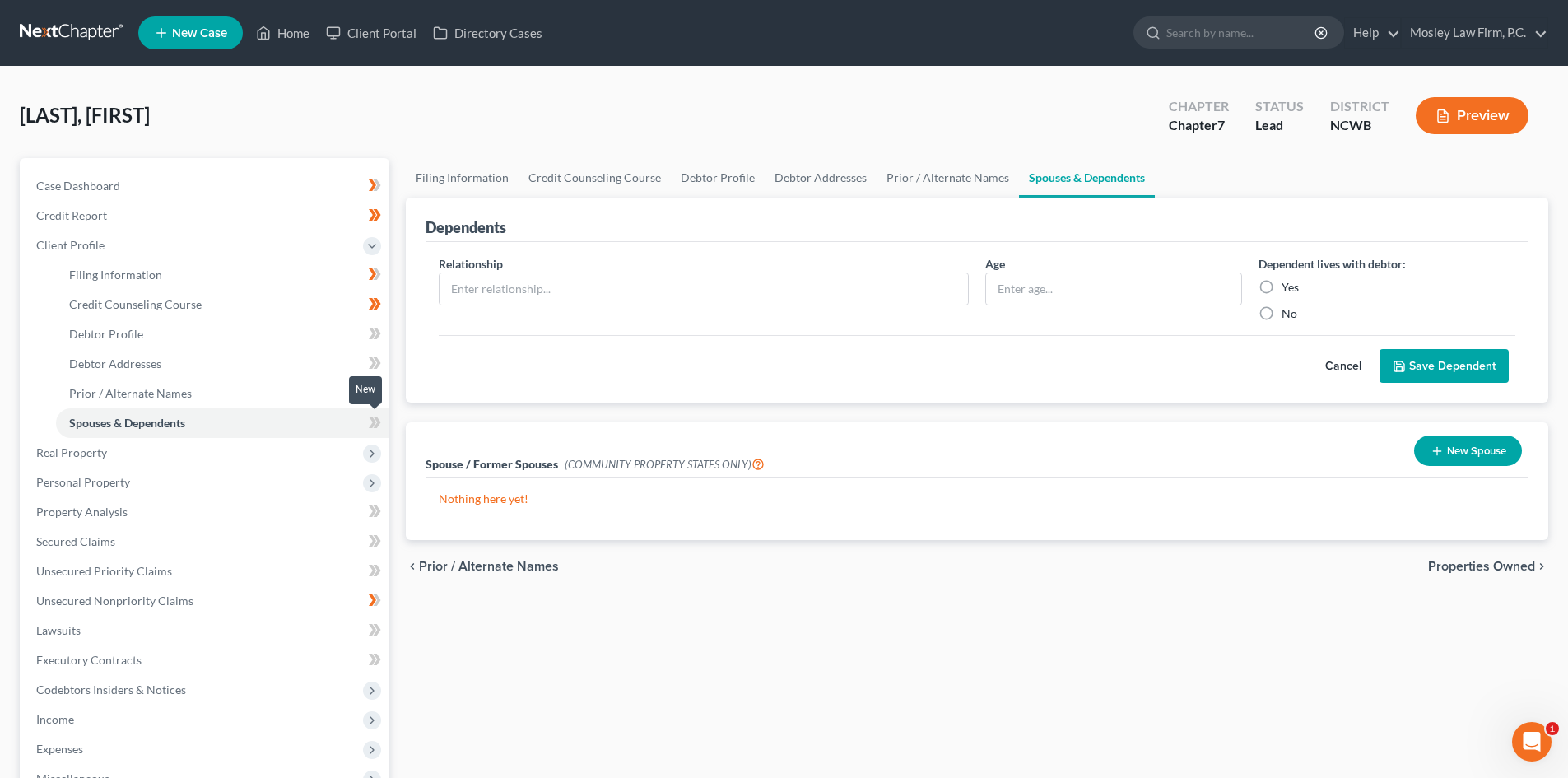 click 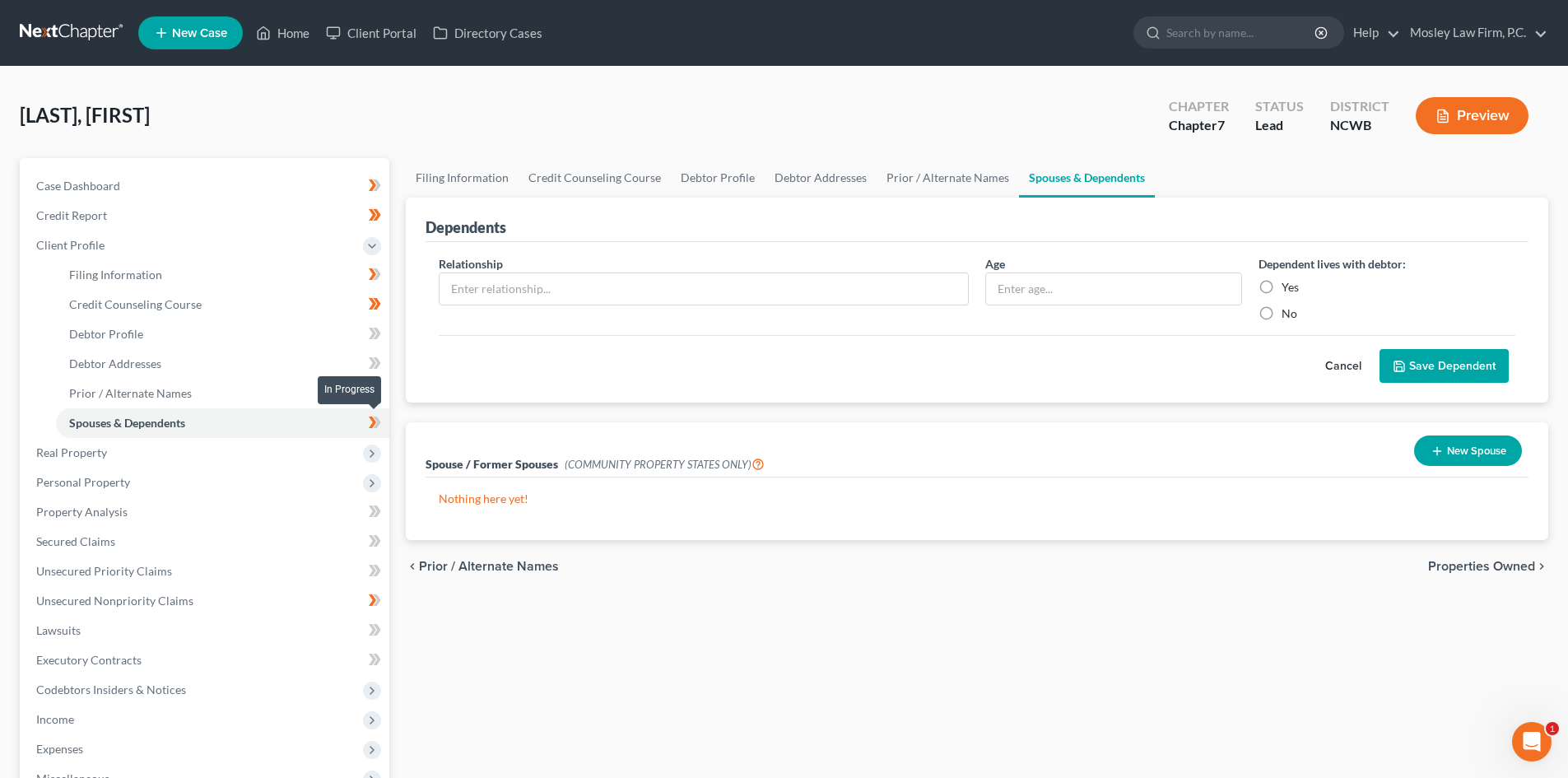 click 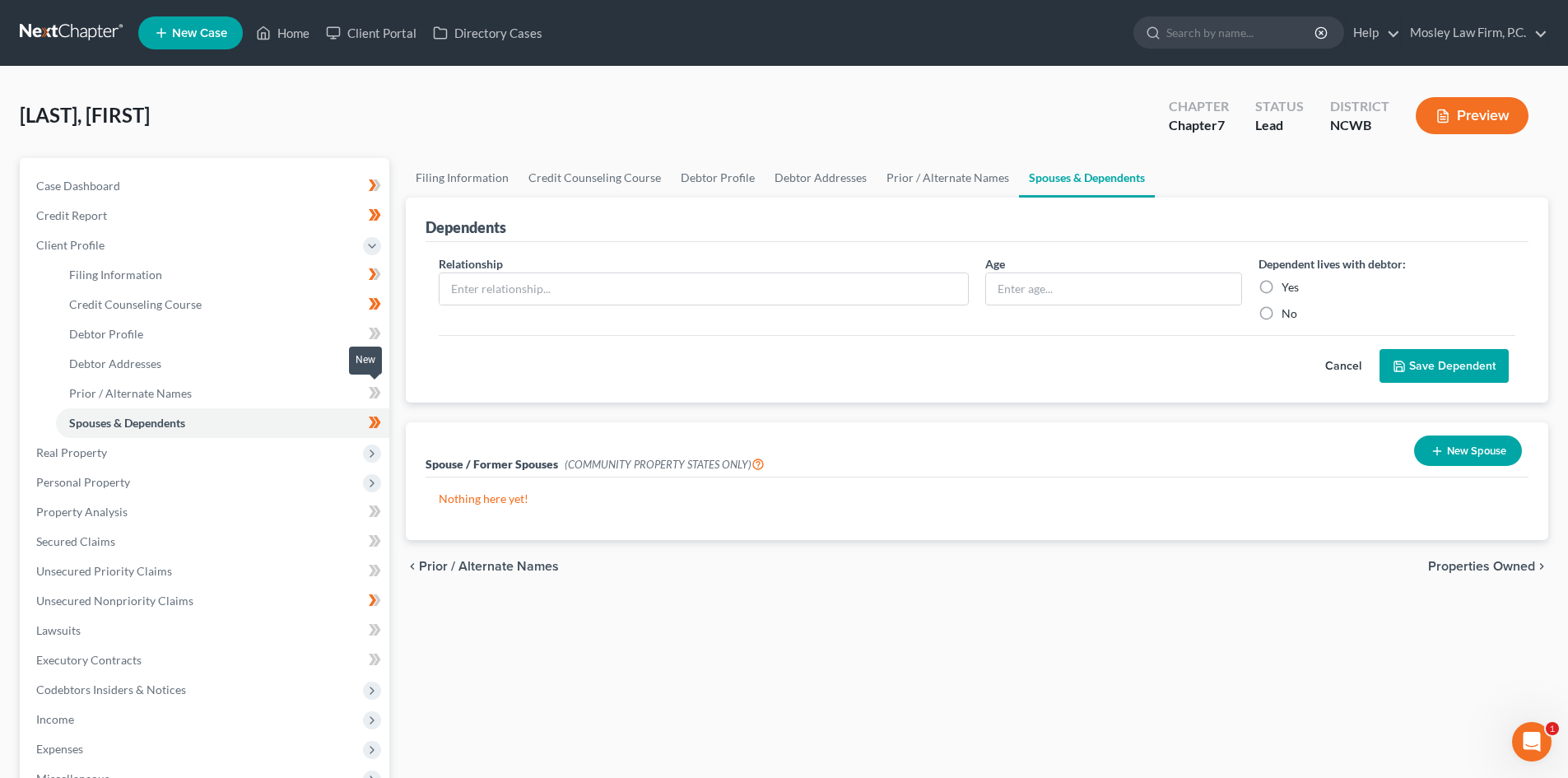 click 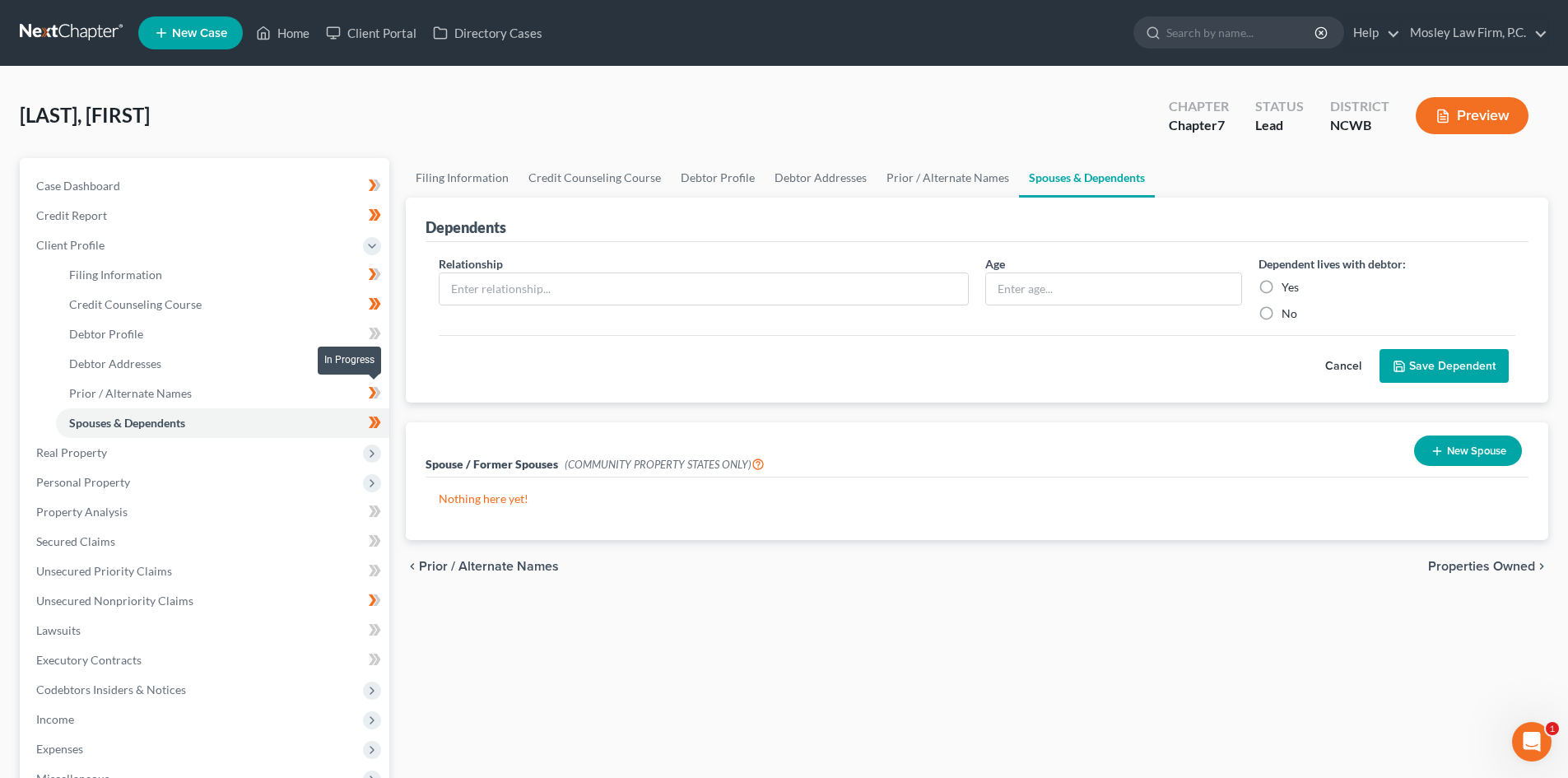 click 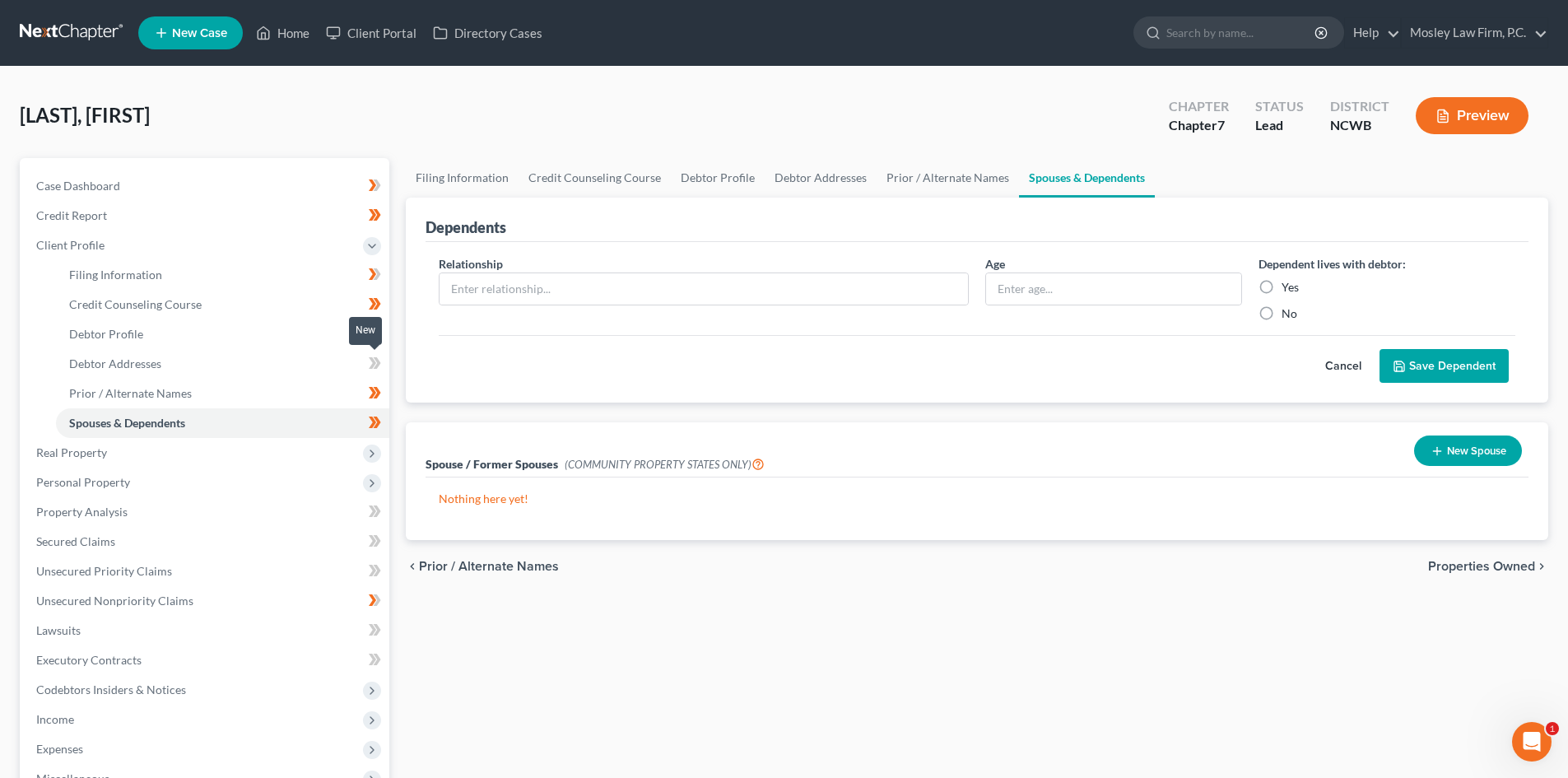 click 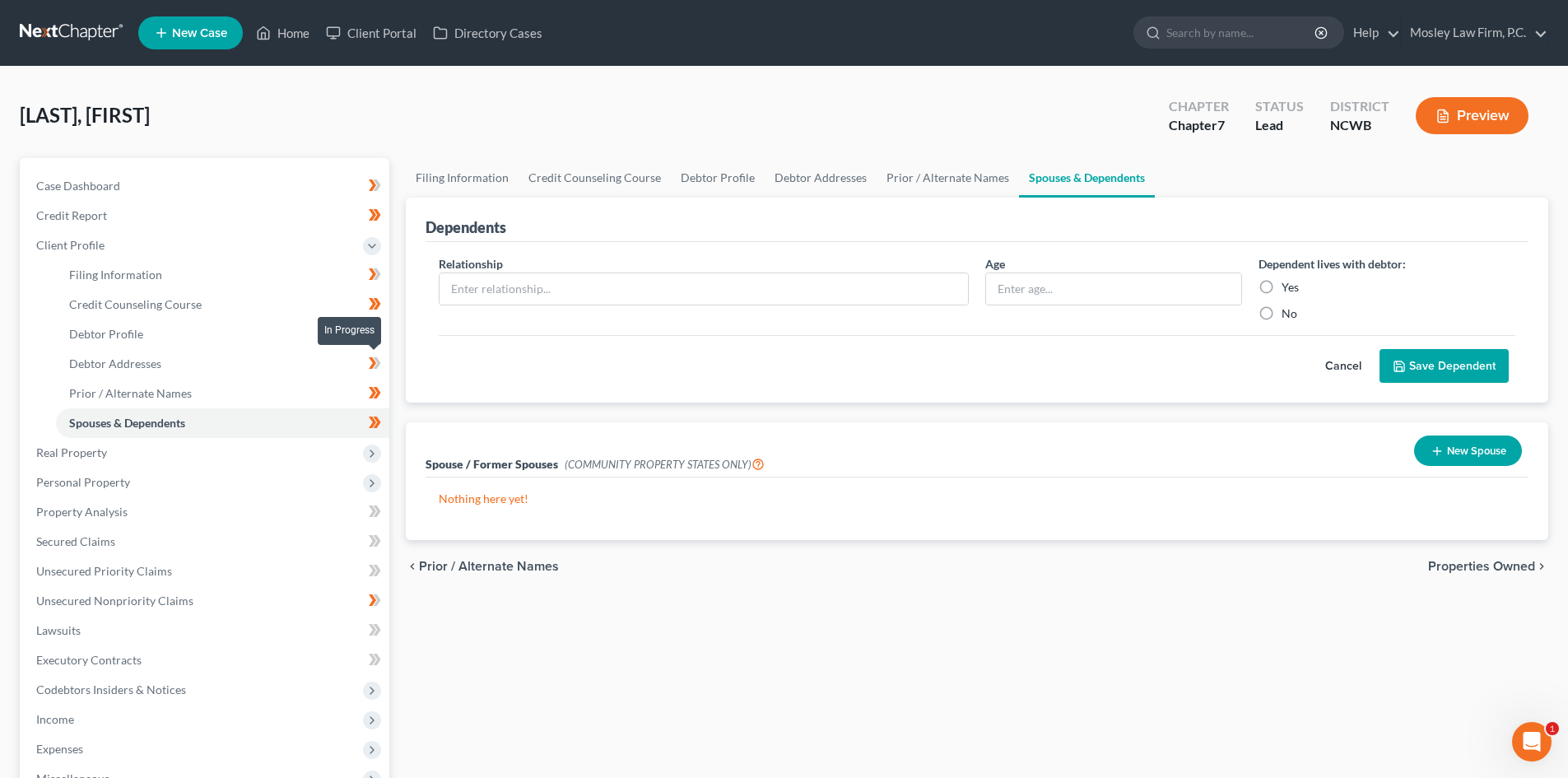 click 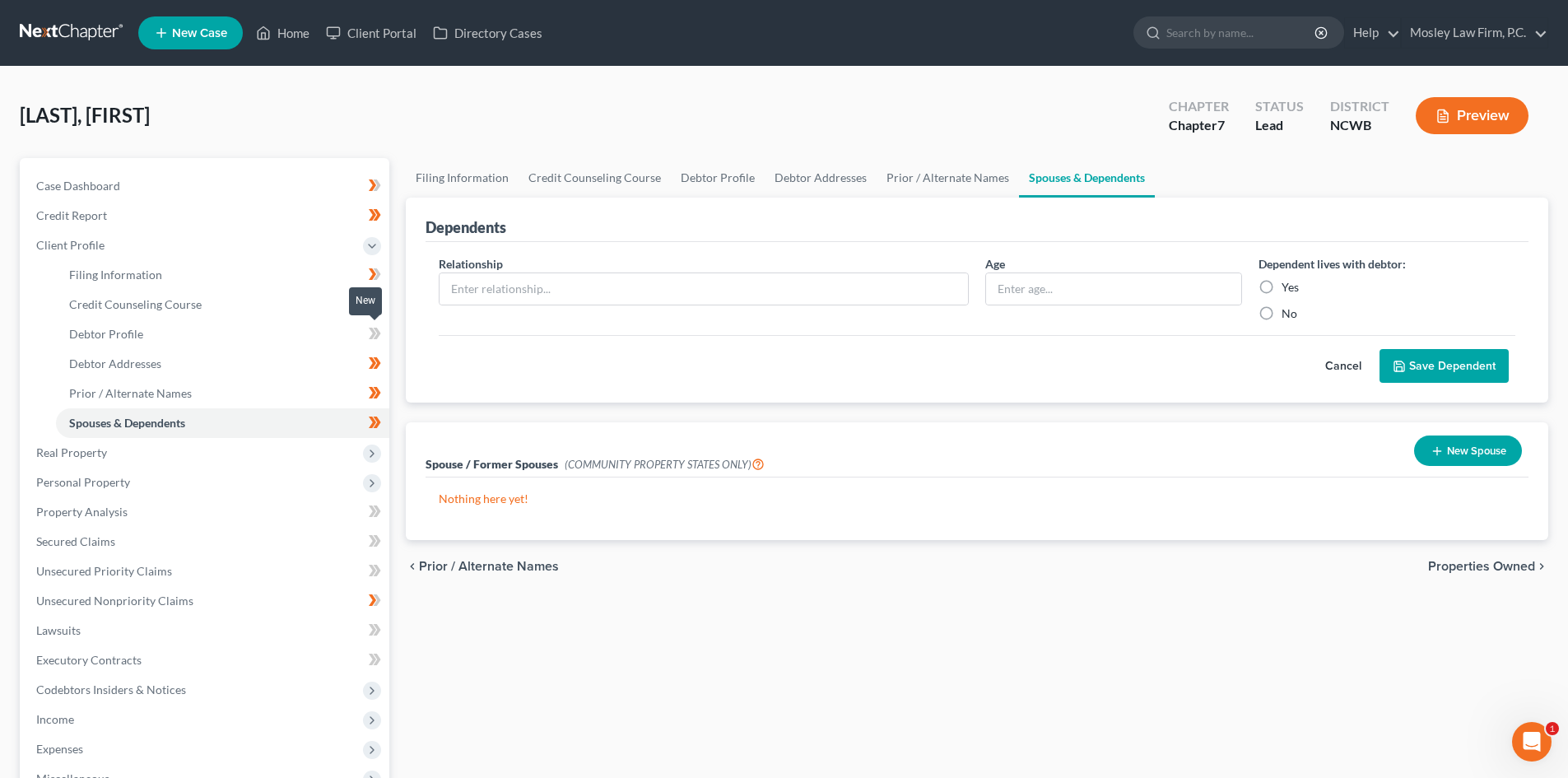 click 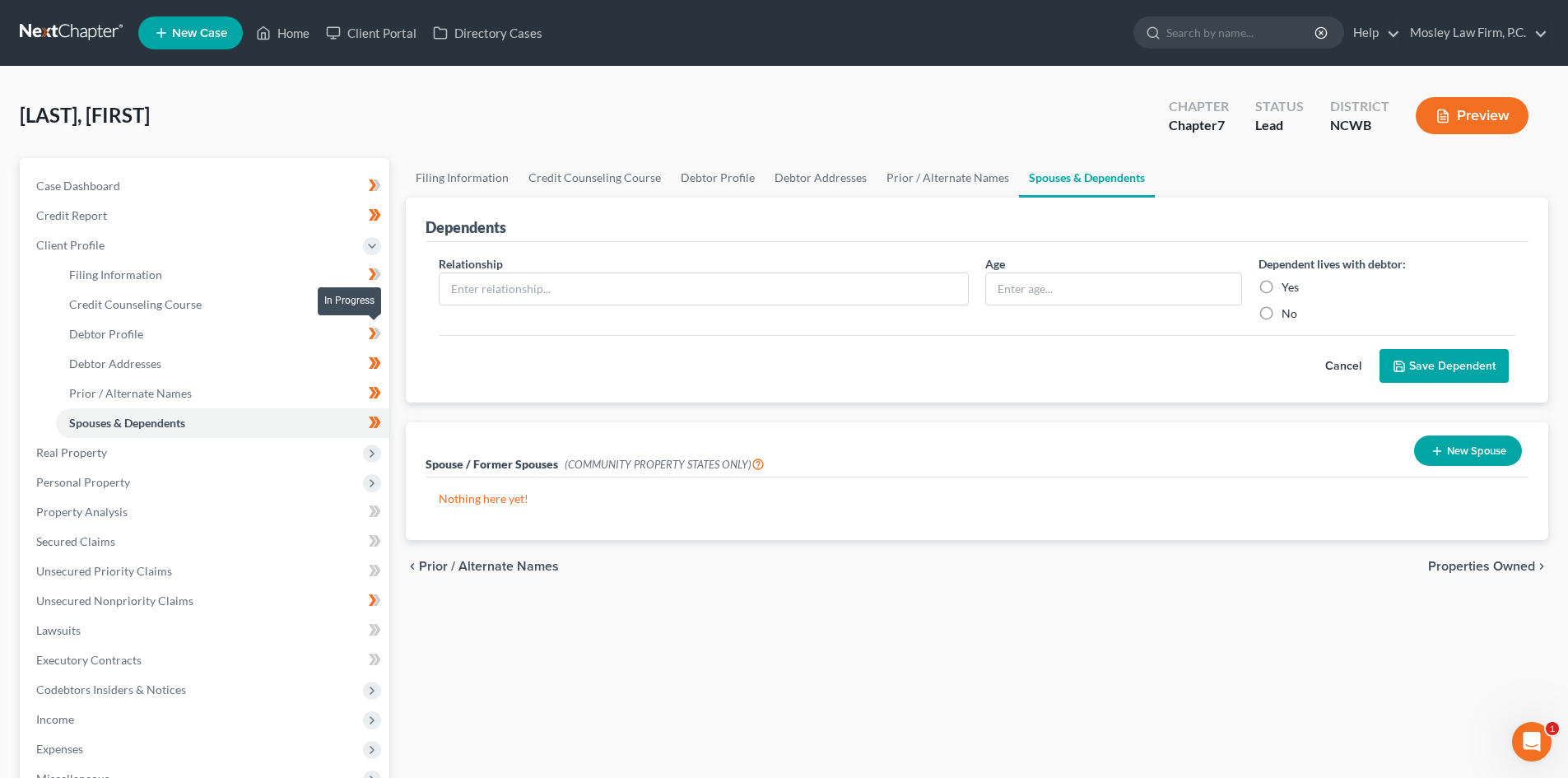 click 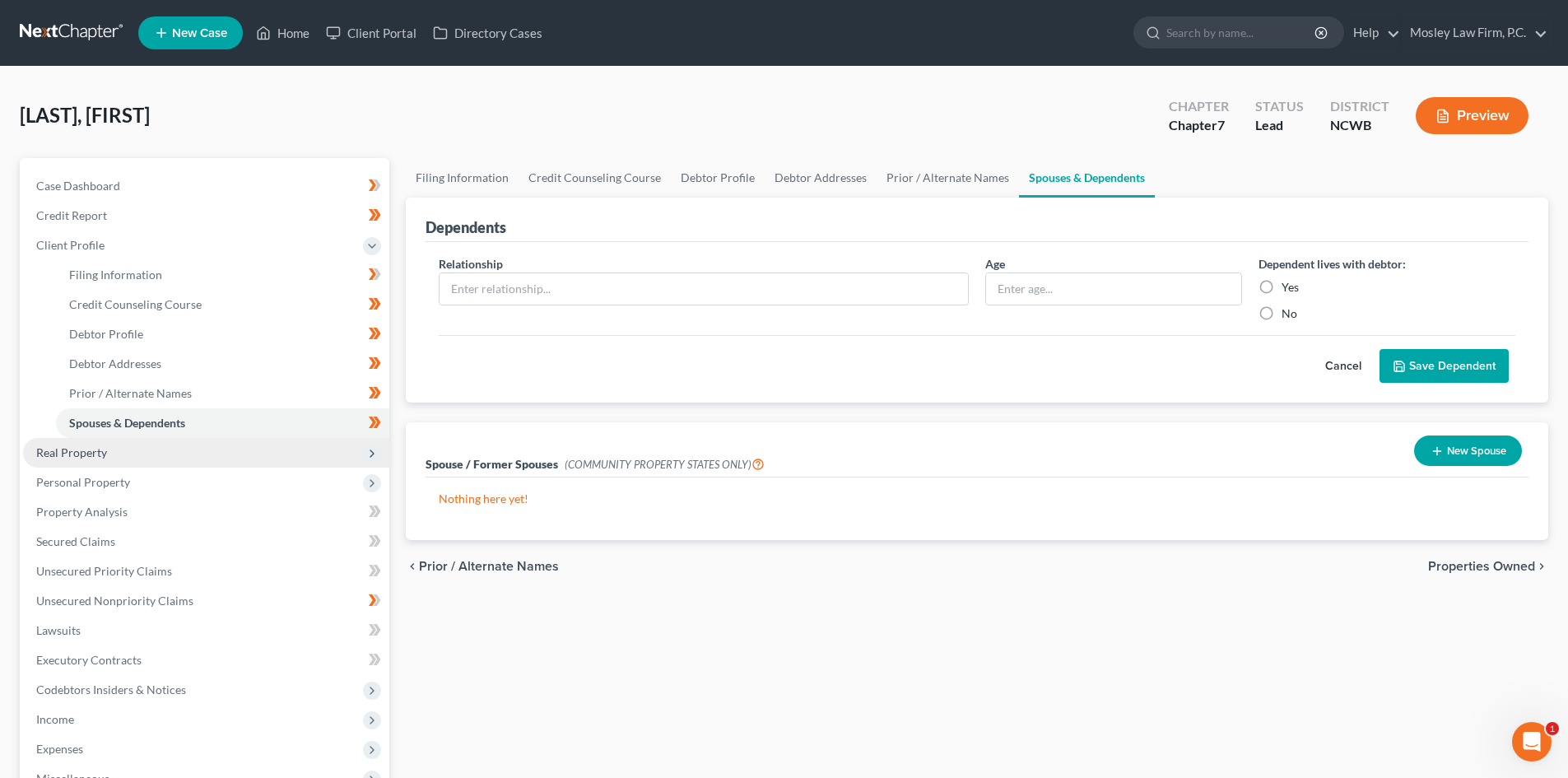 click on "Real Property" at bounding box center [206, 453] 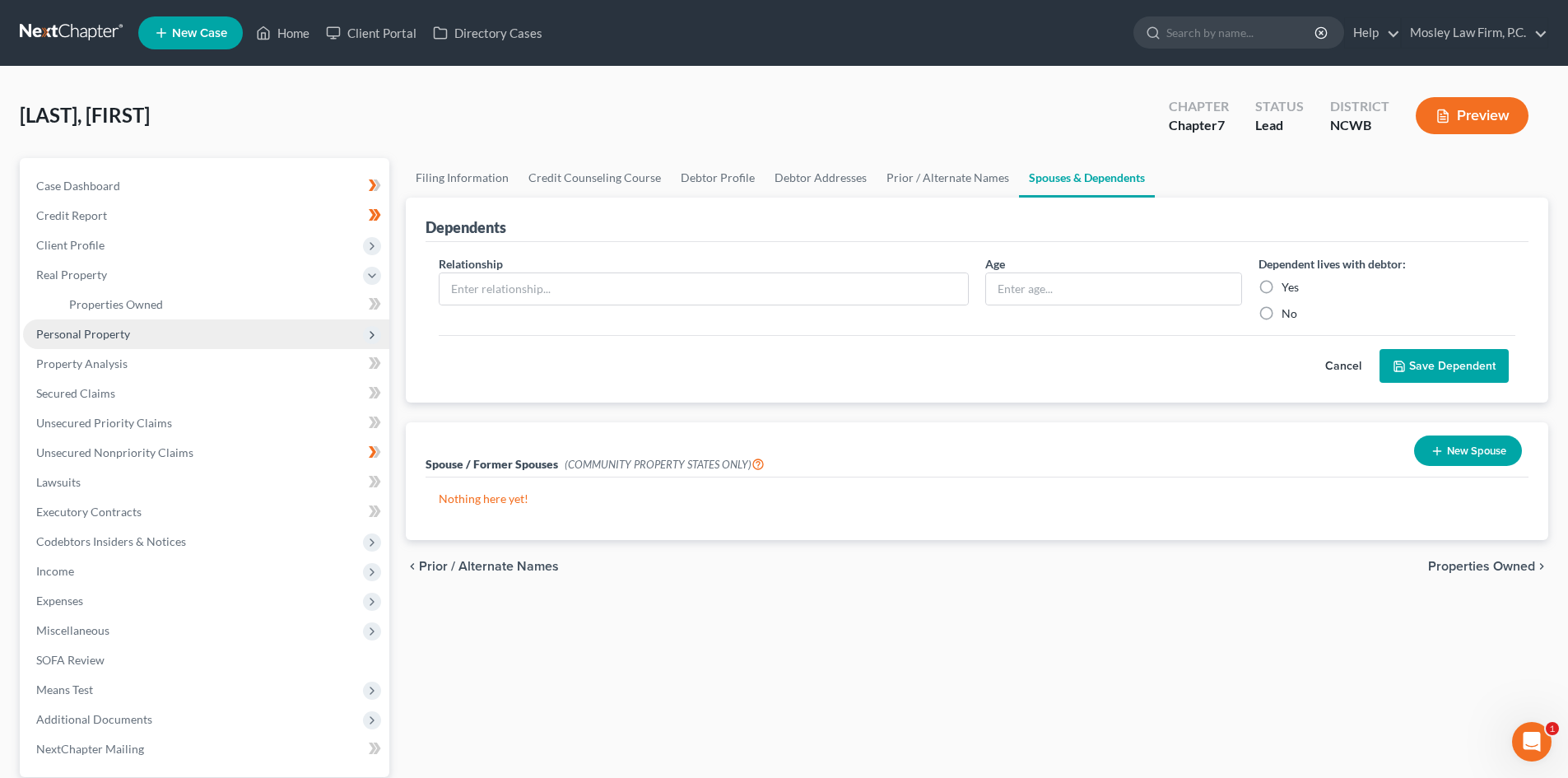 click on "Personal Property" at bounding box center [206, 334] 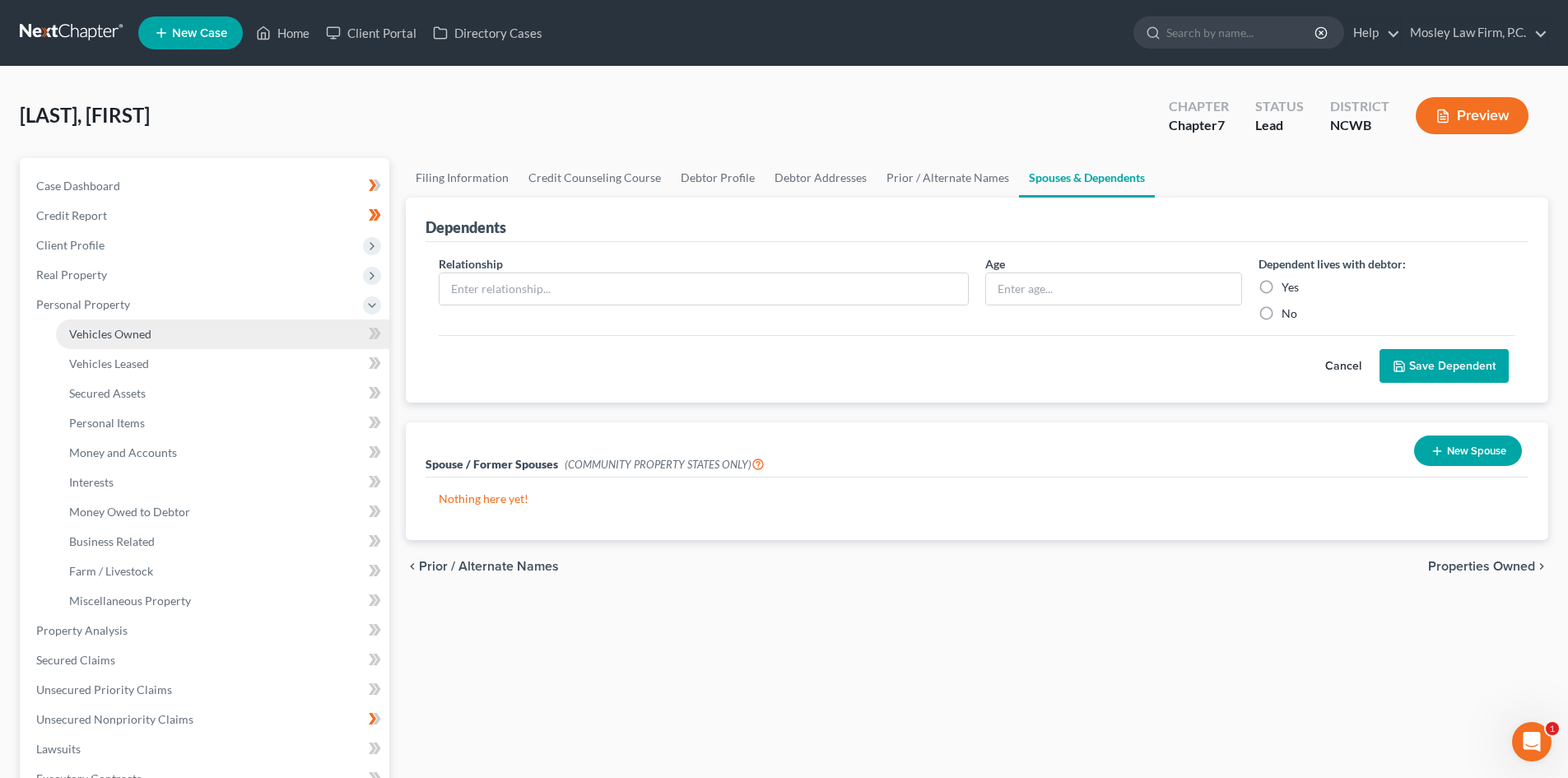 click on "Vehicles Owned" at bounding box center [110, 333] 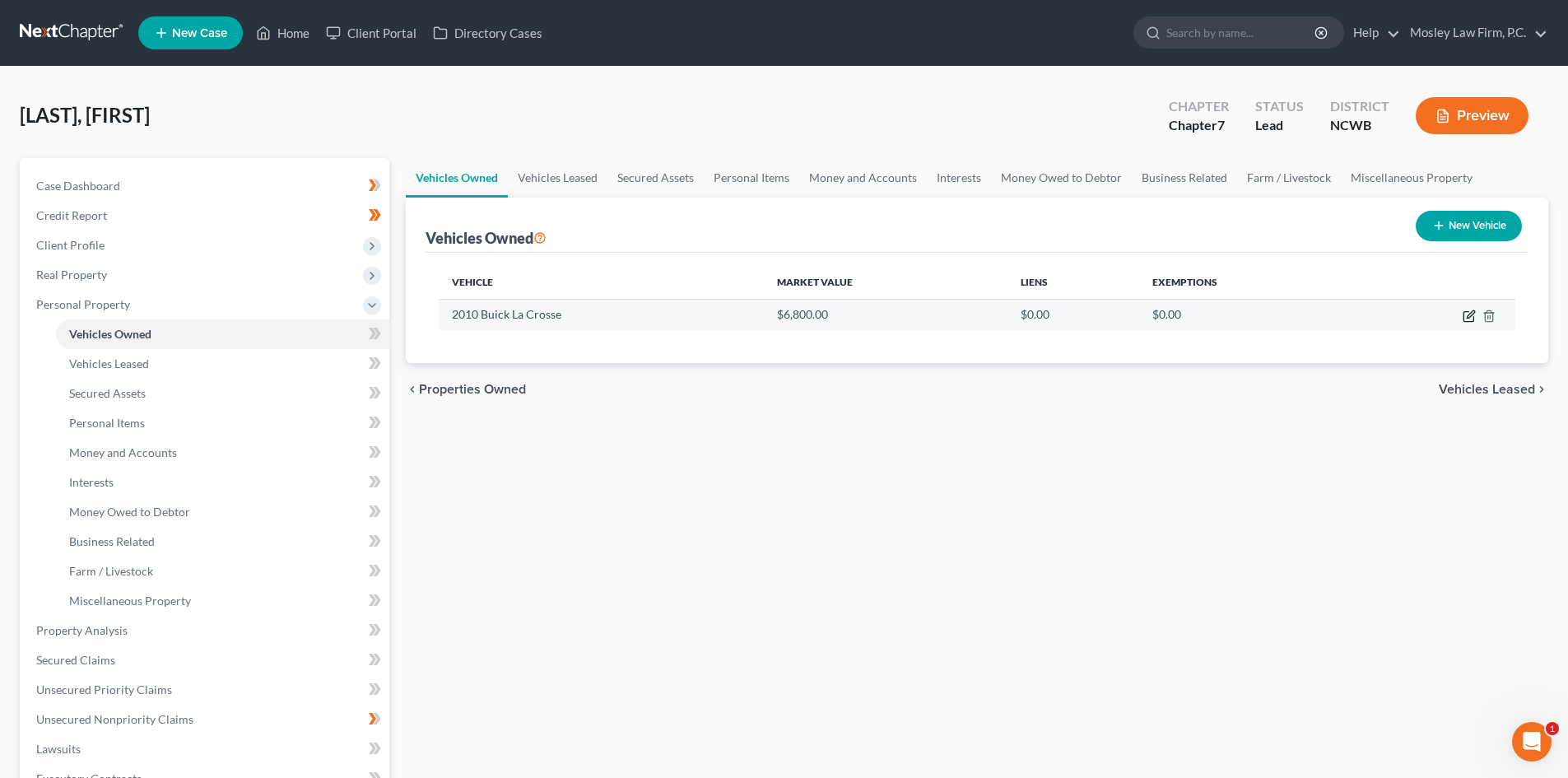 click 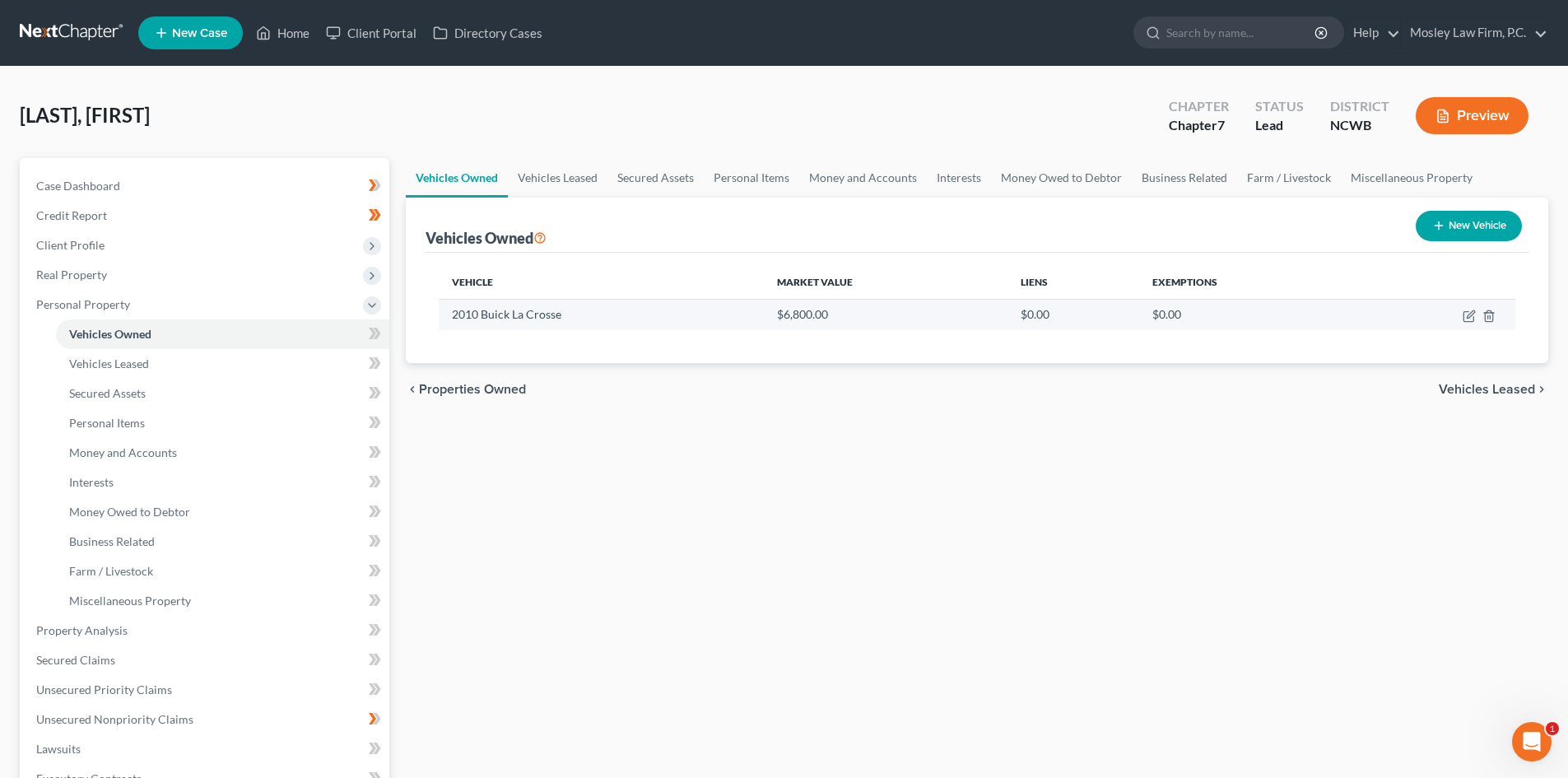 select on "0" 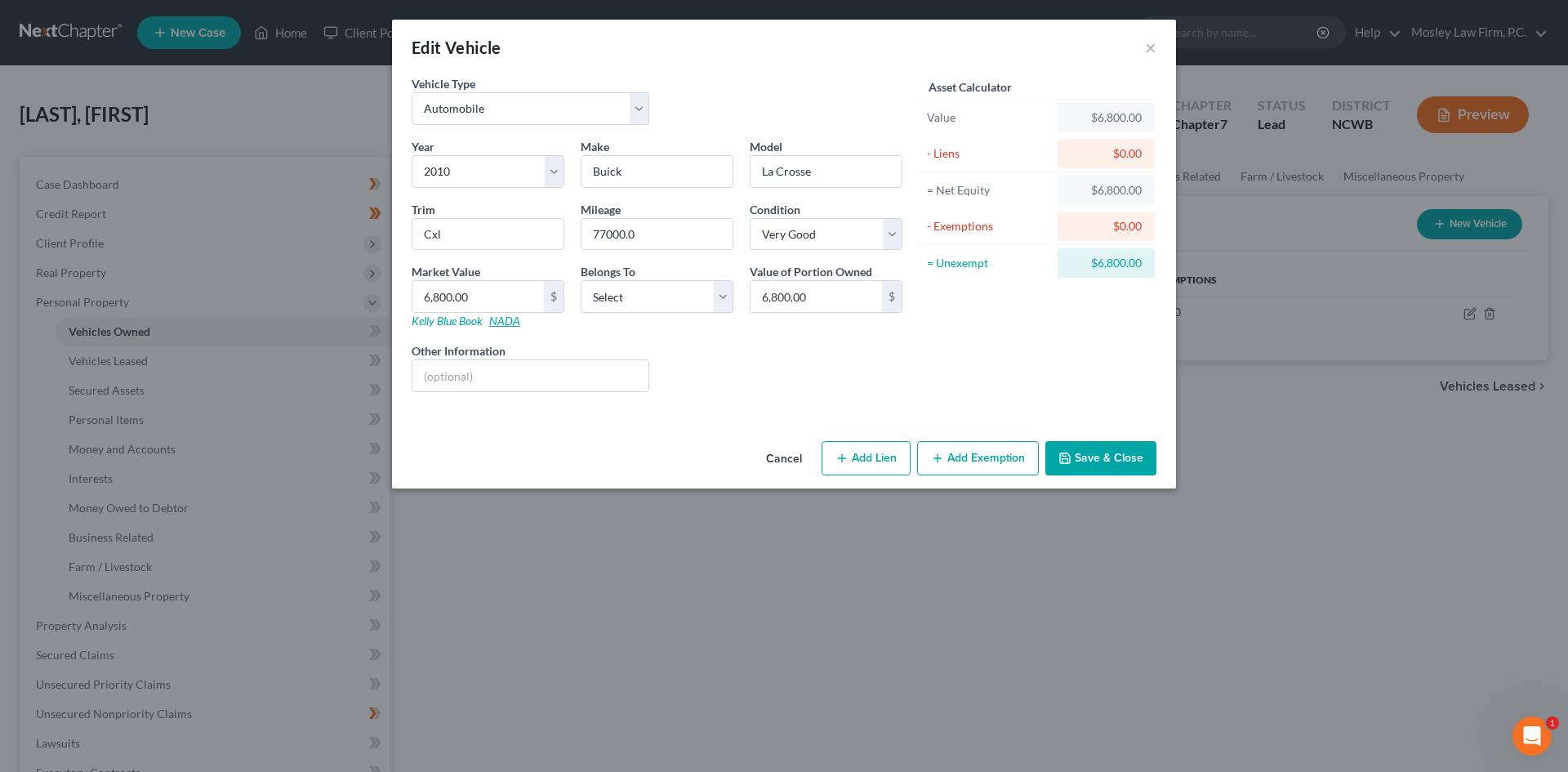 click on "NADA" at bounding box center (505, 320) 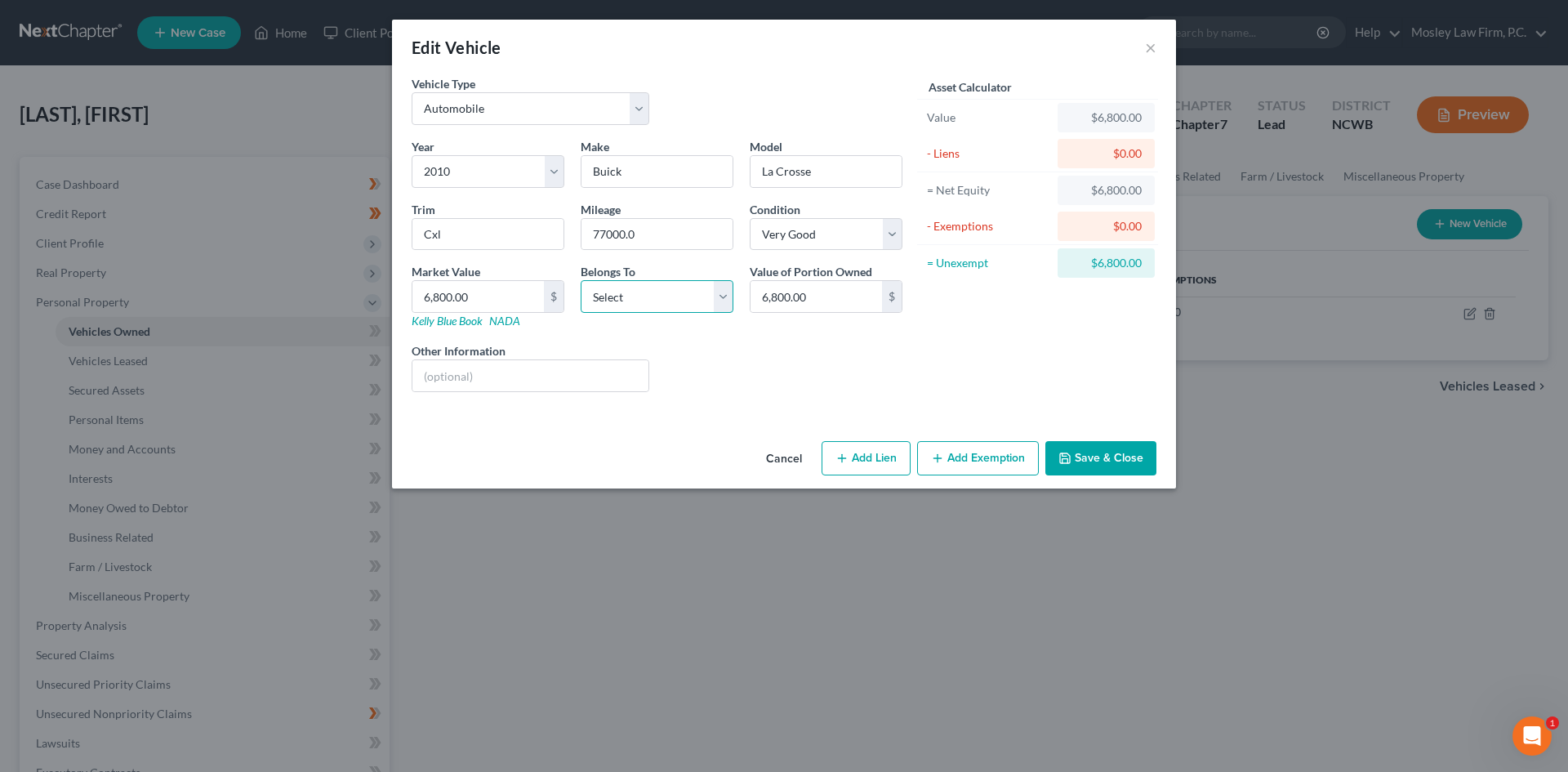 click on "Select Debtor 1 Only Debtor 2 Only Debtor 1 And Debtor 2 Only At Least One Of The Debtors And Another Community Property" at bounding box center (657, 297) 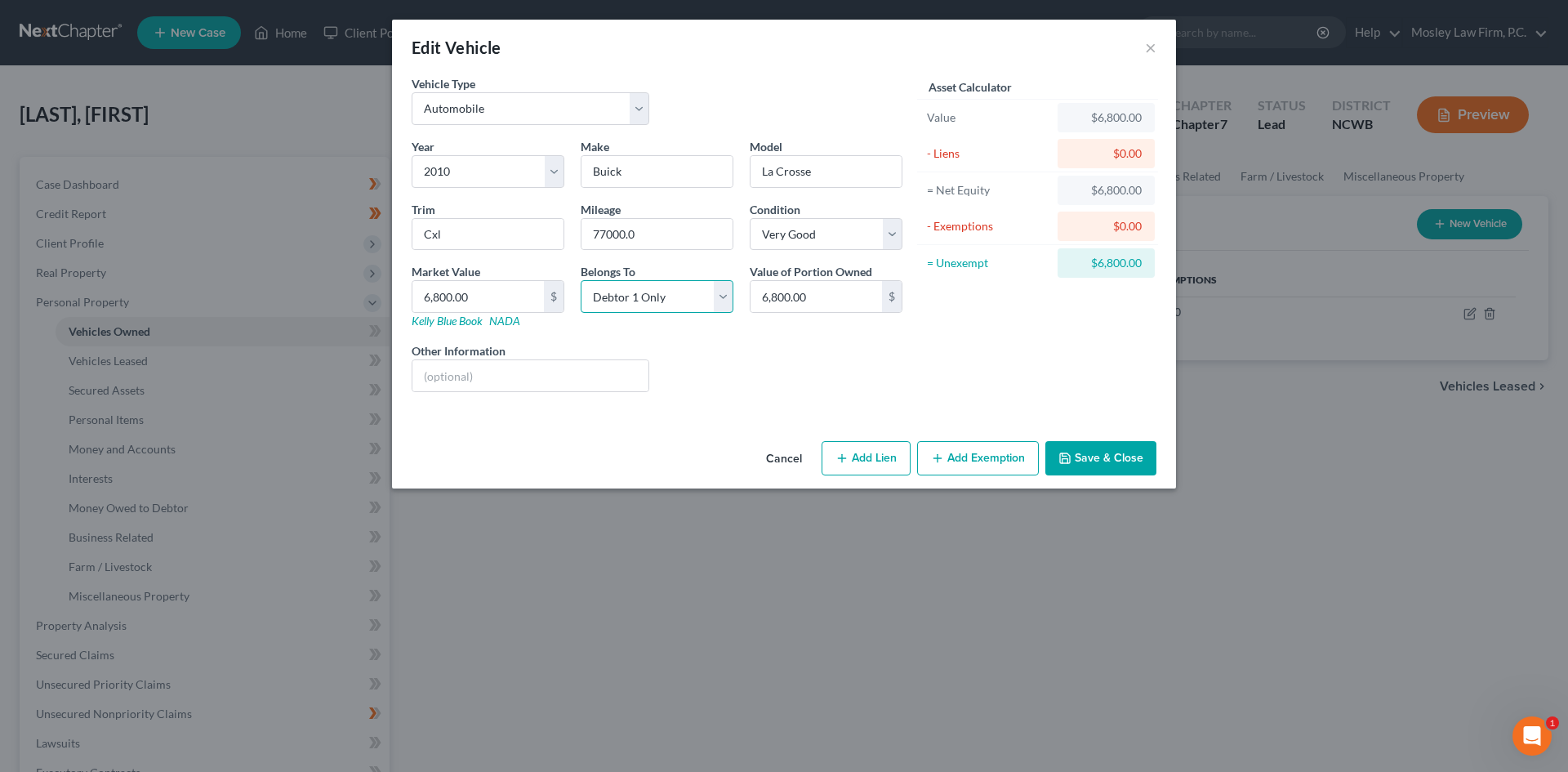 click on "Select Debtor 1 Only Debtor 2 Only Debtor 1 And Debtor 2 Only At Least One Of The Debtors And Another Community Property" at bounding box center (657, 297) 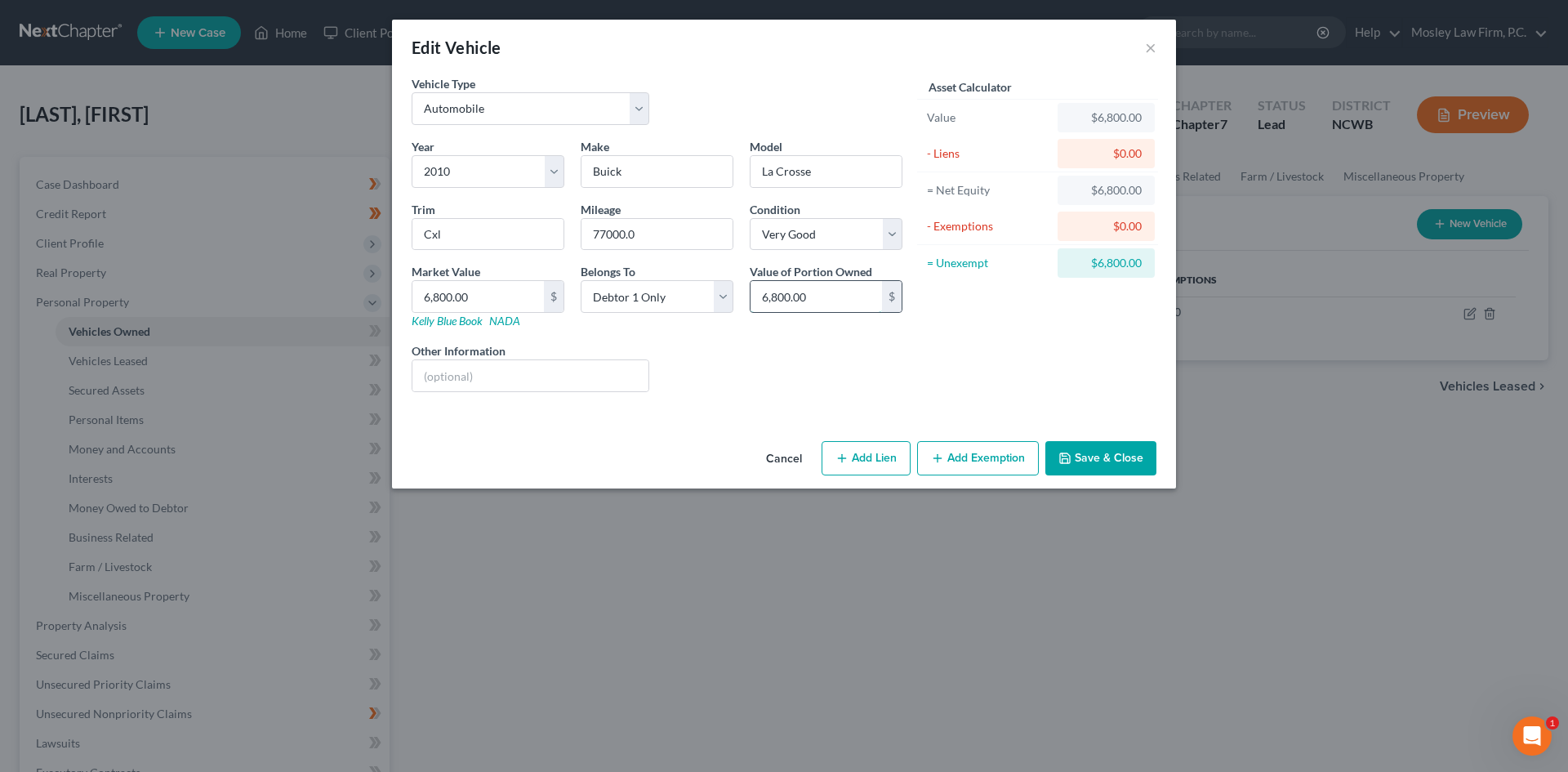 click on "6,800.00" at bounding box center (816, 297) 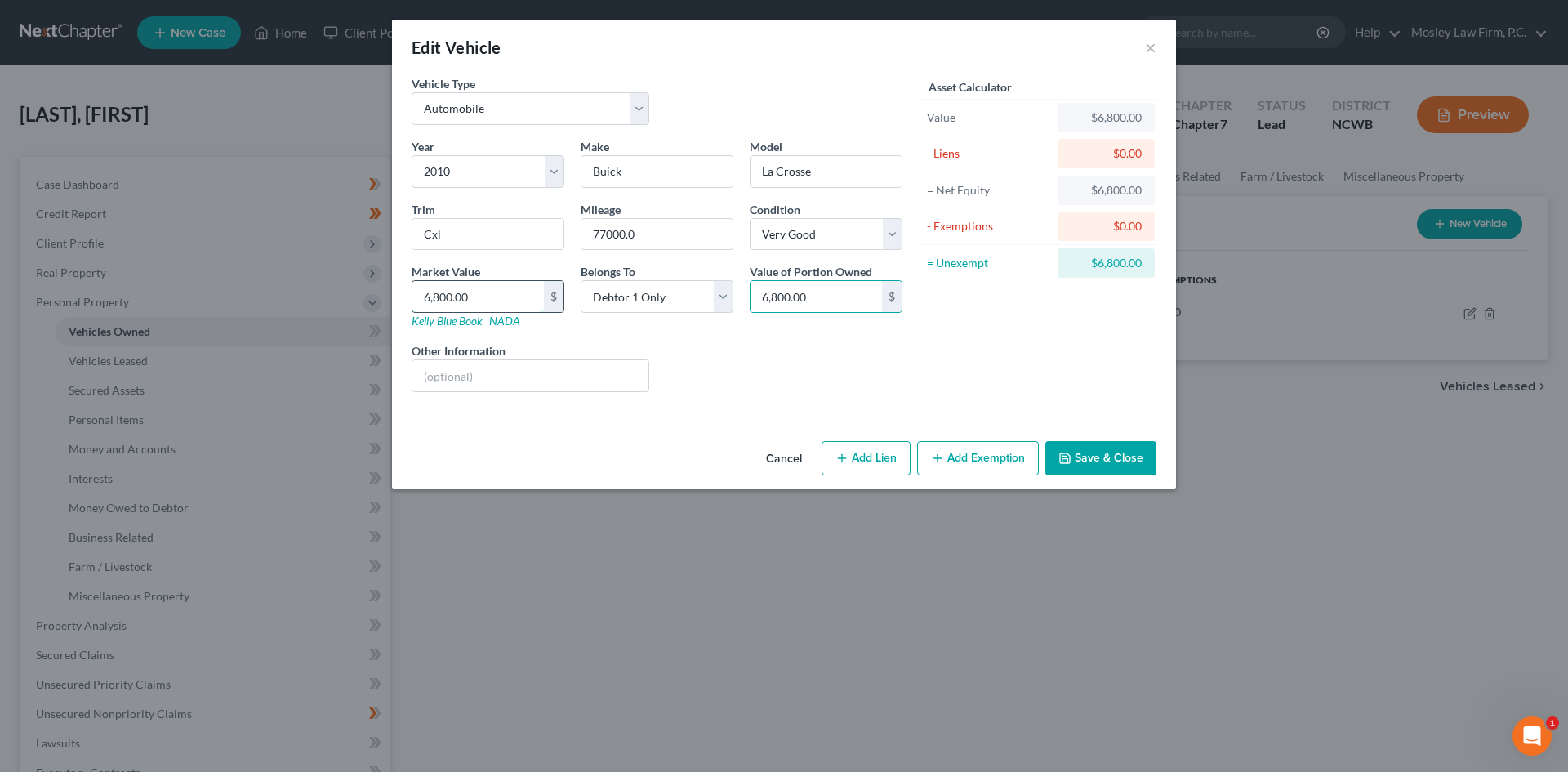 click on "6,800.00" at bounding box center [478, 297] 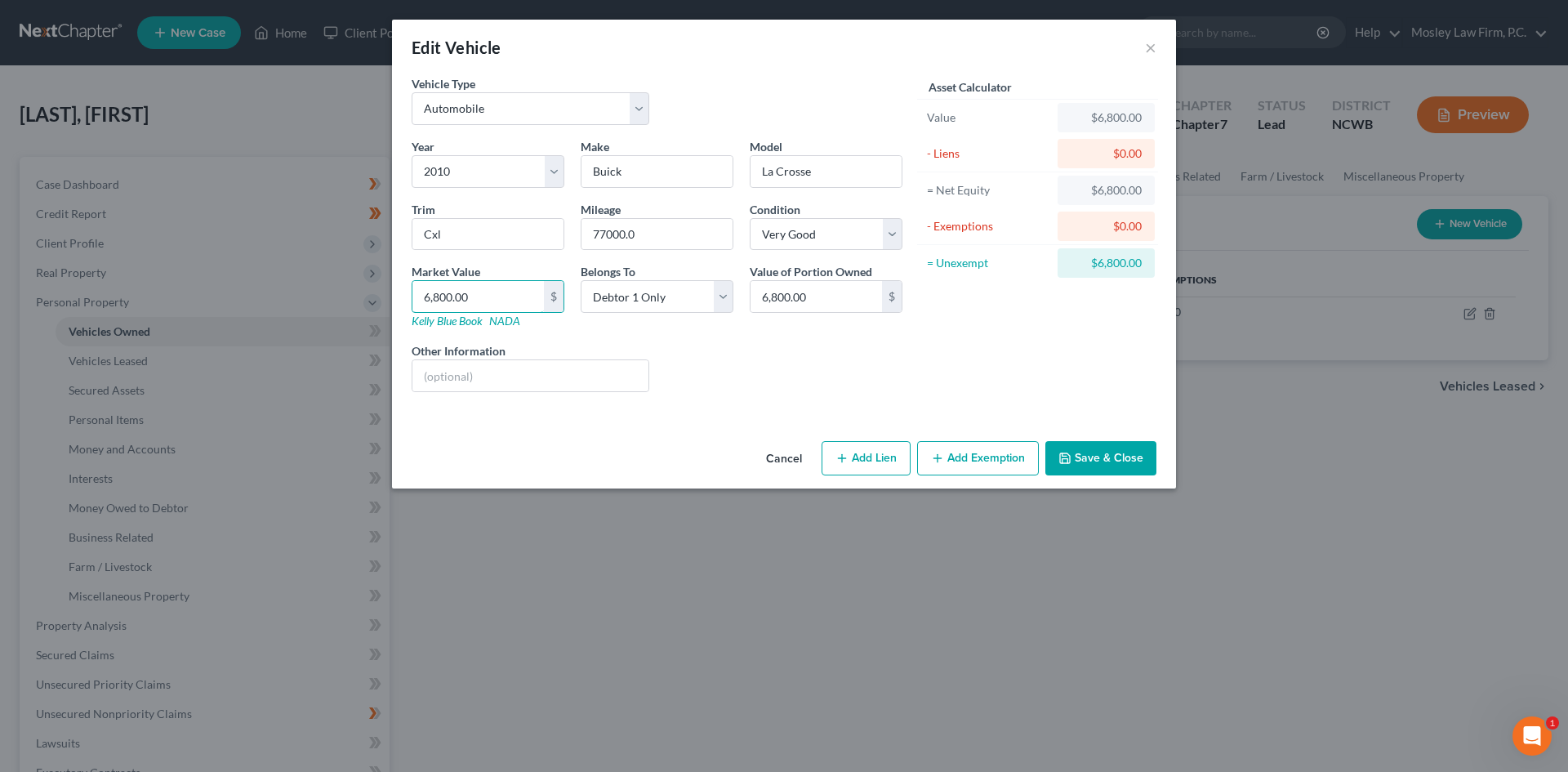 type on "2" 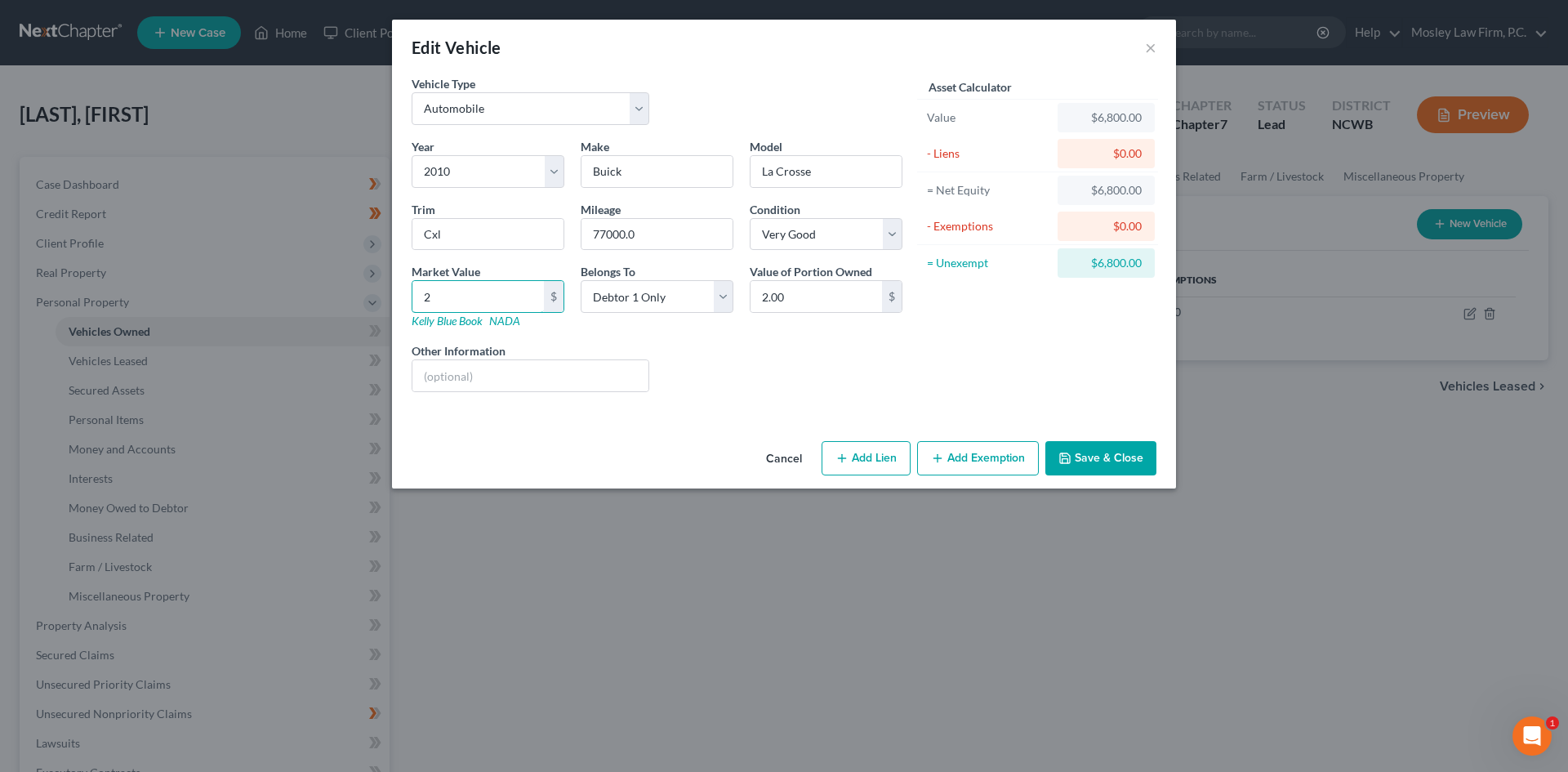type on "26" 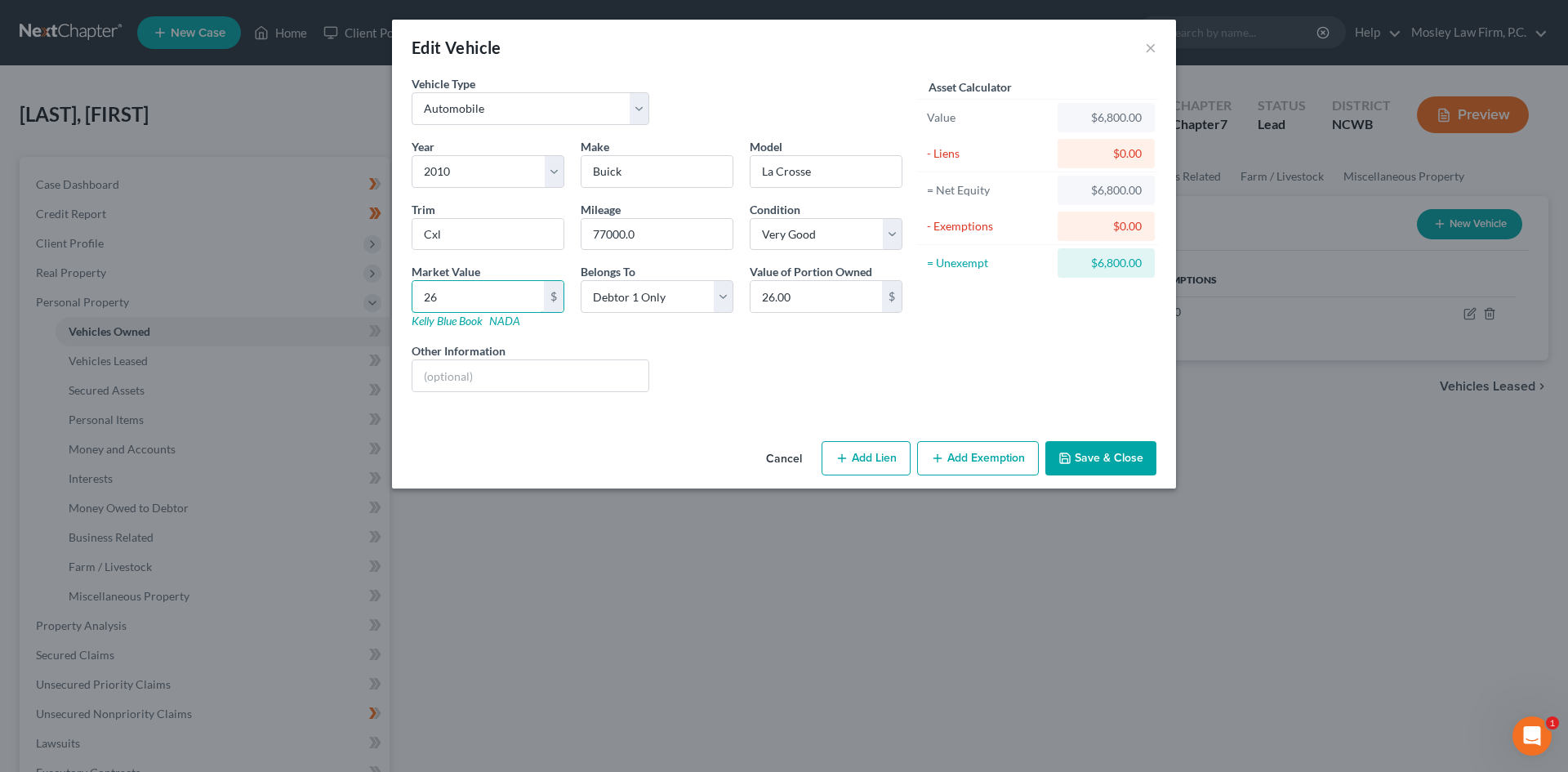 type on "262" 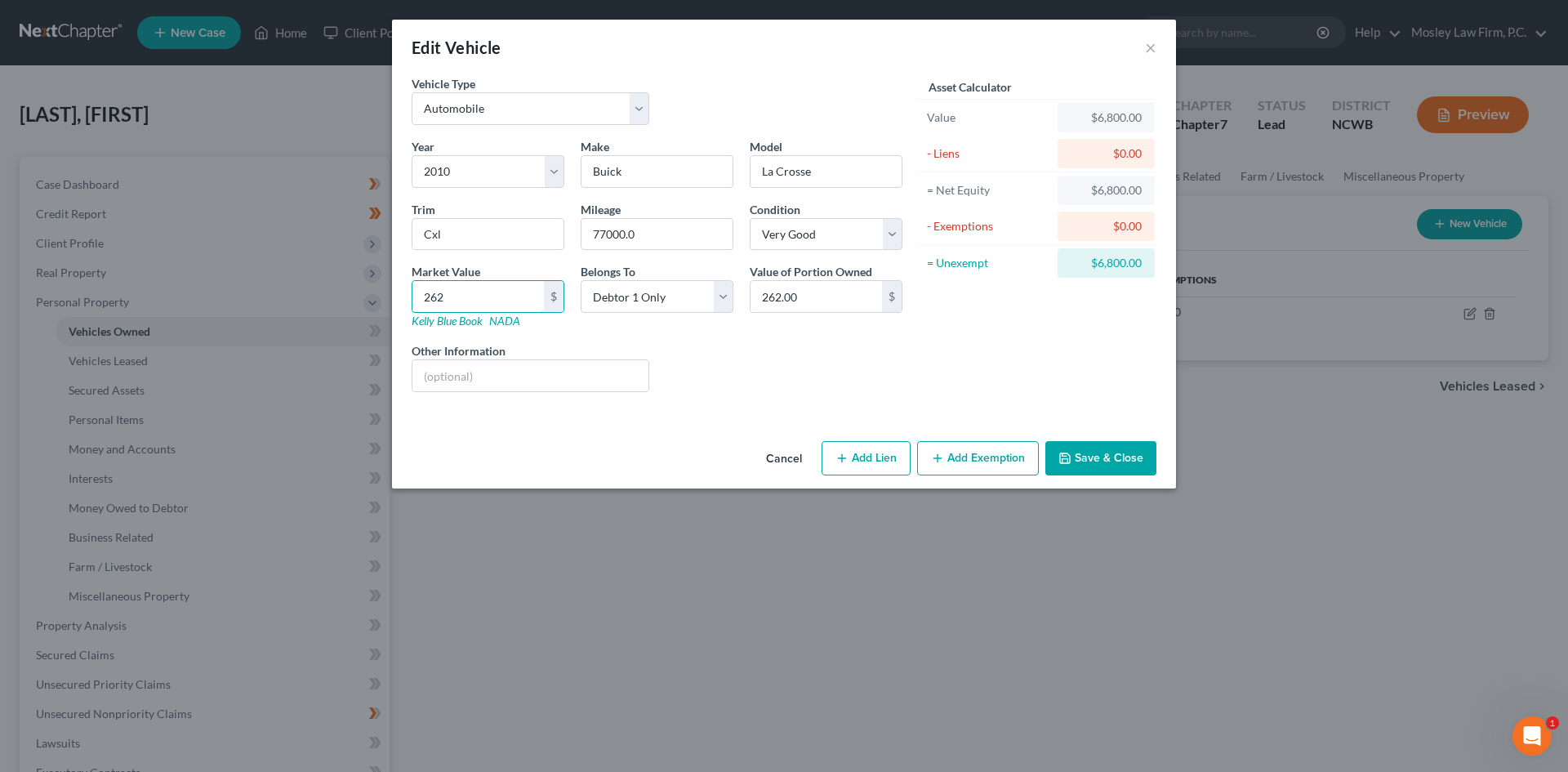 type on "2625" 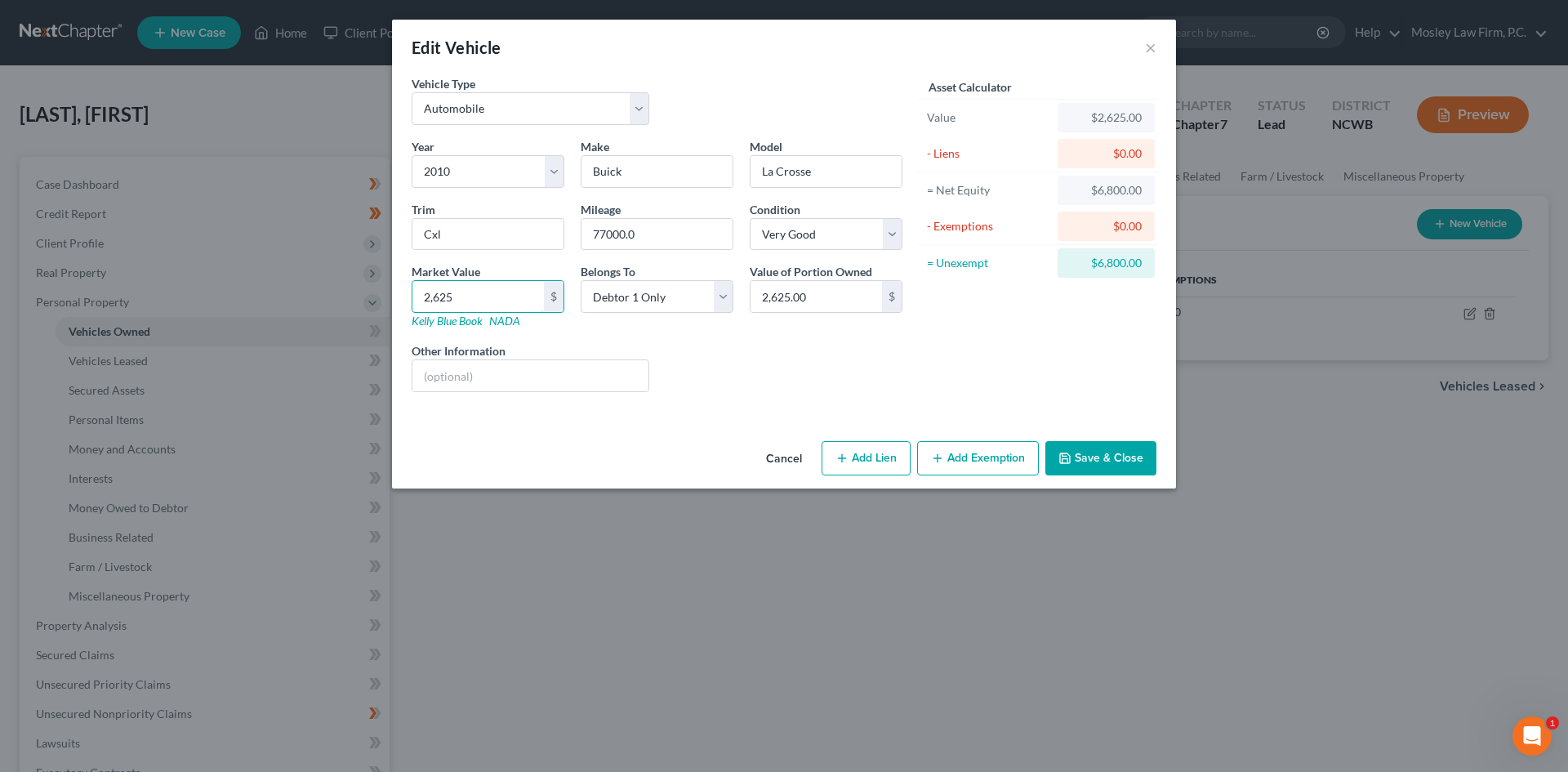 type on "2,625" 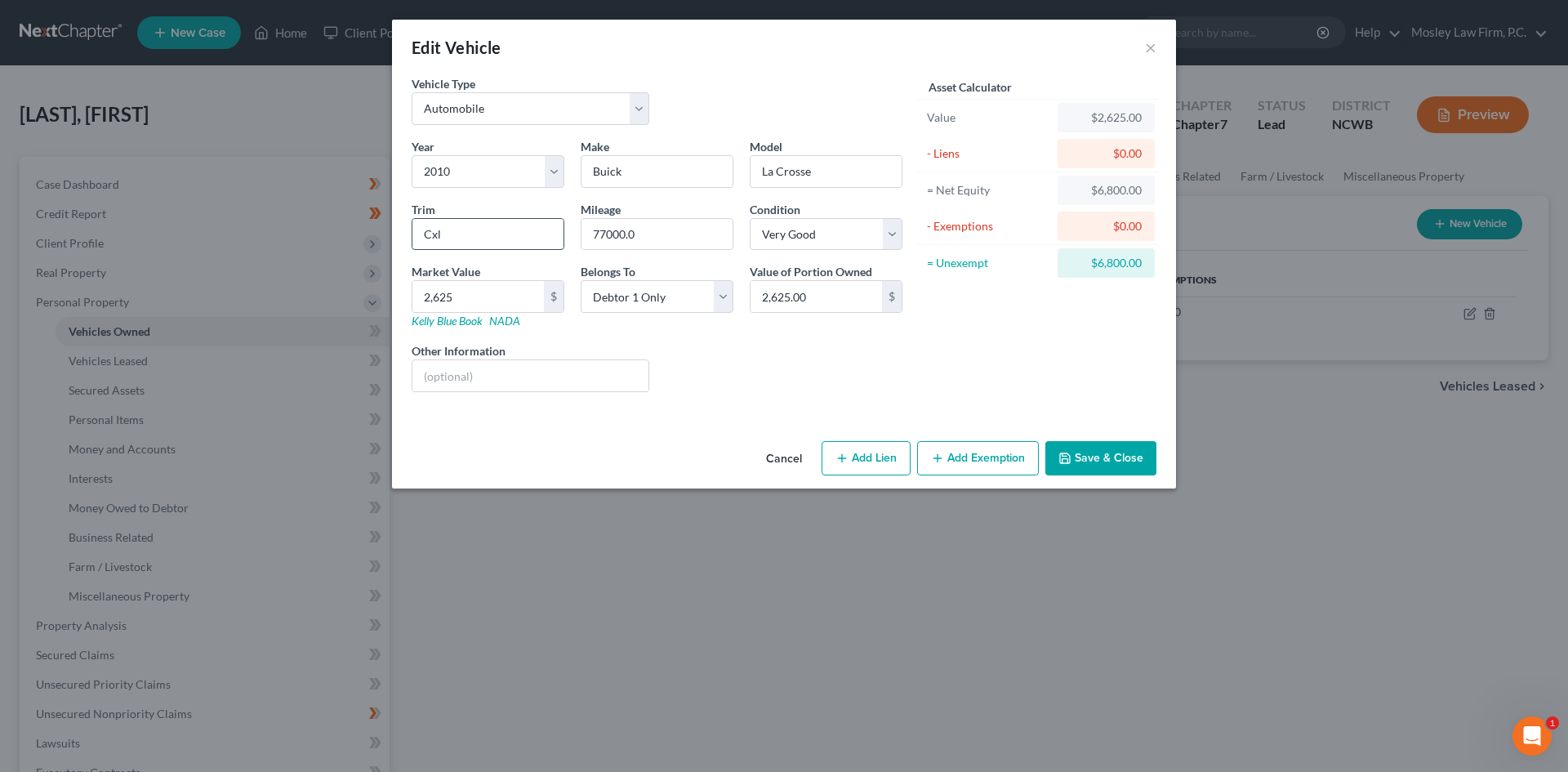 click on "Cxl" at bounding box center [488, 234] 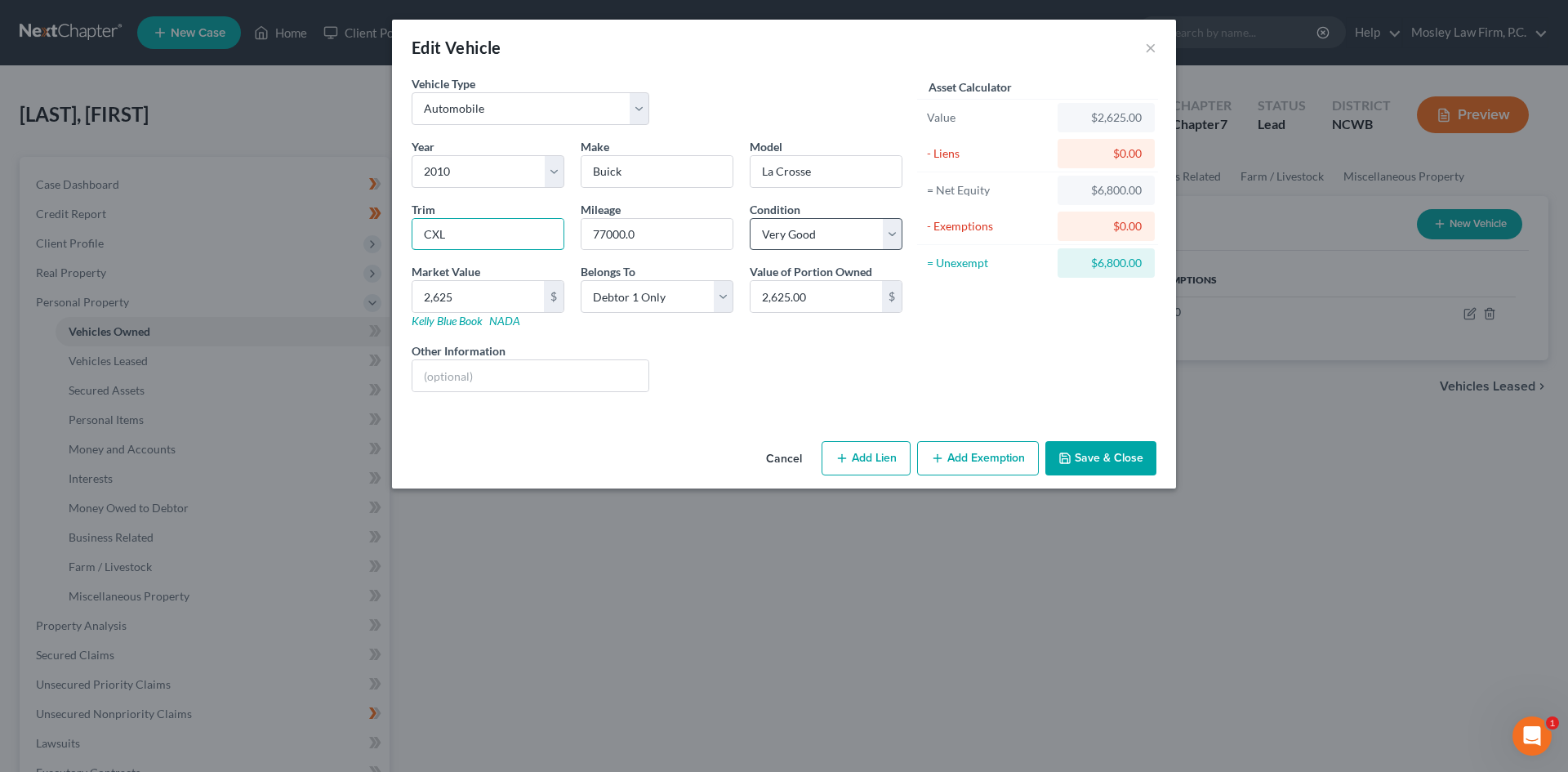 type on "CXL" 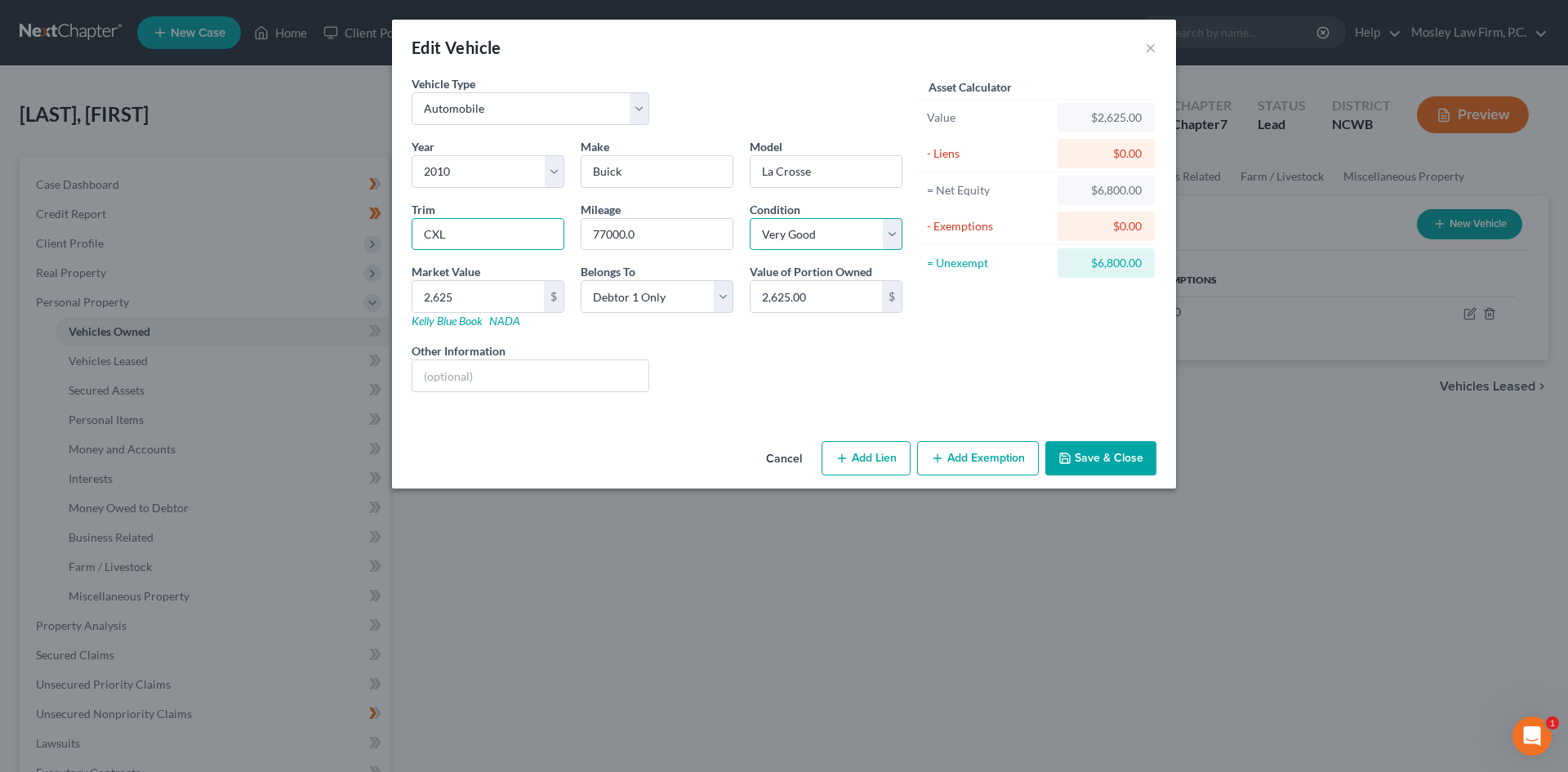 click on "Select Excellent Very Good Good Fair Poor" at bounding box center [826, 234] 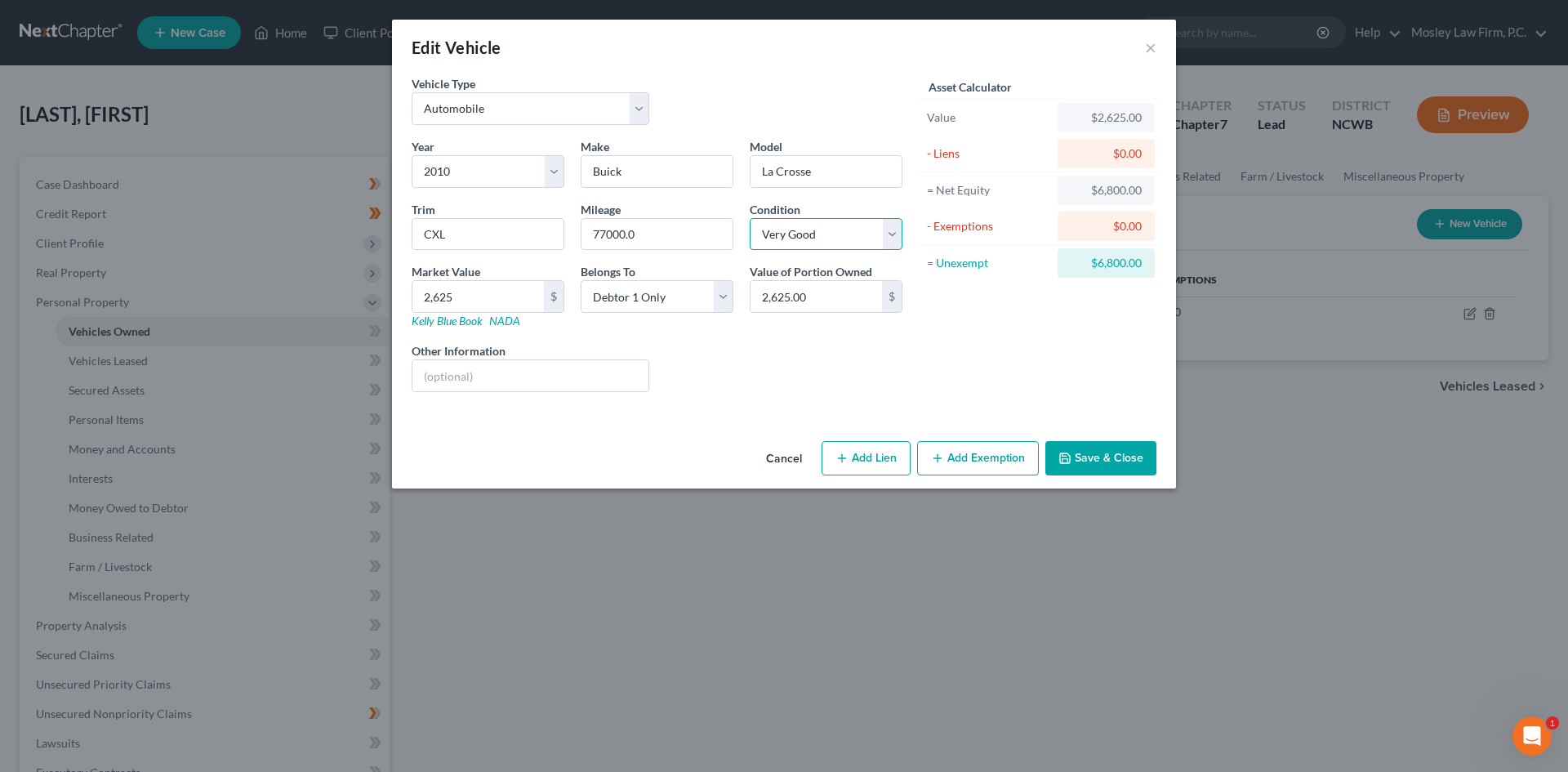 select on "2" 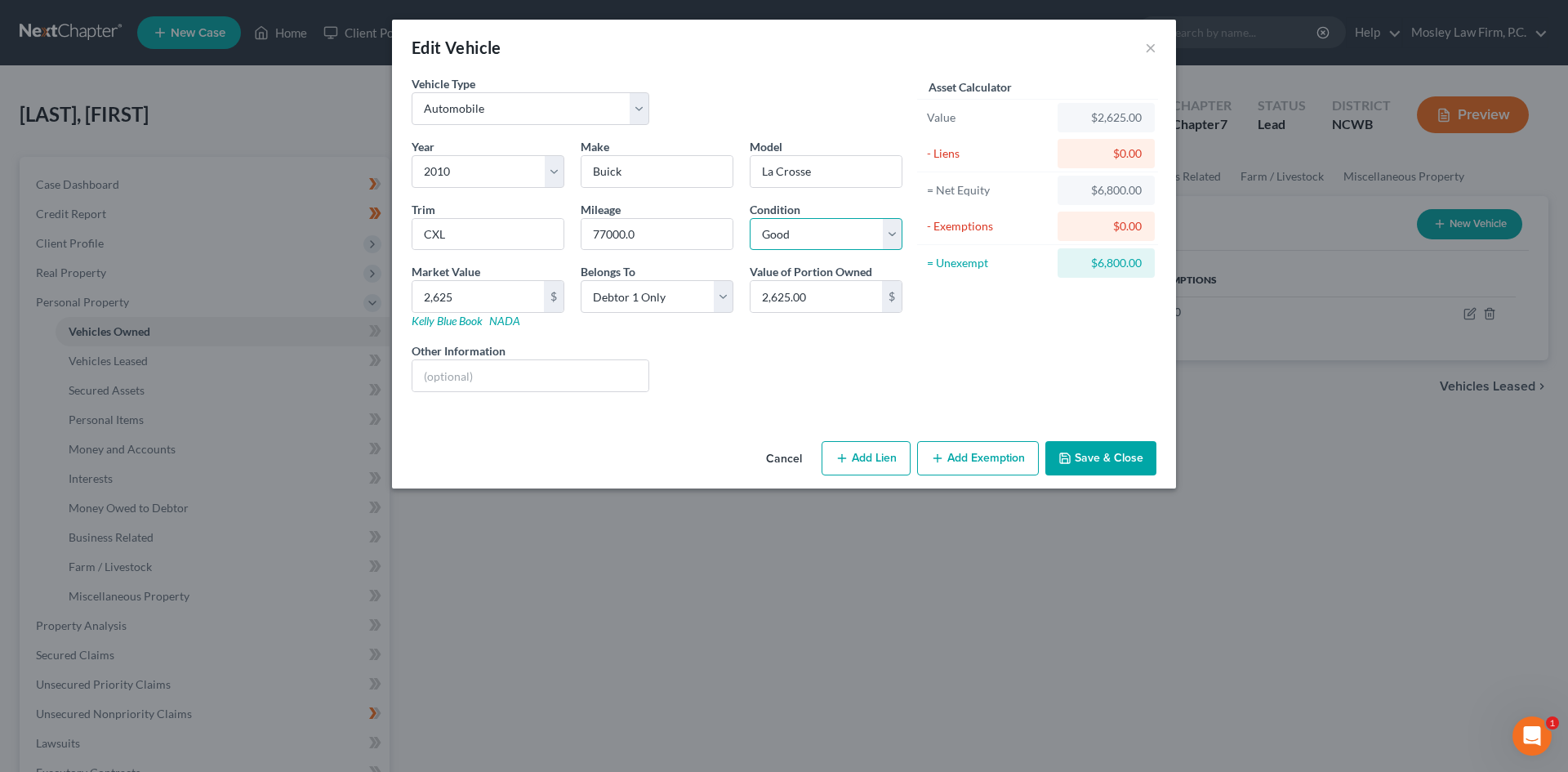 click on "Select Excellent Very Good Good Fair Poor" at bounding box center [826, 234] 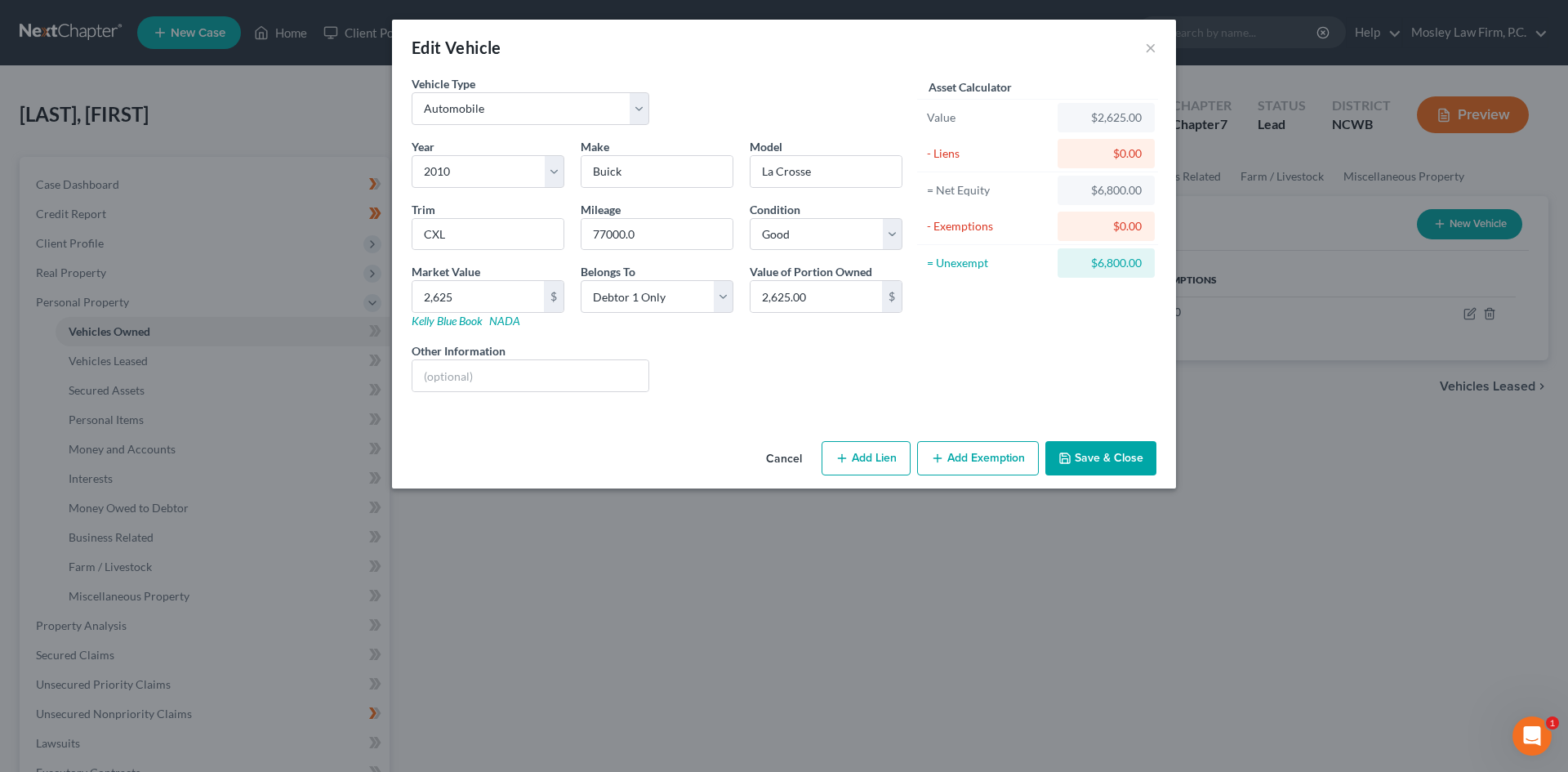 click on "Add Exemption" at bounding box center (978, 458) 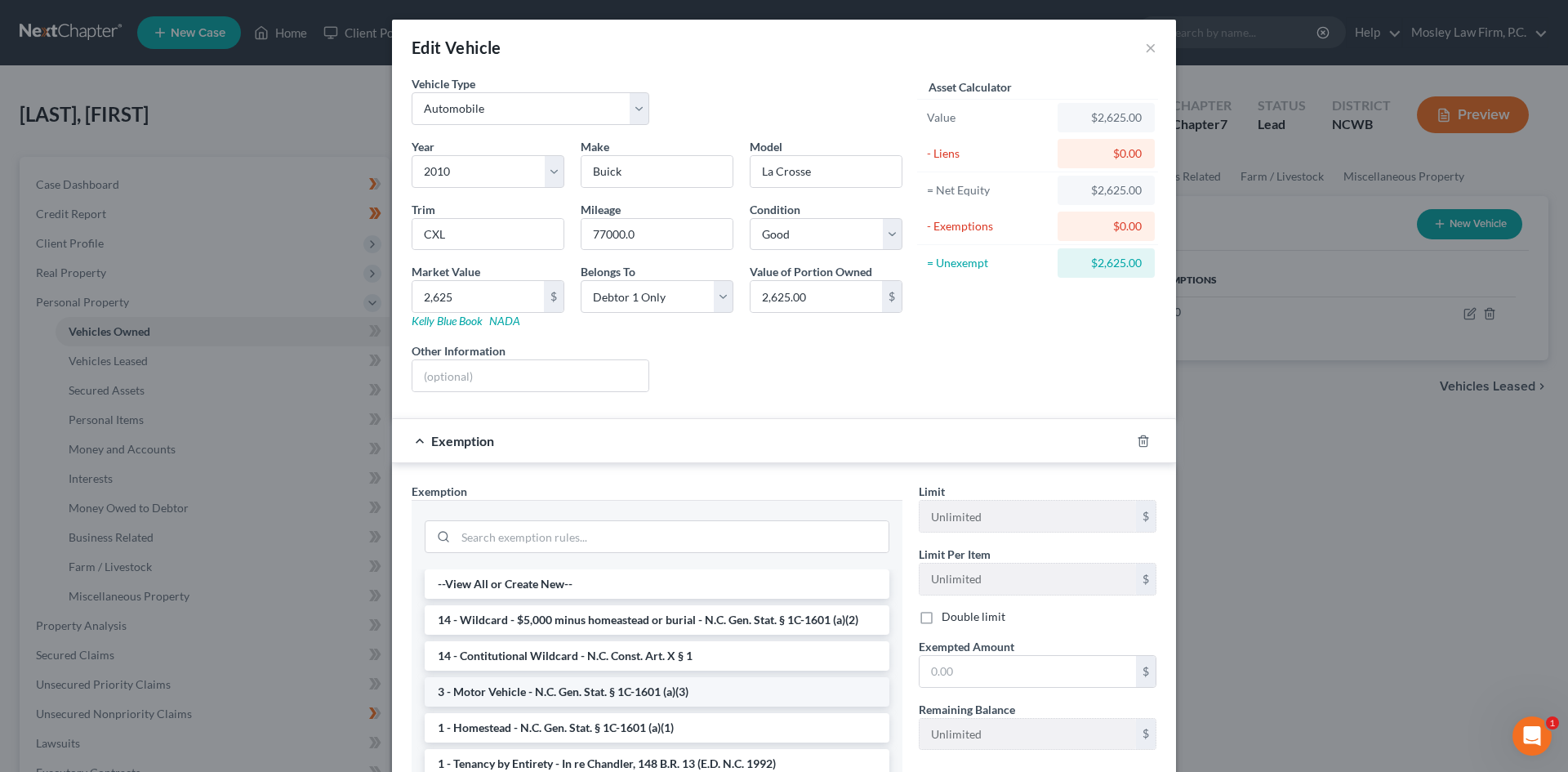 click on "3 - Motor Vehicle - N.C. Gen. Stat. § 1C-1601 (a)(3)" at bounding box center [657, 692] 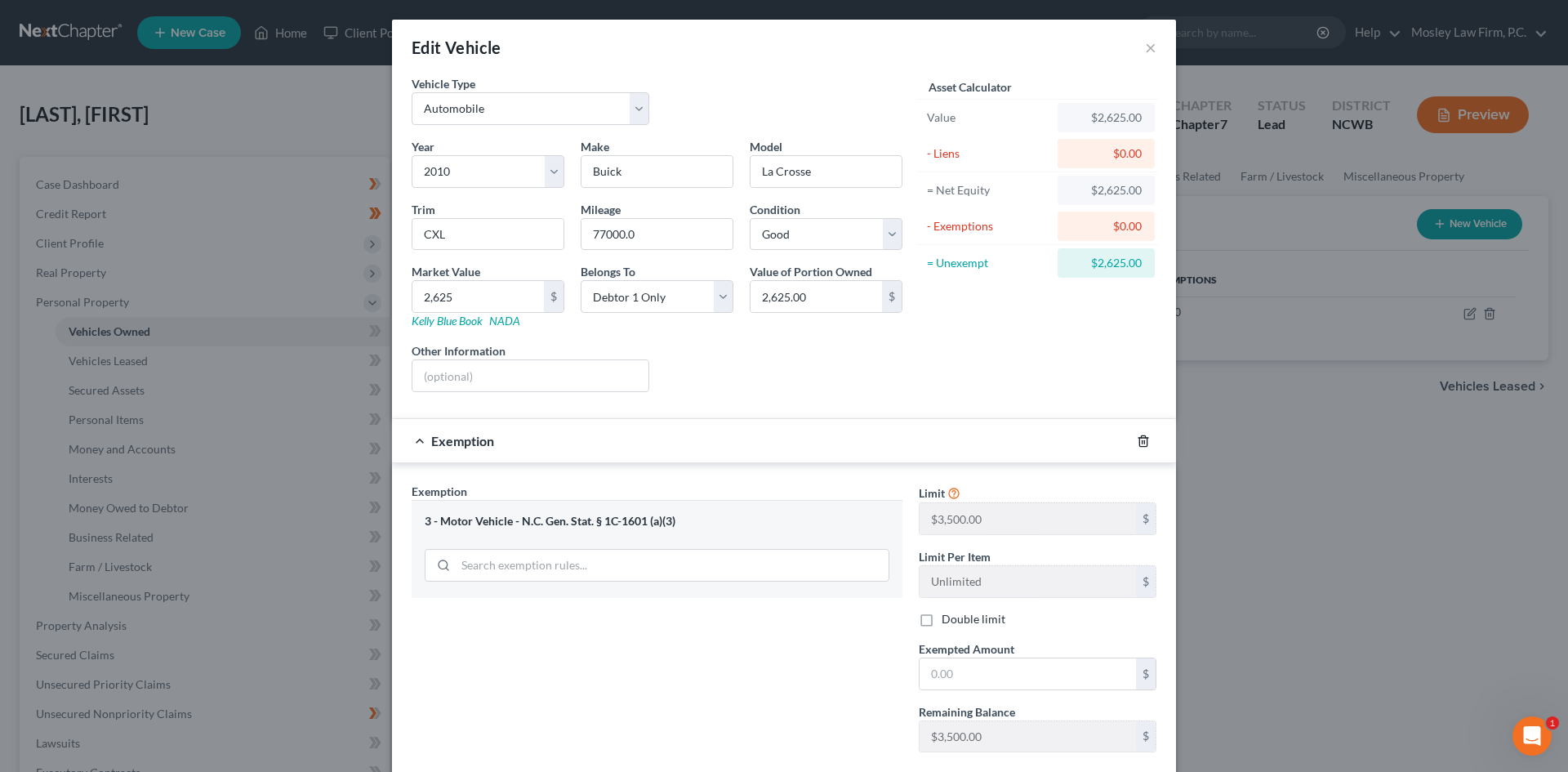 click 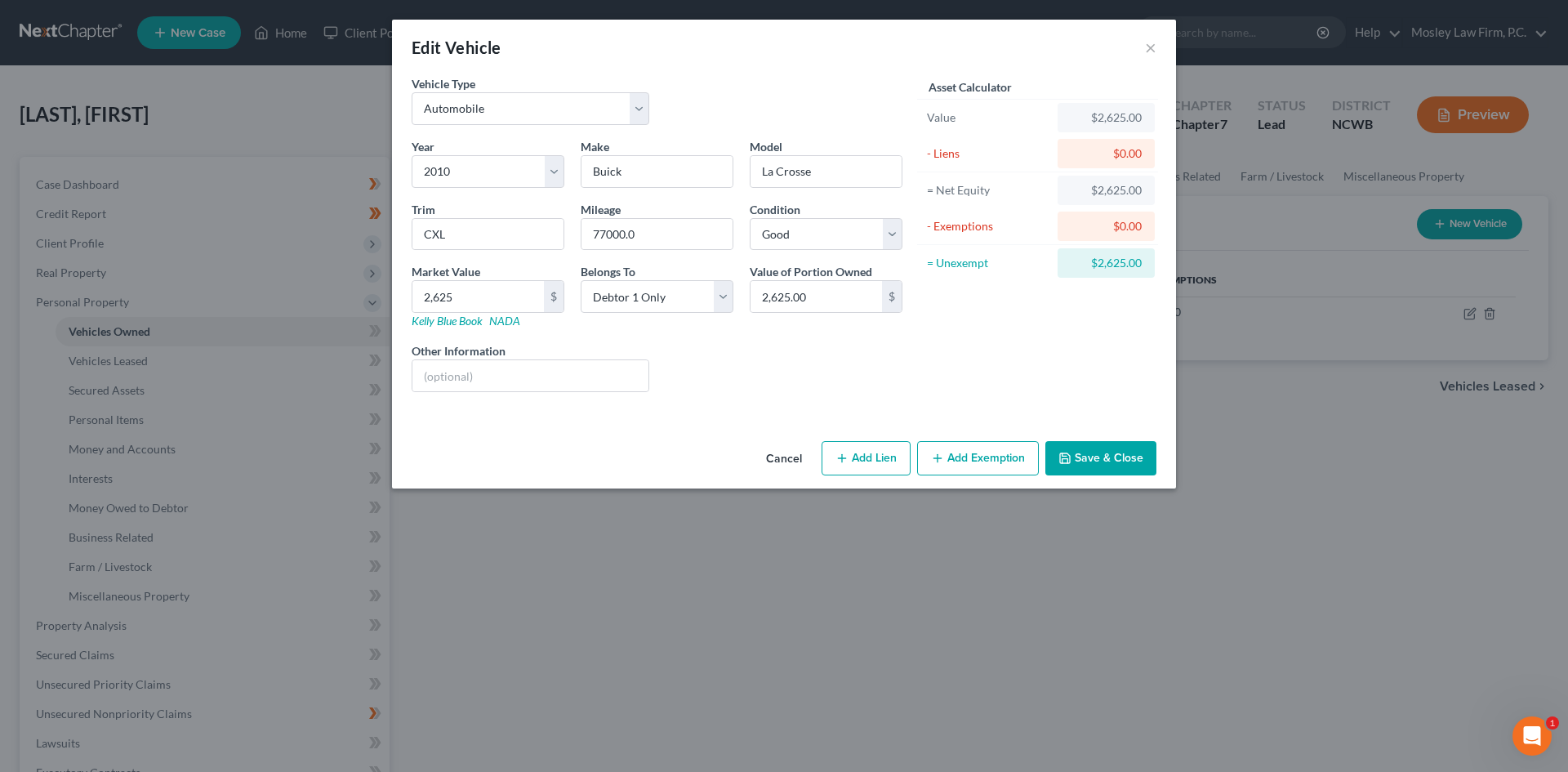 click on "Save & Close" at bounding box center [1101, 458] 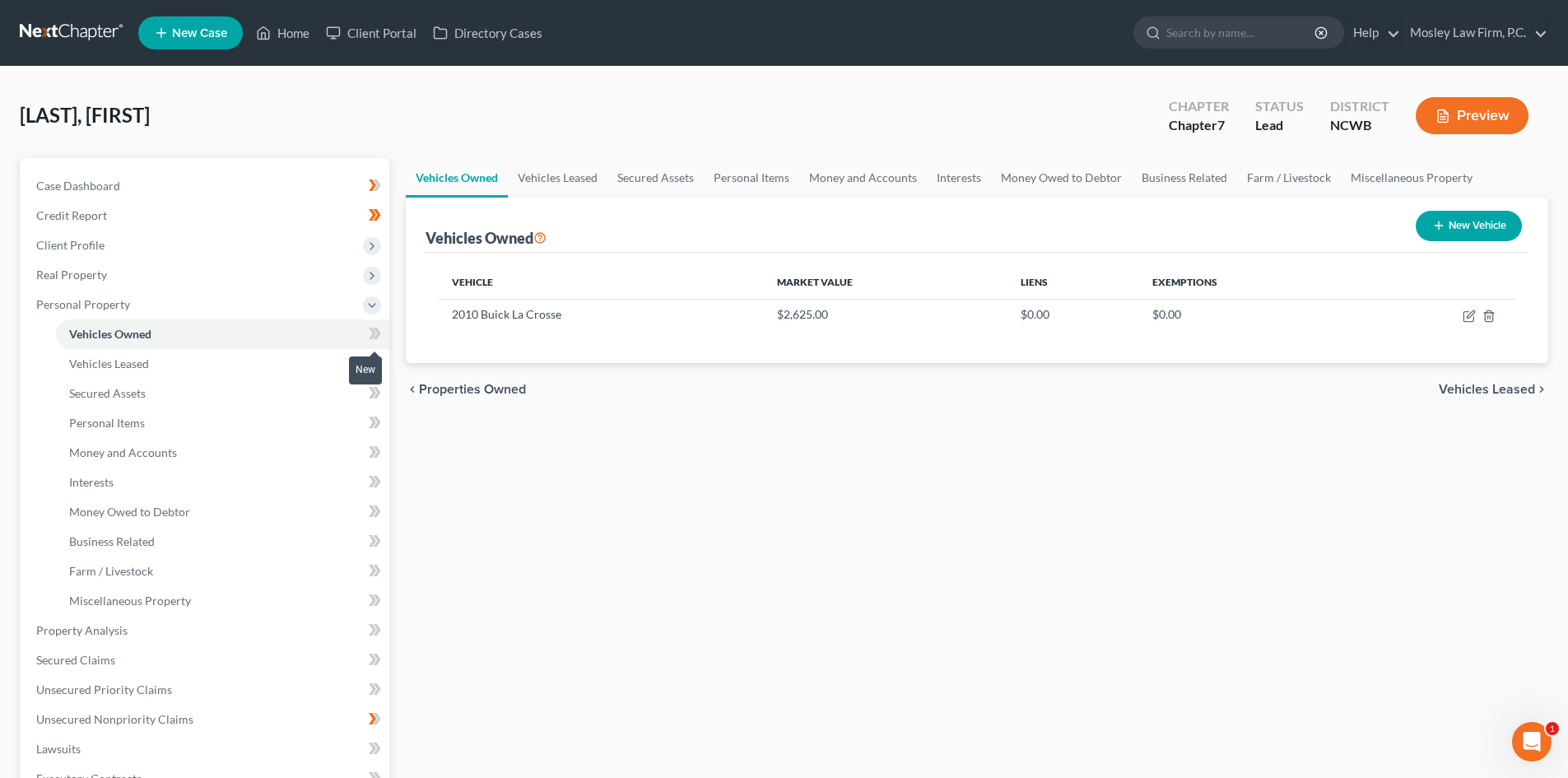 click 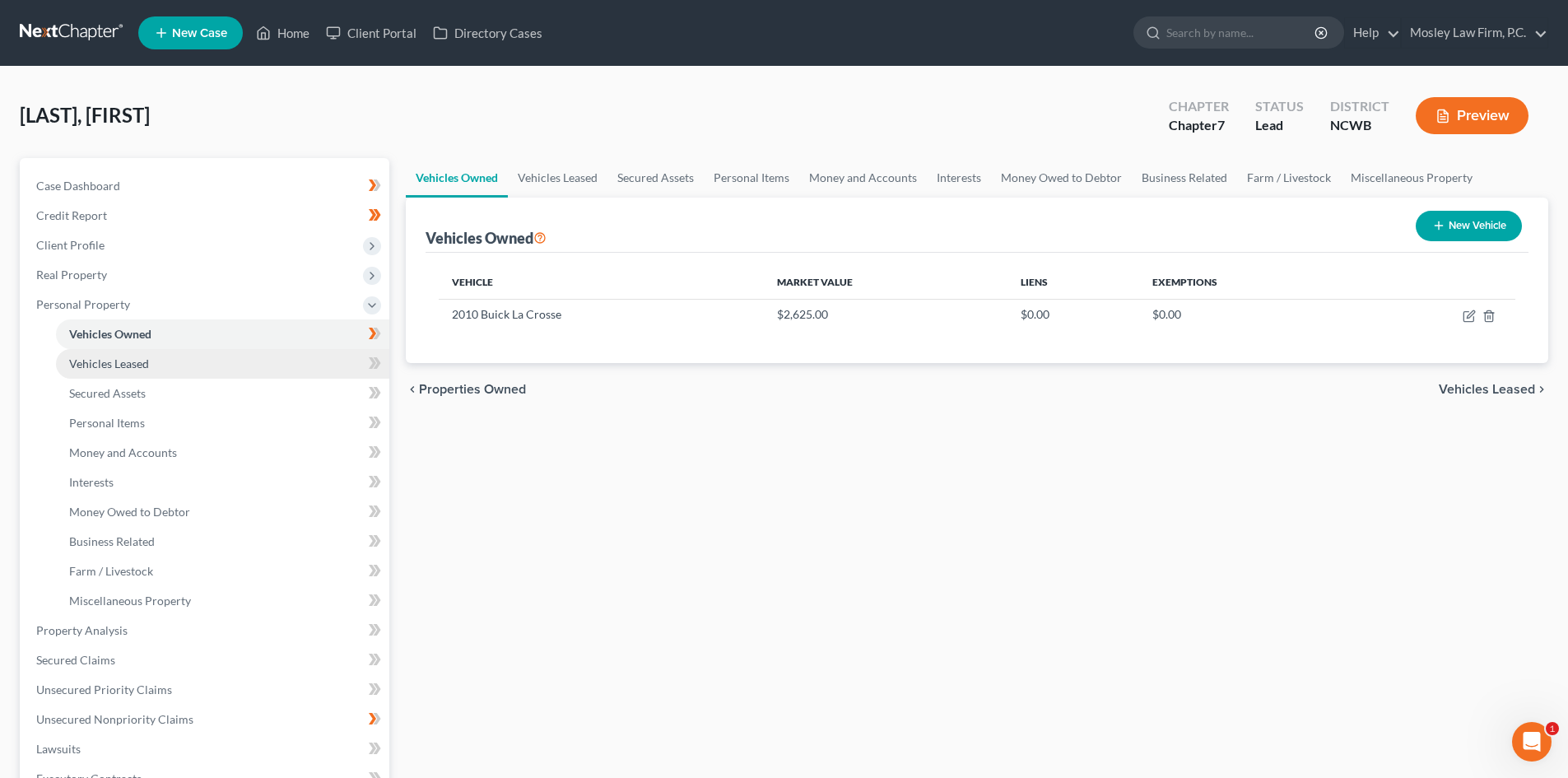 click on "Vehicles Leased" at bounding box center [222, 364] 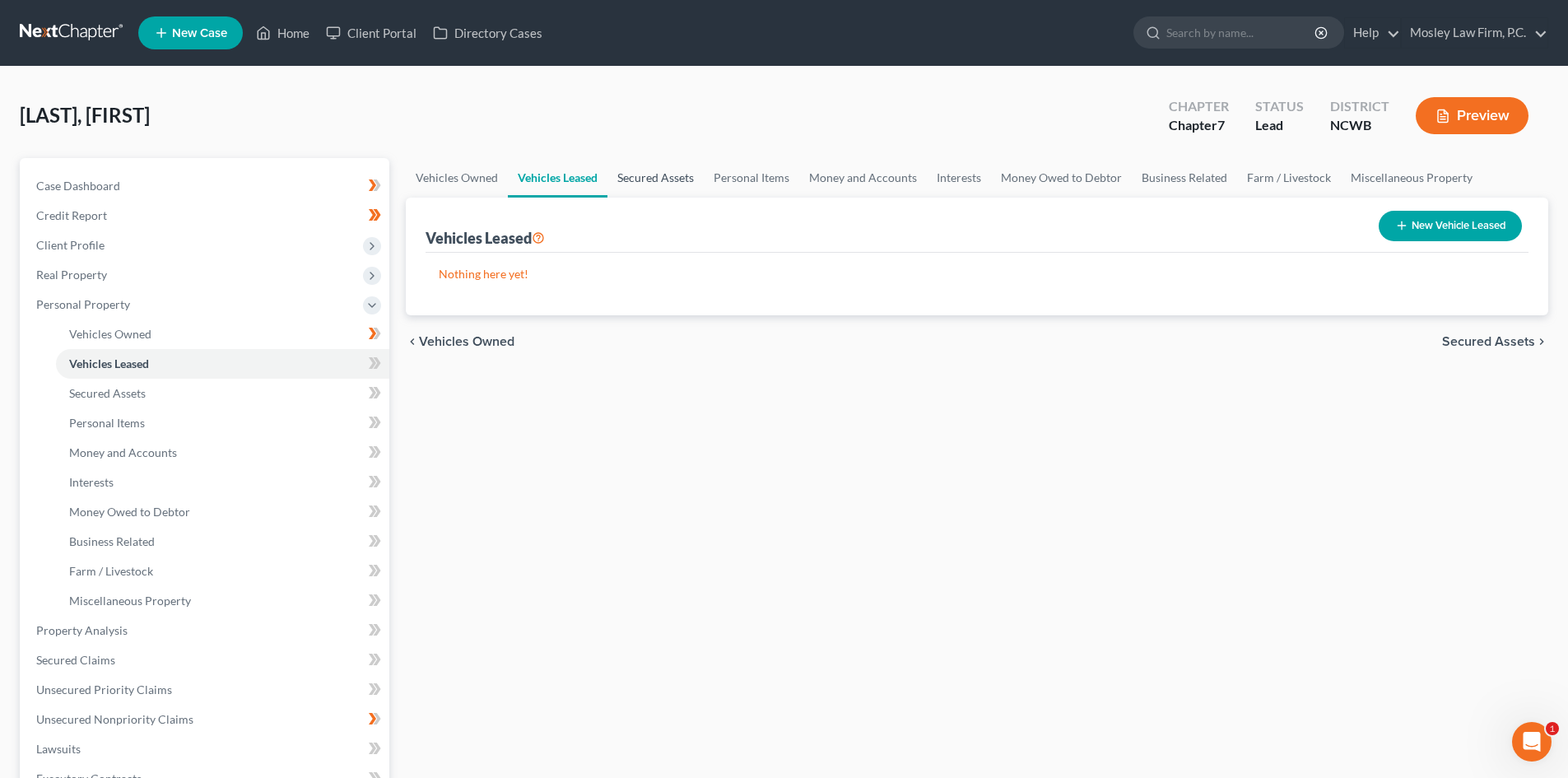 click on "Secured Assets" at bounding box center (655, 178) 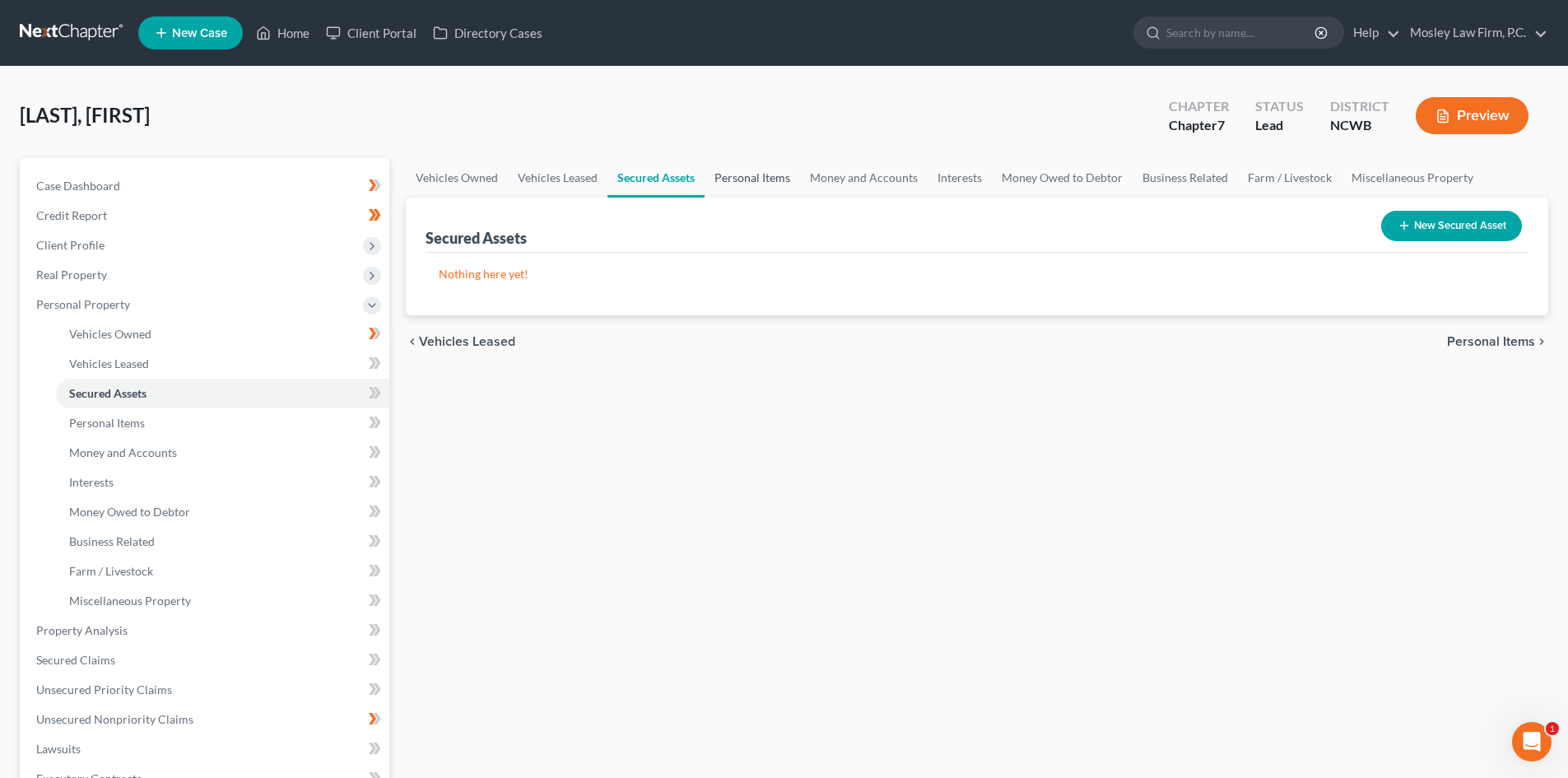 click on "Personal Items" at bounding box center (752, 178) 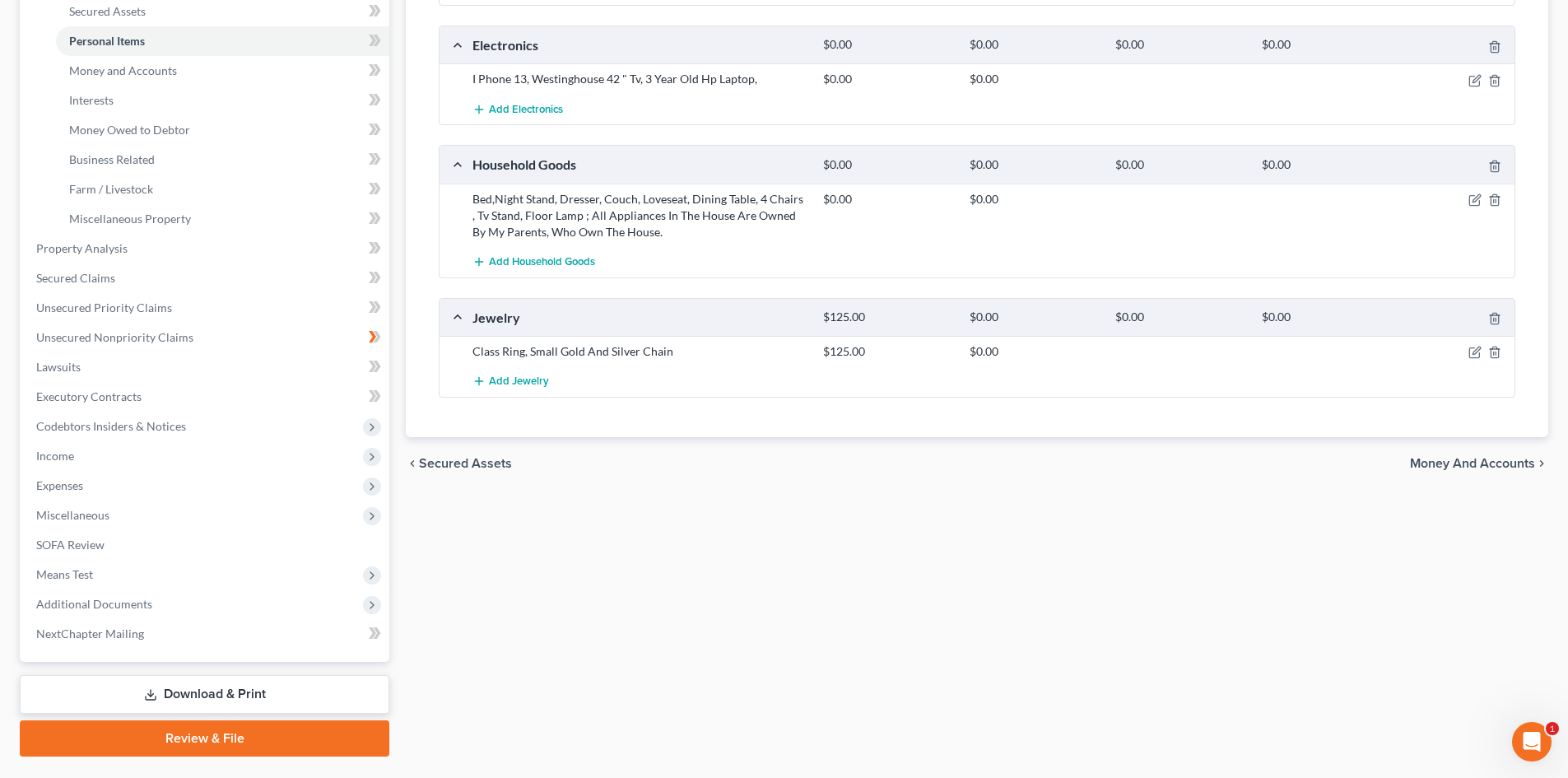 scroll, scrollTop: 0, scrollLeft: 0, axis: both 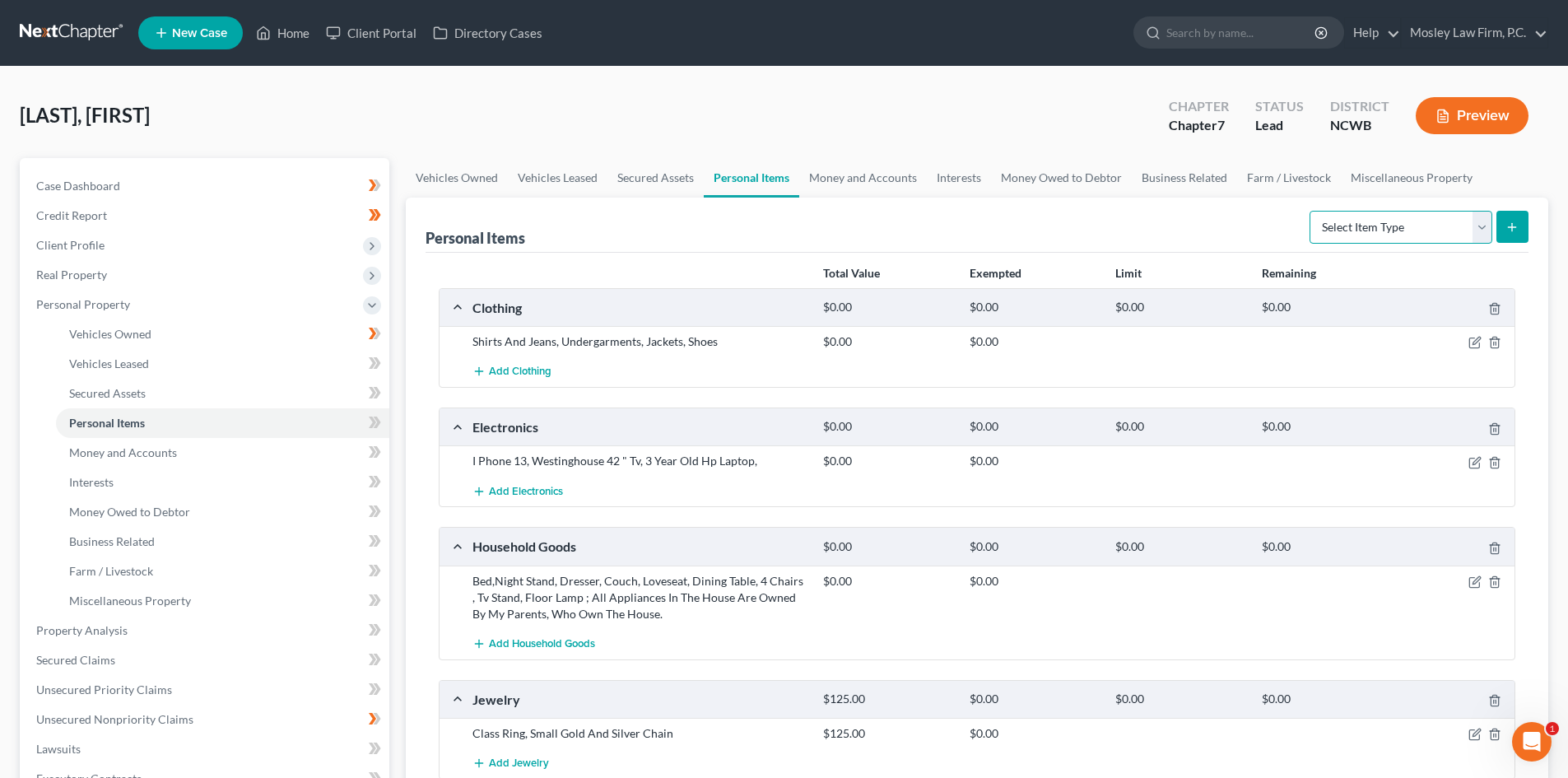 click on "Select Item Type Clothing Collectibles Of Value Electronics Firearms Household Goods Jewelry Other Pet(s) Sports & Hobby Equipment" at bounding box center [1401, 227] 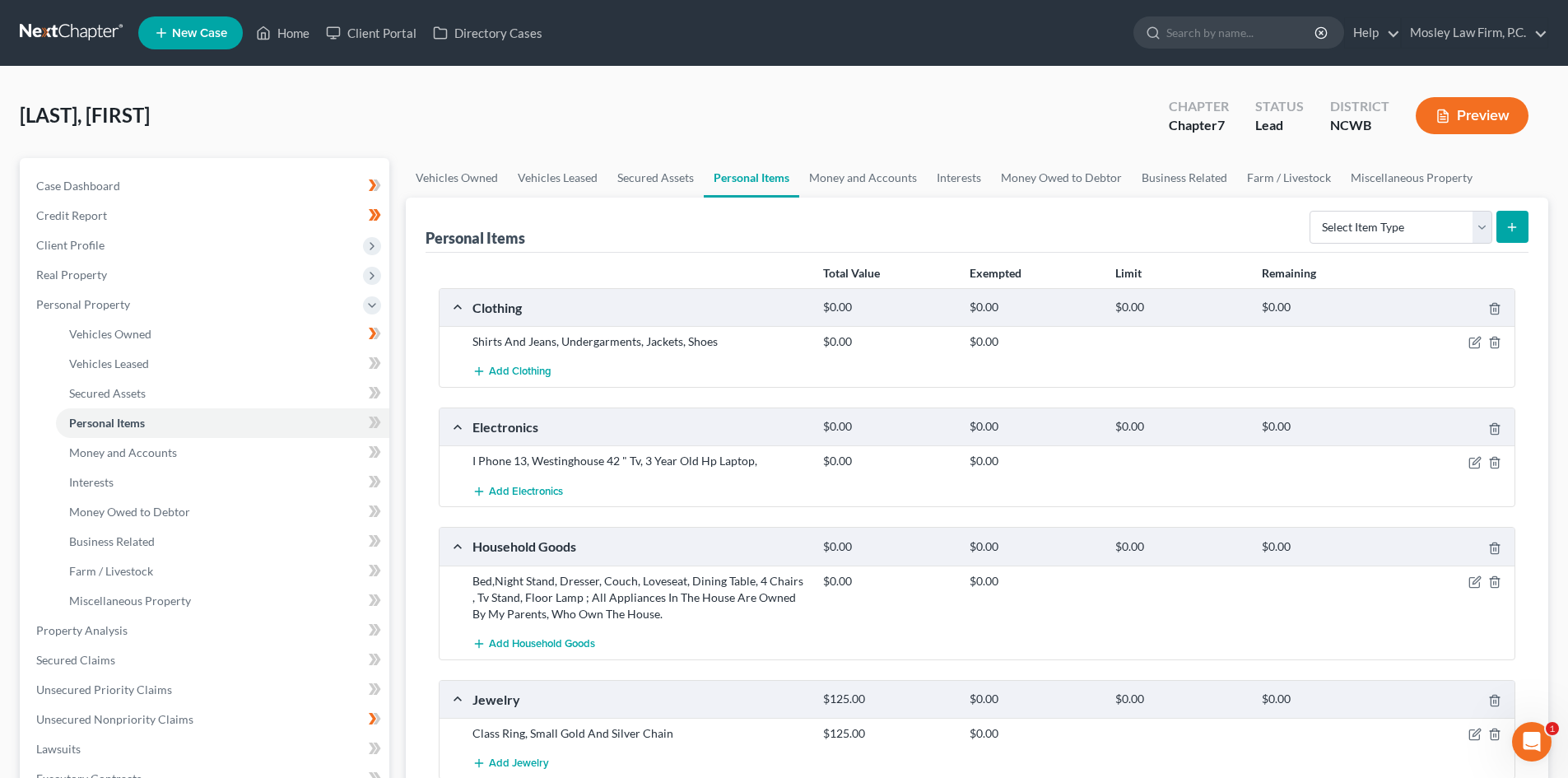 click on "Add Clothing" at bounding box center (990, 371) 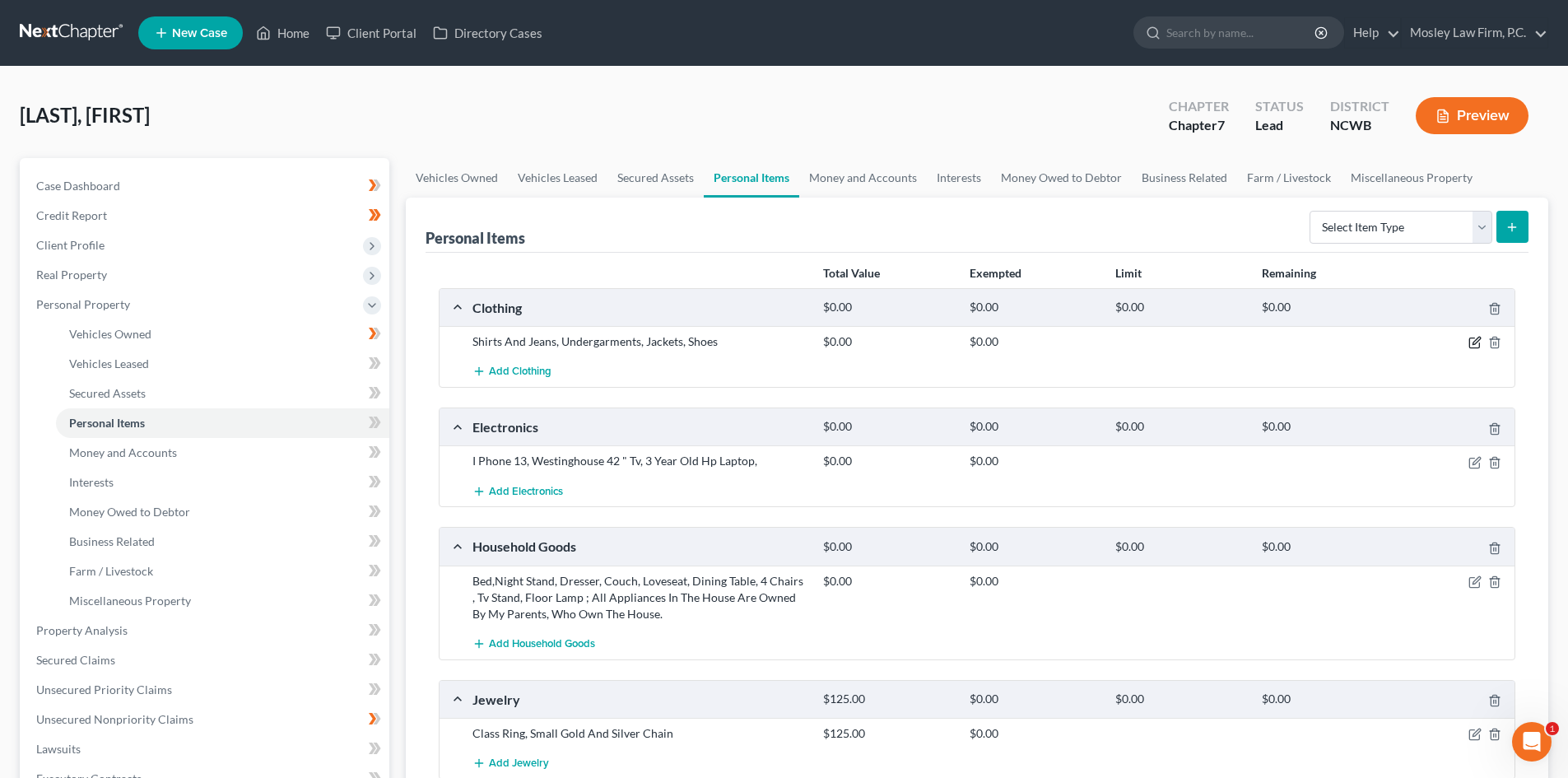click 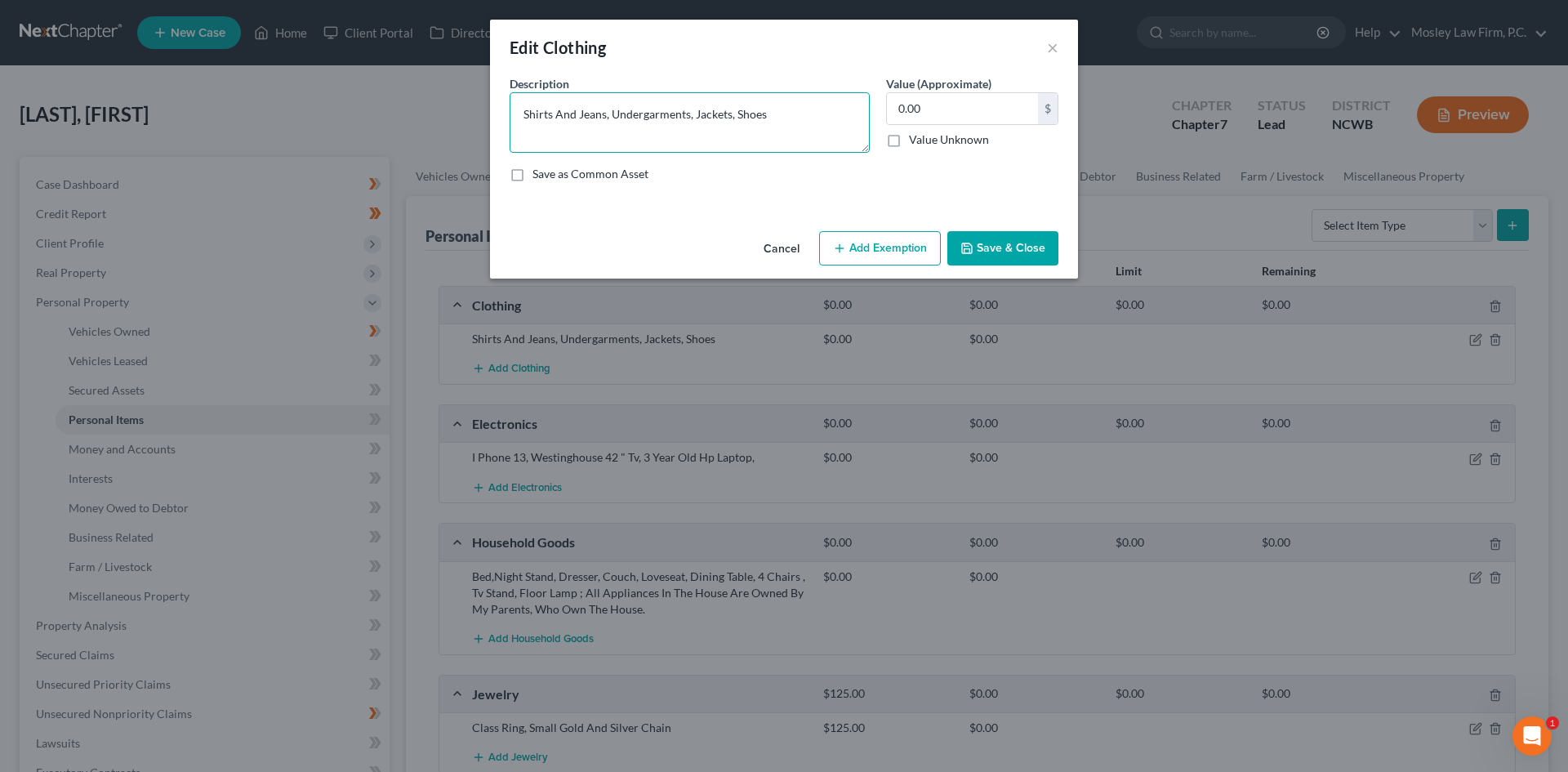 drag, startPoint x: 784, startPoint y: 114, endPoint x: 161, endPoint y: 96, distance: 623.26 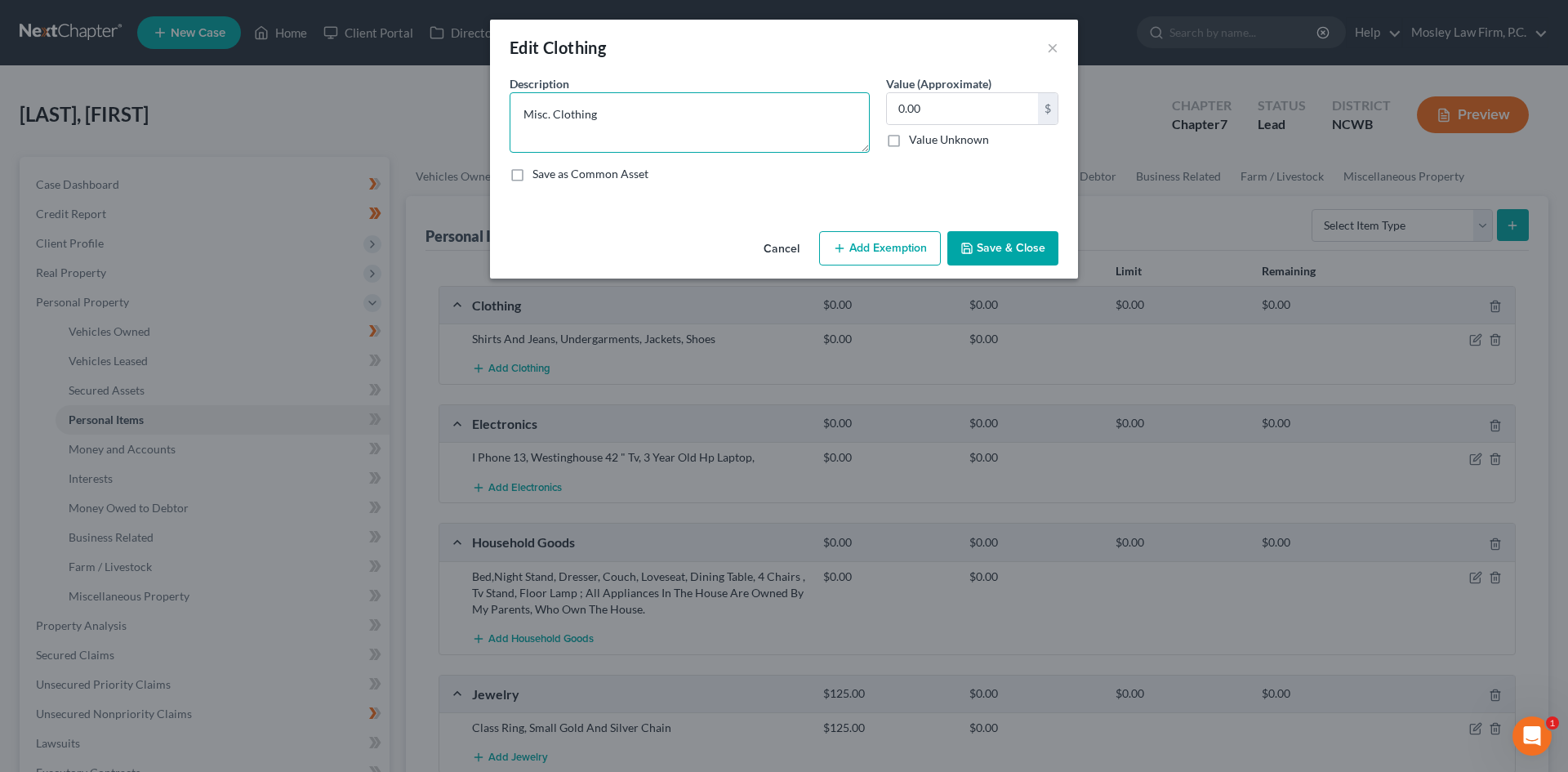 type on "Misc. Clothing" 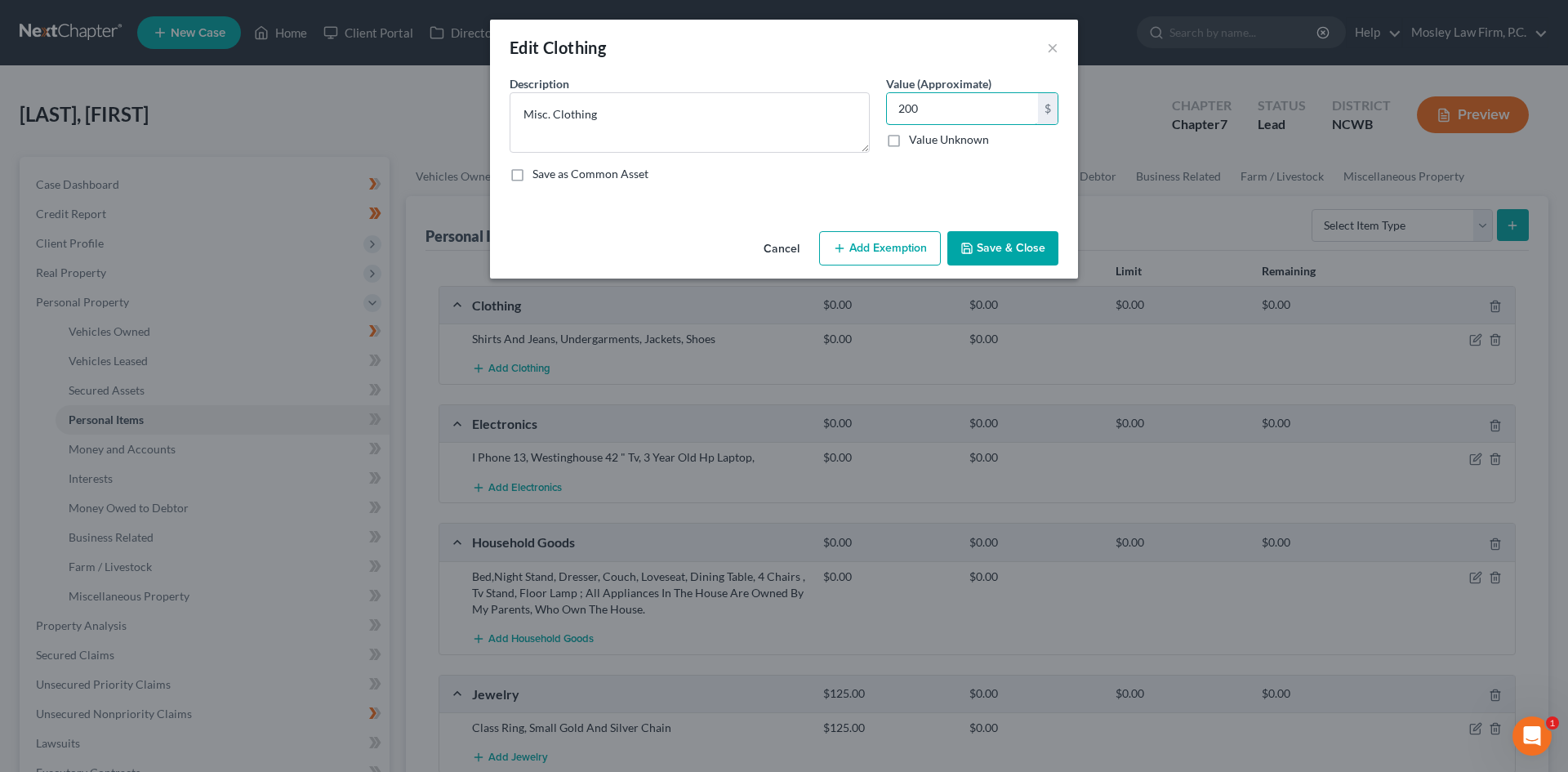 type on "200" 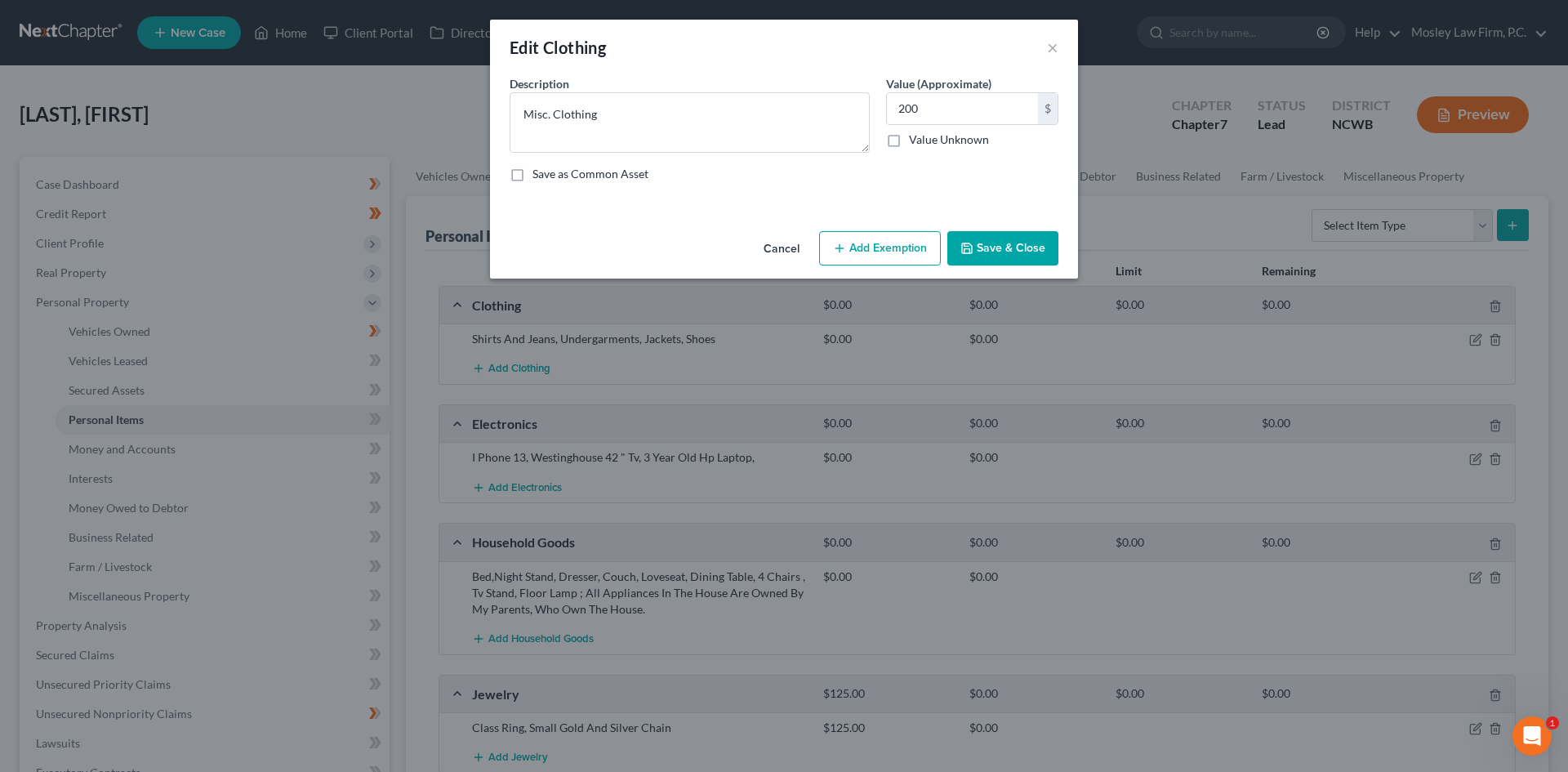 click on "Save & Close" at bounding box center [1003, 248] 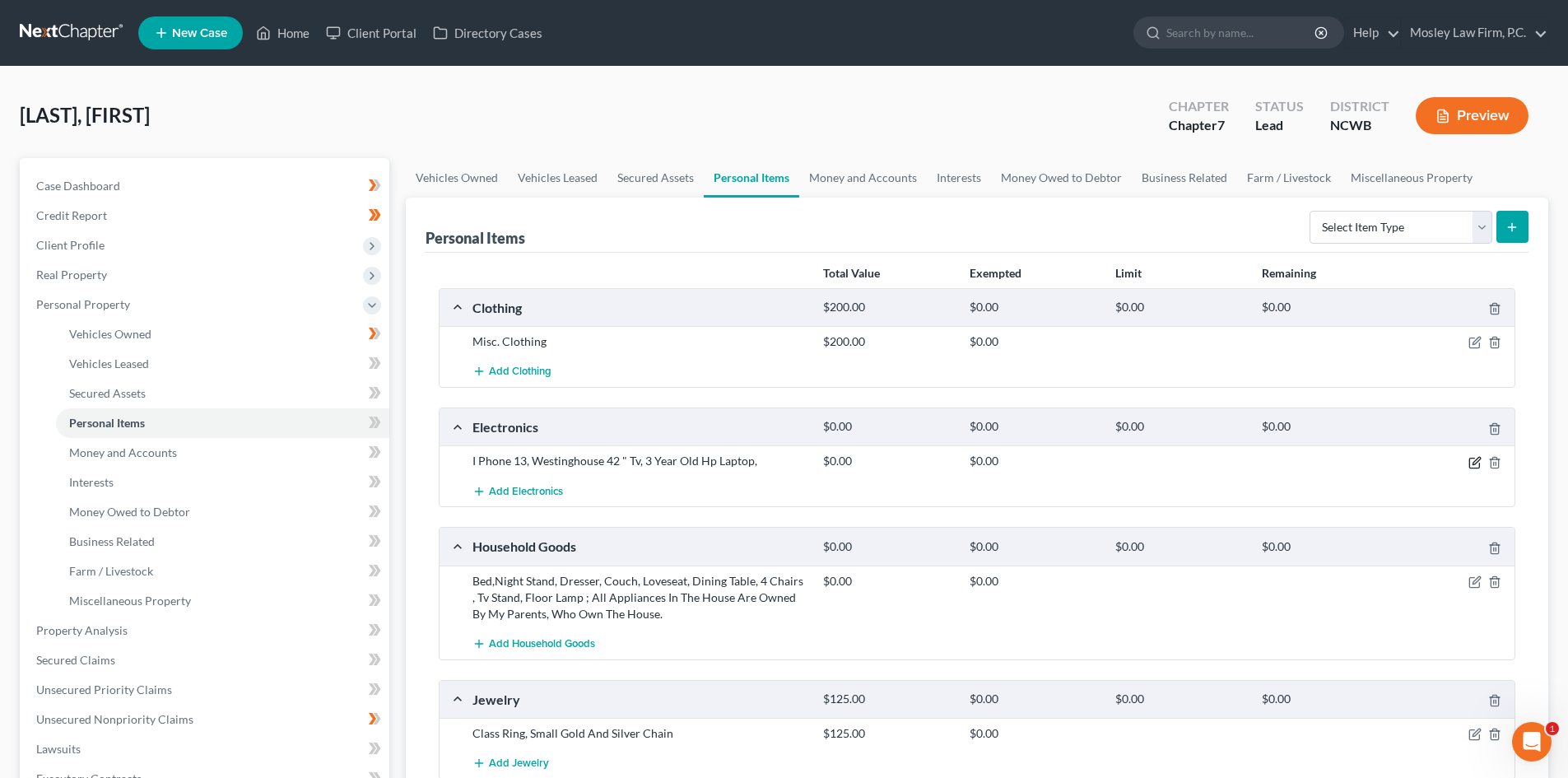 click 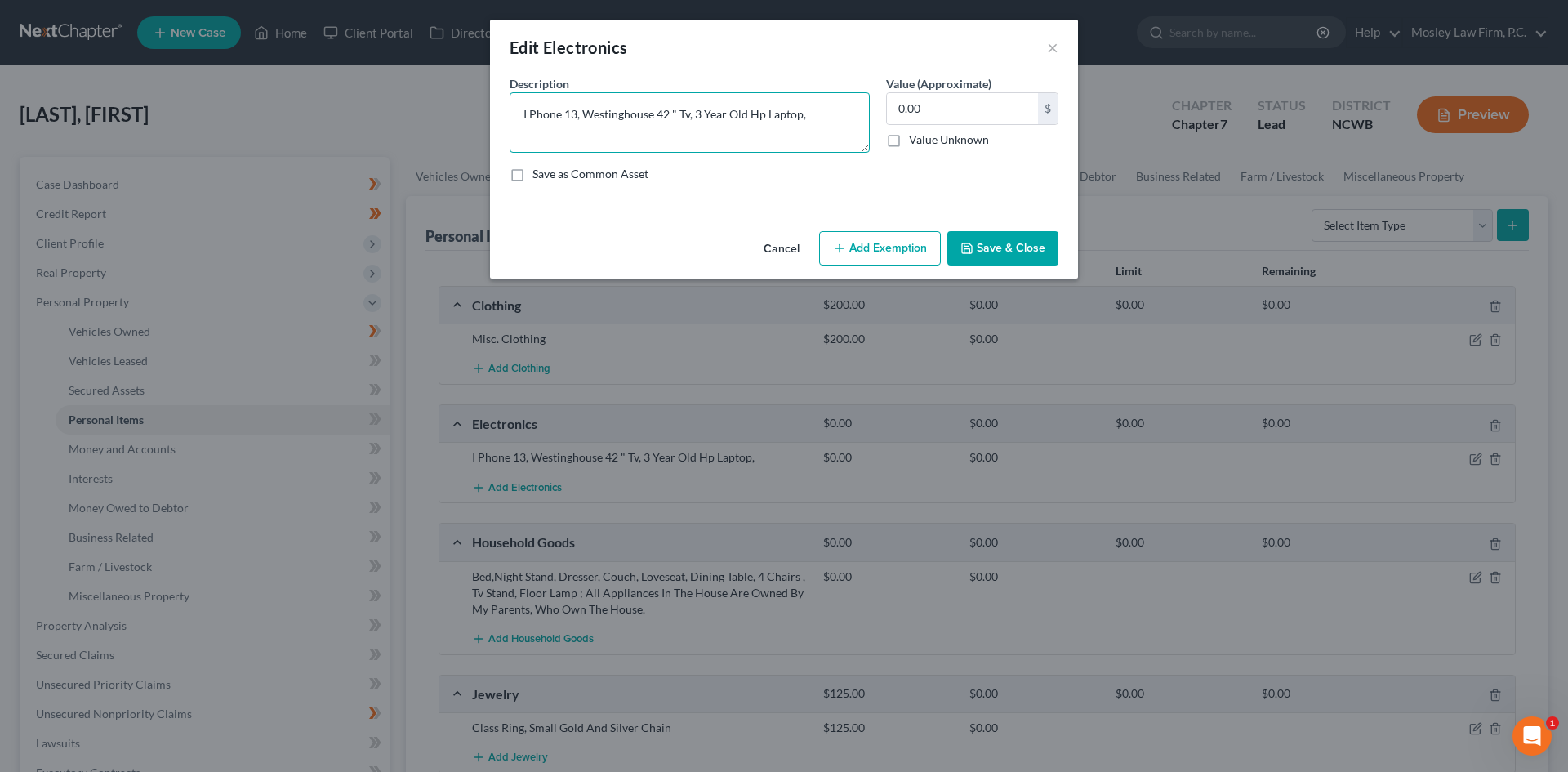 drag, startPoint x: 576, startPoint y: 110, endPoint x: 443, endPoint y: 104, distance: 133.13527 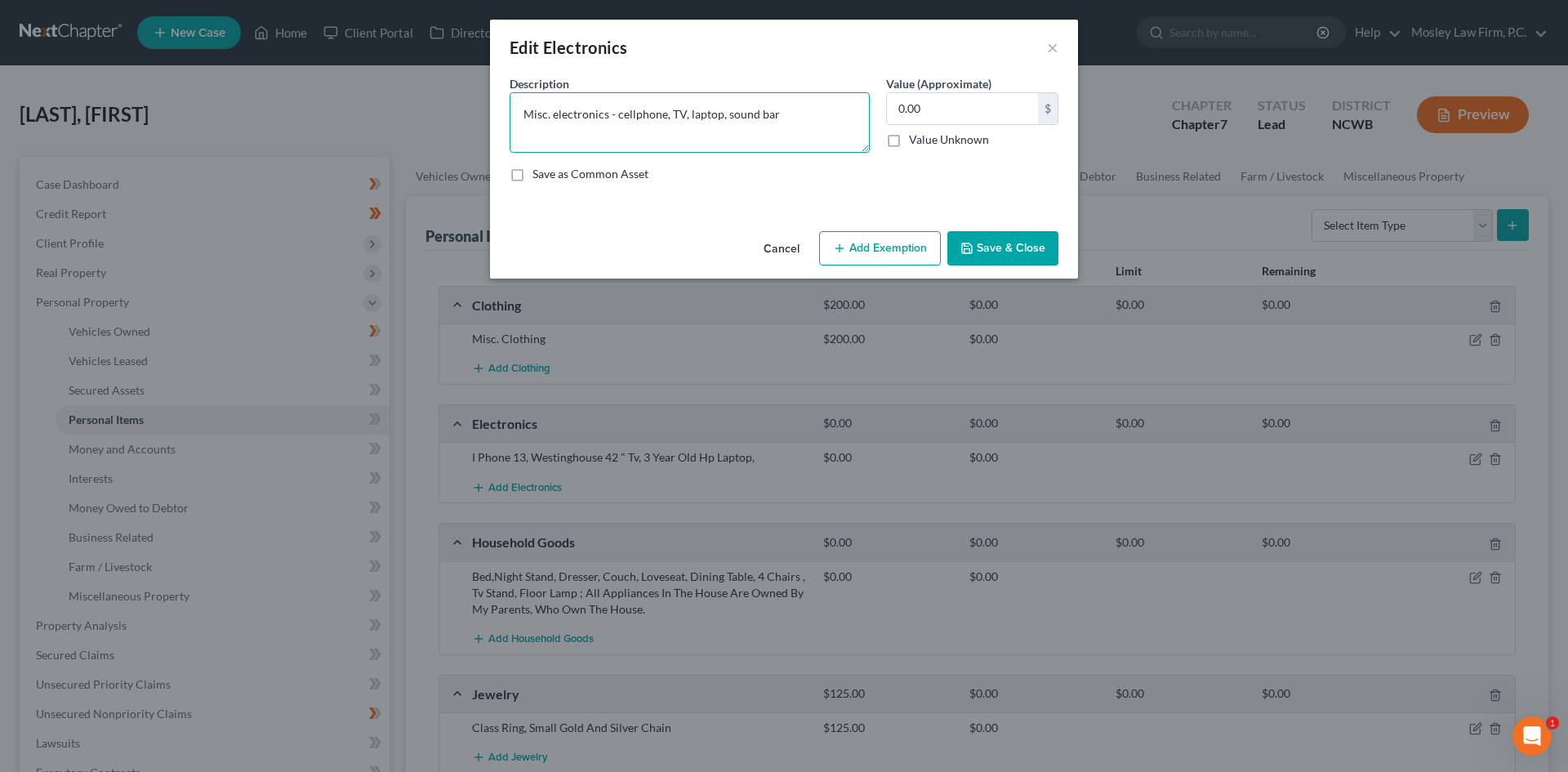 click on "Misc. electronics - cellphone, TV,  laptop, sound bar" at bounding box center (689, 123) 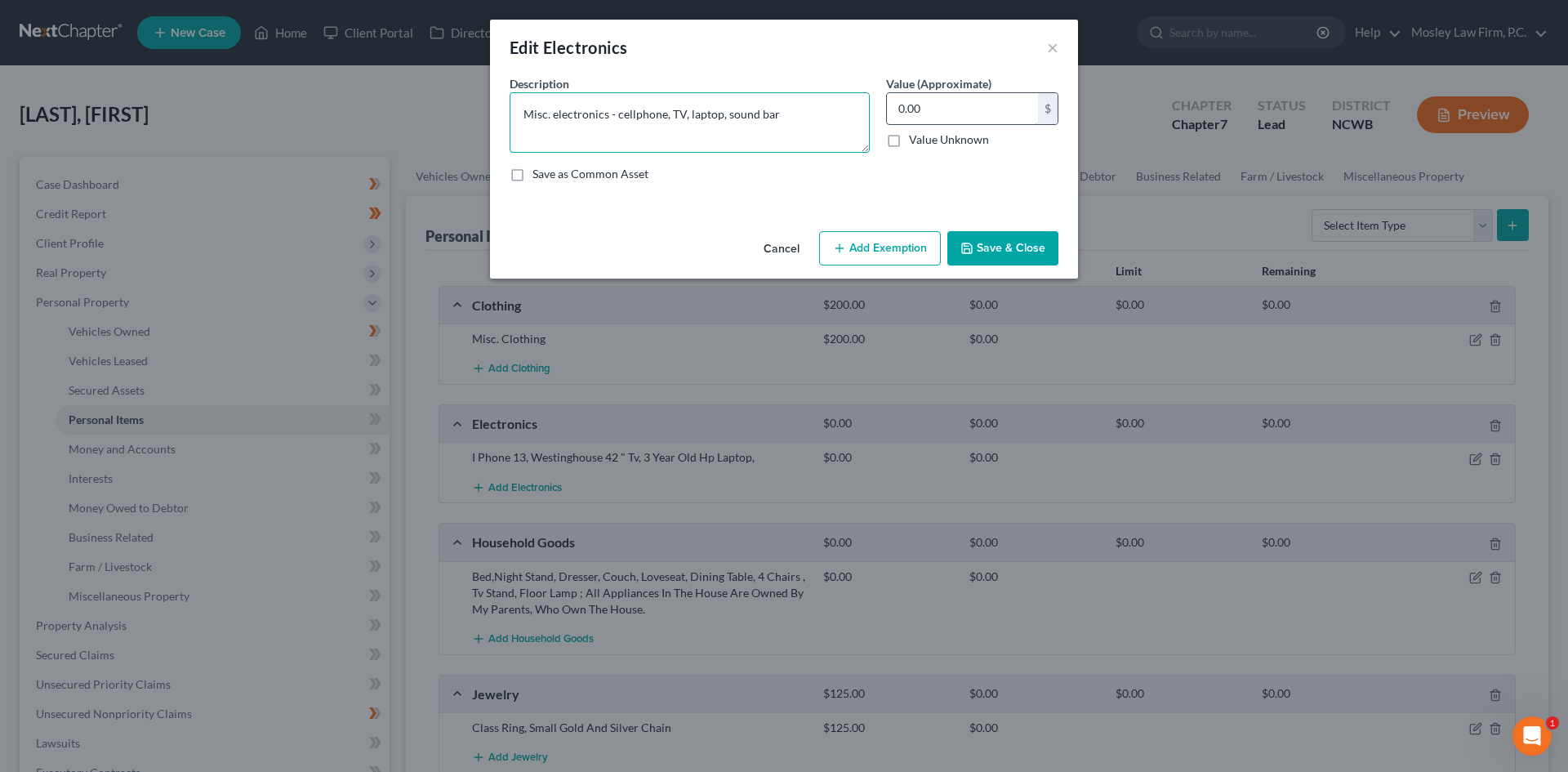type on "Misc. electronics - cellphone, TV,  laptop, sound bar" 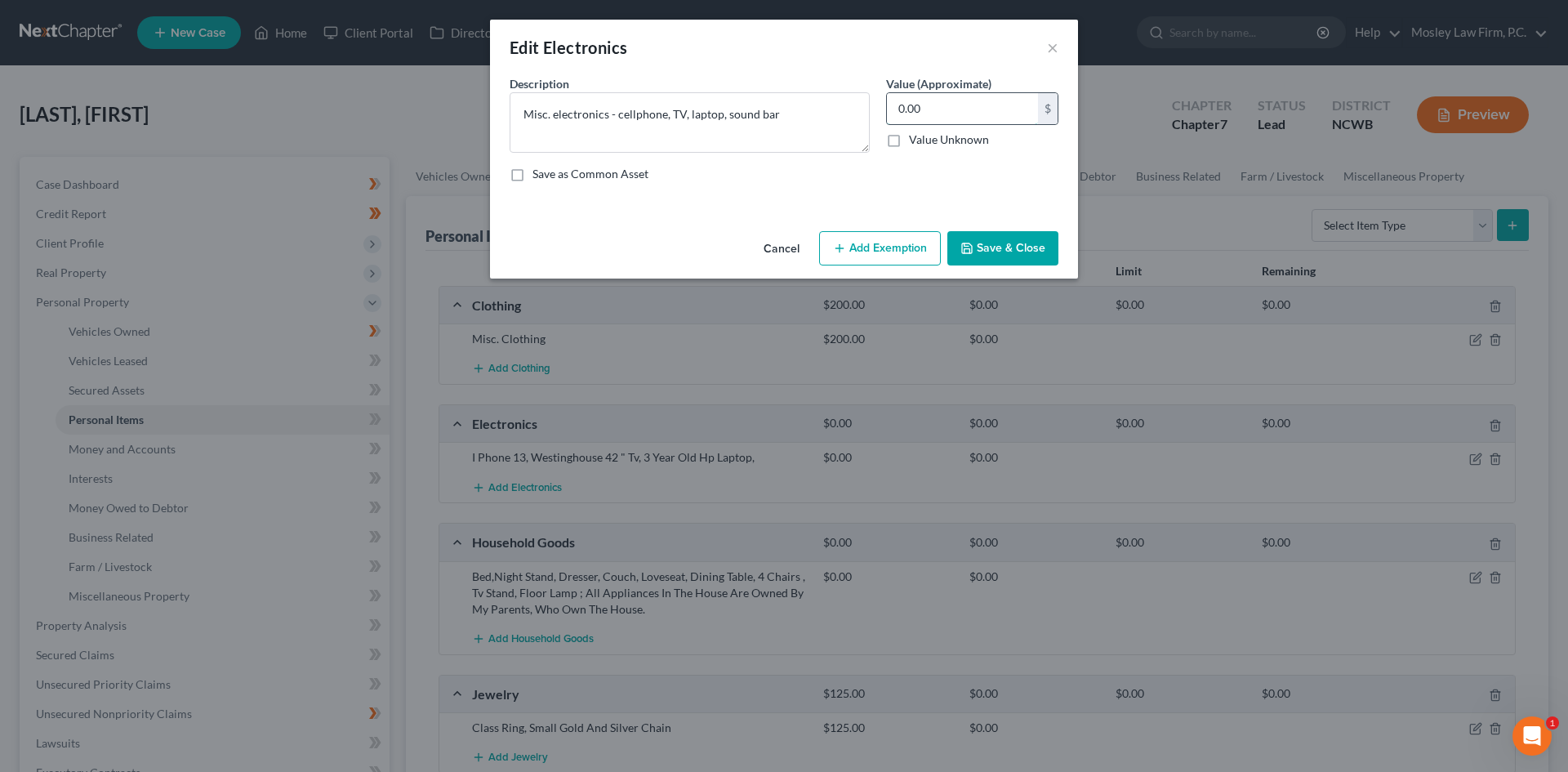 click on "0.00" at bounding box center [962, 109] 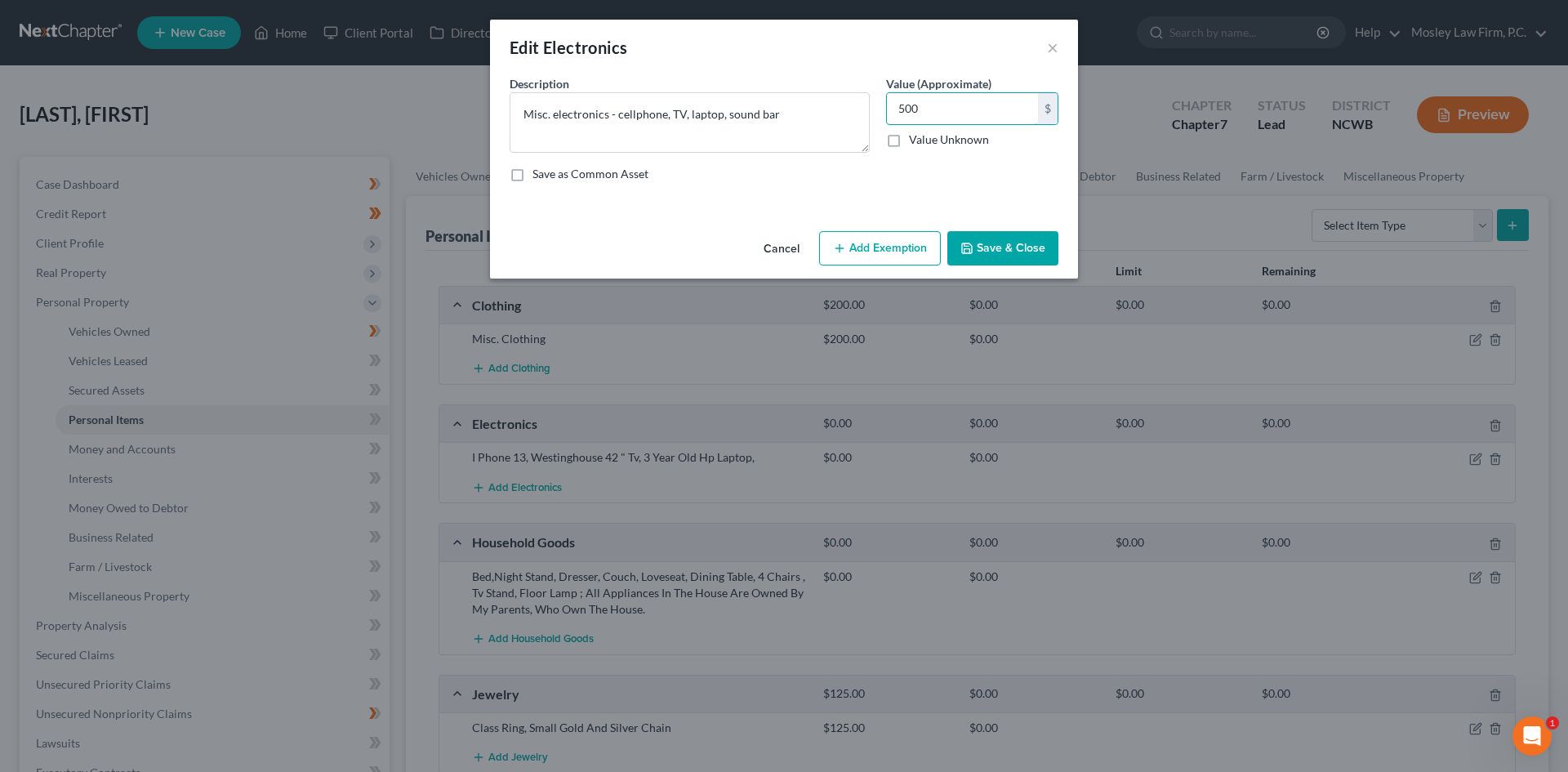 type on "500" 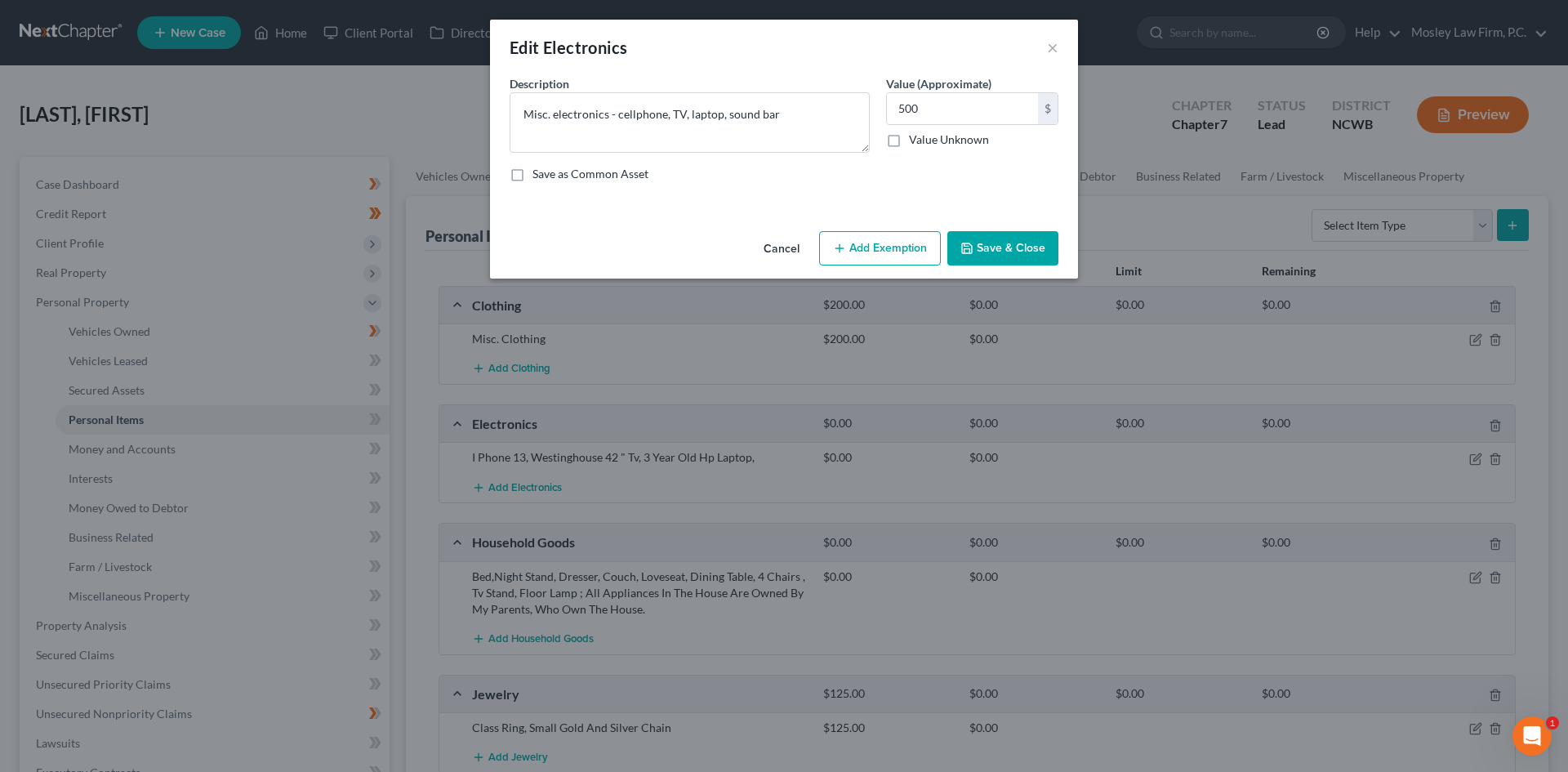 click on "Save & Close" at bounding box center (1003, 248) 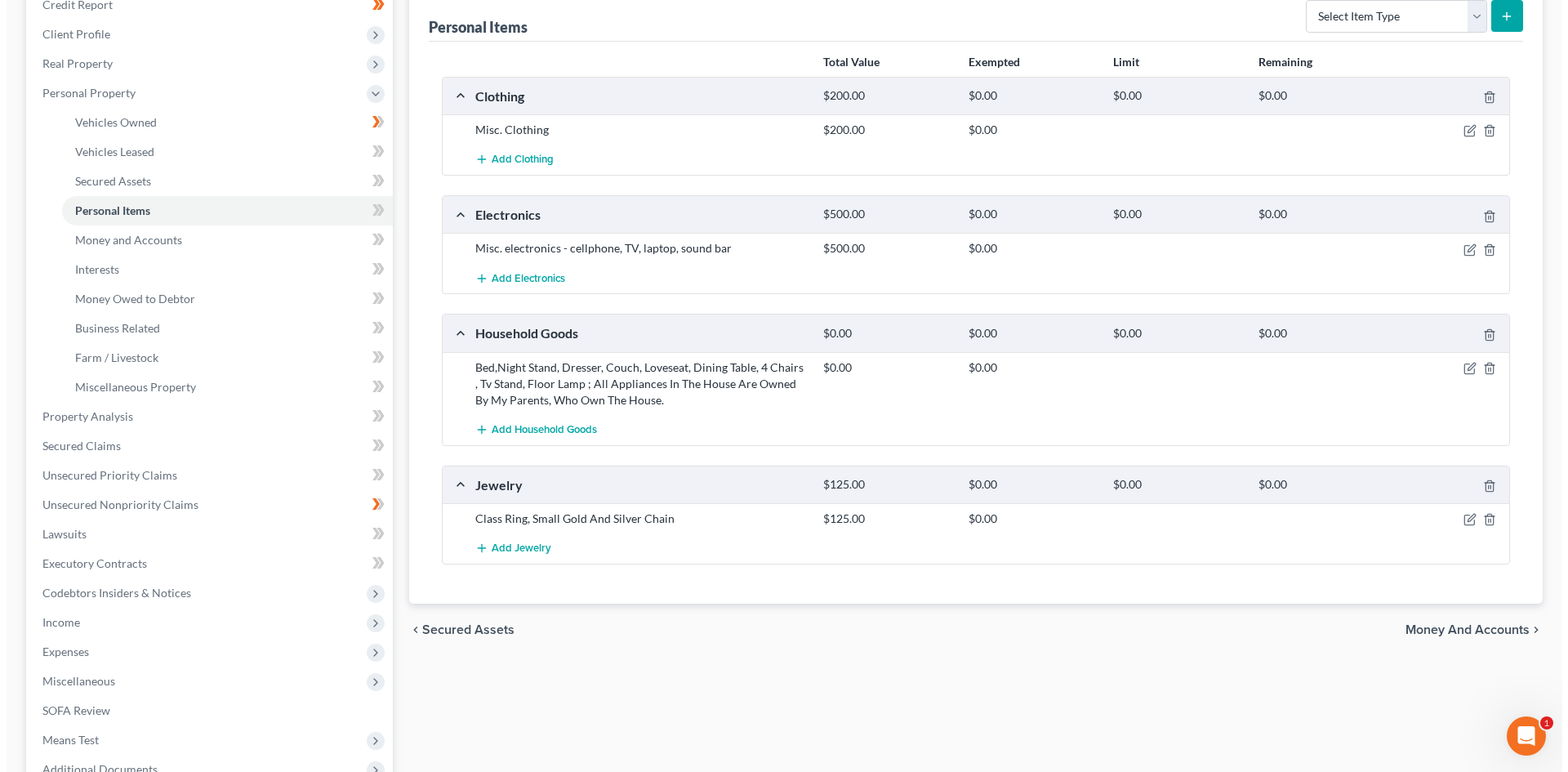 scroll, scrollTop: 245, scrollLeft: 0, axis: vertical 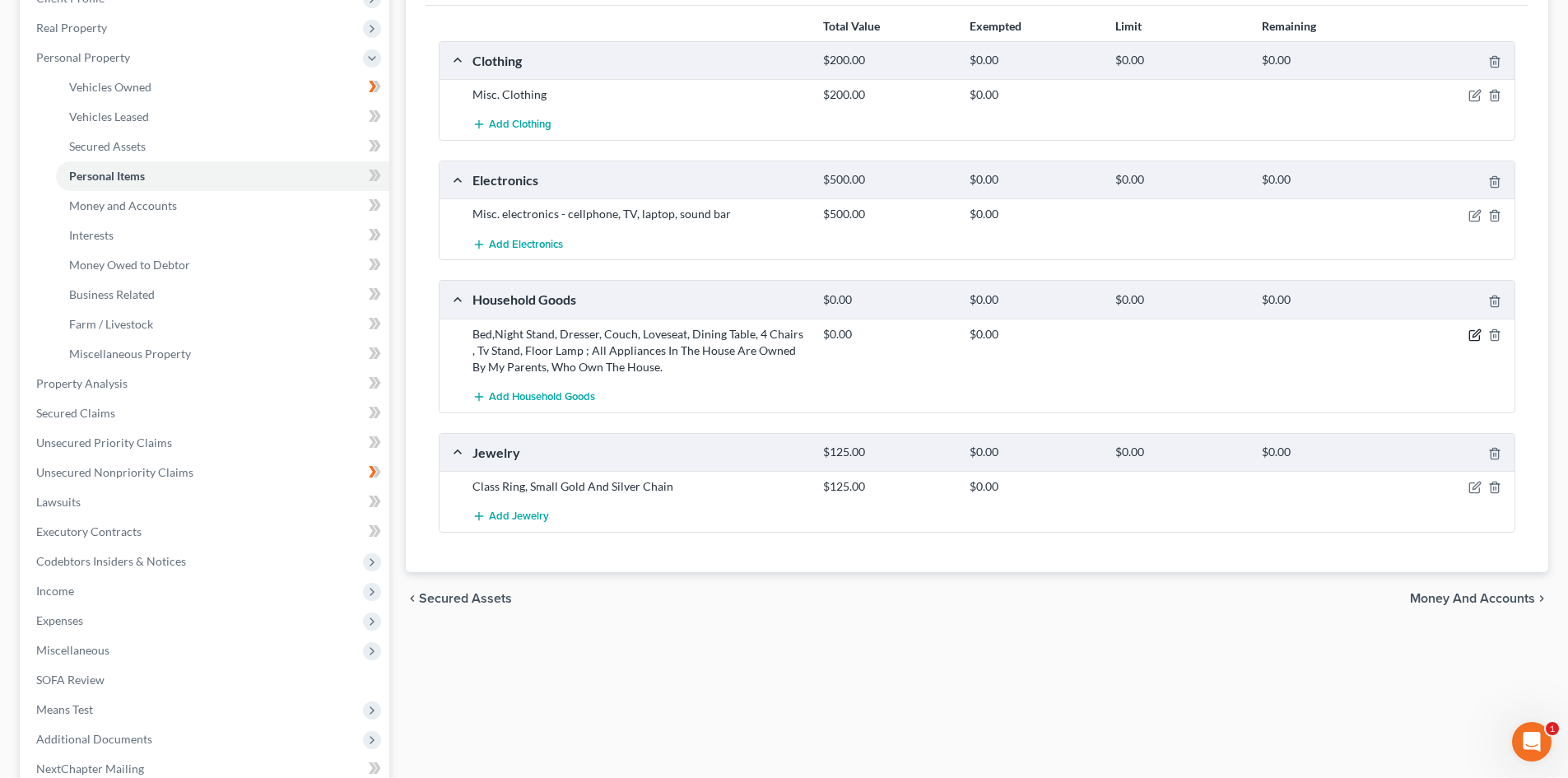 click 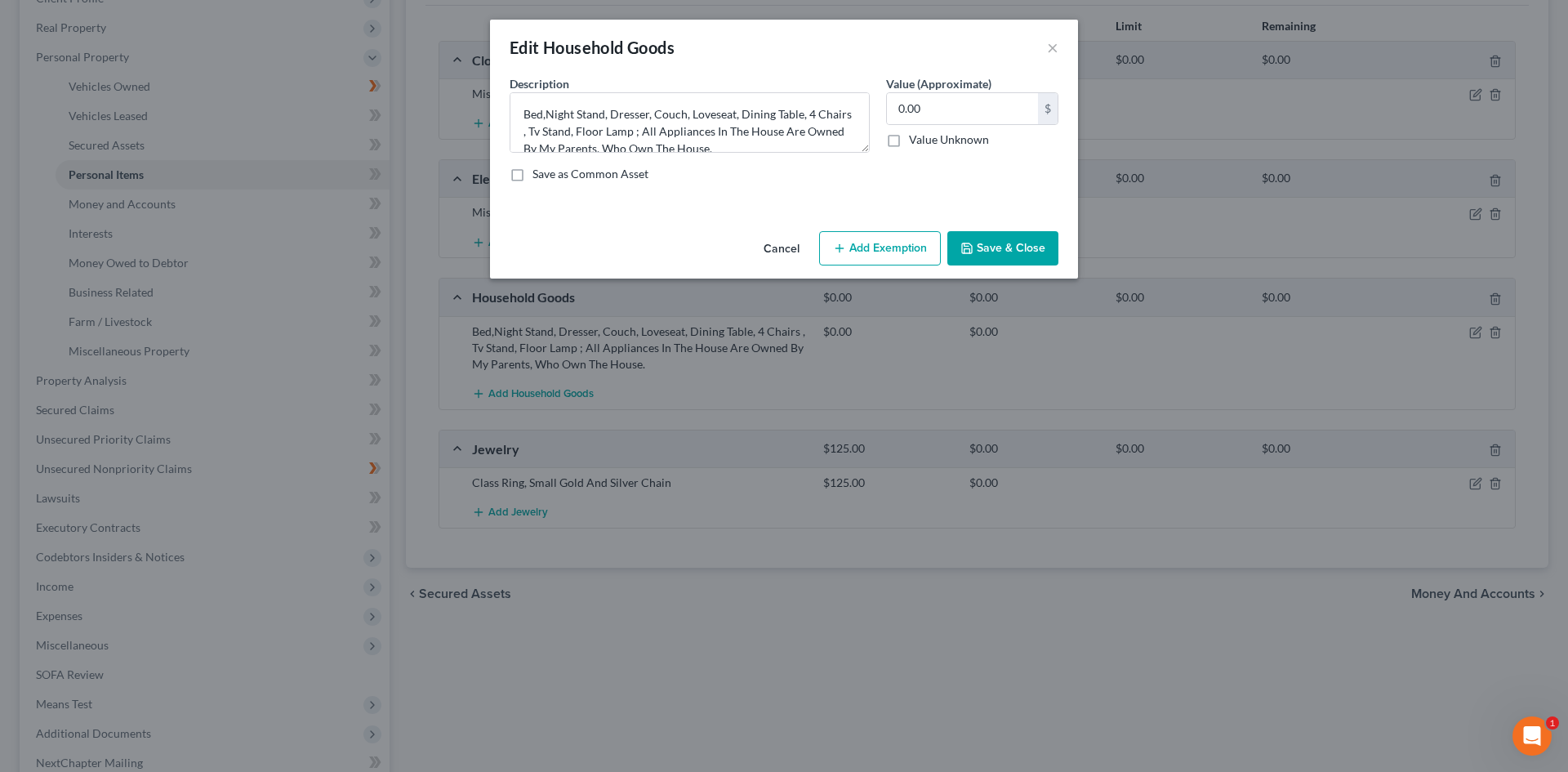 click on "Bed,Night Stand, Dresser, Couch, Loveseat, Dining Table, 4 Chairs , Tv Stand, Floor Lamp ; All Appliances In The House Are Owned By My Parents, Who Own The House." at bounding box center [689, 123] 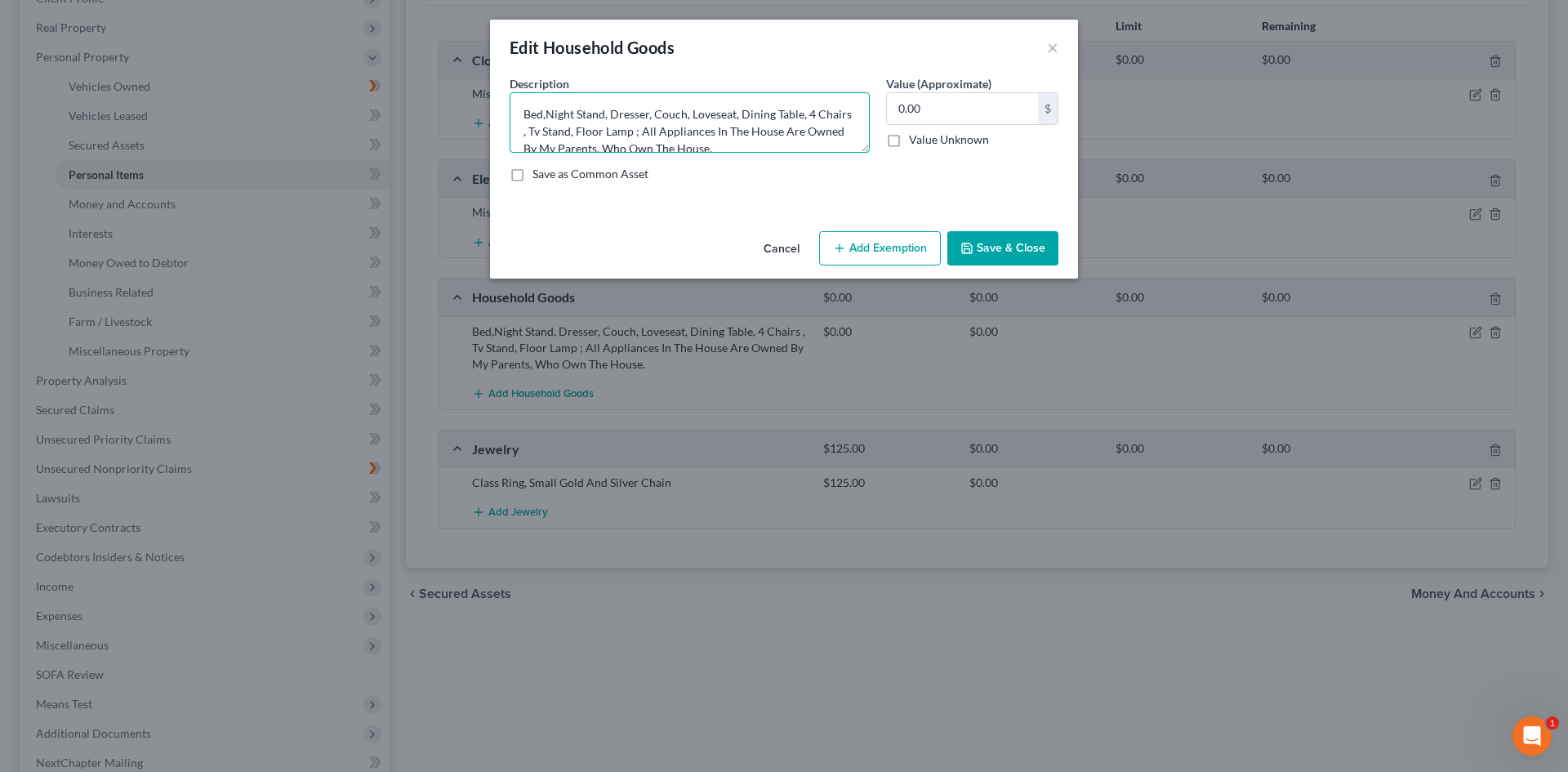 click on "Bed,Night Stand, Dresser, Couch, Loveseat, Dining Table, 4 Chairs , Tv Stand, Floor Lamp ; All Appliances In The House Are Owned By My Parents, Who Own The House." at bounding box center [689, 123] 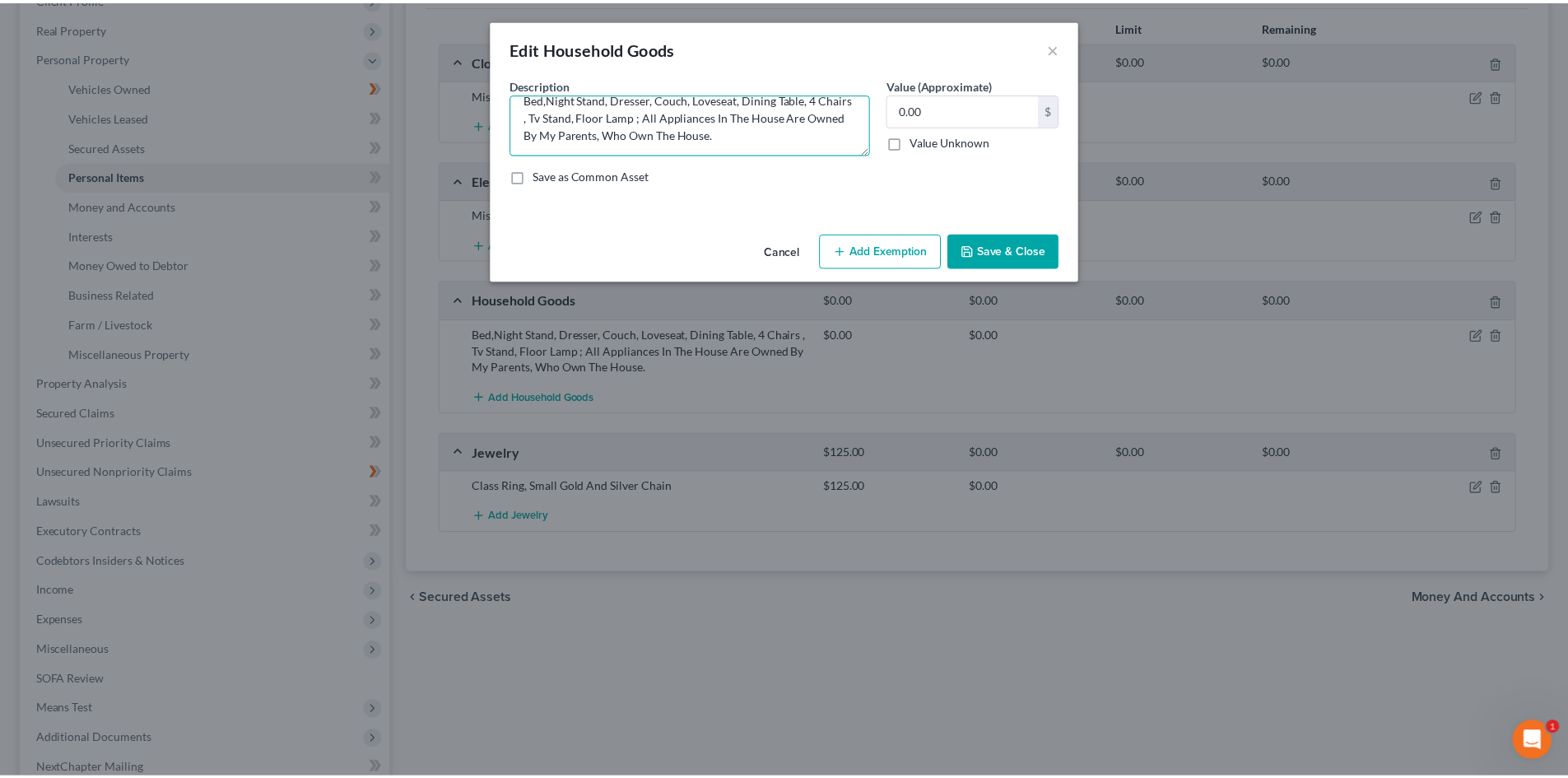 scroll, scrollTop: 0, scrollLeft: 0, axis: both 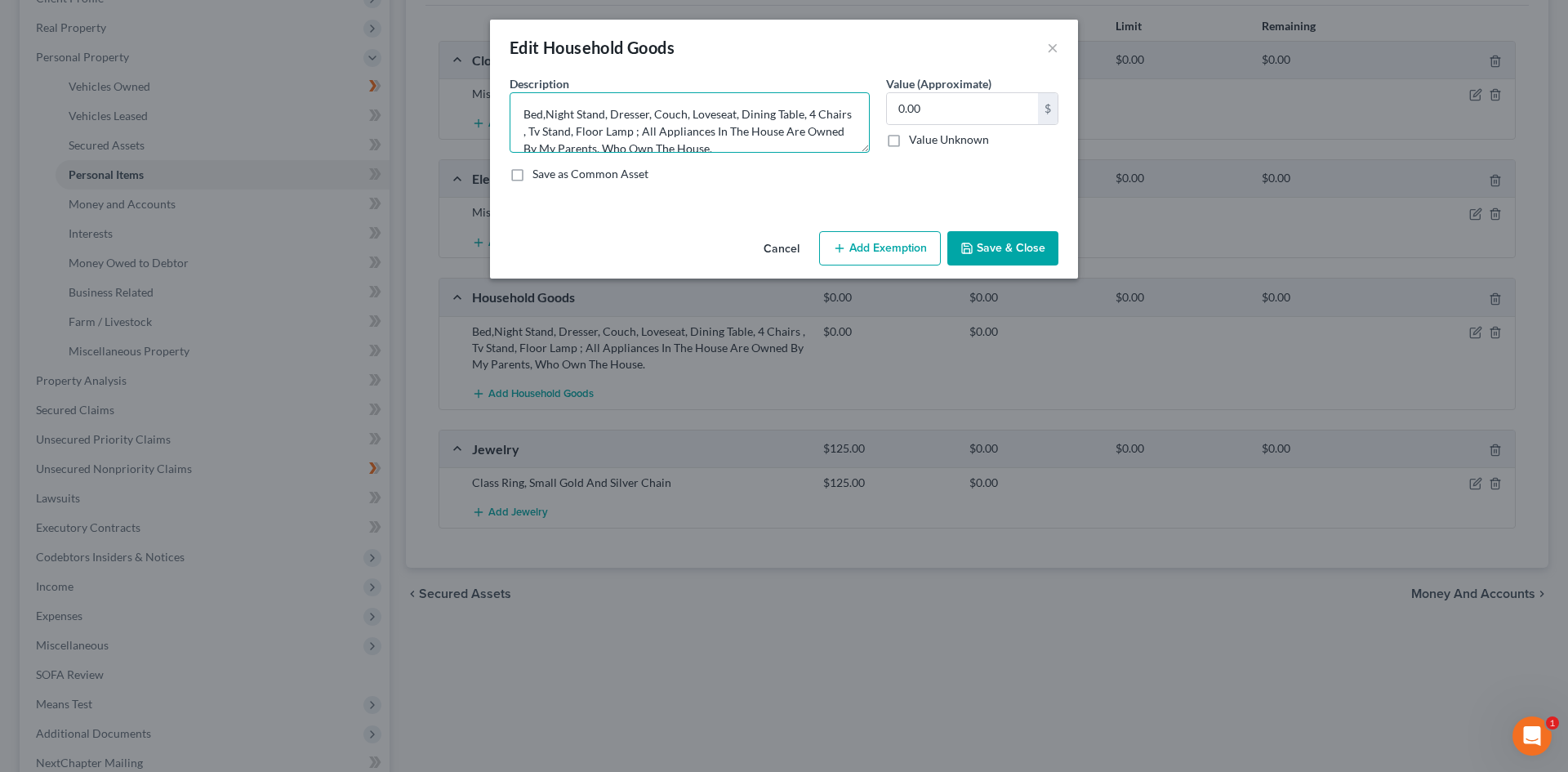 drag, startPoint x: 769, startPoint y: 143, endPoint x: 384, endPoint y: 109, distance: 386.49838 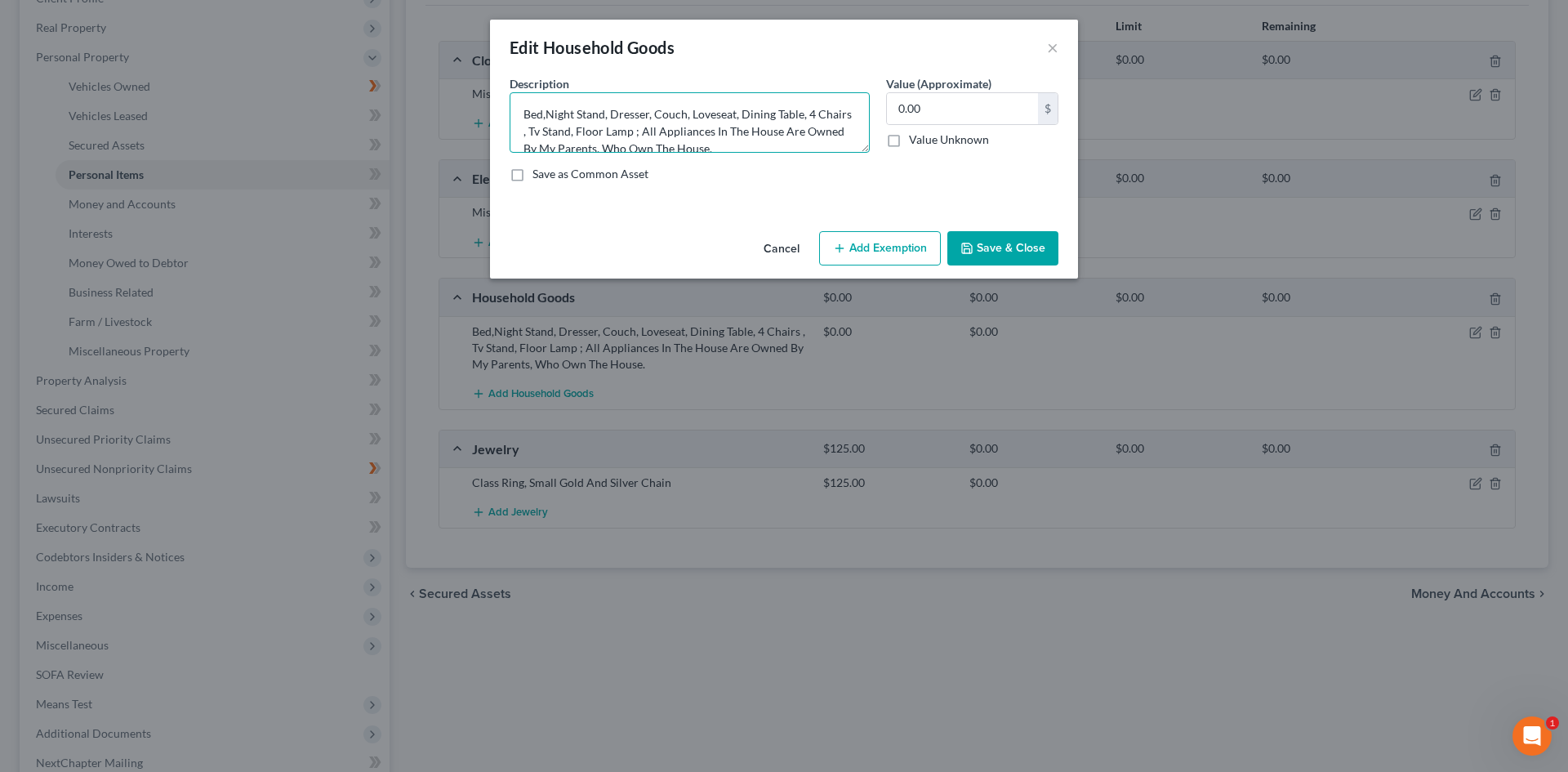 click on "Edit Household Goods  × An exemption set must first be selected from the Filing Information section. Common Asset Select
Description
*
Bed,Night Stand, Dresser, Couch, Loveseat, Dining Table, 4 Chairs , Tv Stand, Floor Lamp ; All Appliances In The House Are Owned By My Parents, Who Own The House. Value (Approximate)
0.00 $
Value Unknown
Balance Undetermined
0.00 $
Value Unknown
Save as Common Asset Cancel Add Exemption Save & Close" at bounding box center [784, 386] 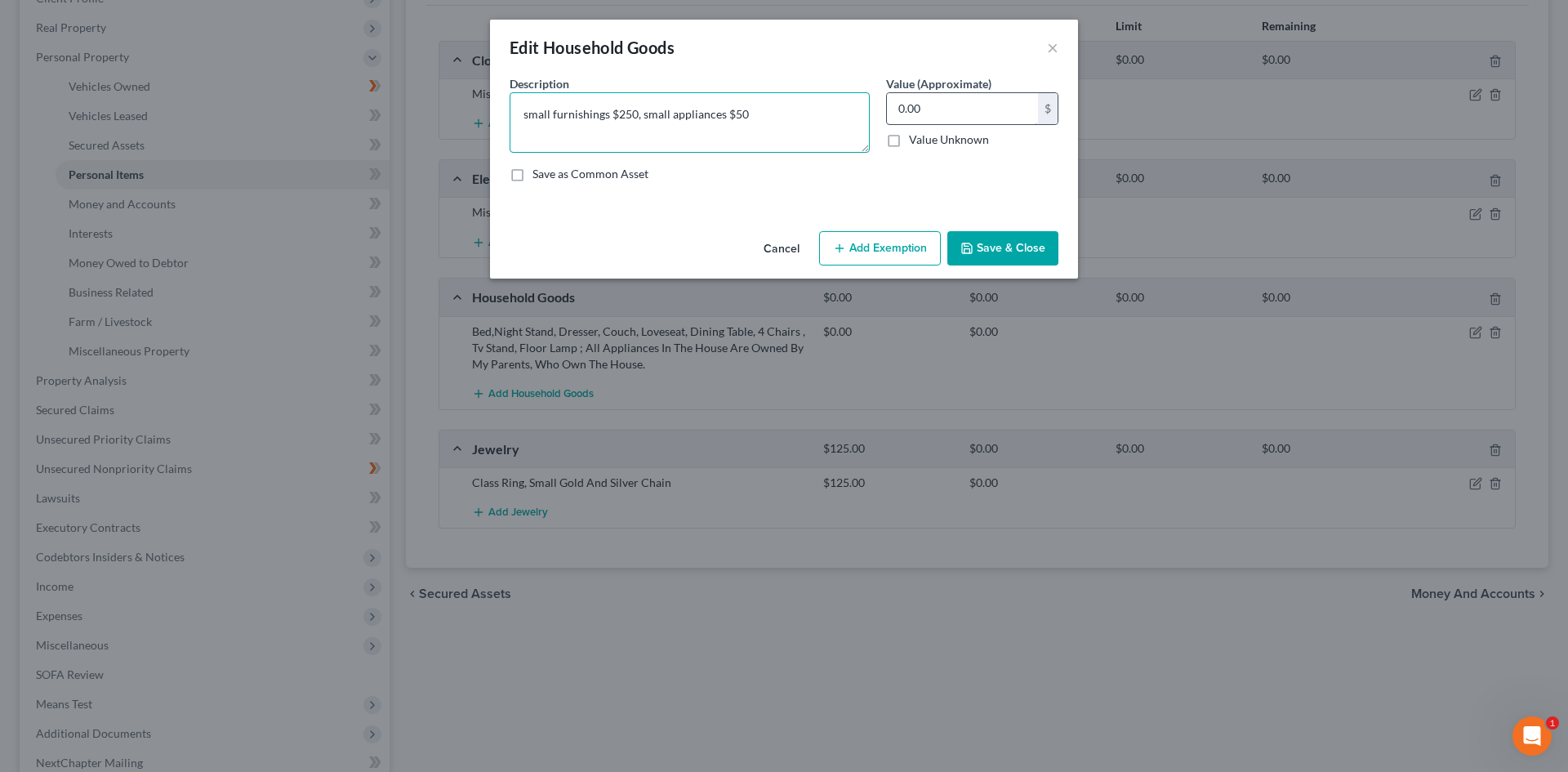 type on "small furnishings $250, small appliances $50" 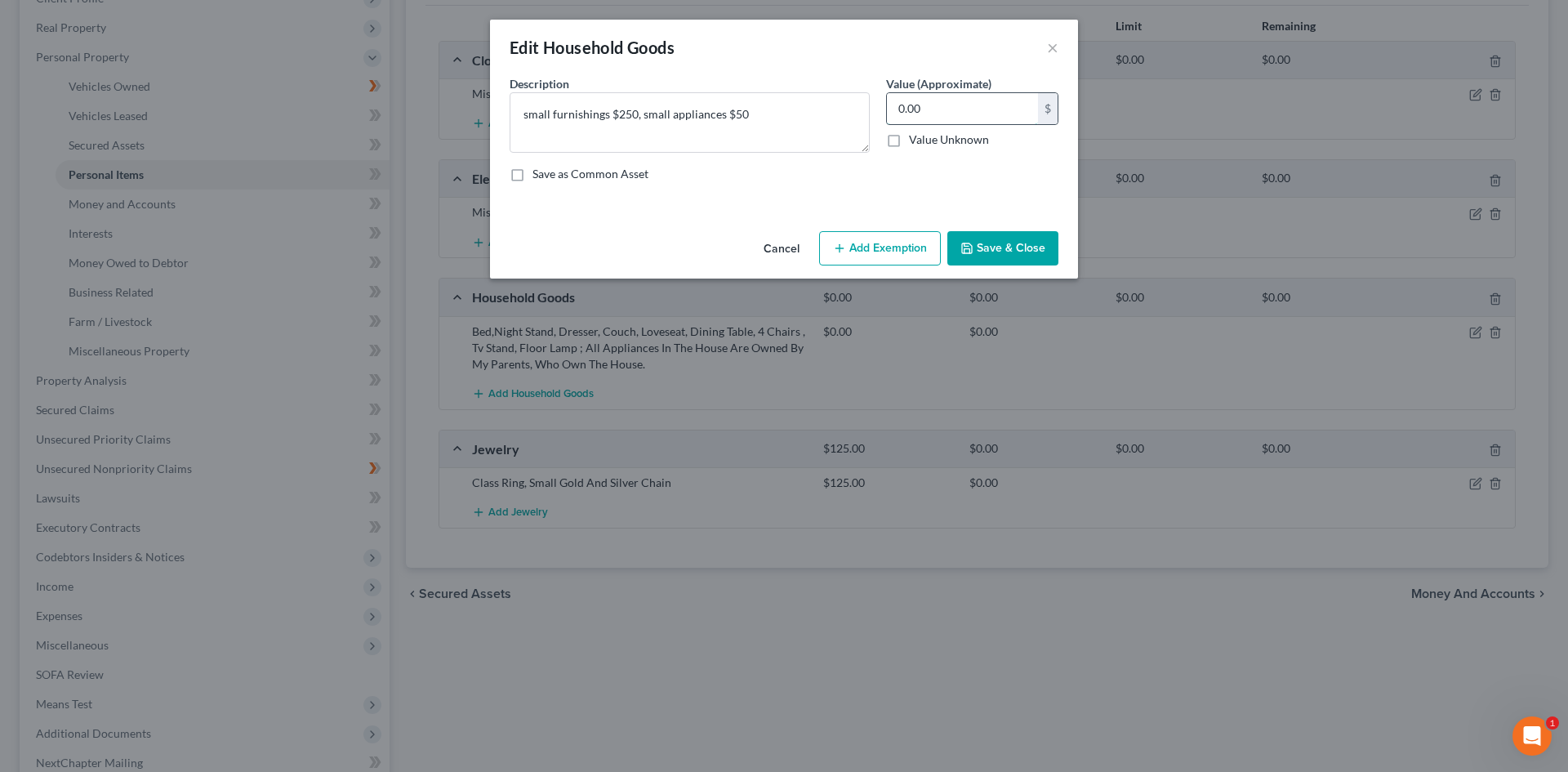 click on "0.00" at bounding box center (962, 109) 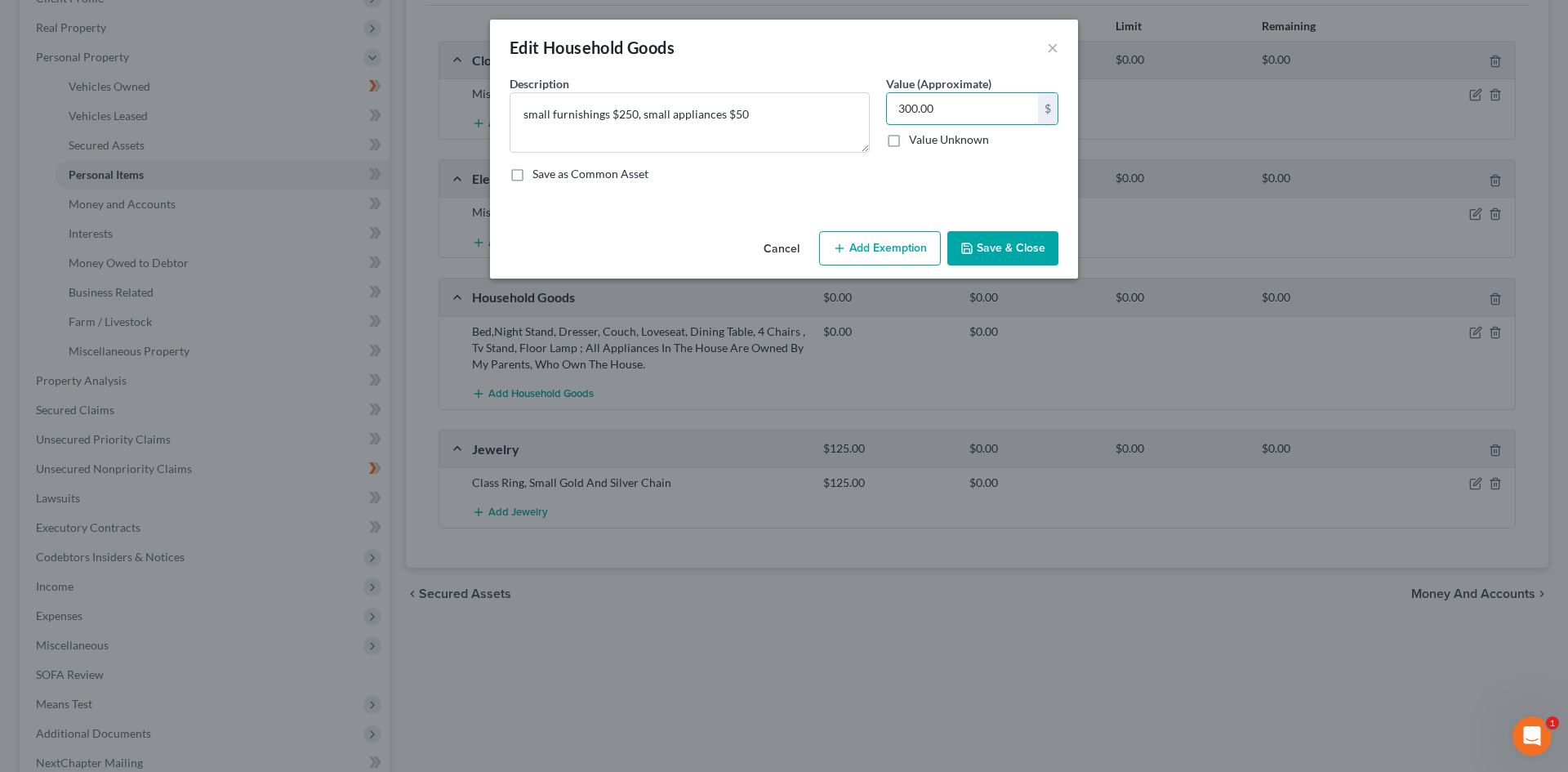 type on "300.00" 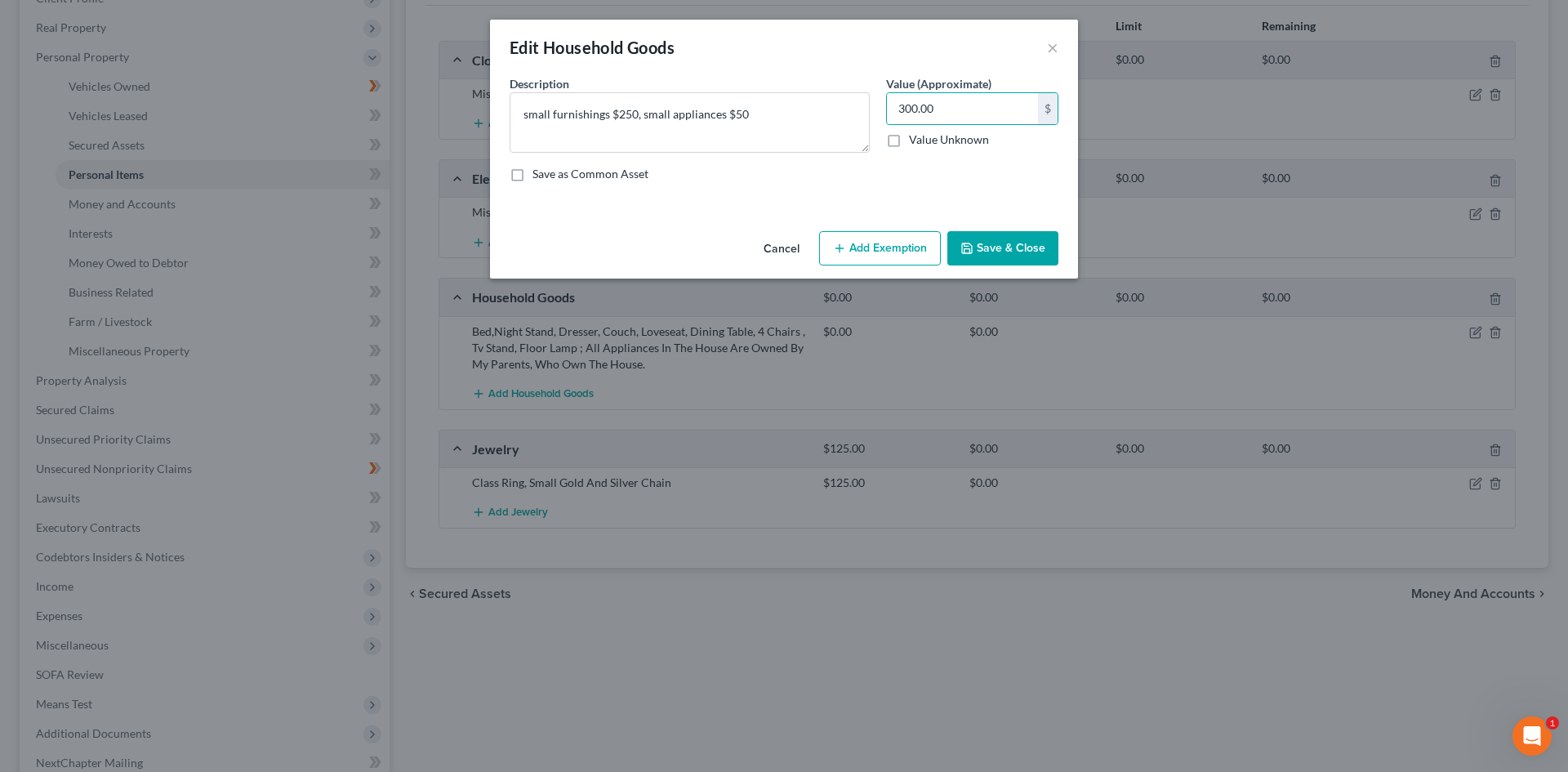 click on "Save & Close" at bounding box center [1003, 248] 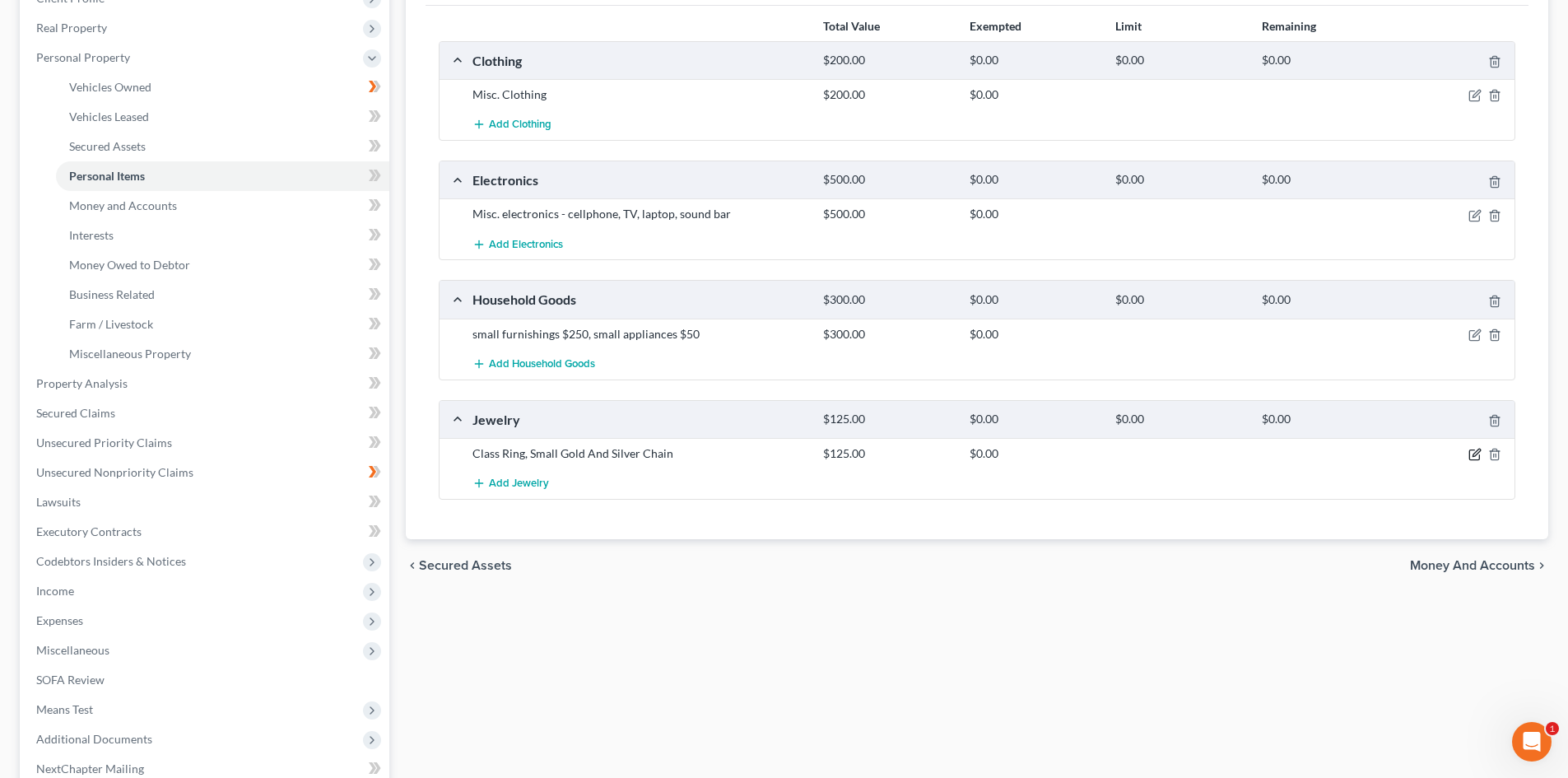click 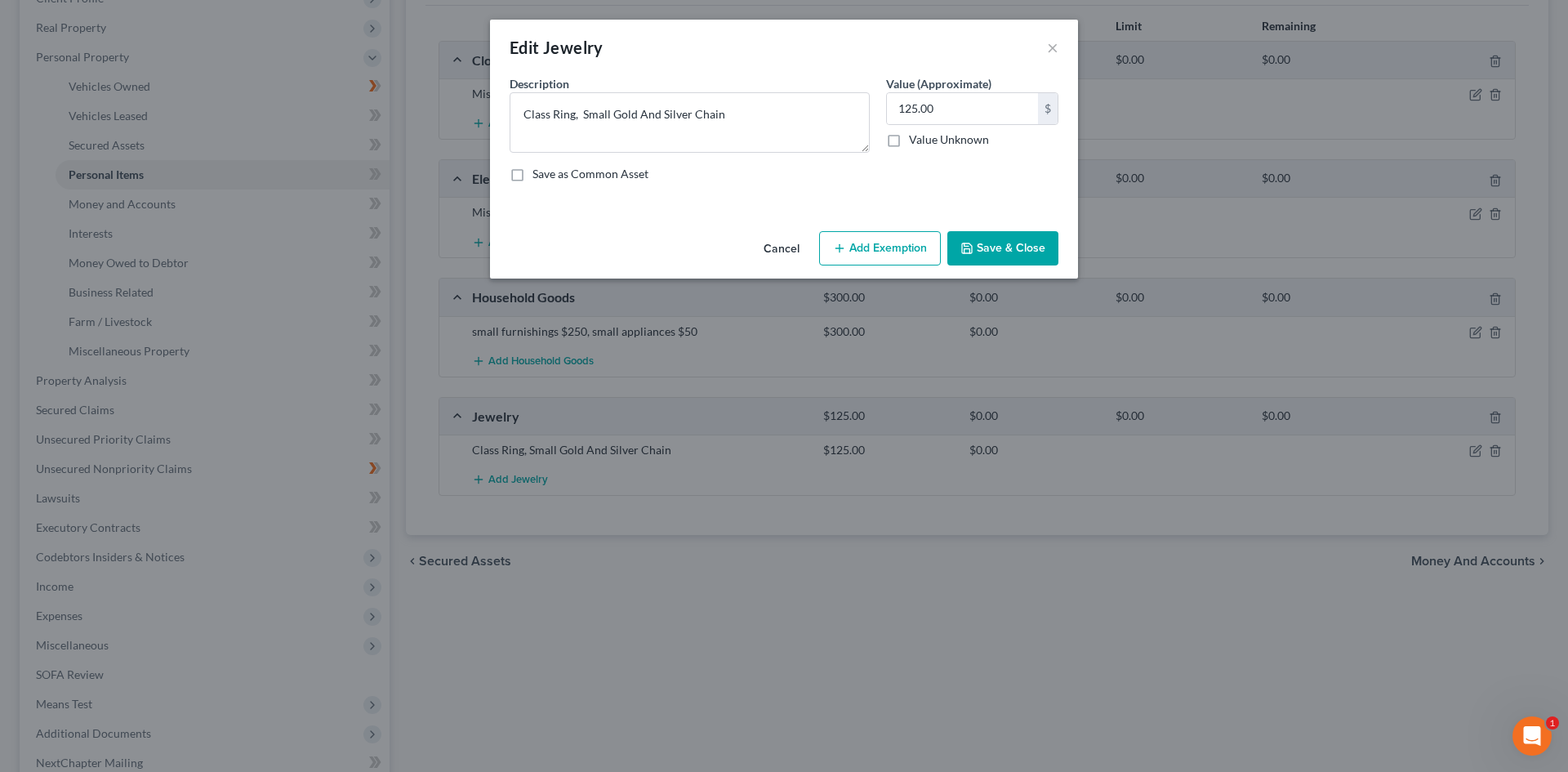 click on "Cancel" at bounding box center (782, 249) 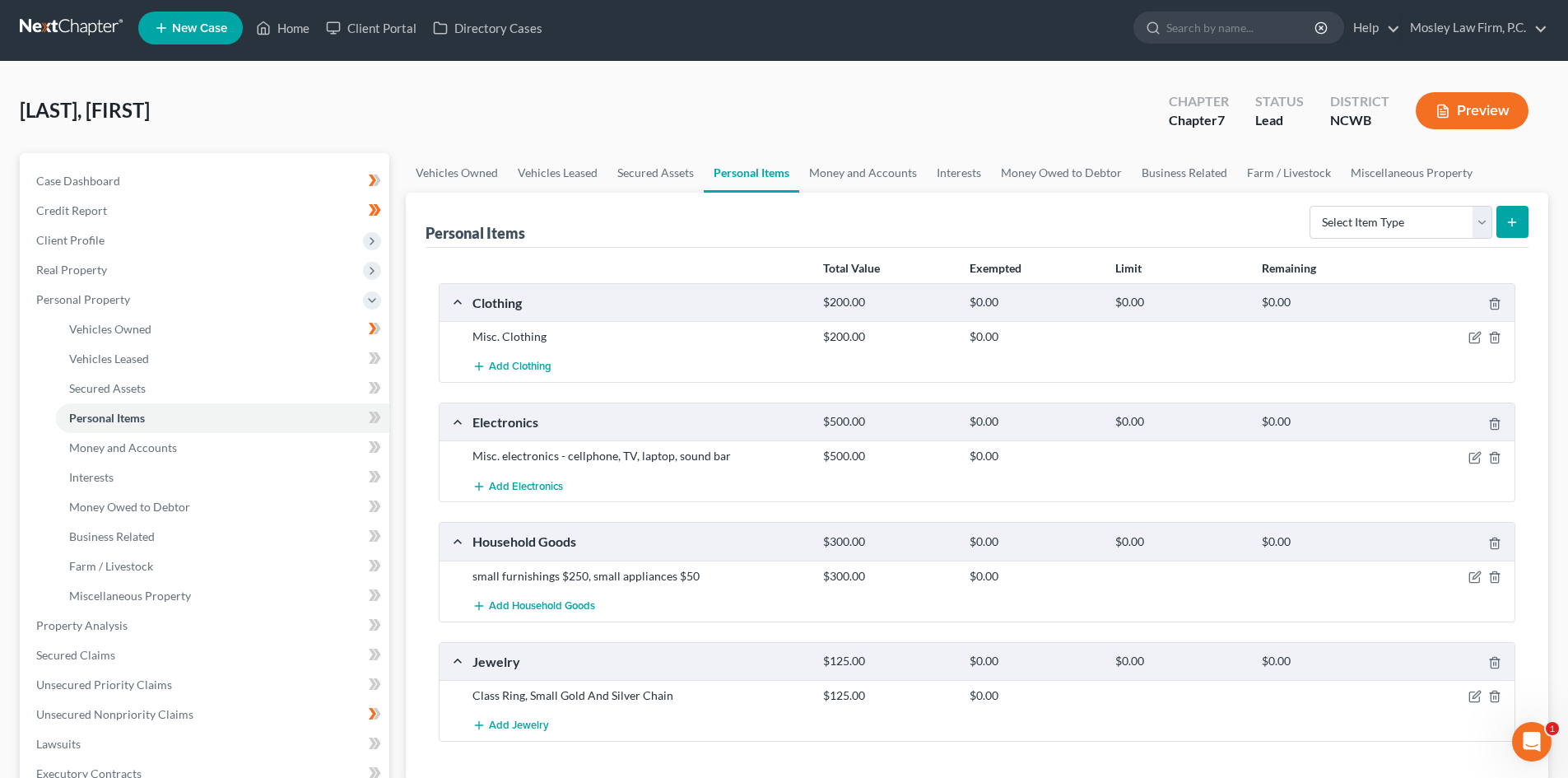 scroll, scrollTop: 0, scrollLeft: 0, axis: both 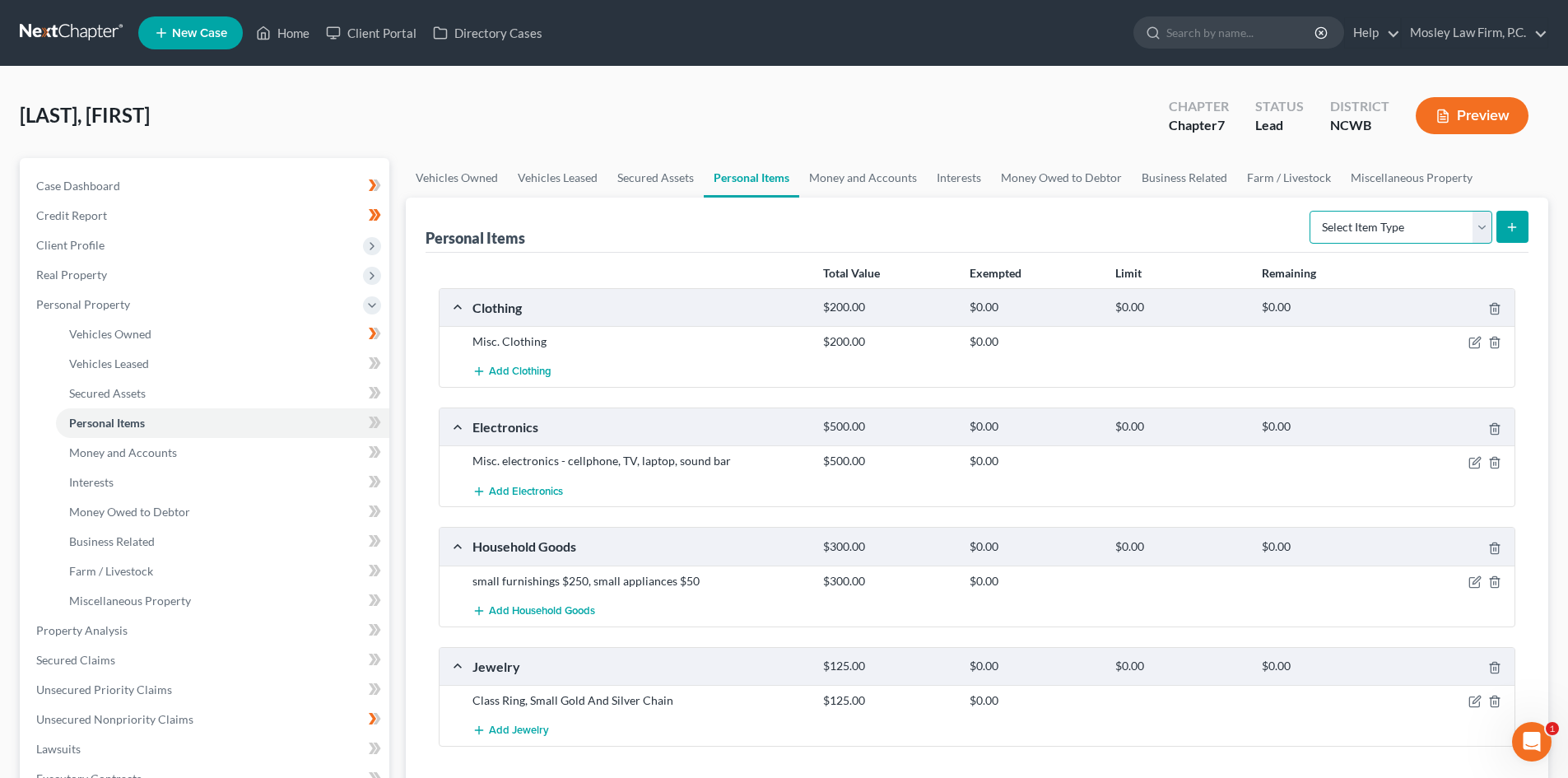 drag, startPoint x: 1482, startPoint y: 227, endPoint x: 1423, endPoint y: 238, distance: 60.01666 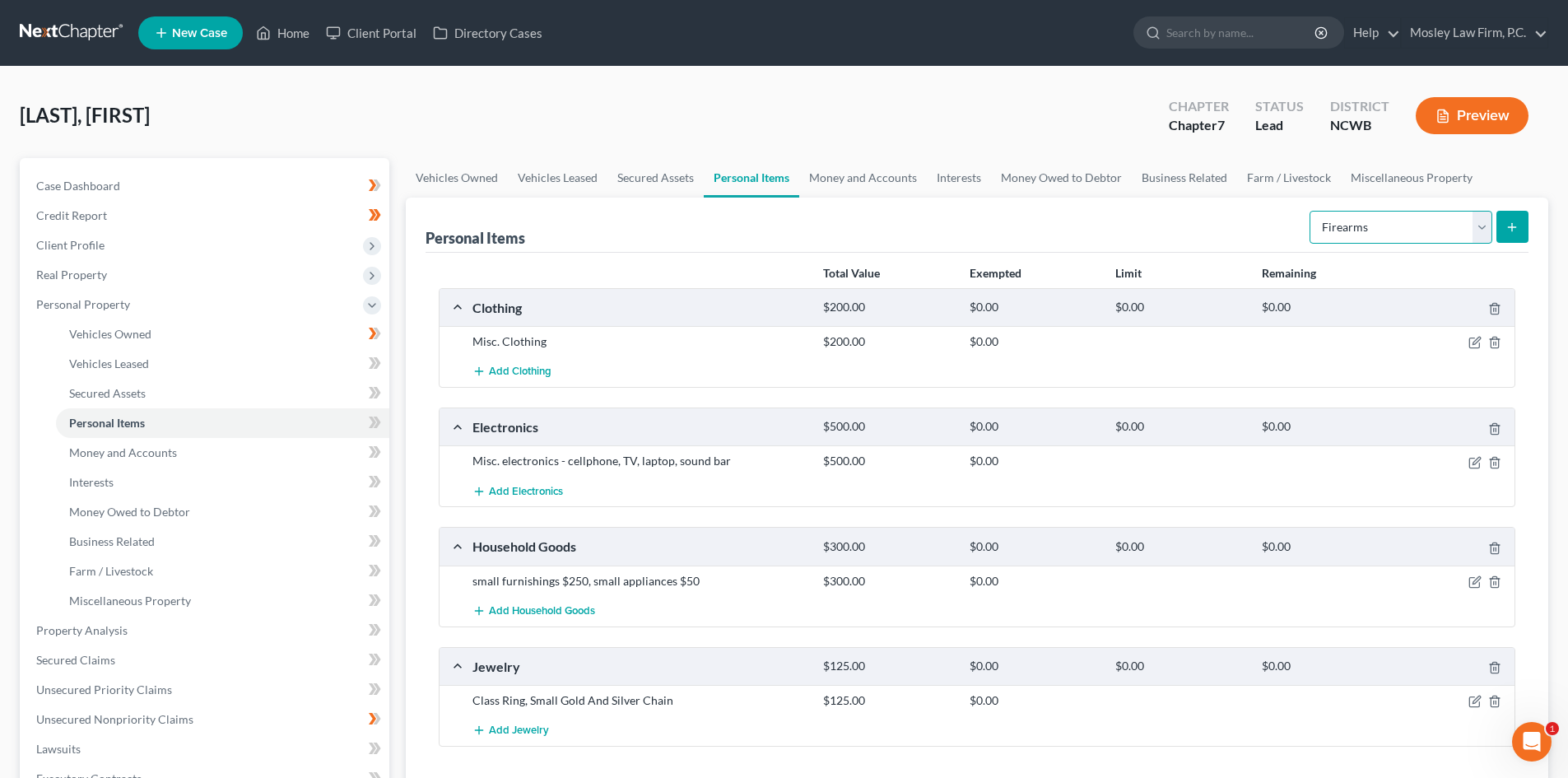 click on "Select Item Type Clothing Collectibles Of Value Electronics Firearms Household Goods Jewelry Other Pet(s) Sports & Hobby Equipment" at bounding box center [1401, 227] 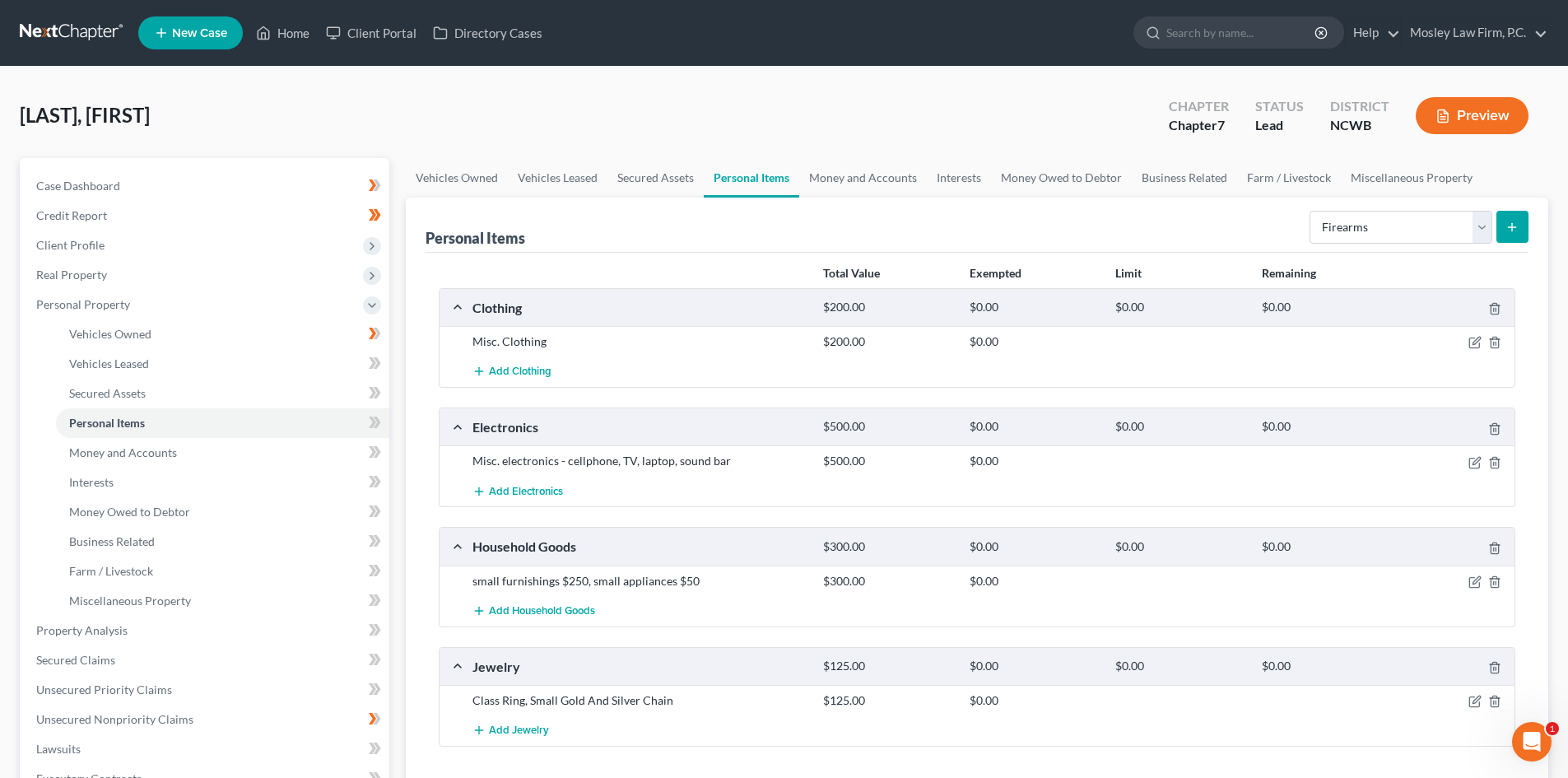 click 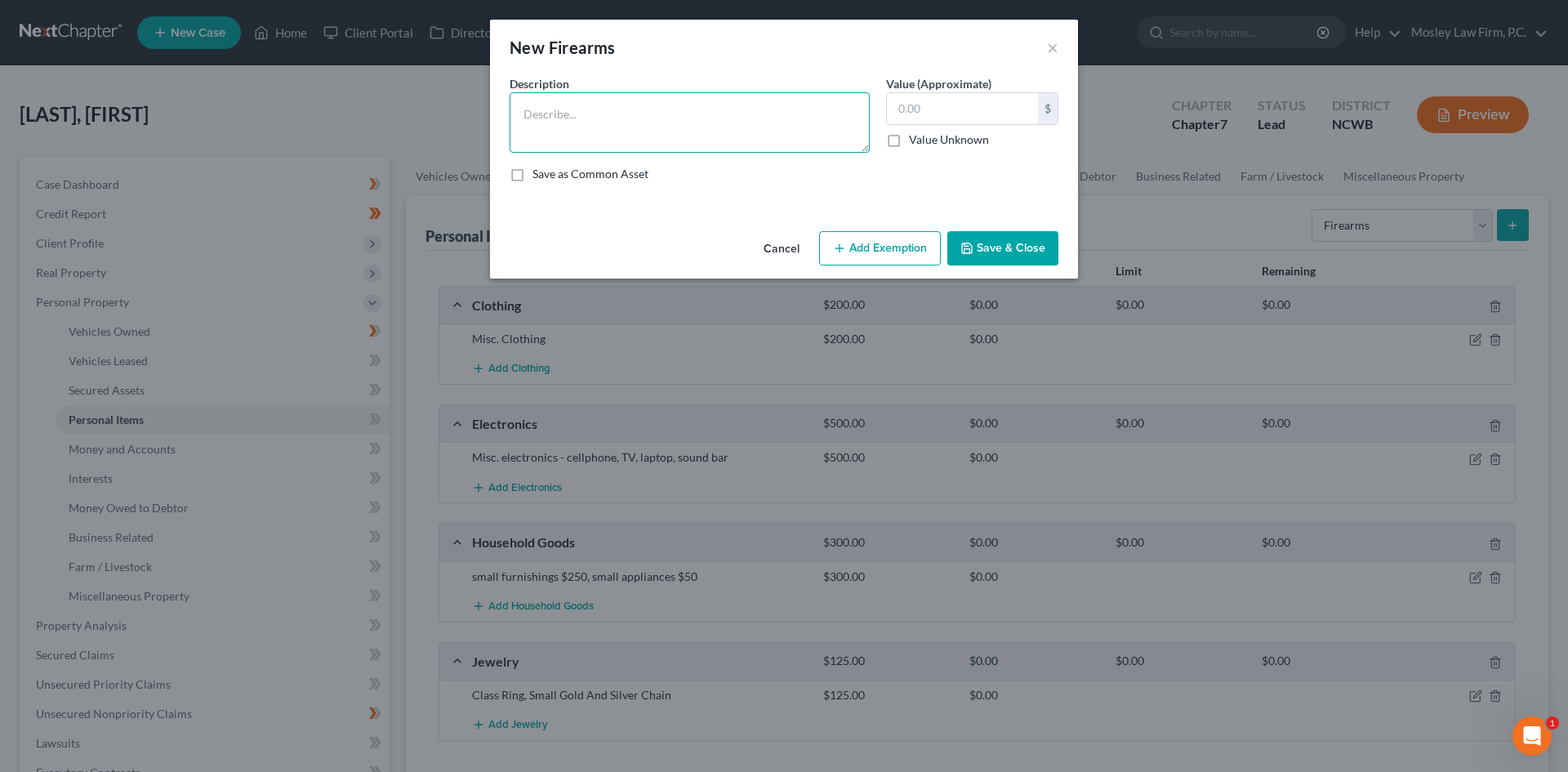 click at bounding box center [689, 123] 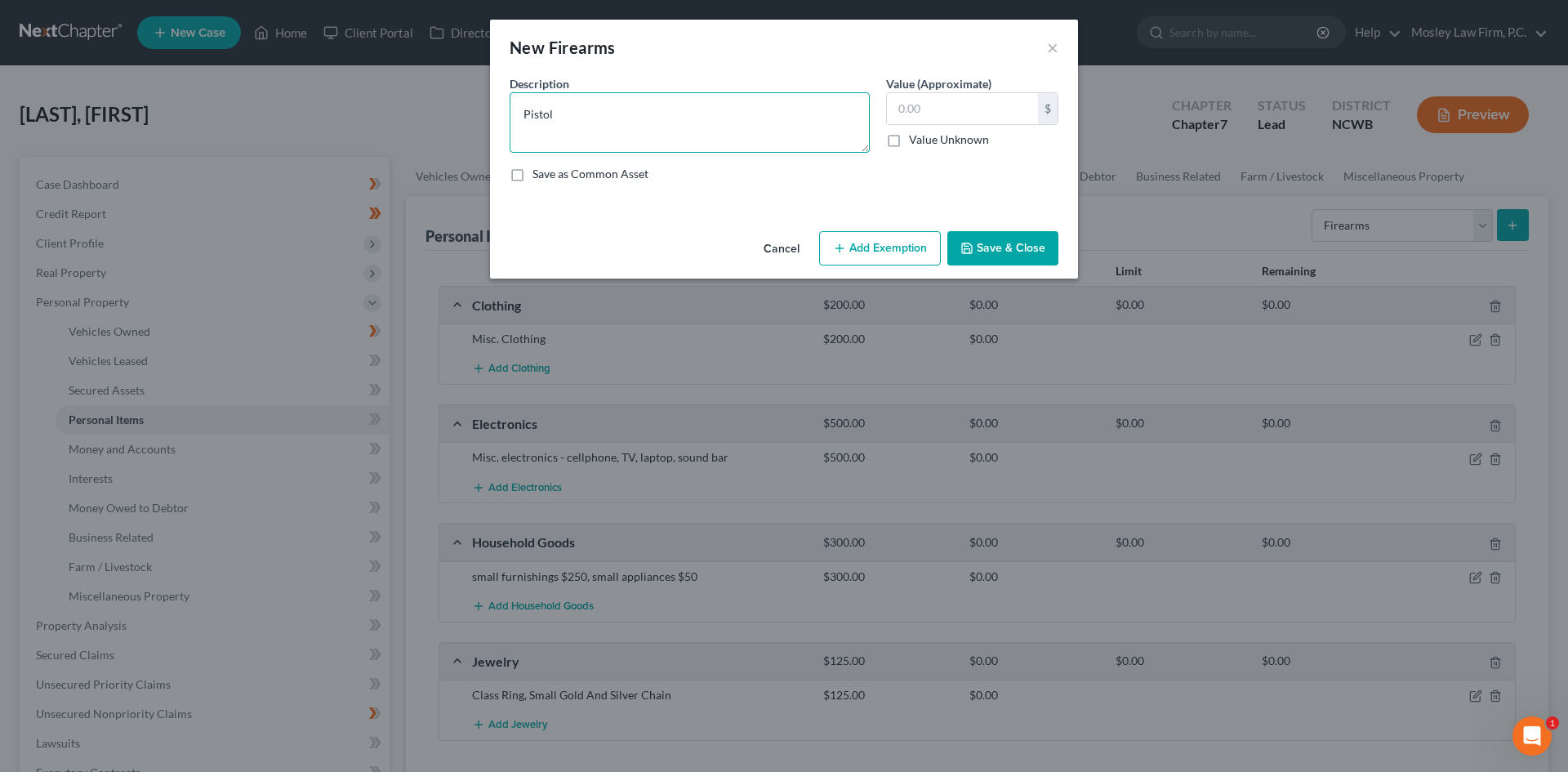 type on "Pistol" 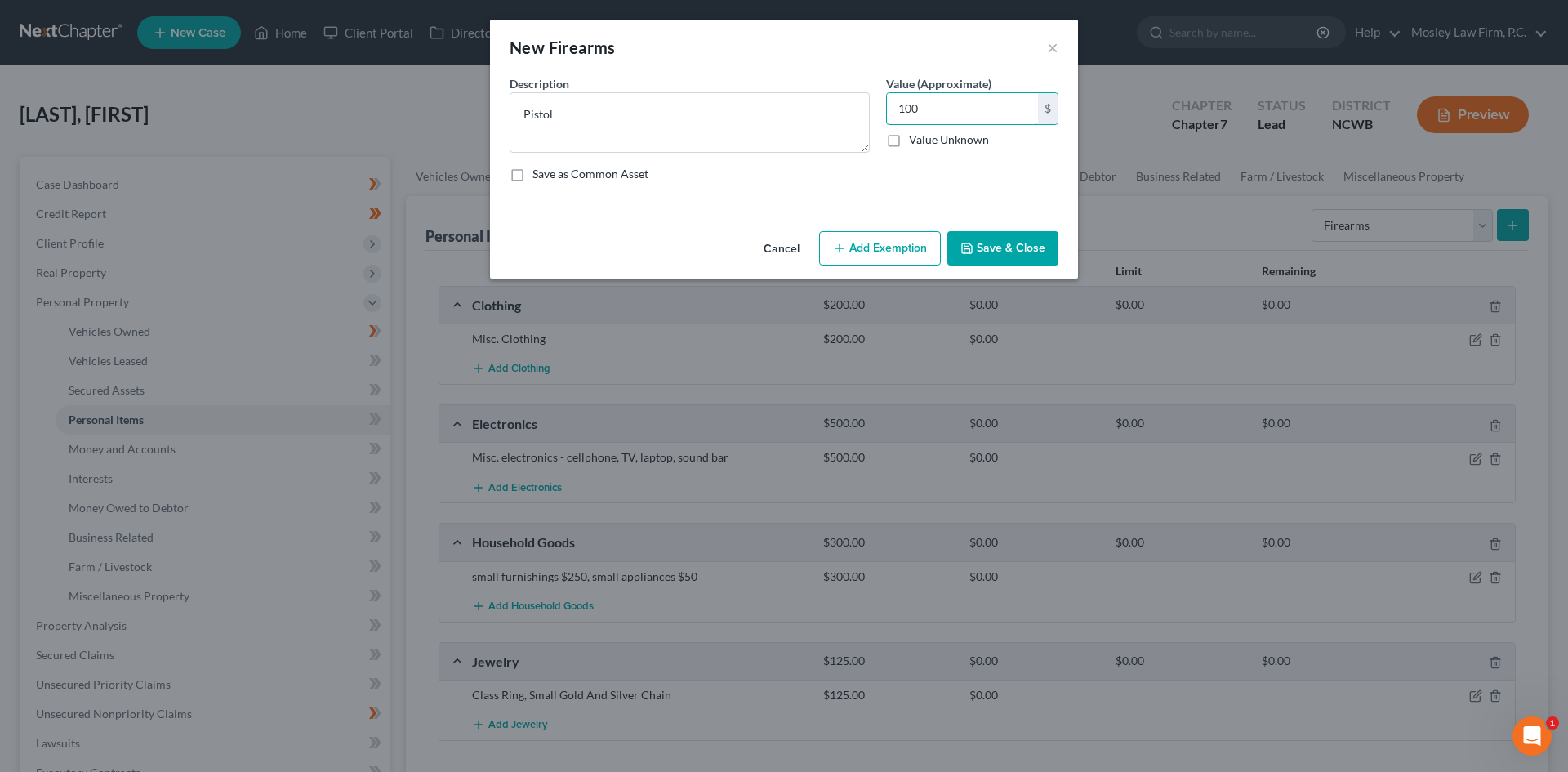 type on "100" 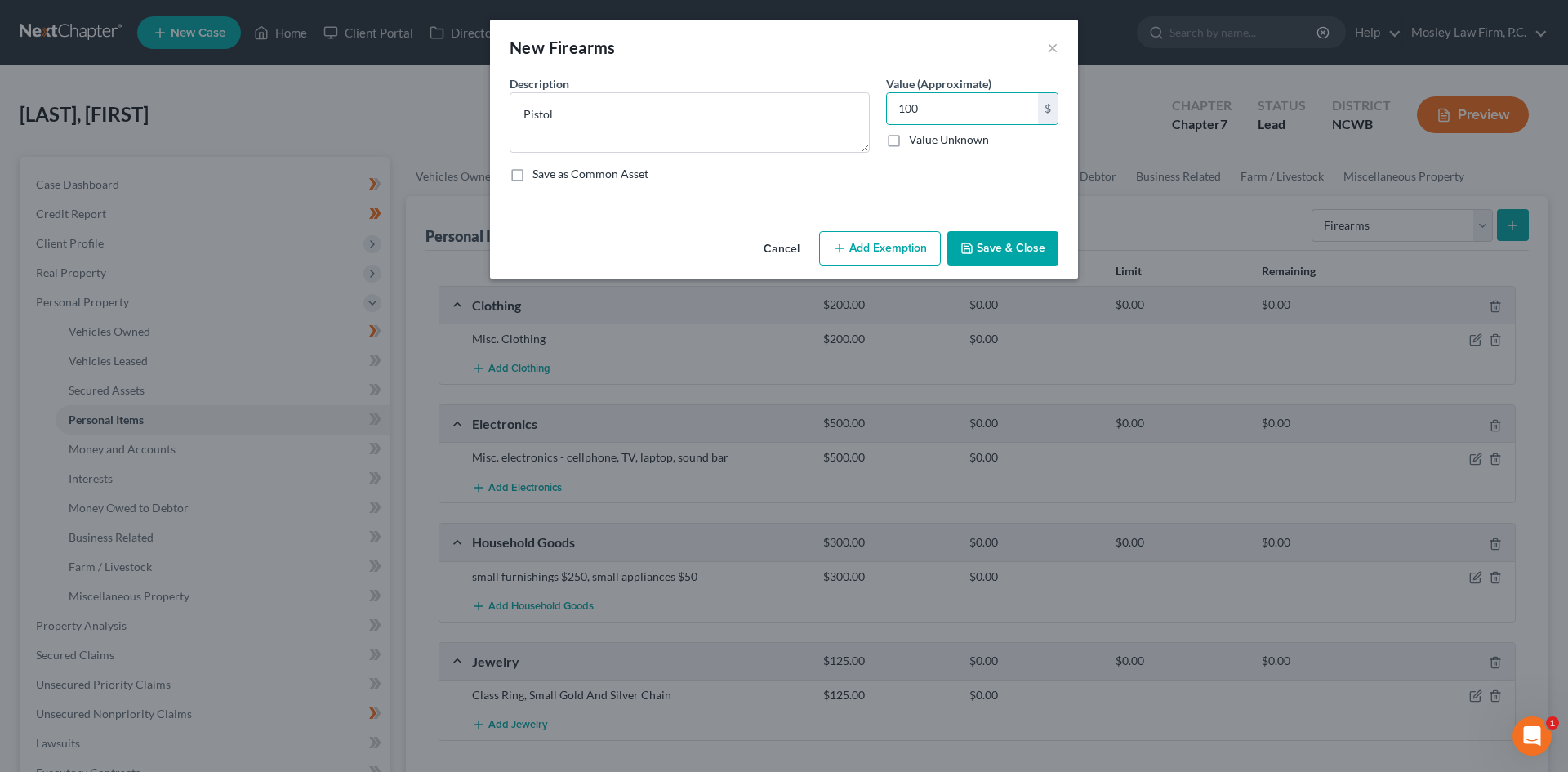 click on "Save & Close" at bounding box center [1003, 248] 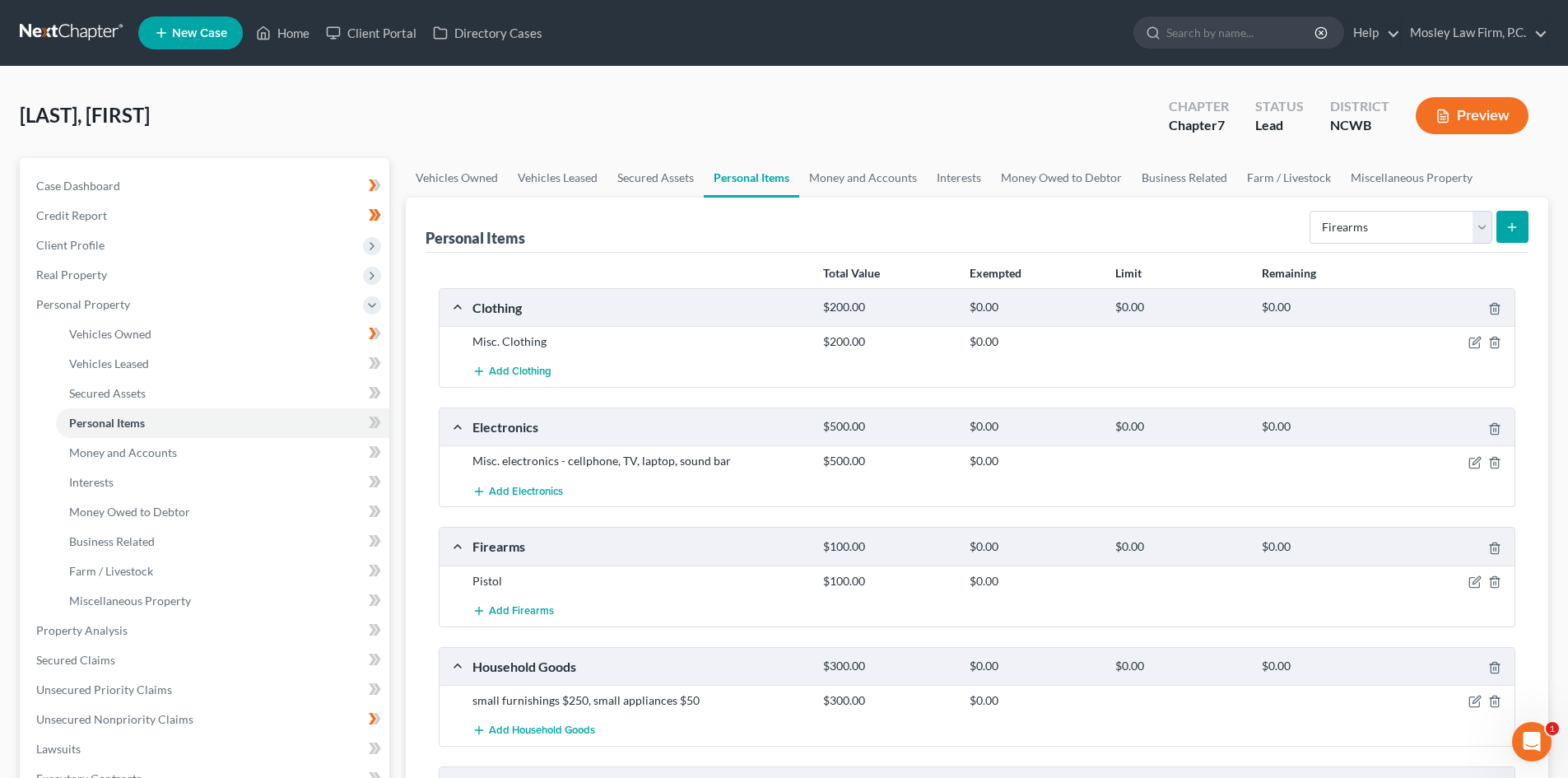 click 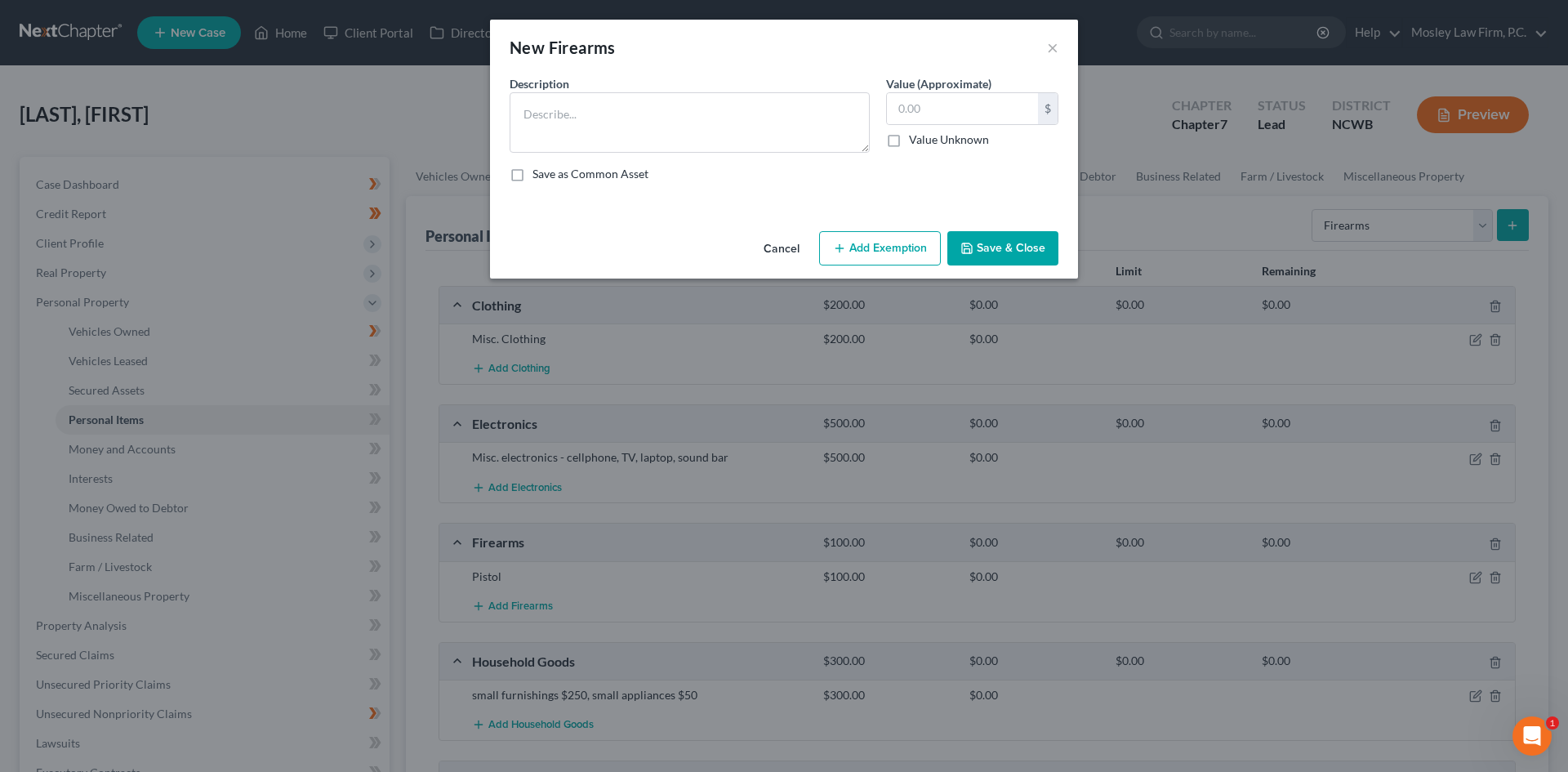 click on "Cancel" at bounding box center [782, 249] 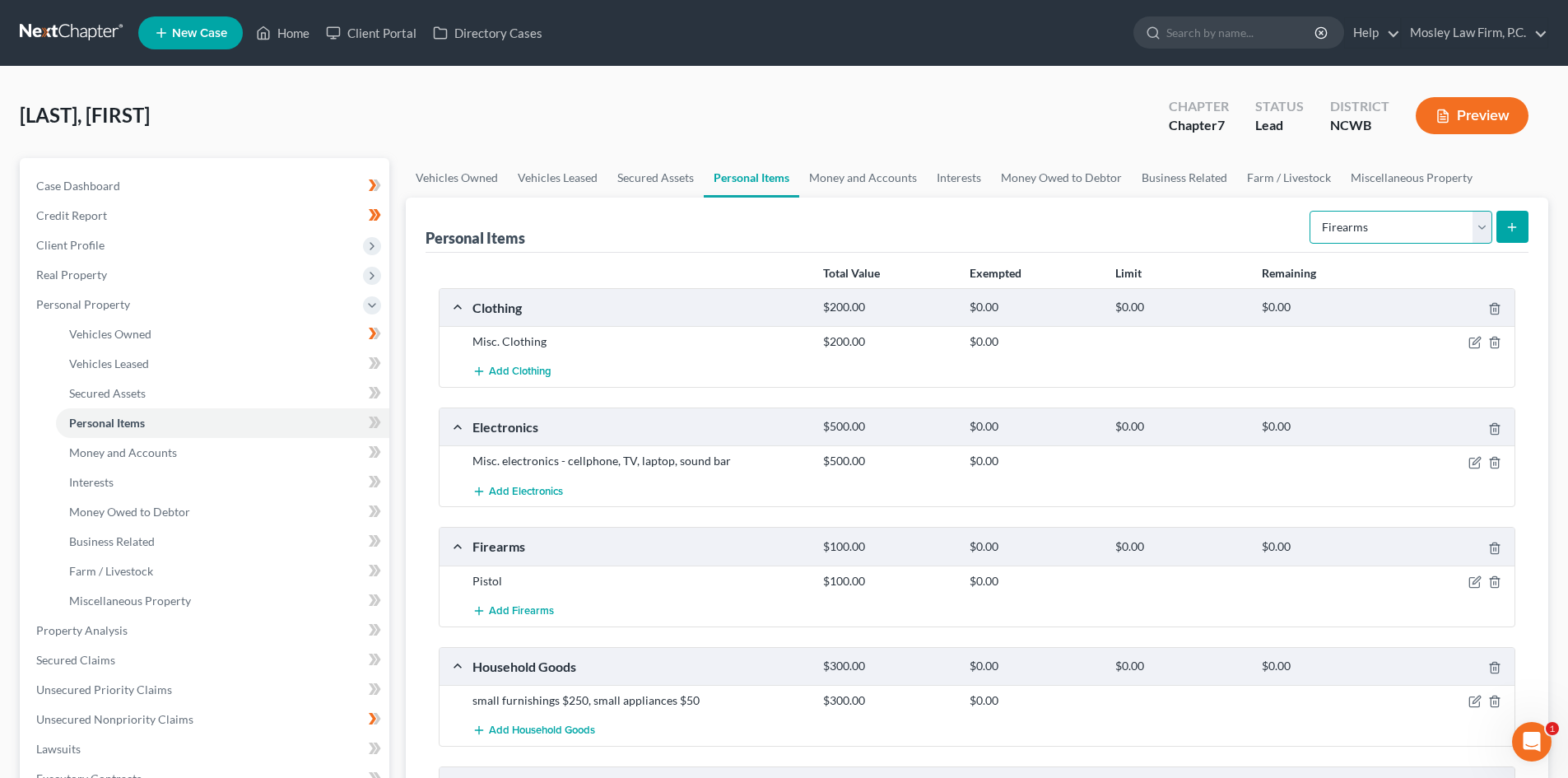 click on "Select Item Type Clothing Collectibles Of Value Electronics Firearms Household Goods Jewelry Other Pet(s) Sports & Hobby Equipment" at bounding box center [1401, 227] 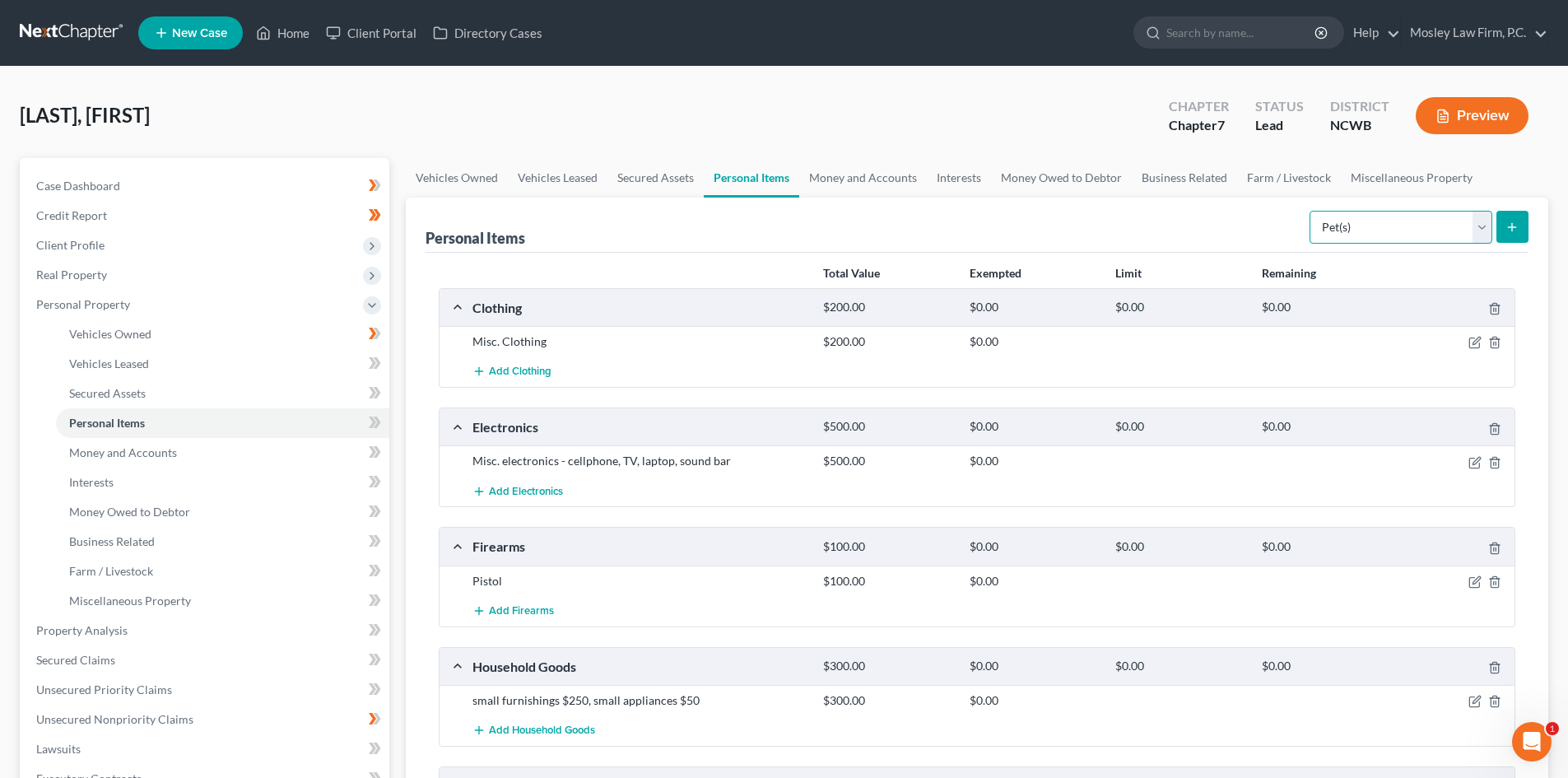 click on "Select Item Type Clothing Collectibles Of Value Electronics Firearms Household Goods Jewelry Other Pet(s) Sports & Hobby Equipment" at bounding box center (1401, 227) 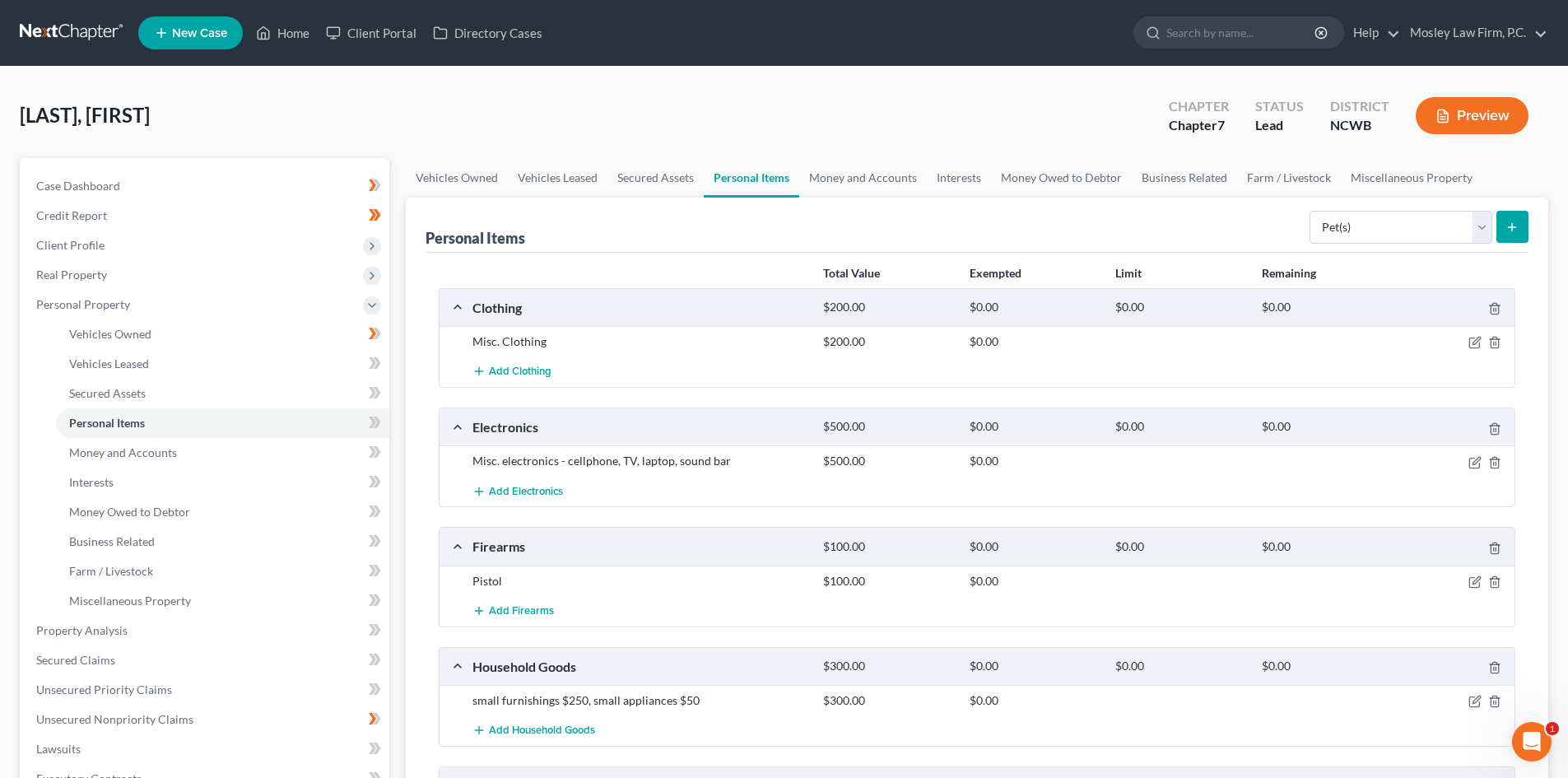click 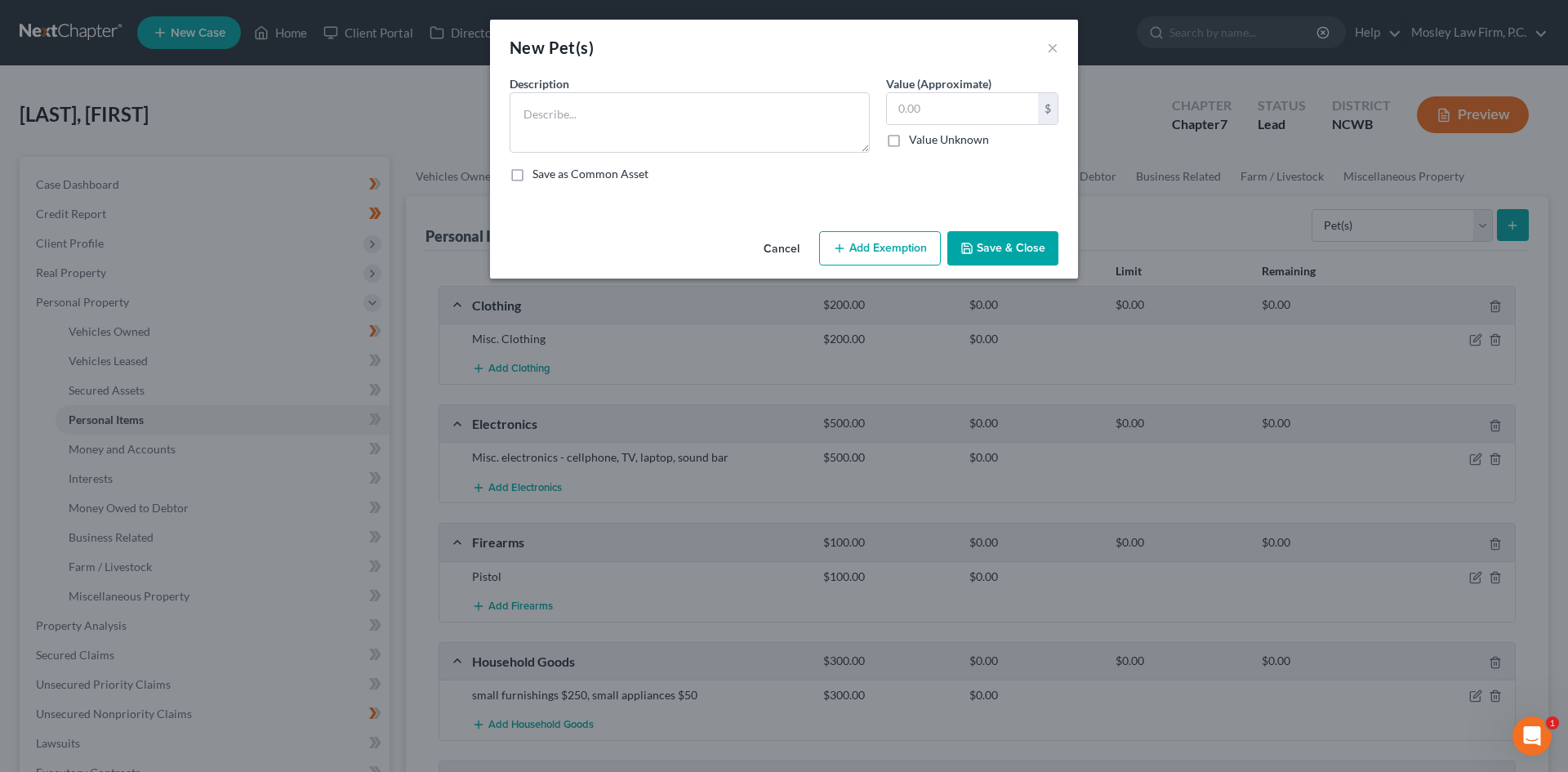 click on "Description
*" at bounding box center [689, 114] 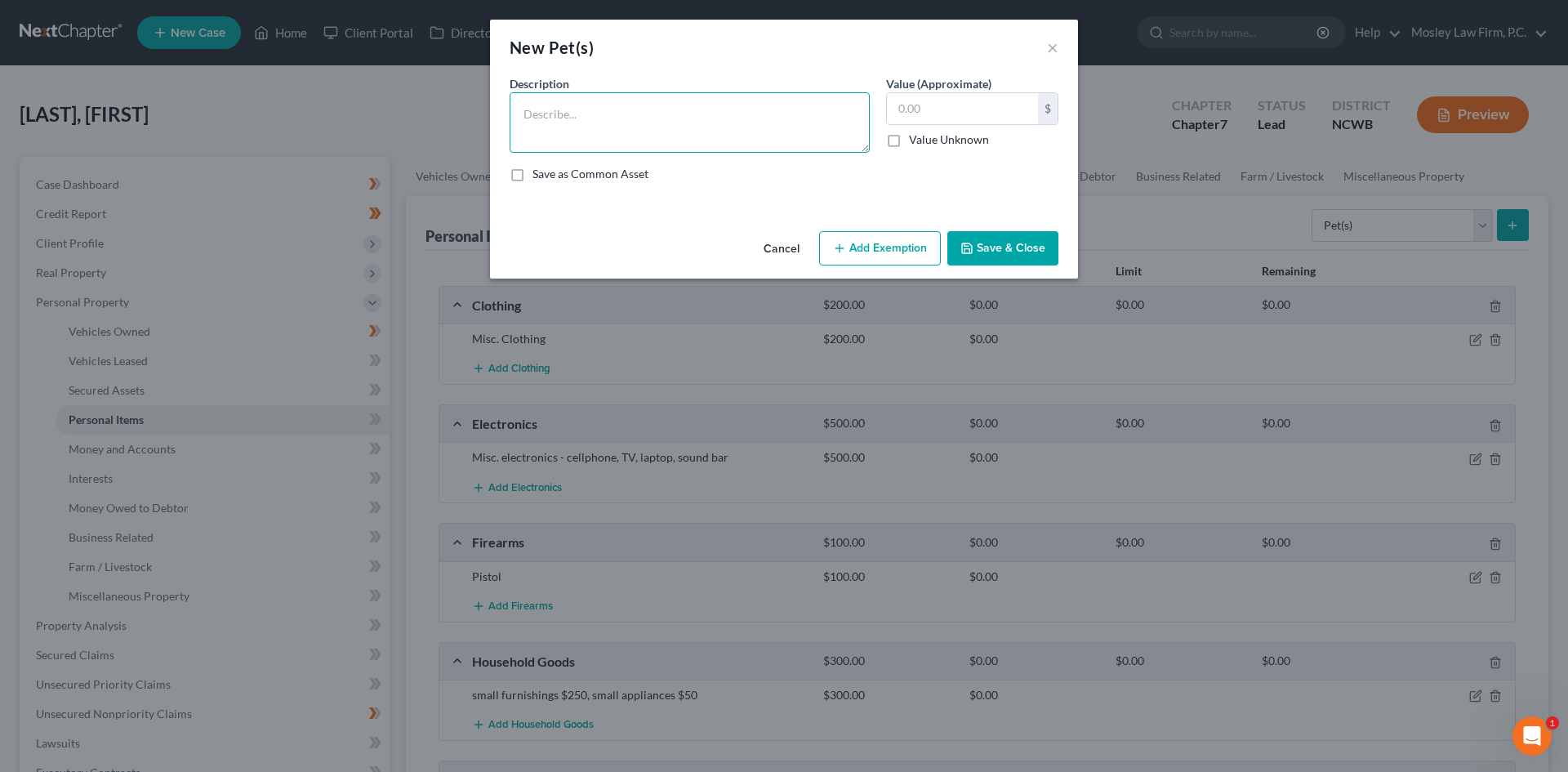 click at bounding box center (689, 123) 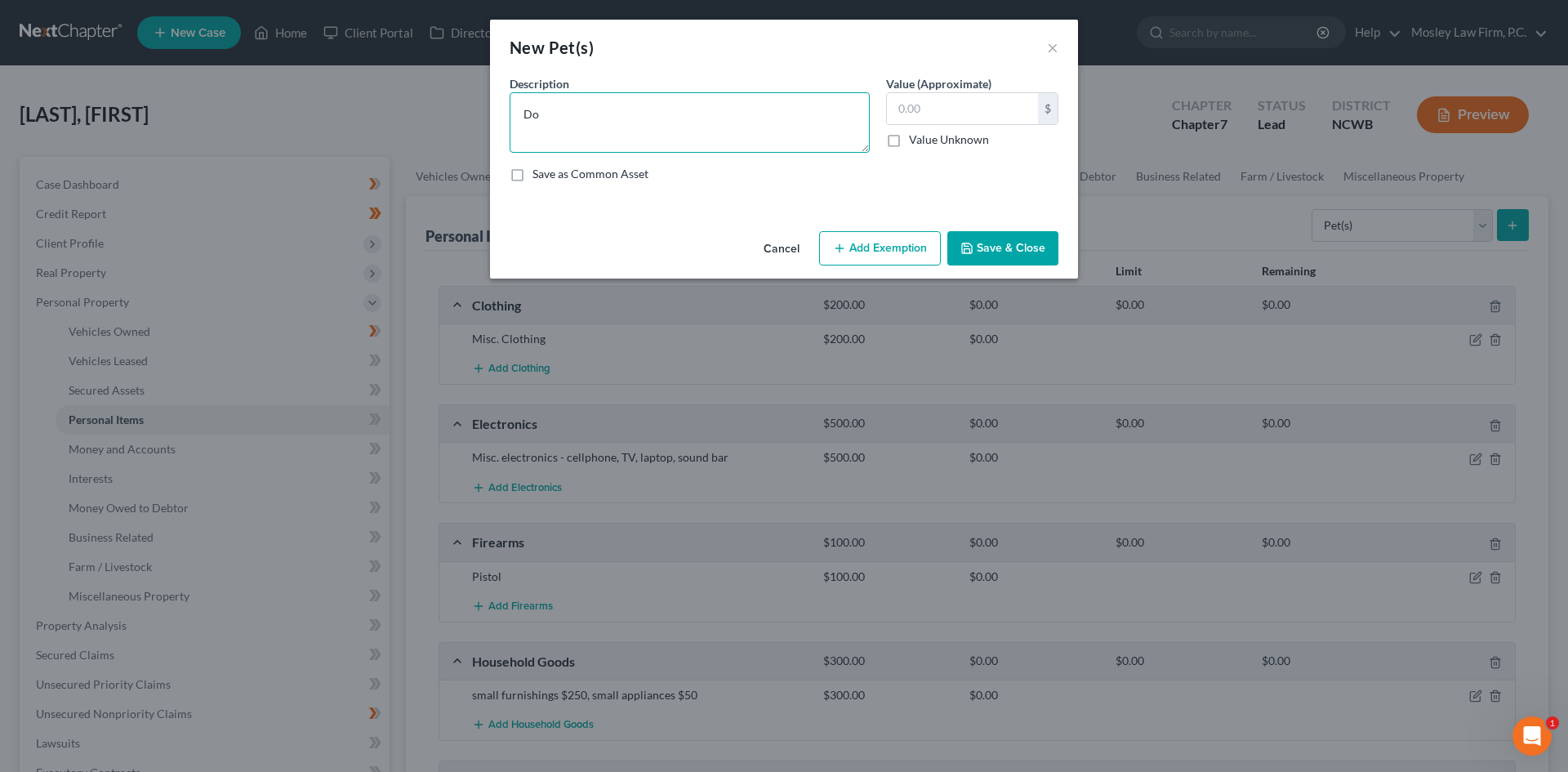 type on "D" 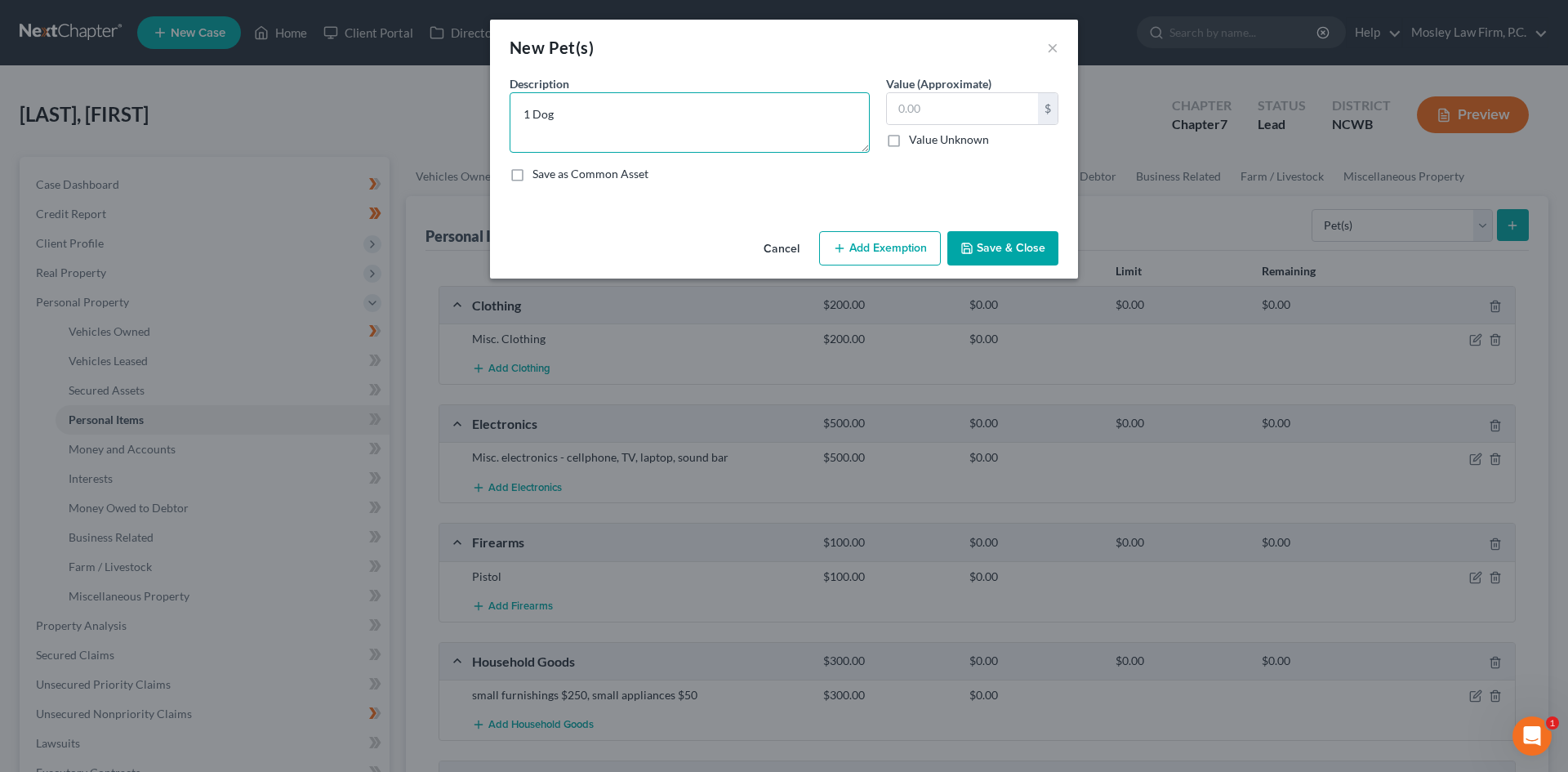 type on "1 Dog" 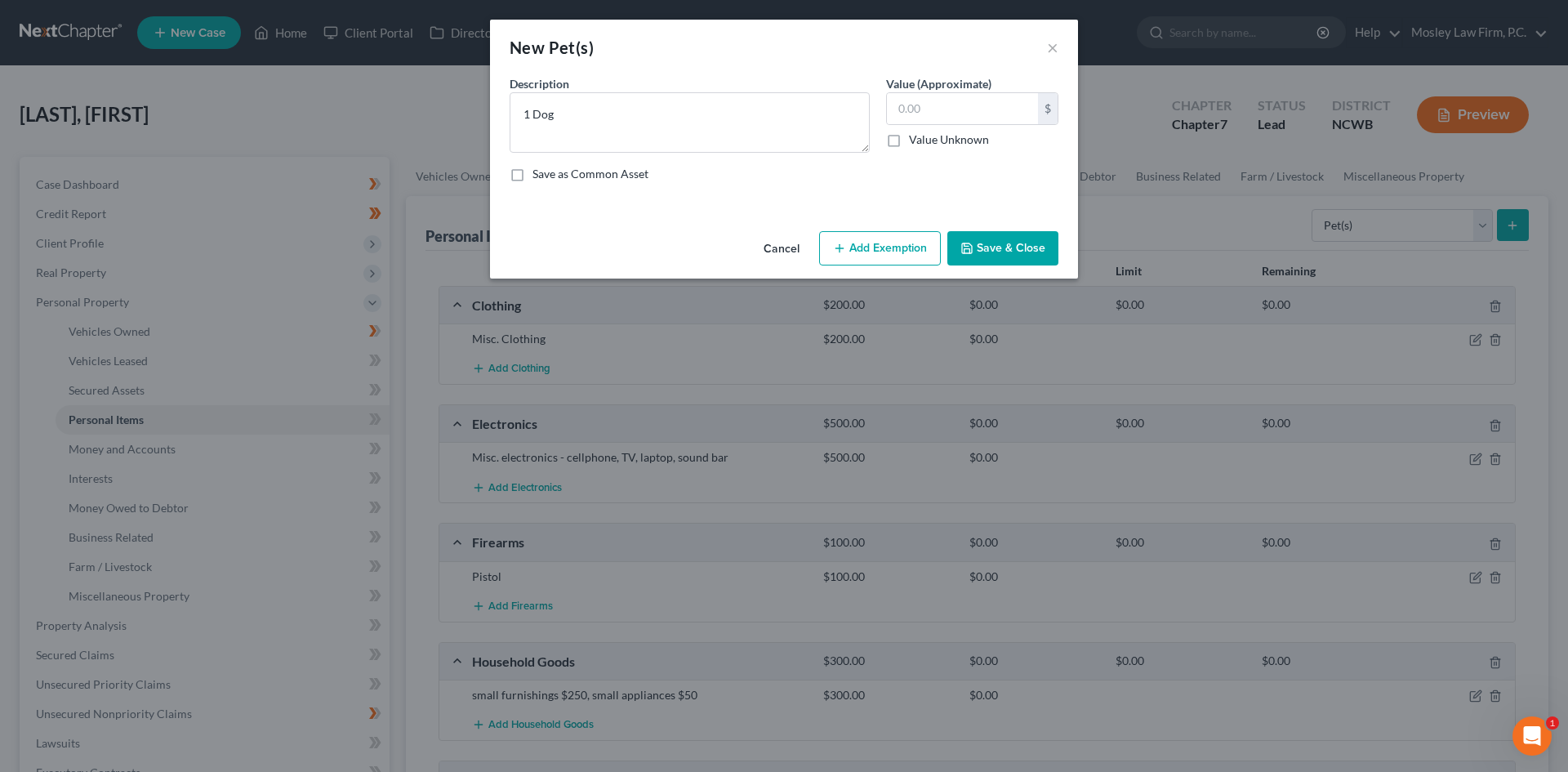 click on "Save & Close" at bounding box center [1003, 248] 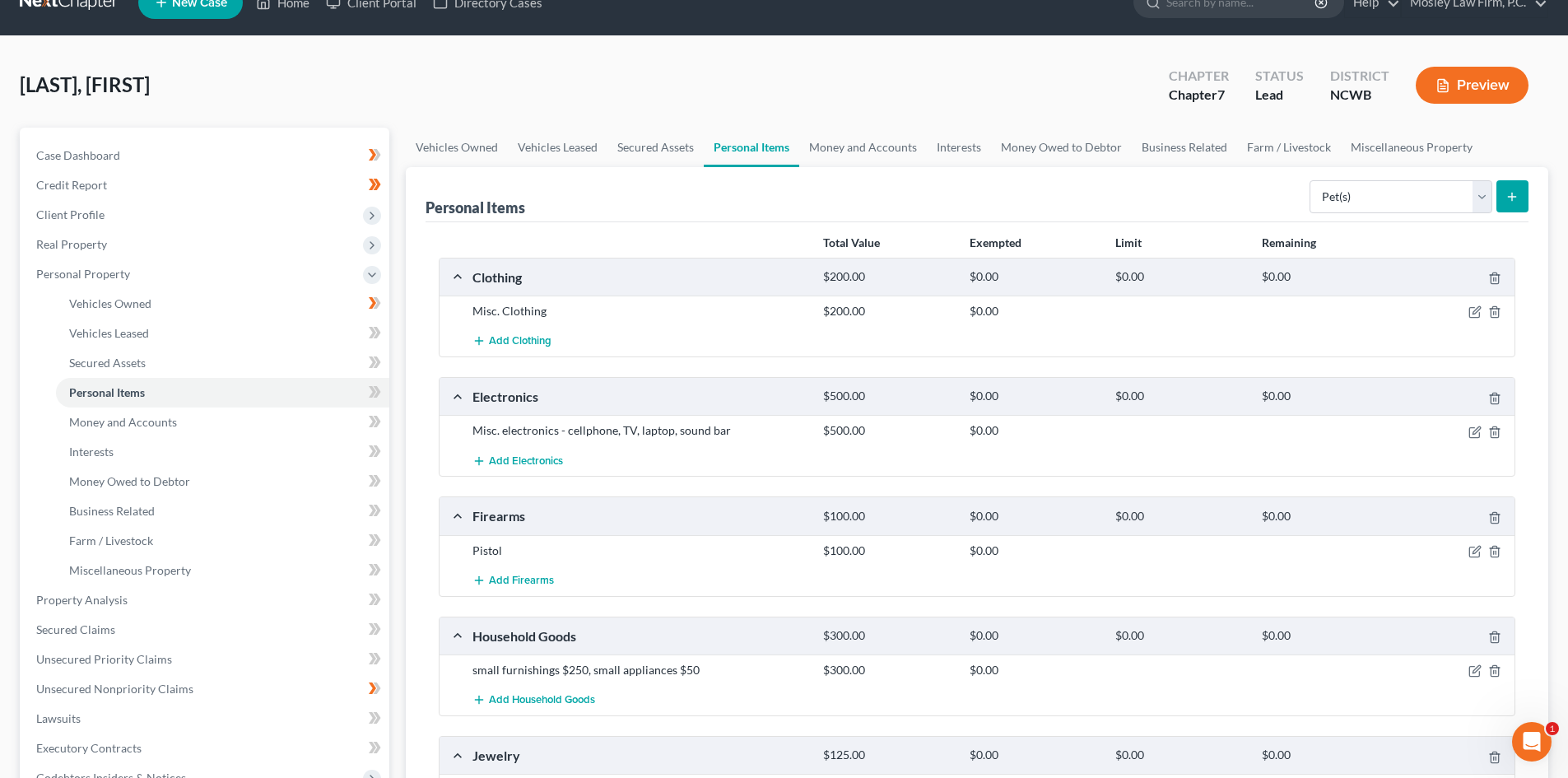 scroll, scrollTop: 0, scrollLeft: 0, axis: both 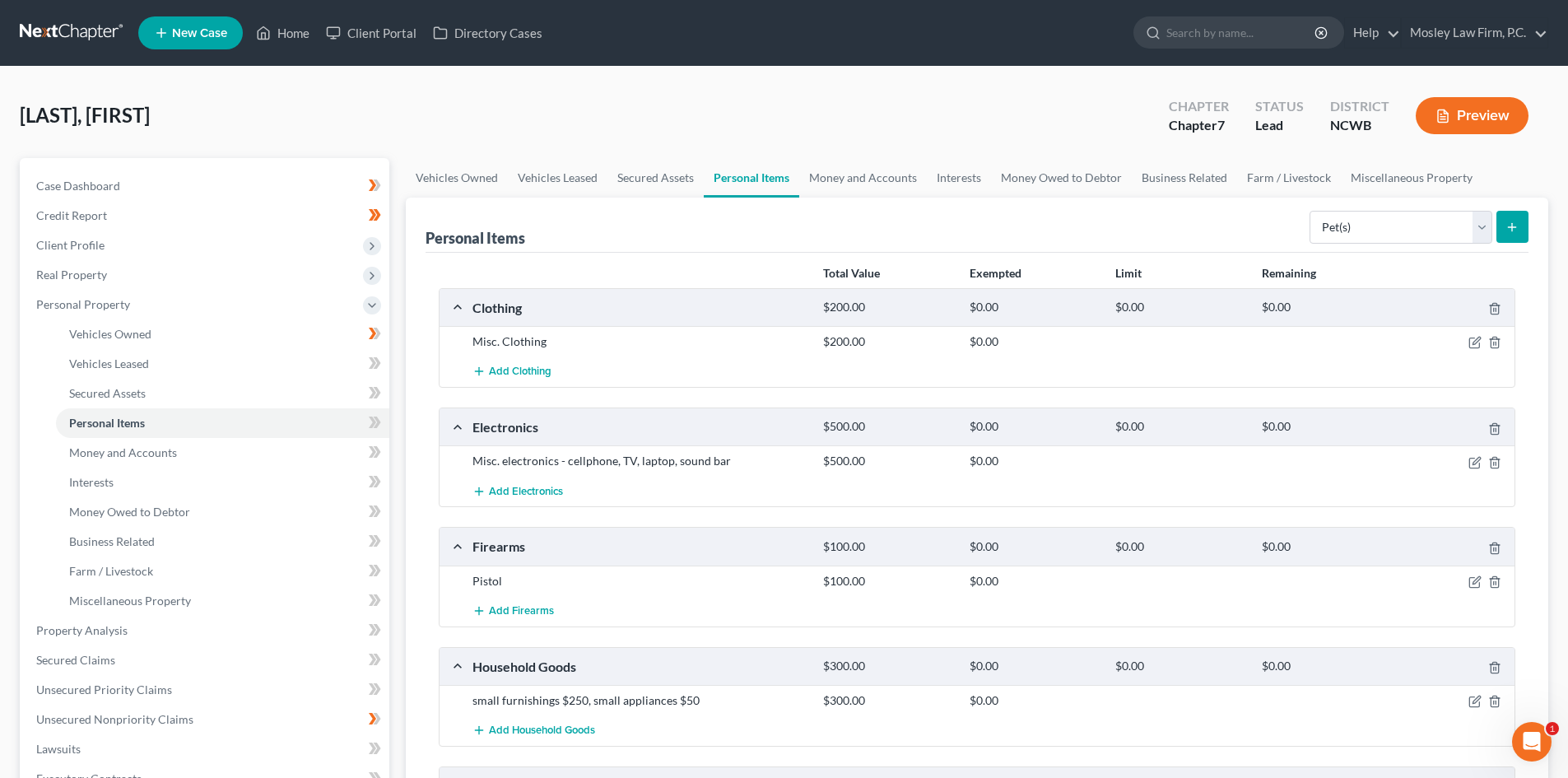 drag, startPoint x: 1529, startPoint y: 230, endPoint x: 1492, endPoint y: 235, distance: 37.33631 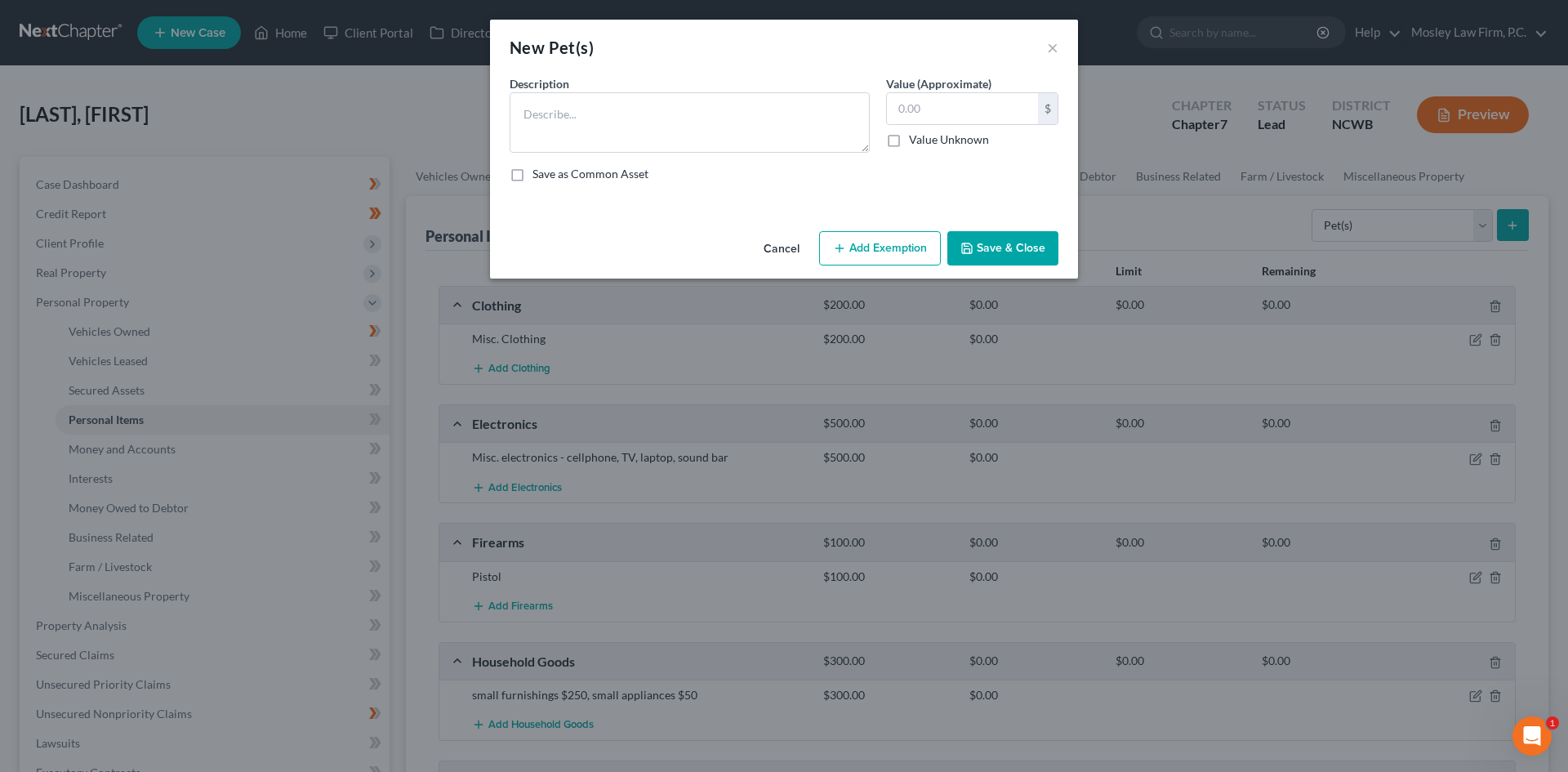 click on "Cancel" at bounding box center [782, 249] 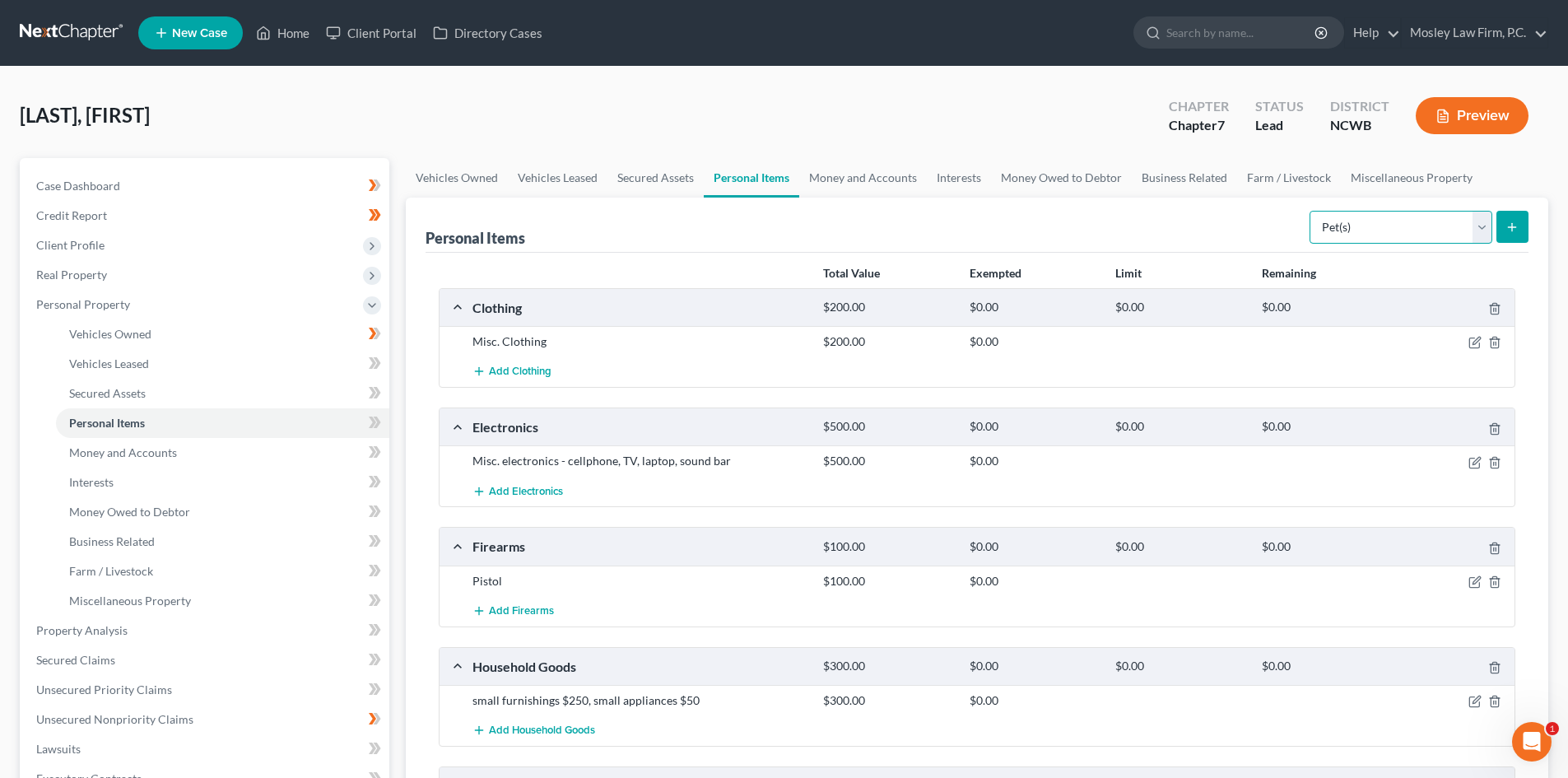 click on "Select Item Type Clothing Collectibles Of Value Electronics Firearms Household Goods Jewelry Other Pet(s) Sports & Hobby Equipment" at bounding box center [1401, 227] 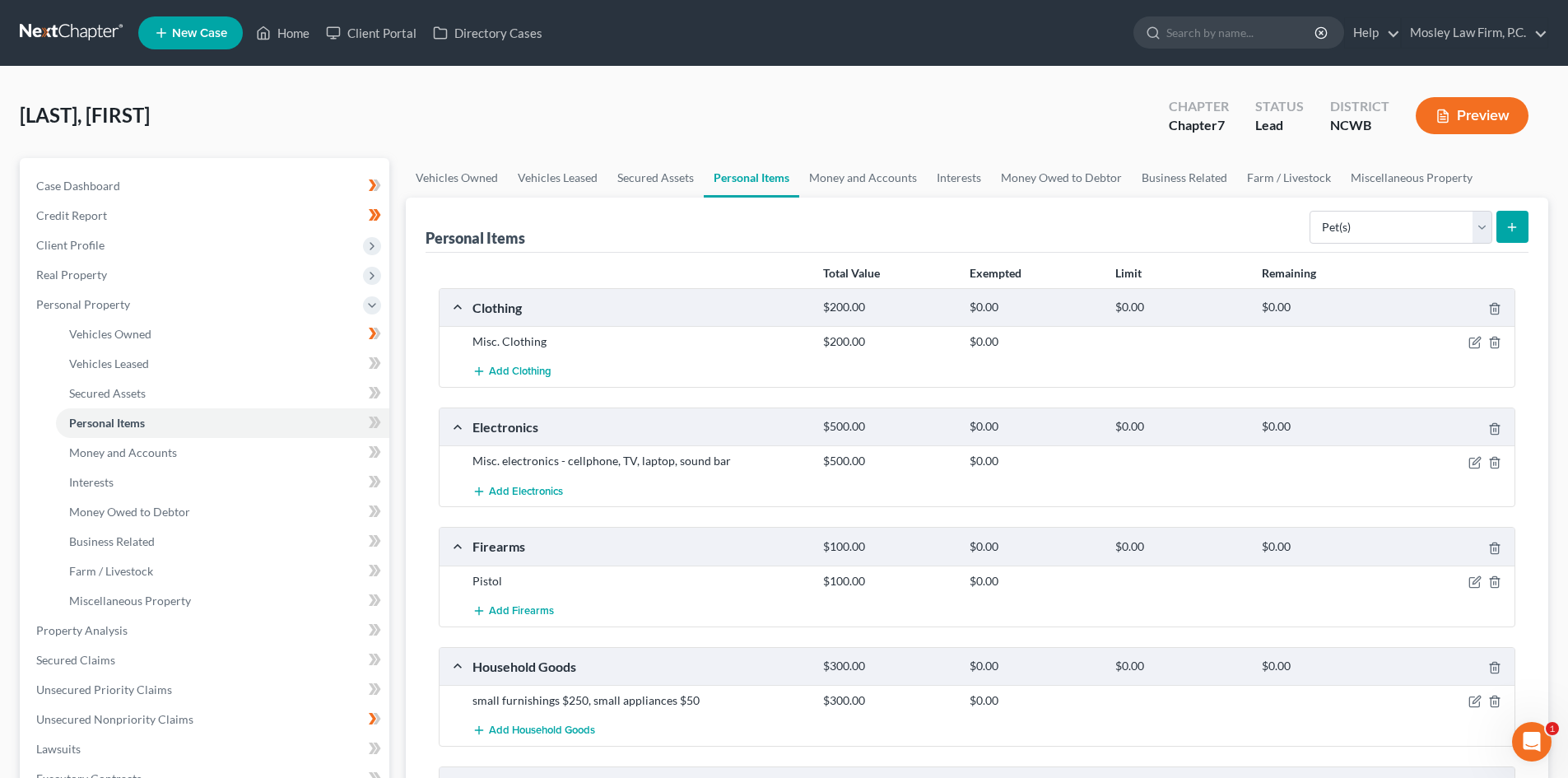 click on "Personal Items Select Item Type Clothing Collectibles Of Value Electronics Firearms Household Goods Jewelry Other Pet(s) Sports & Hobby Equipment" at bounding box center (977, 225) 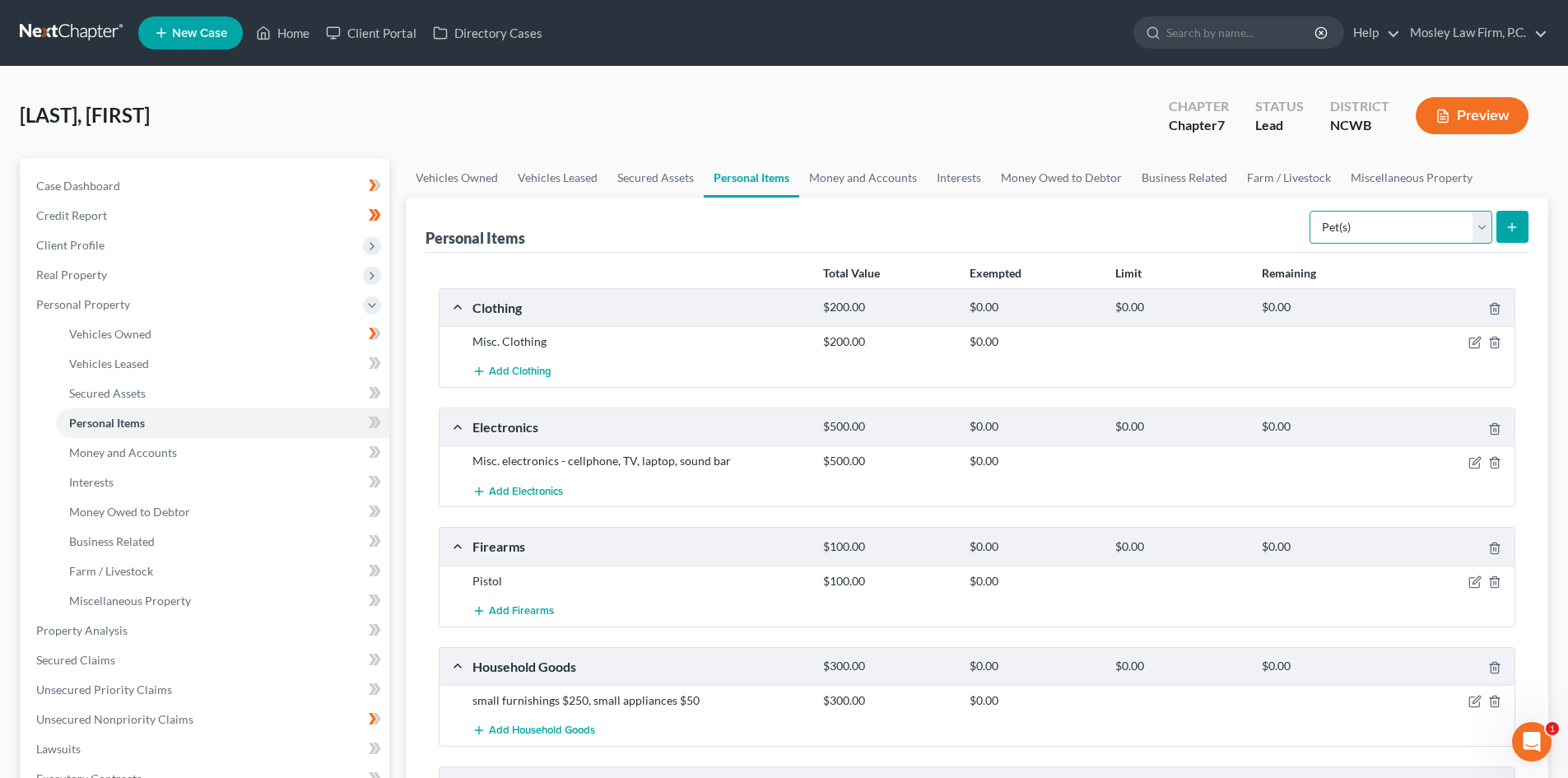 click on "Select Item Type Clothing Collectibles Of Value Electronics Firearms Household Goods Jewelry Other Pet(s) Sports & Hobby Equipment" at bounding box center (1401, 227) 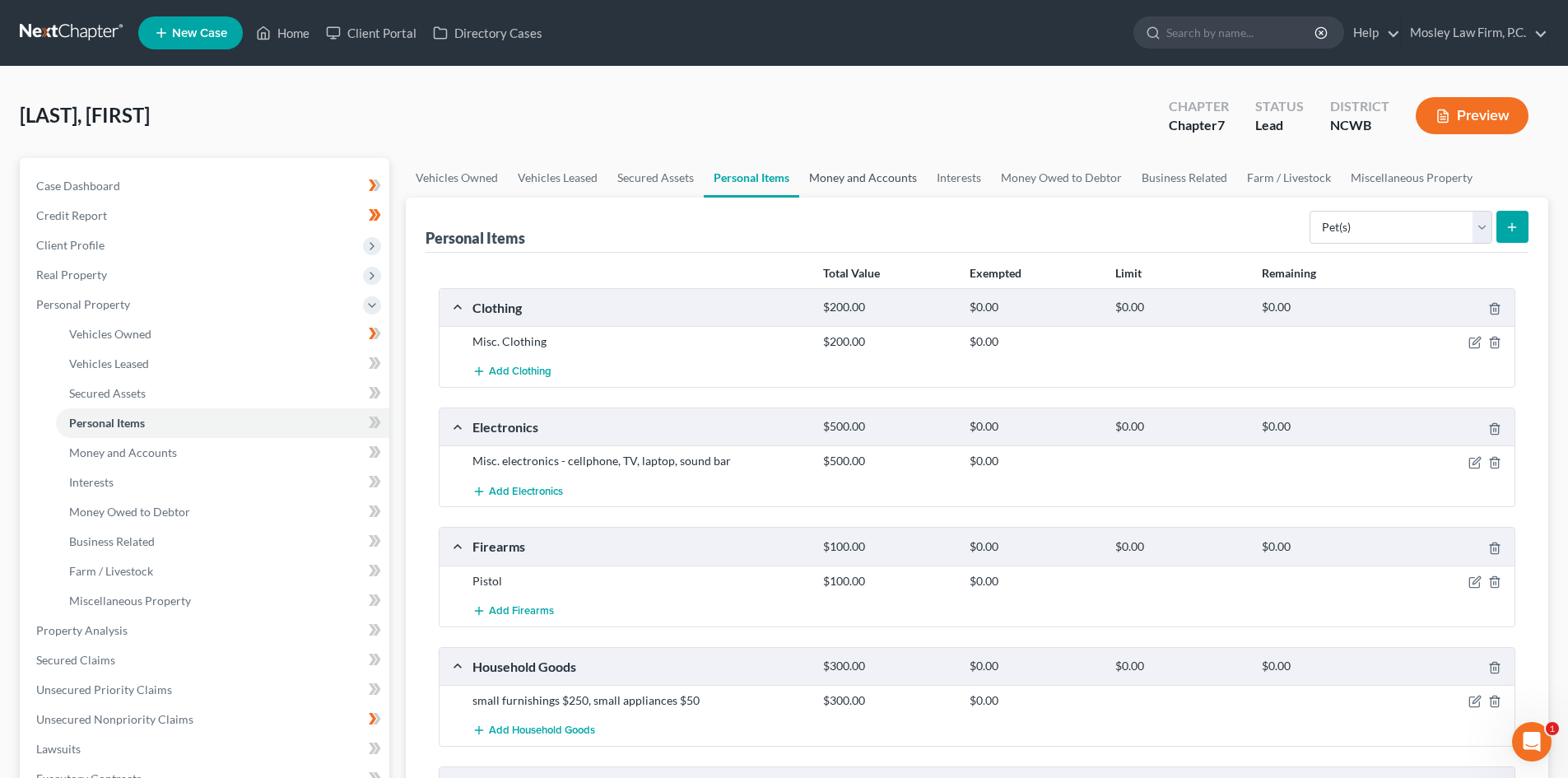 click on "Money and Accounts" at bounding box center [863, 178] 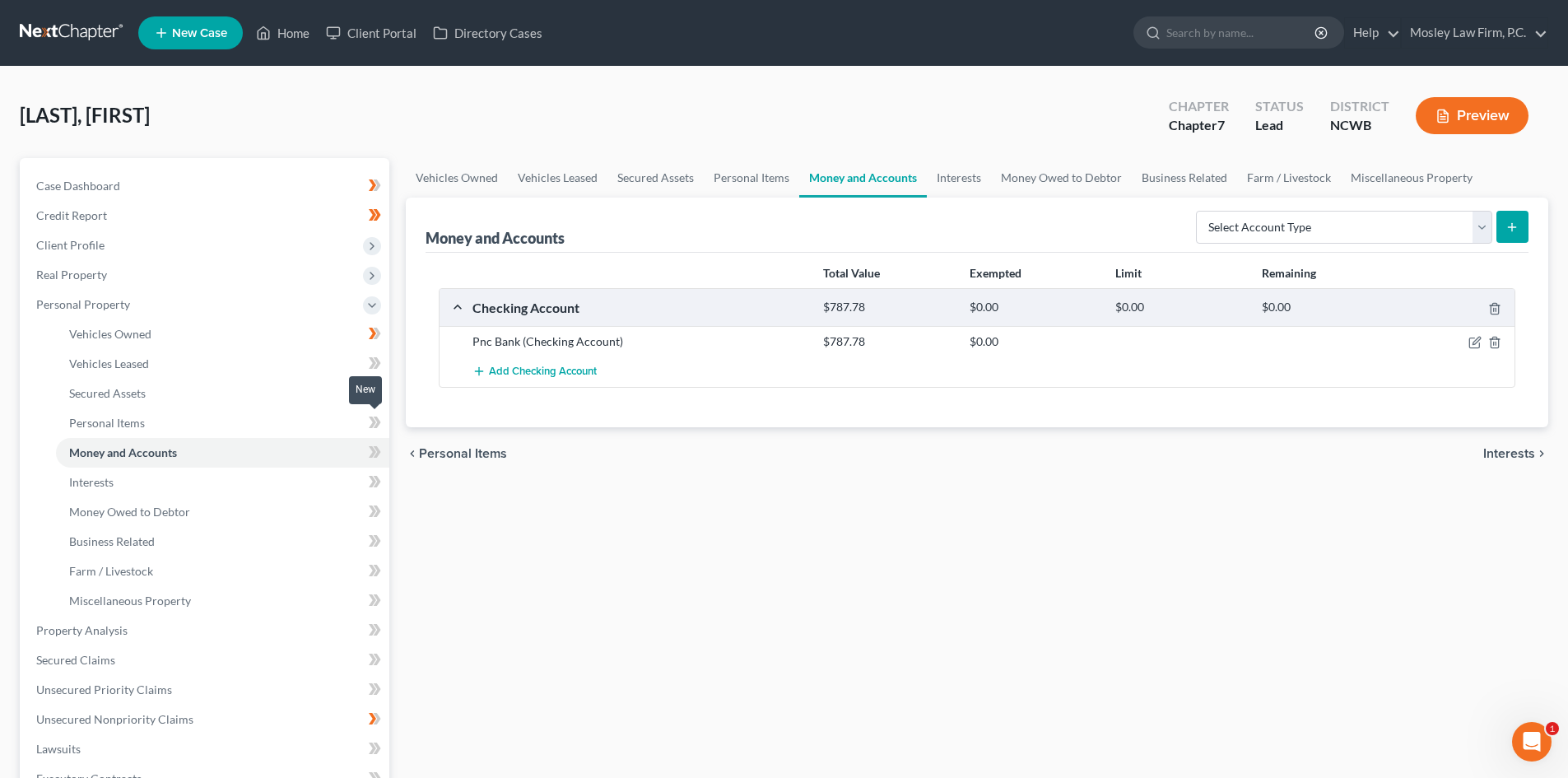 click 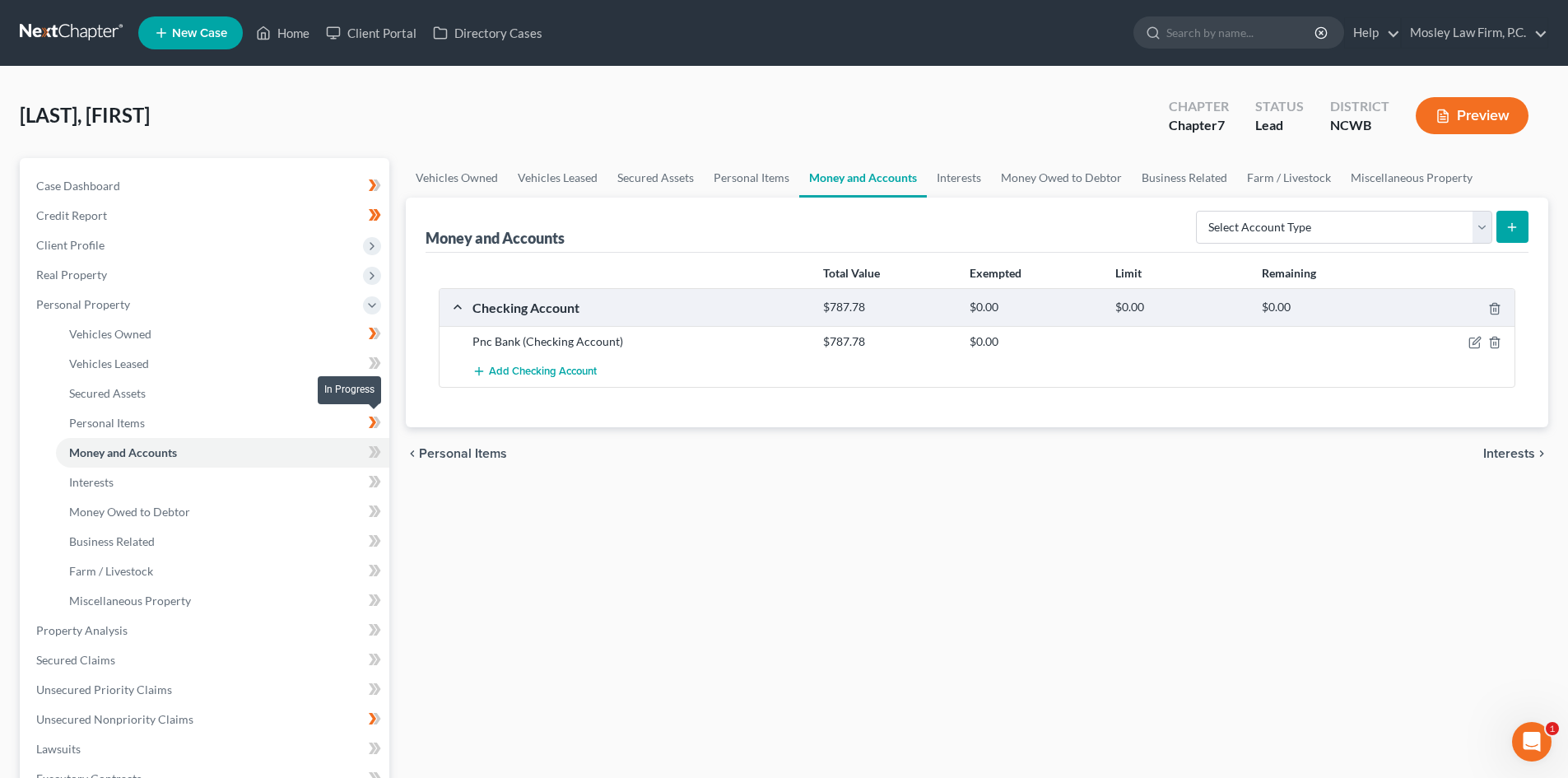 click 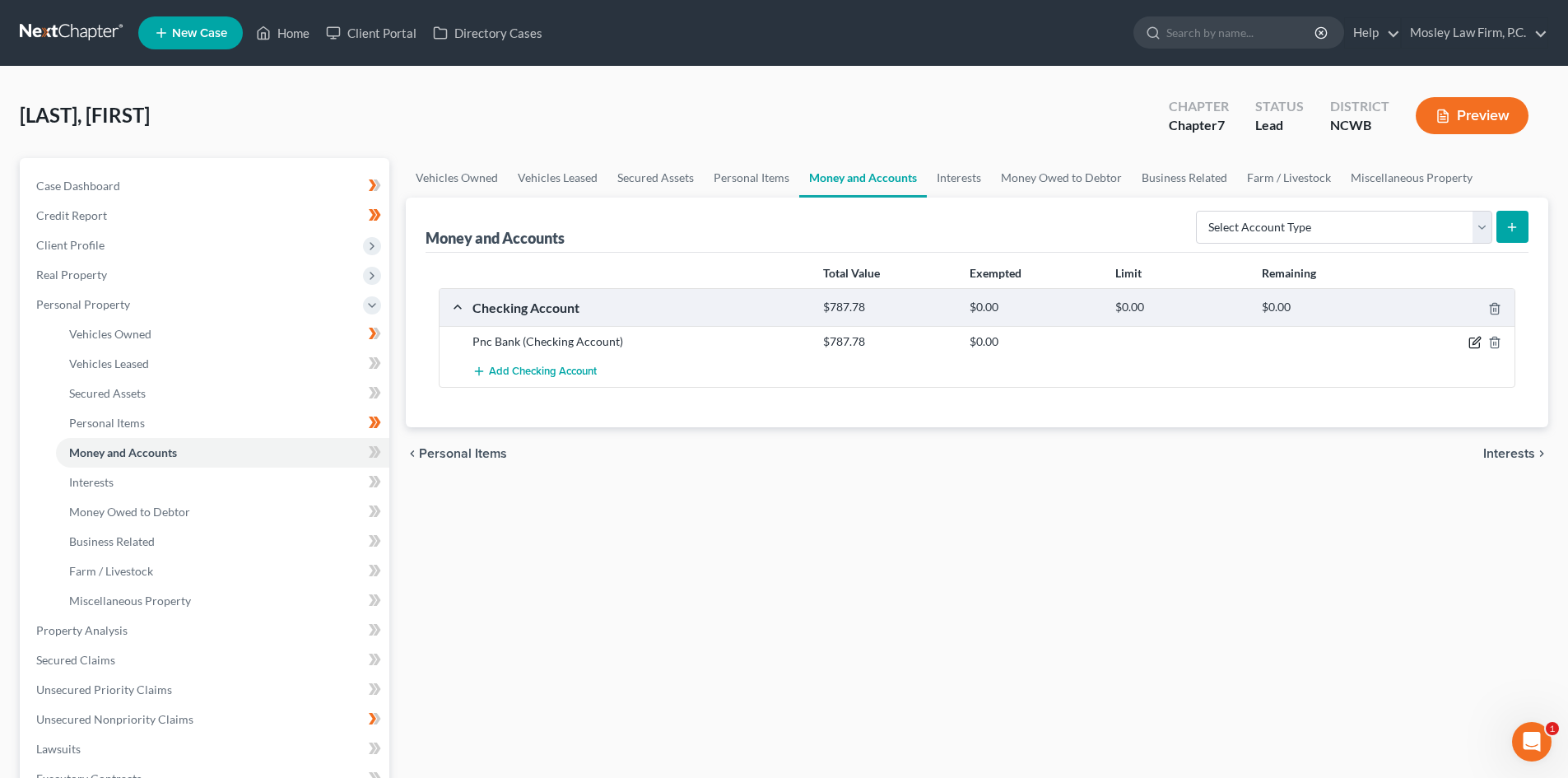 click 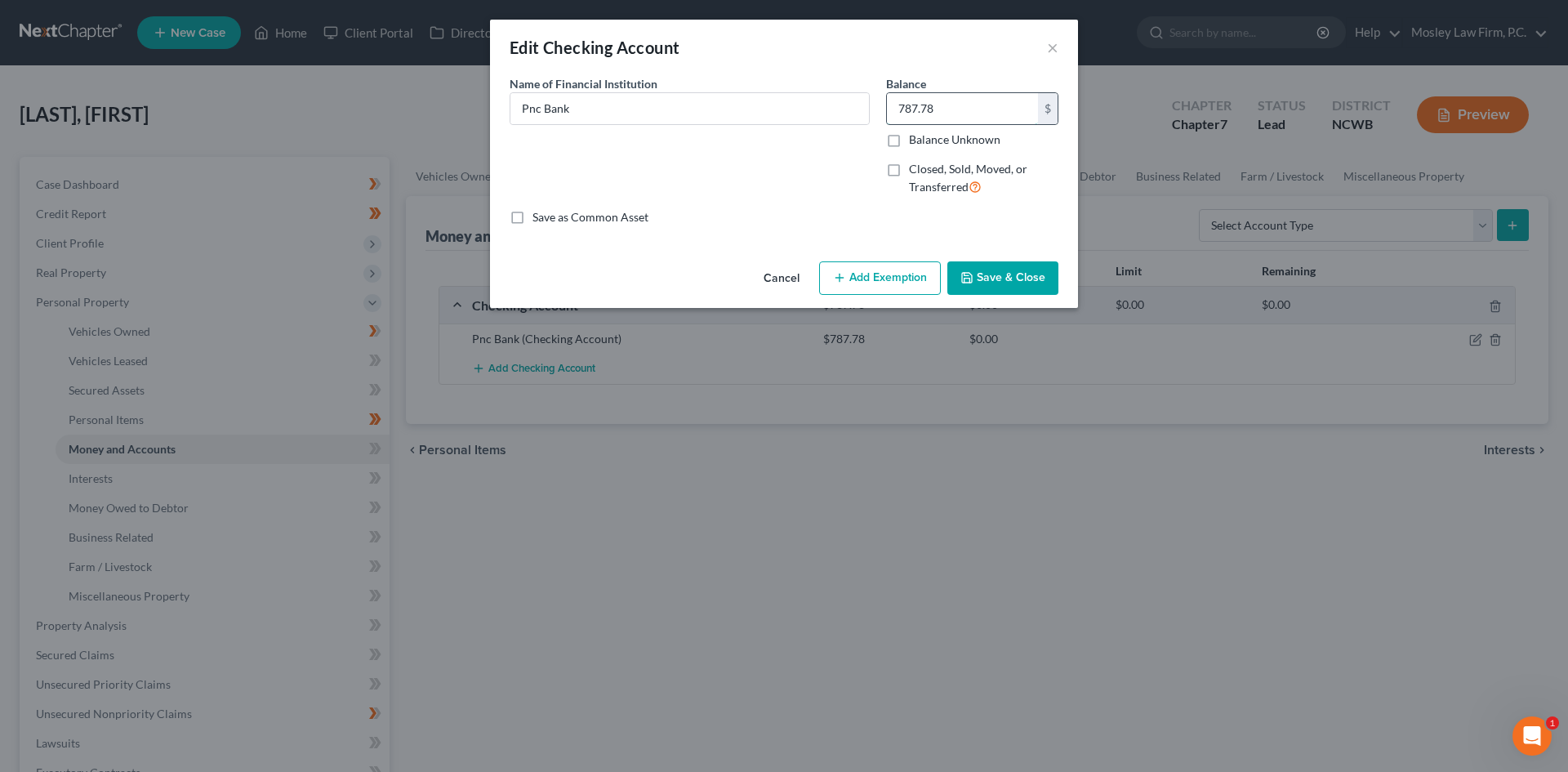 click on "787.78" at bounding box center [962, 109] 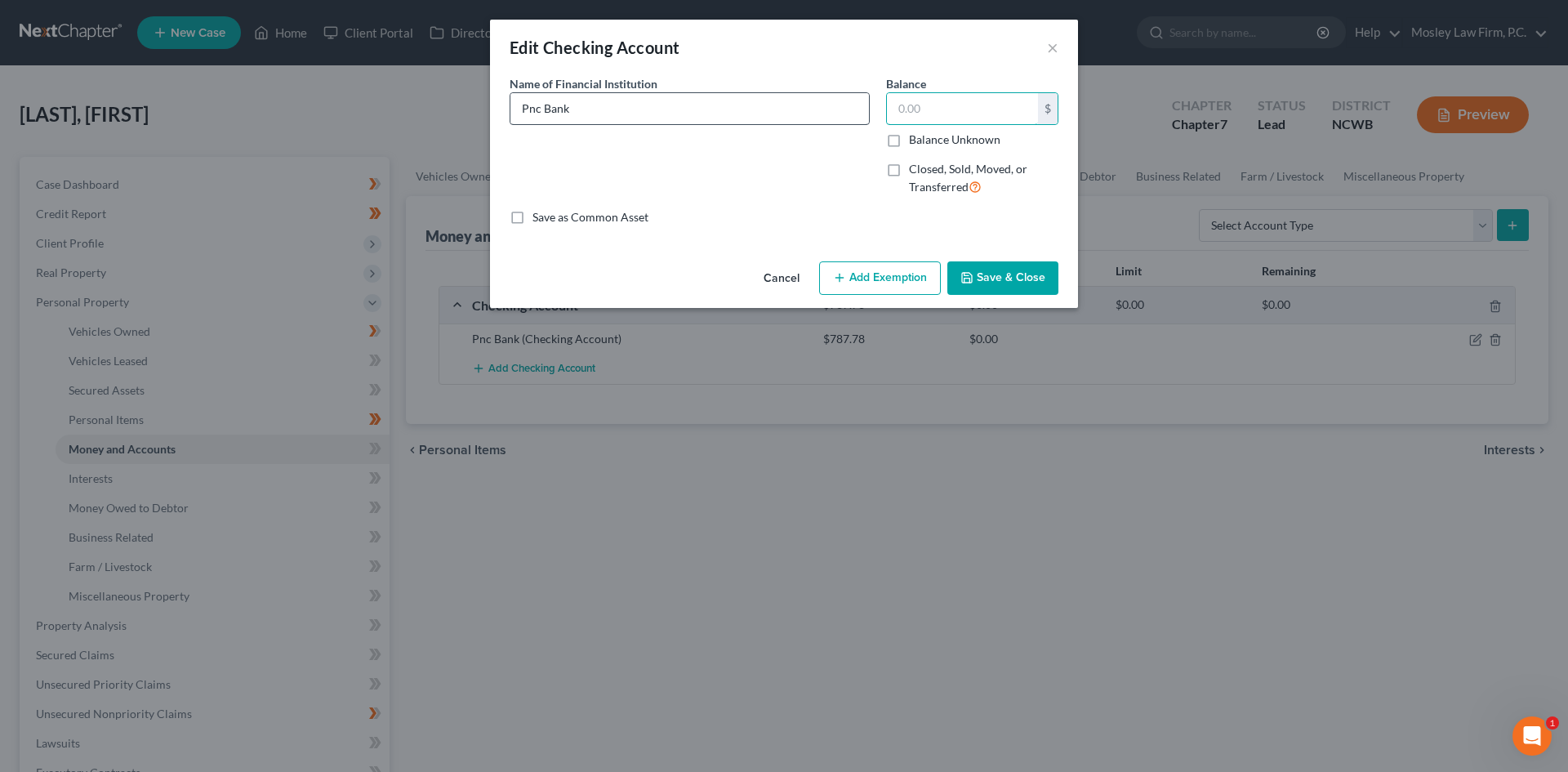 type 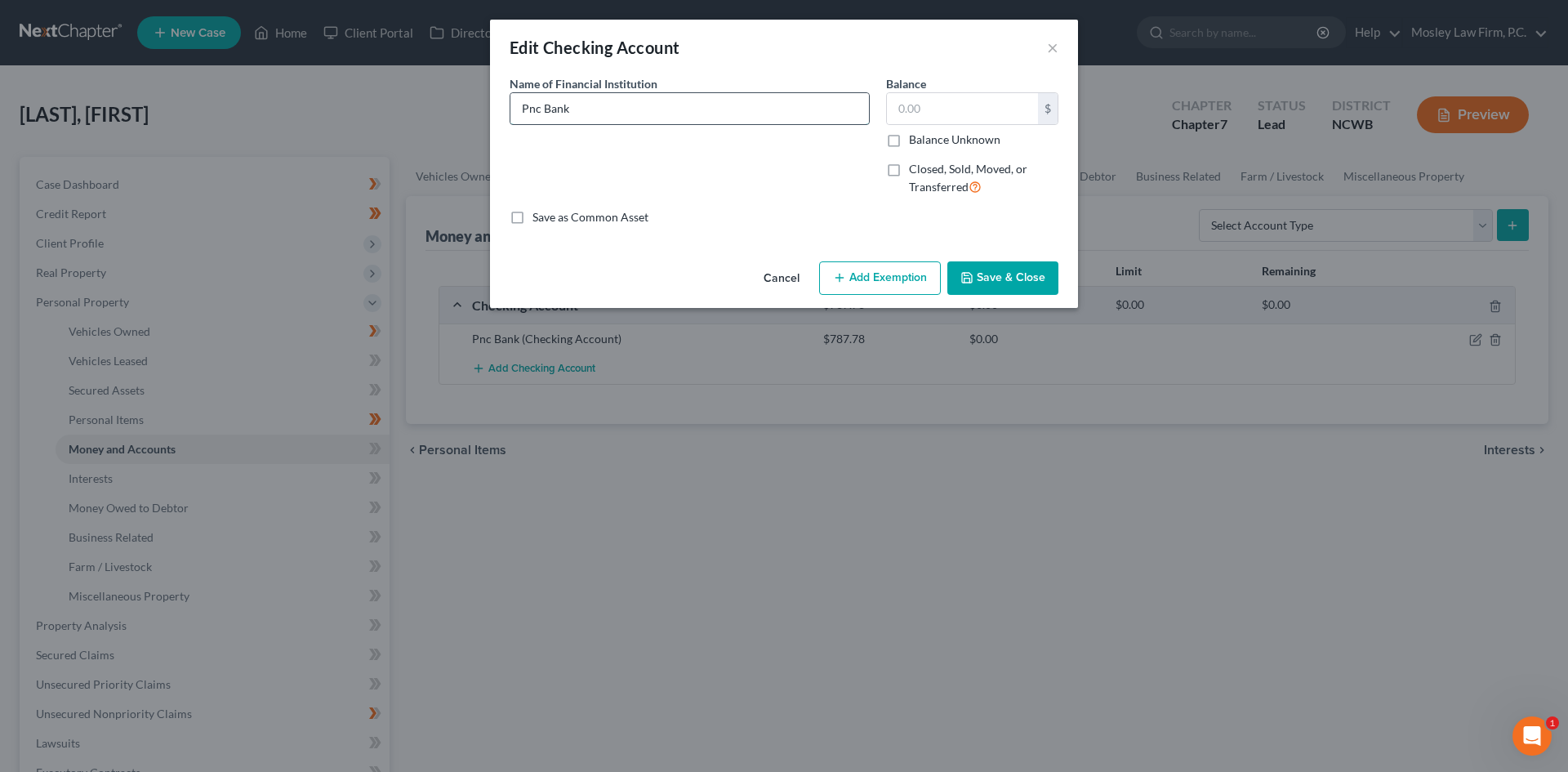 click on "Pnc Bank" at bounding box center (689, 109) 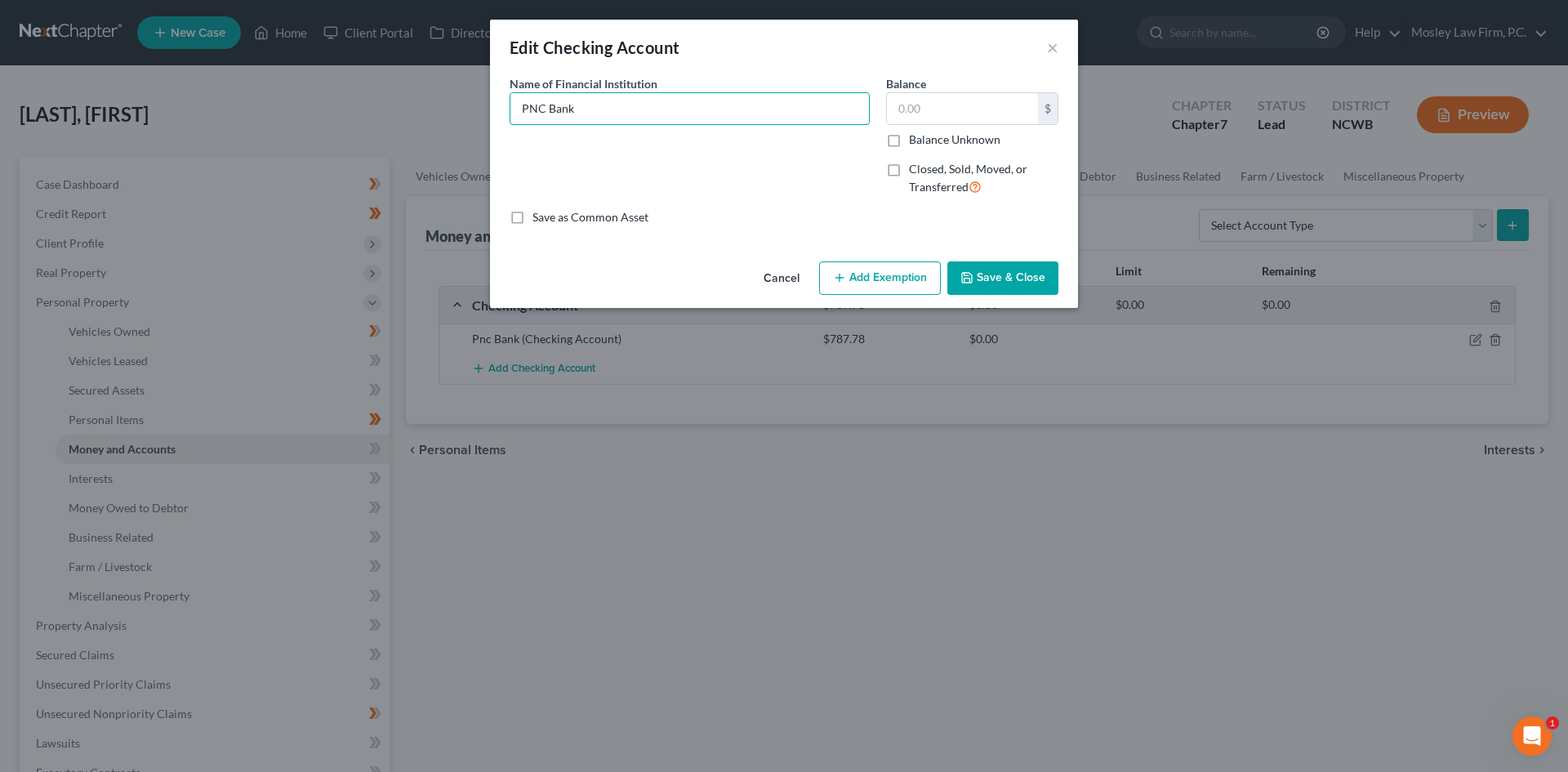 type on "PNC Bank" 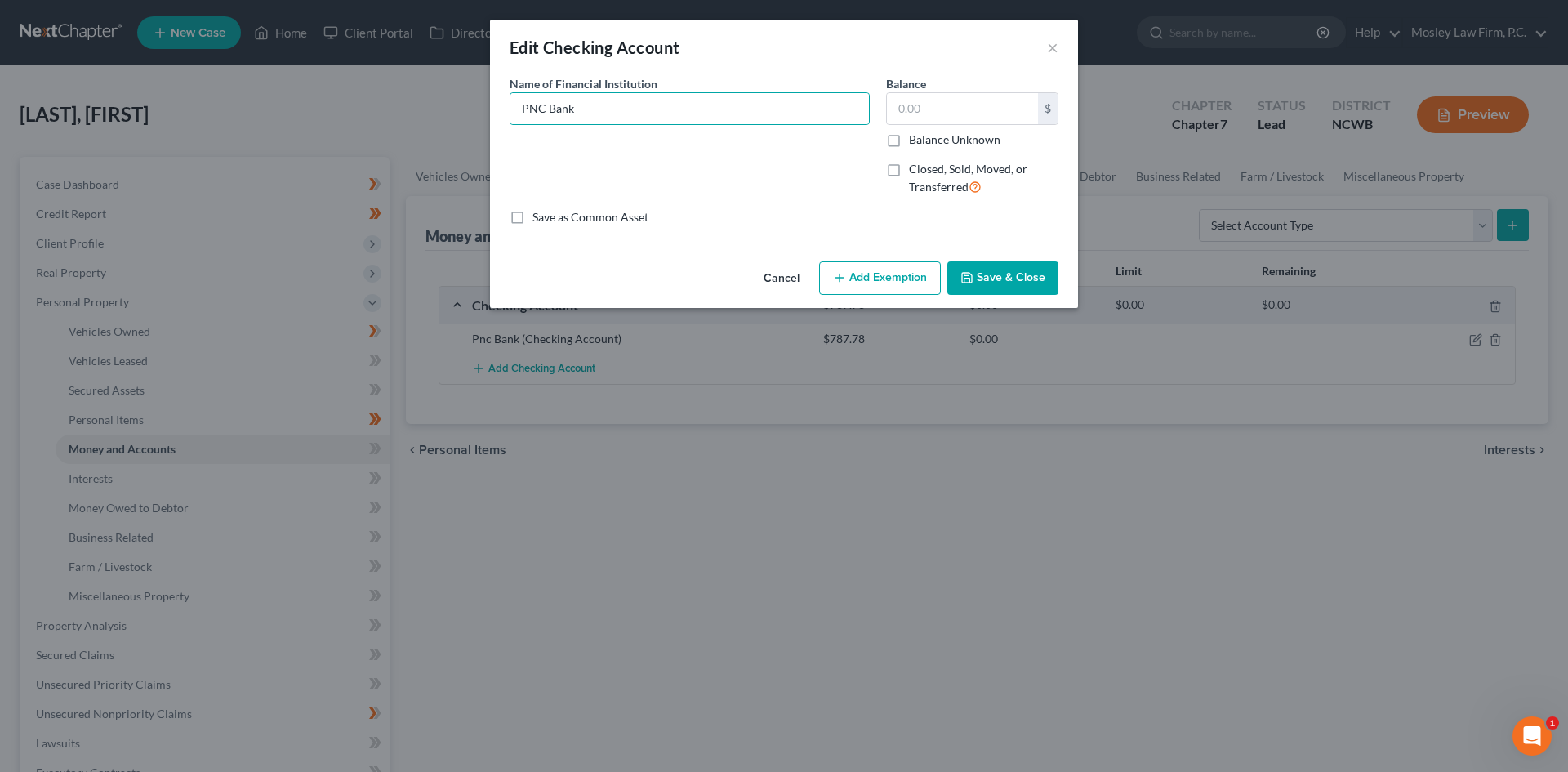 click on "Save & Close" at bounding box center [1003, 279] 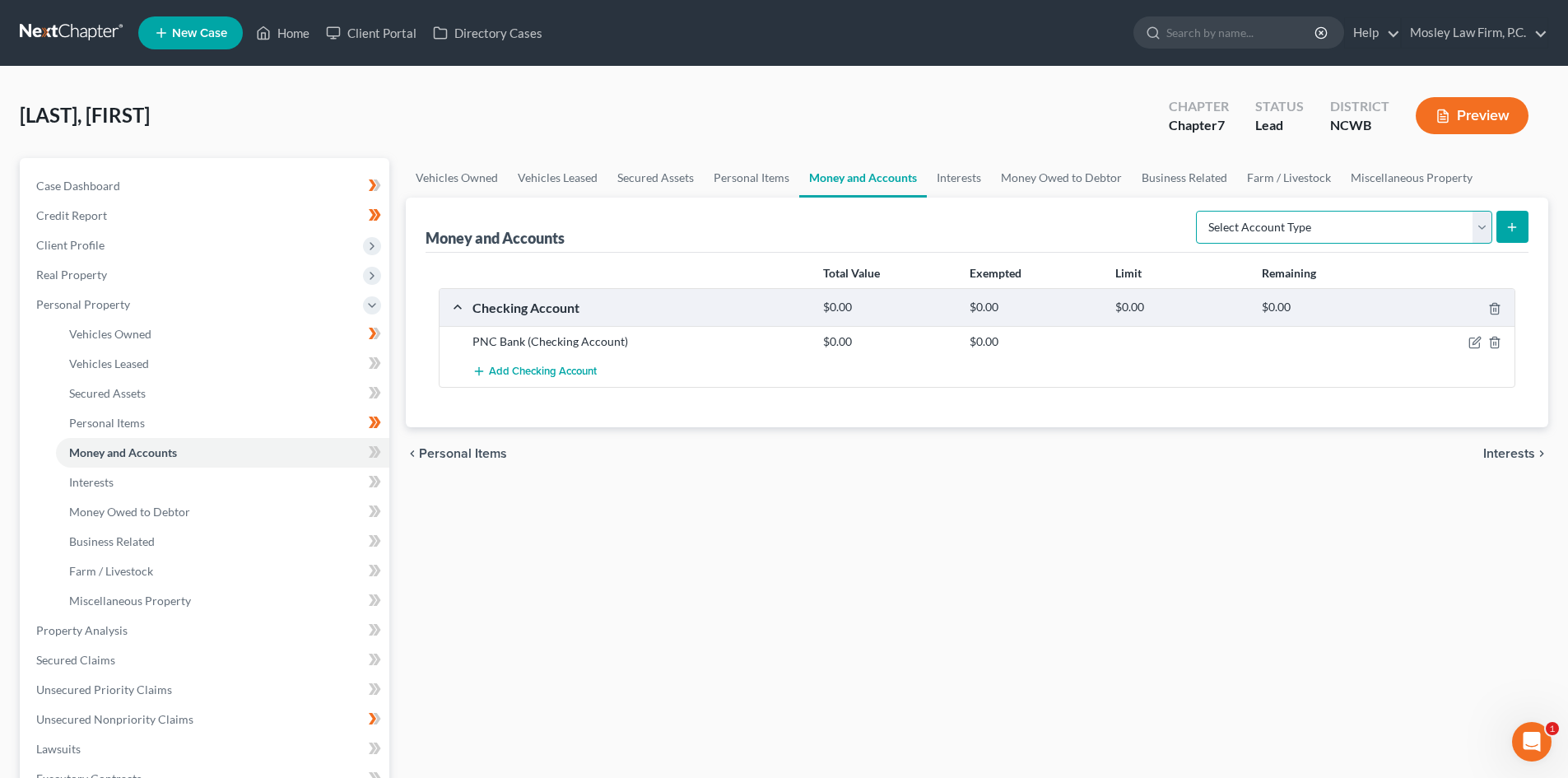 click on "Select Account Type Brokerage Cash on Hand Certificates of Deposit Checking Account Money Market Other (Credit Union, Health Savings Account, etc) Safe Deposit Box Savings Account Security Deposits or Prepayments" at bounding box center (1344, 227) 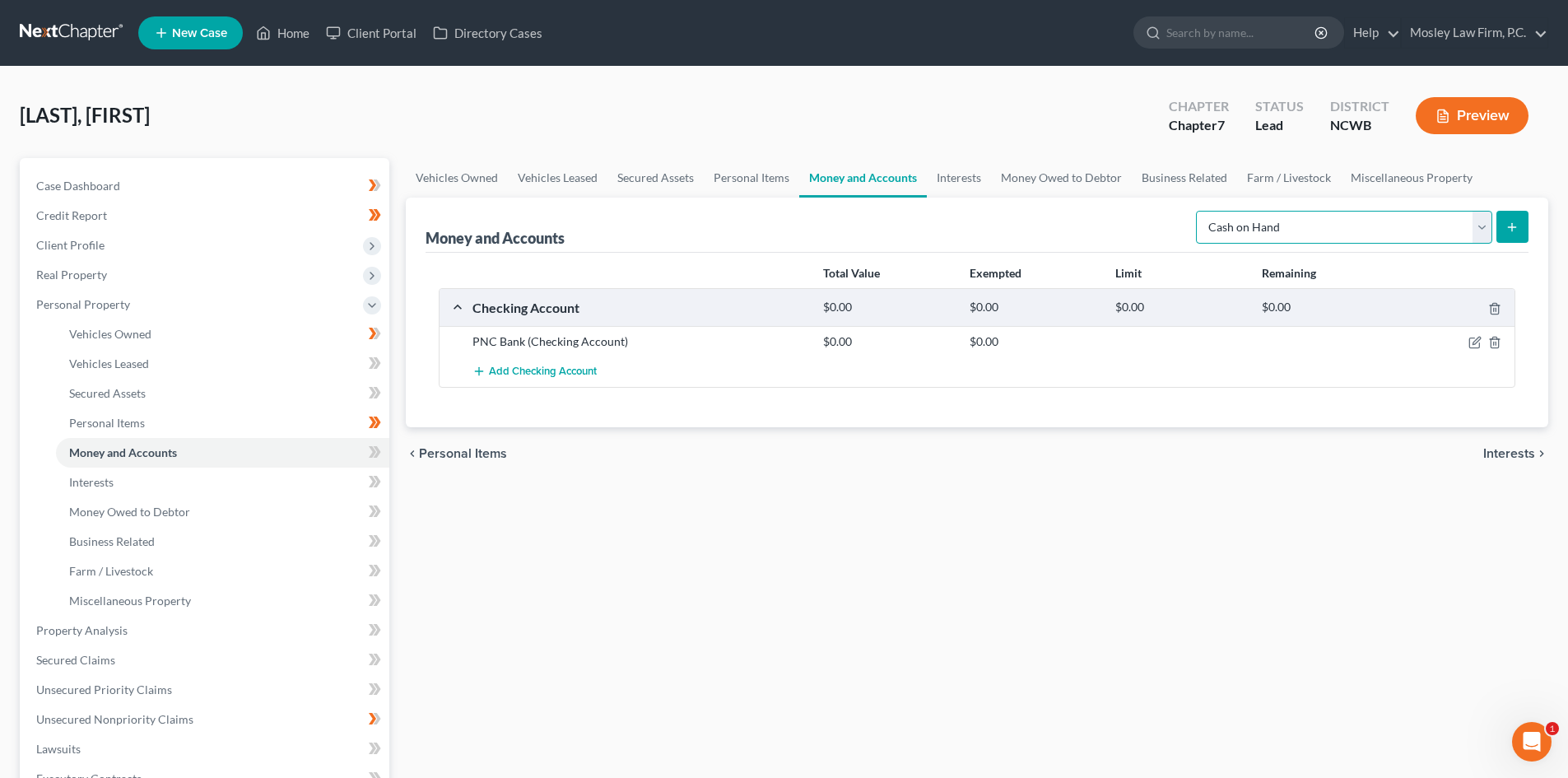 click on "Select Account Type Brokerage Cash on Hand Certificates of Deposit Checking Account Money Market Other (Credit Union, Health Savings Account, etc) Safe Deposit Box Savings Account Security Deposits or Prepayments" at bounding box center (1344, 227) 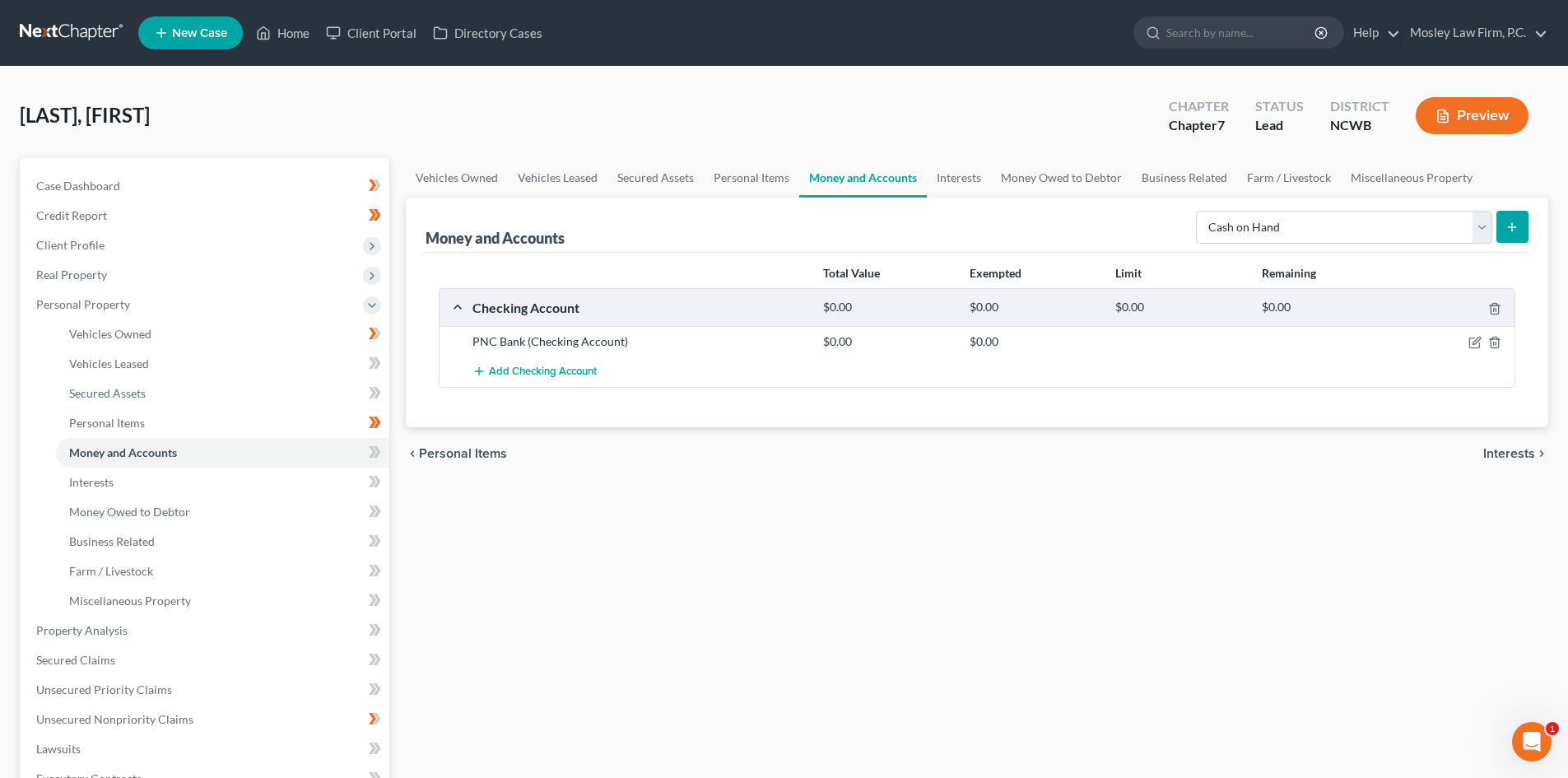 click 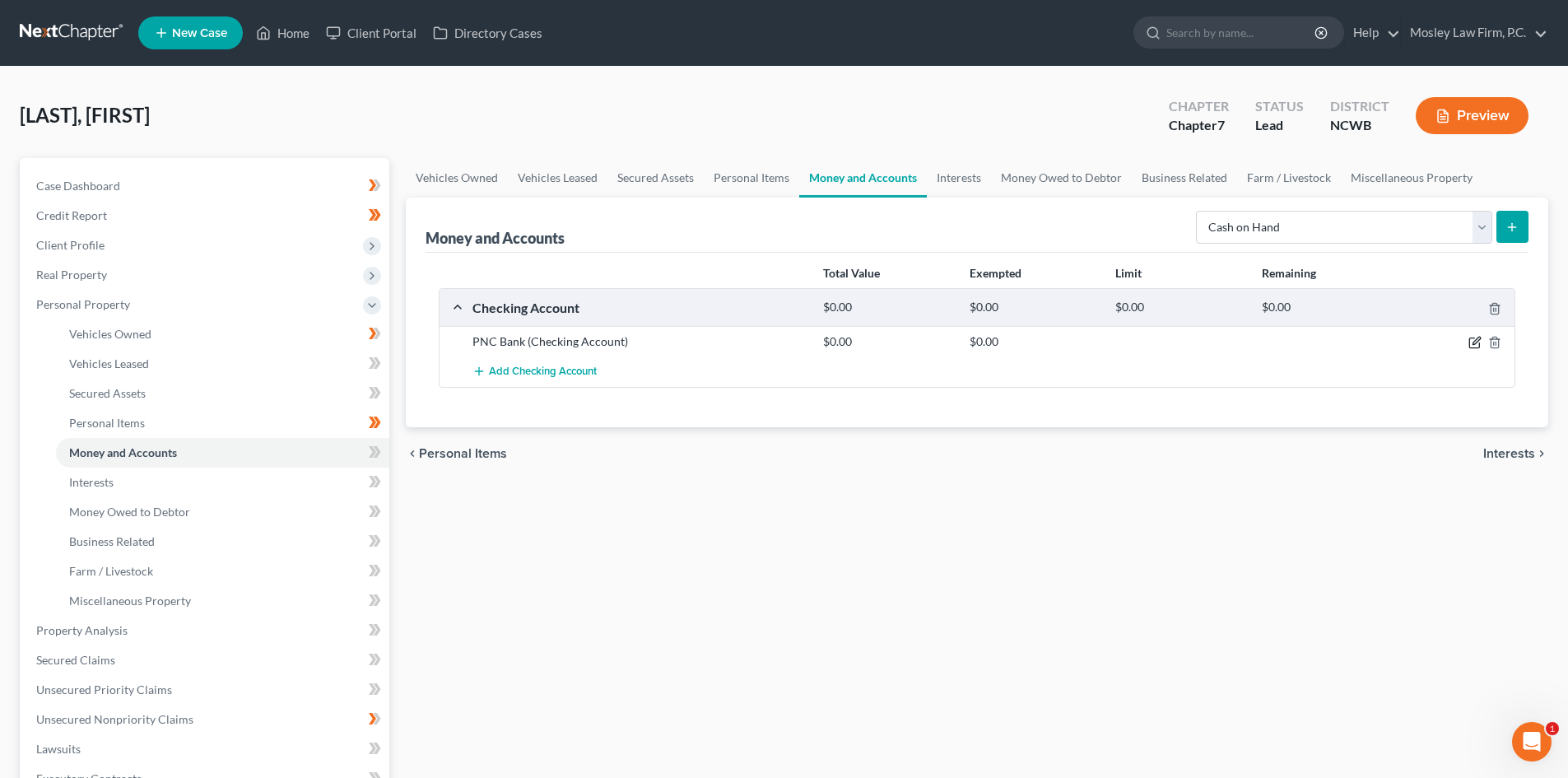 click 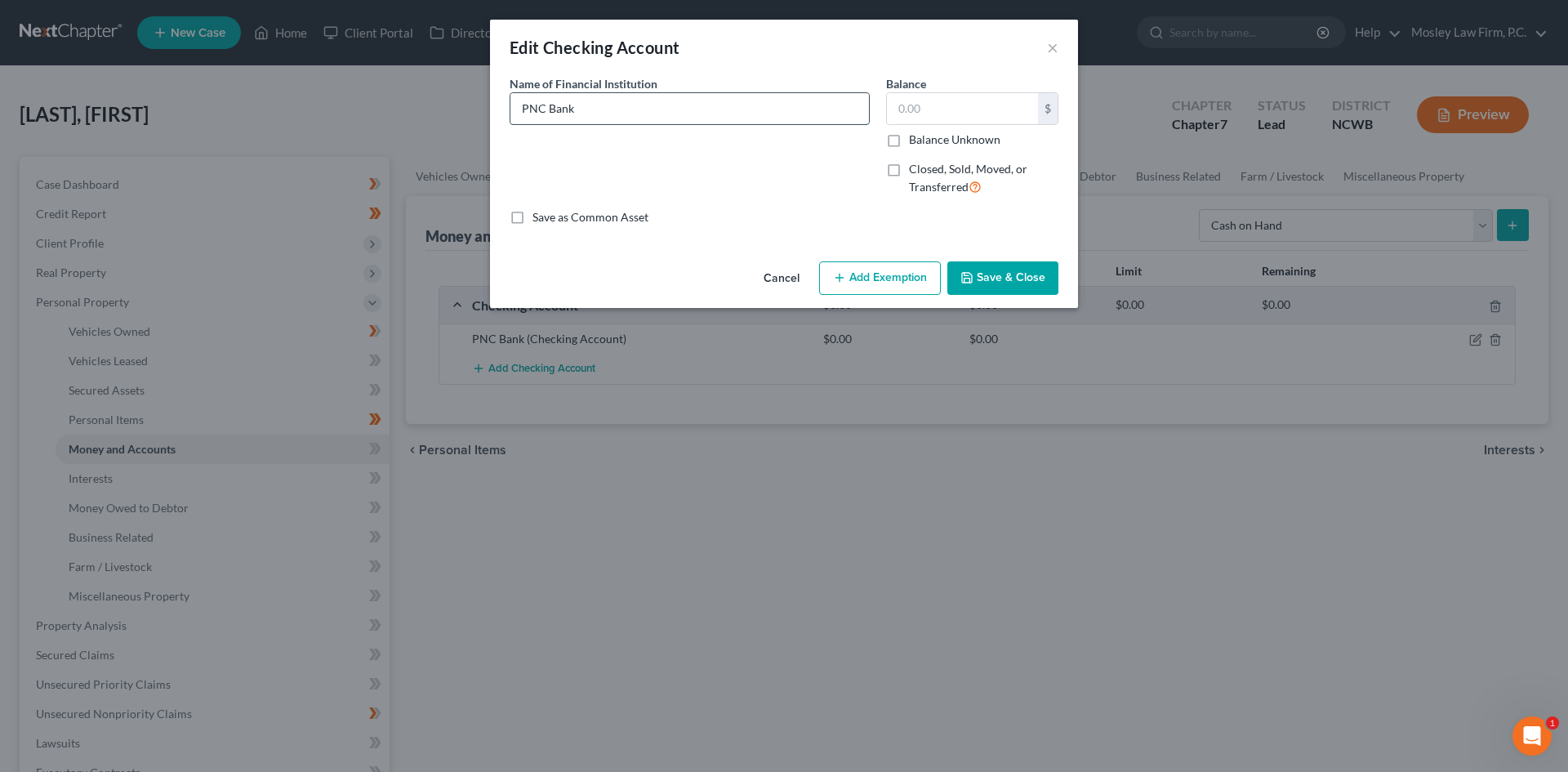 click on "PNC Bank" at bounding box center (689, 109) 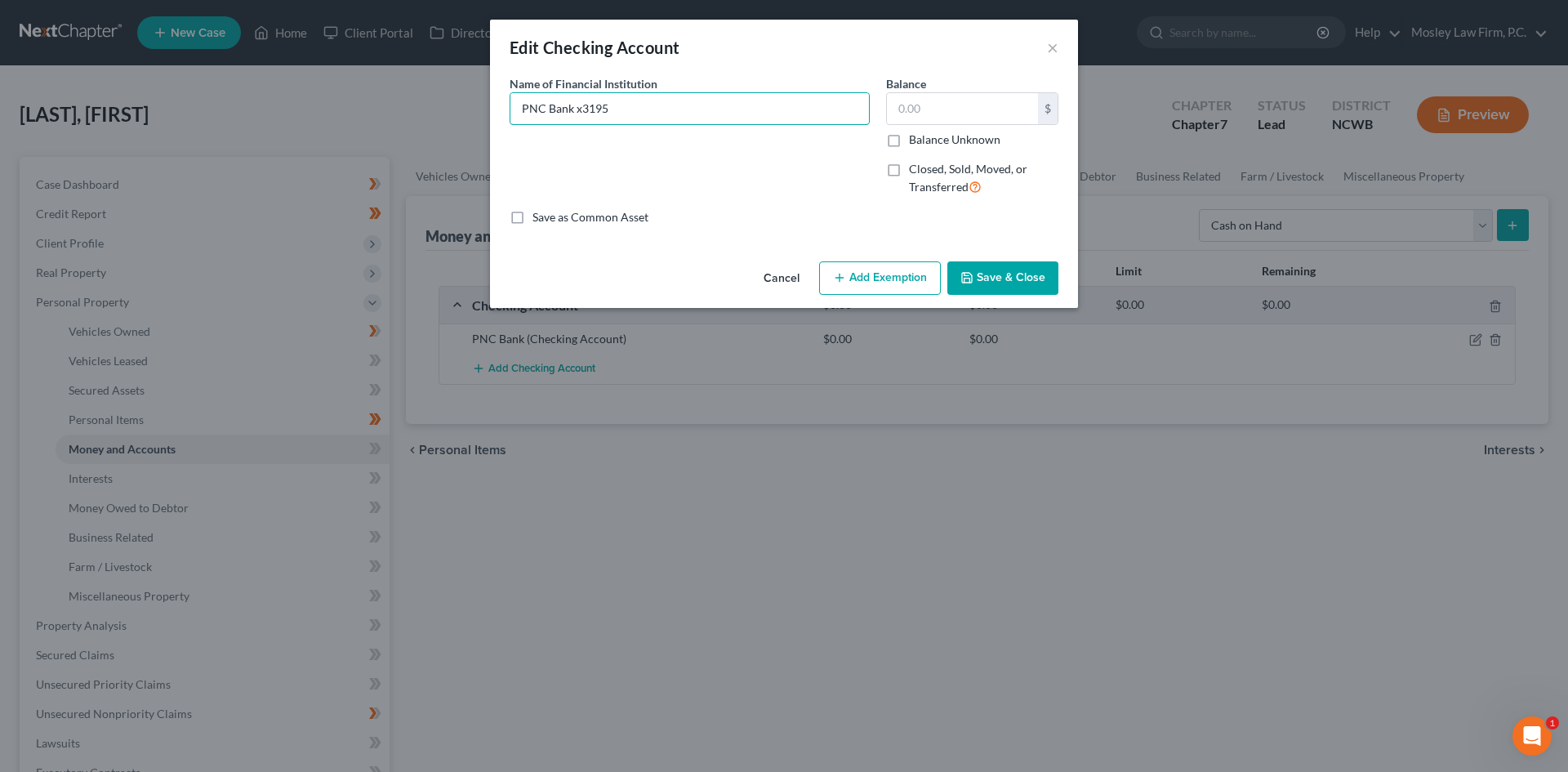 type on "PNC Bank x3195" 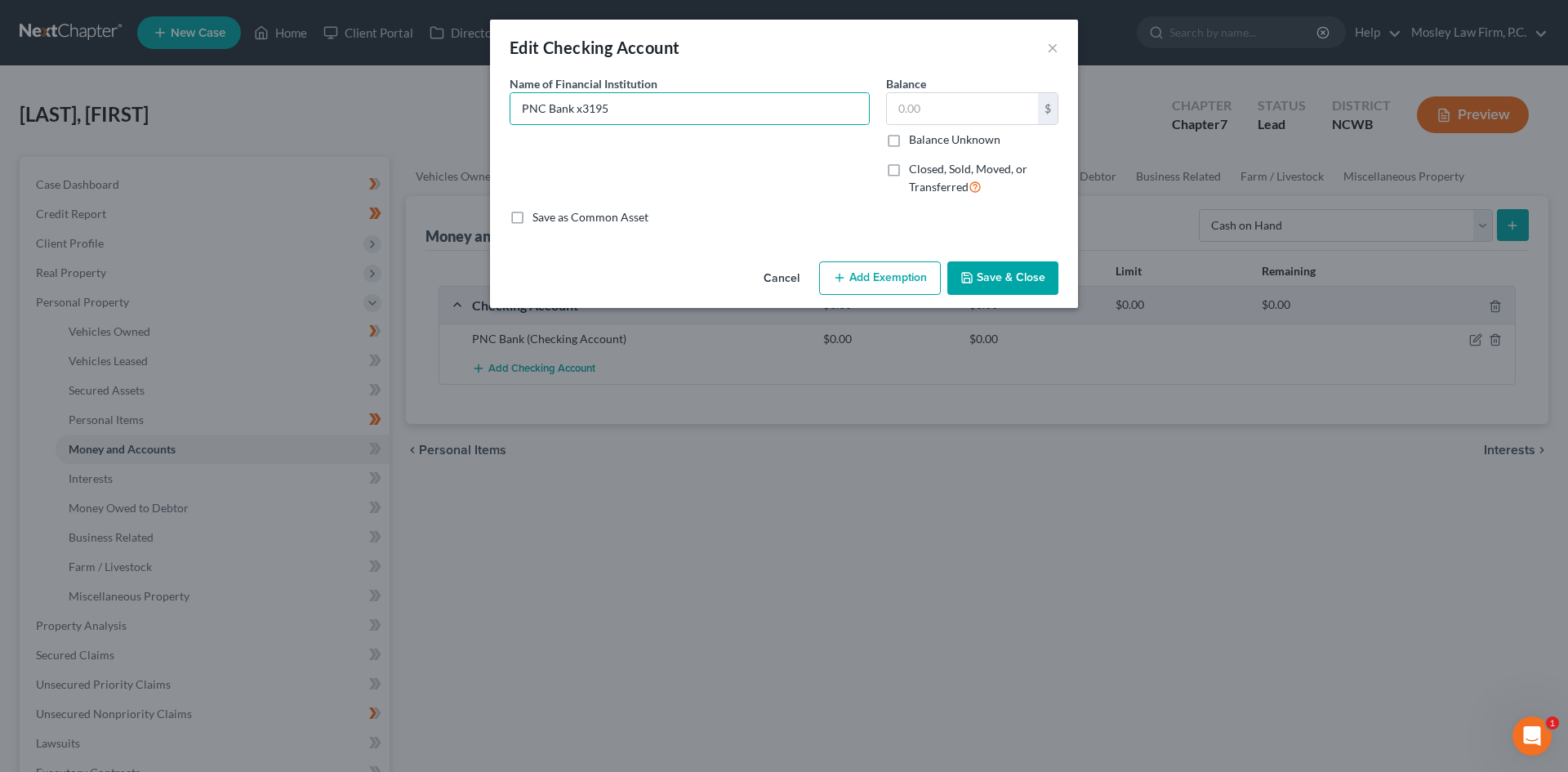 click on "Save & Close" at bounding box center [1003, 279] 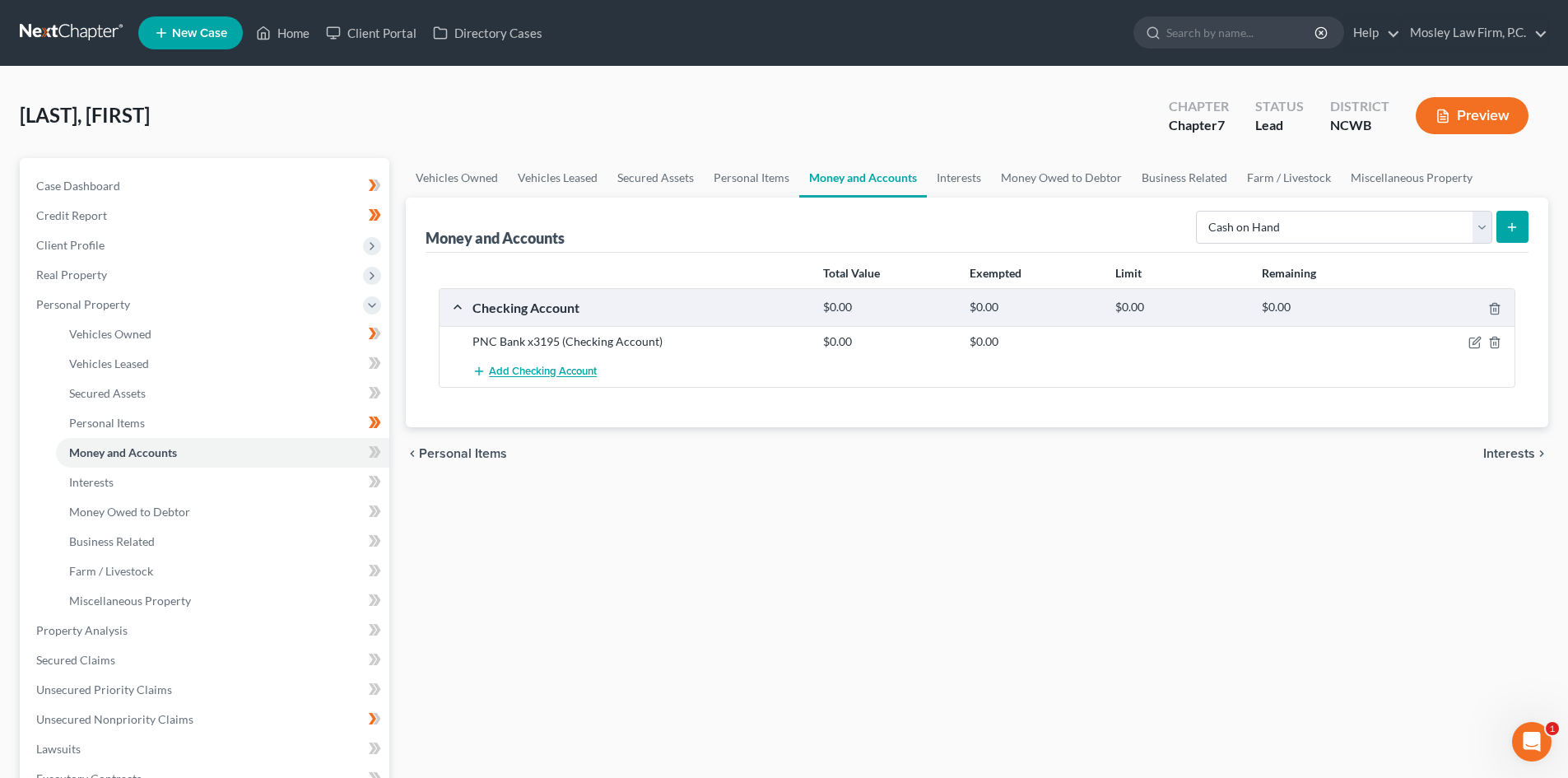 click on "Add Checking Account" at bounding box center (534, 371) 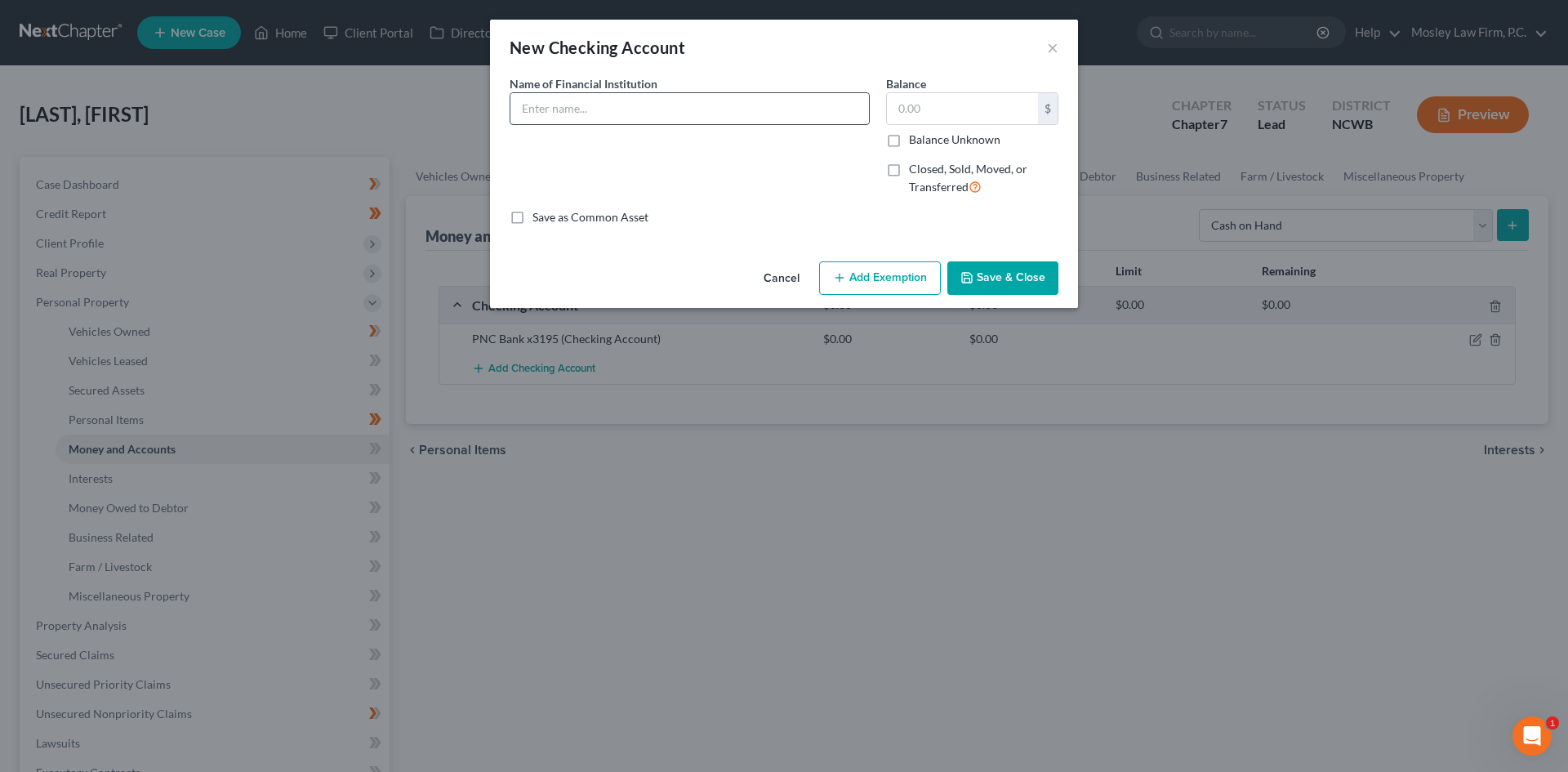 click at bounding box center (689, 109) 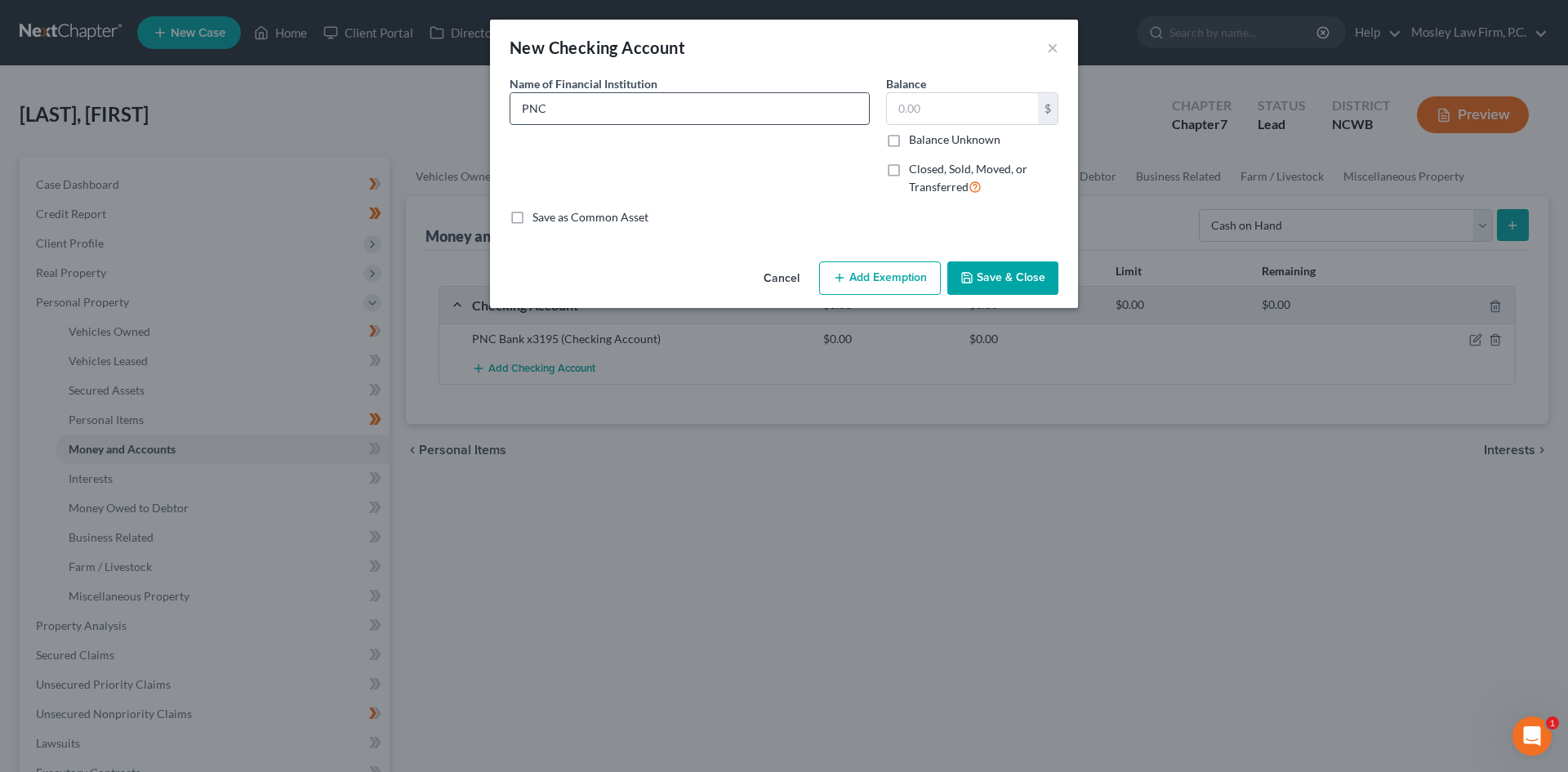 click on "PNC" at bounding box center [689, 109] 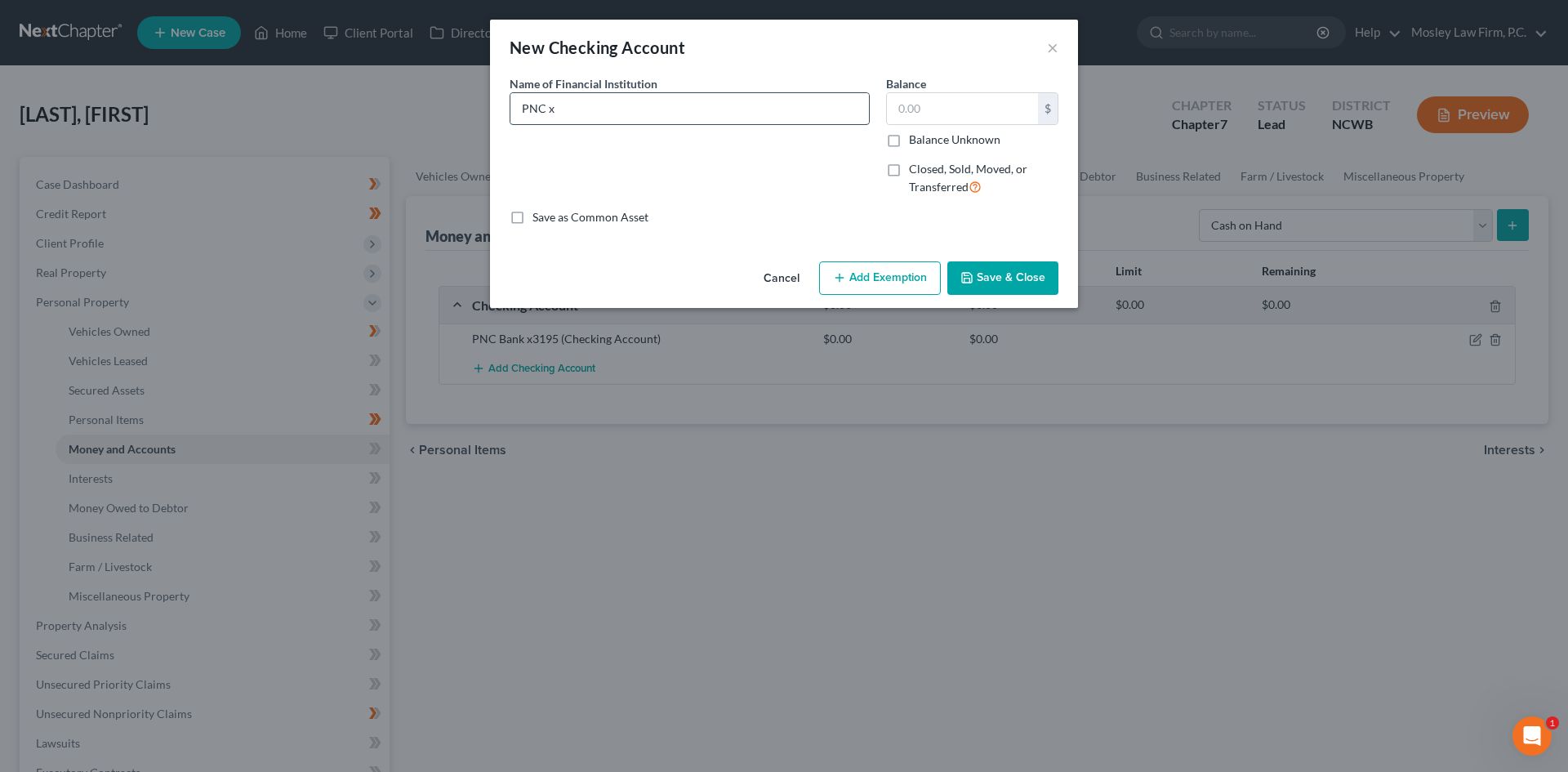 click on "PNC x" at bounding box center (689, 109) 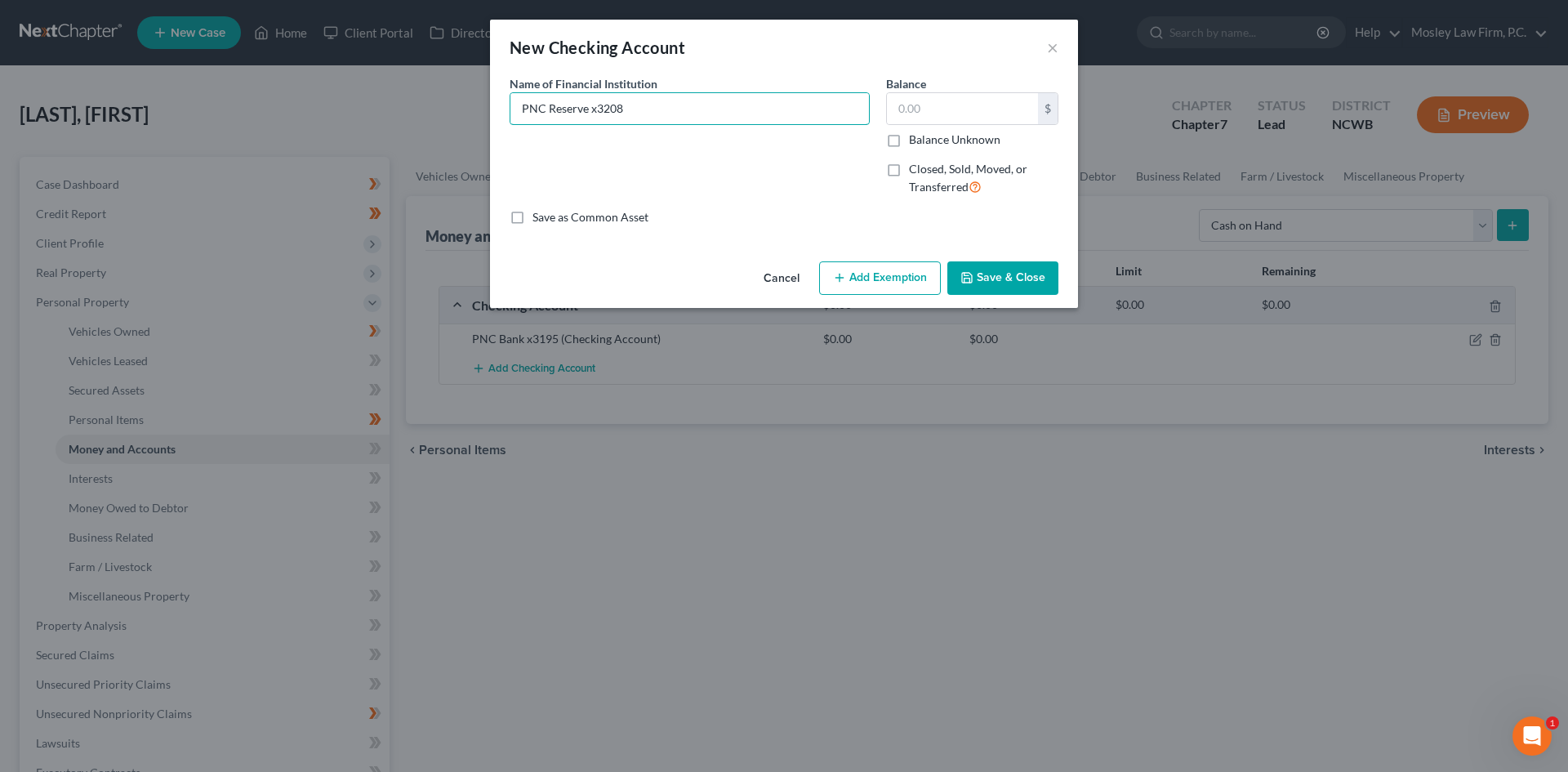 type on "PNC Reserve x3208" 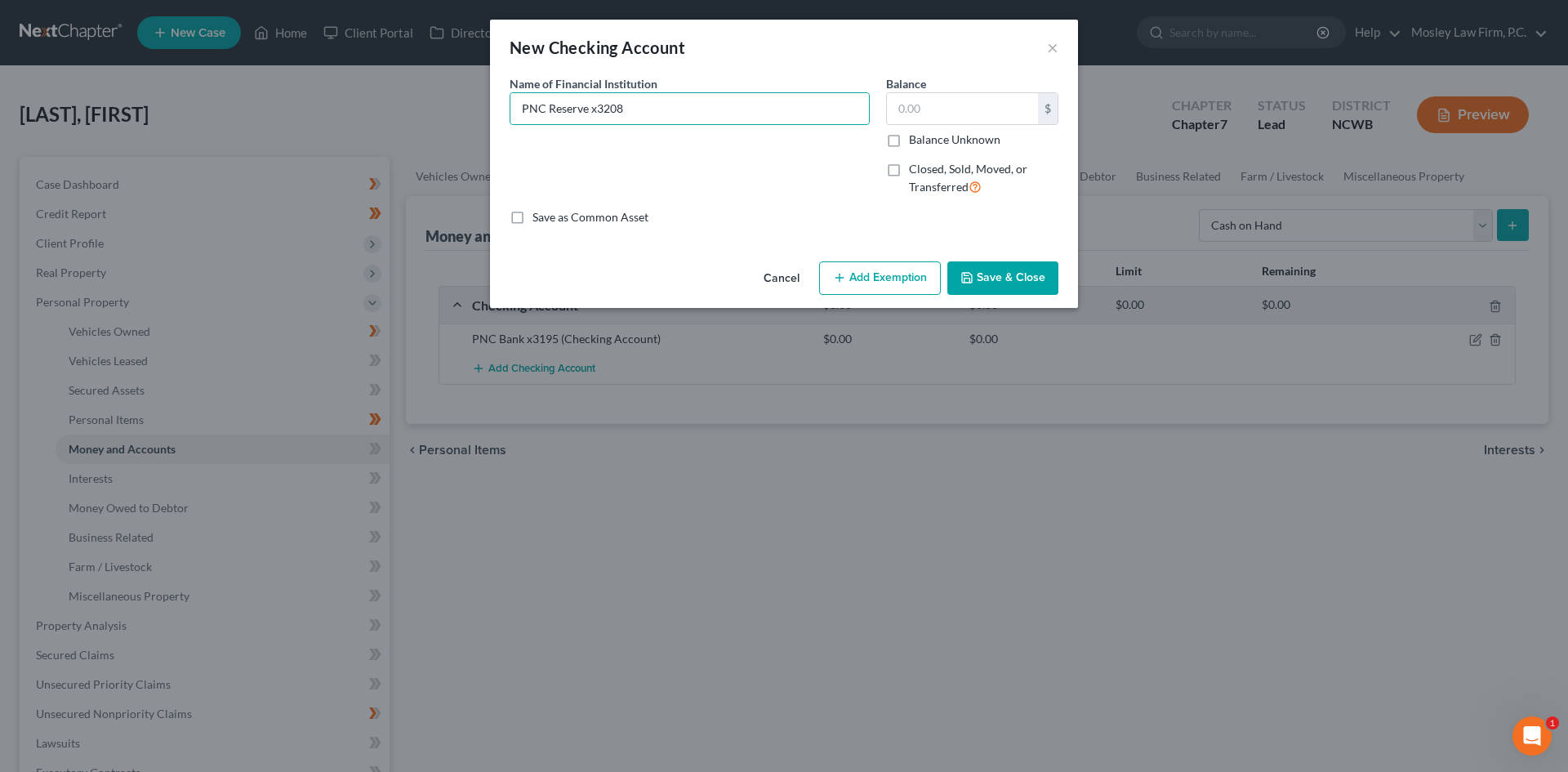click on "Save & Close" at bounding box center (1003, 279) 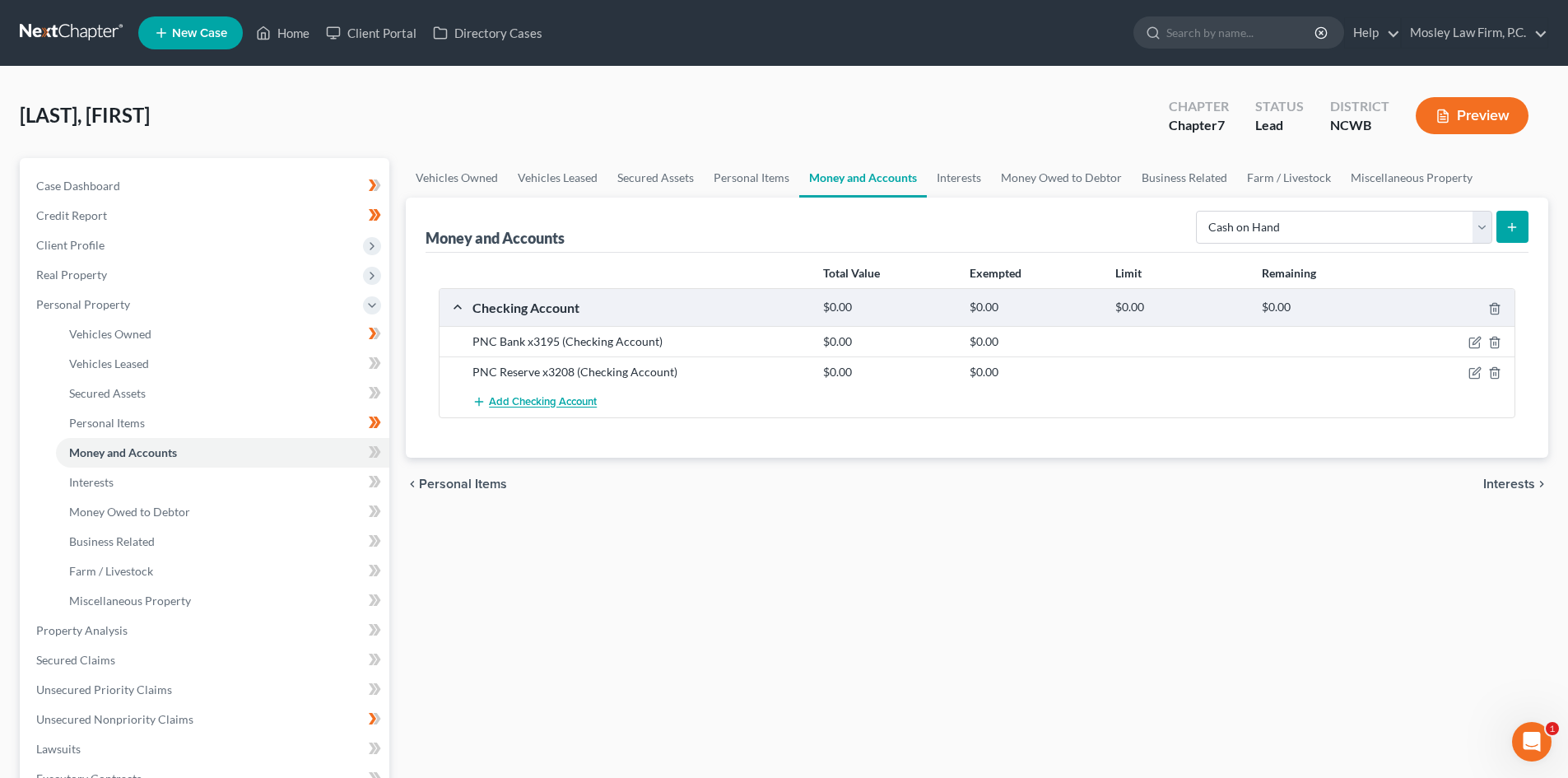 click on "Add Checking Account" at bounding box center [534, 402] 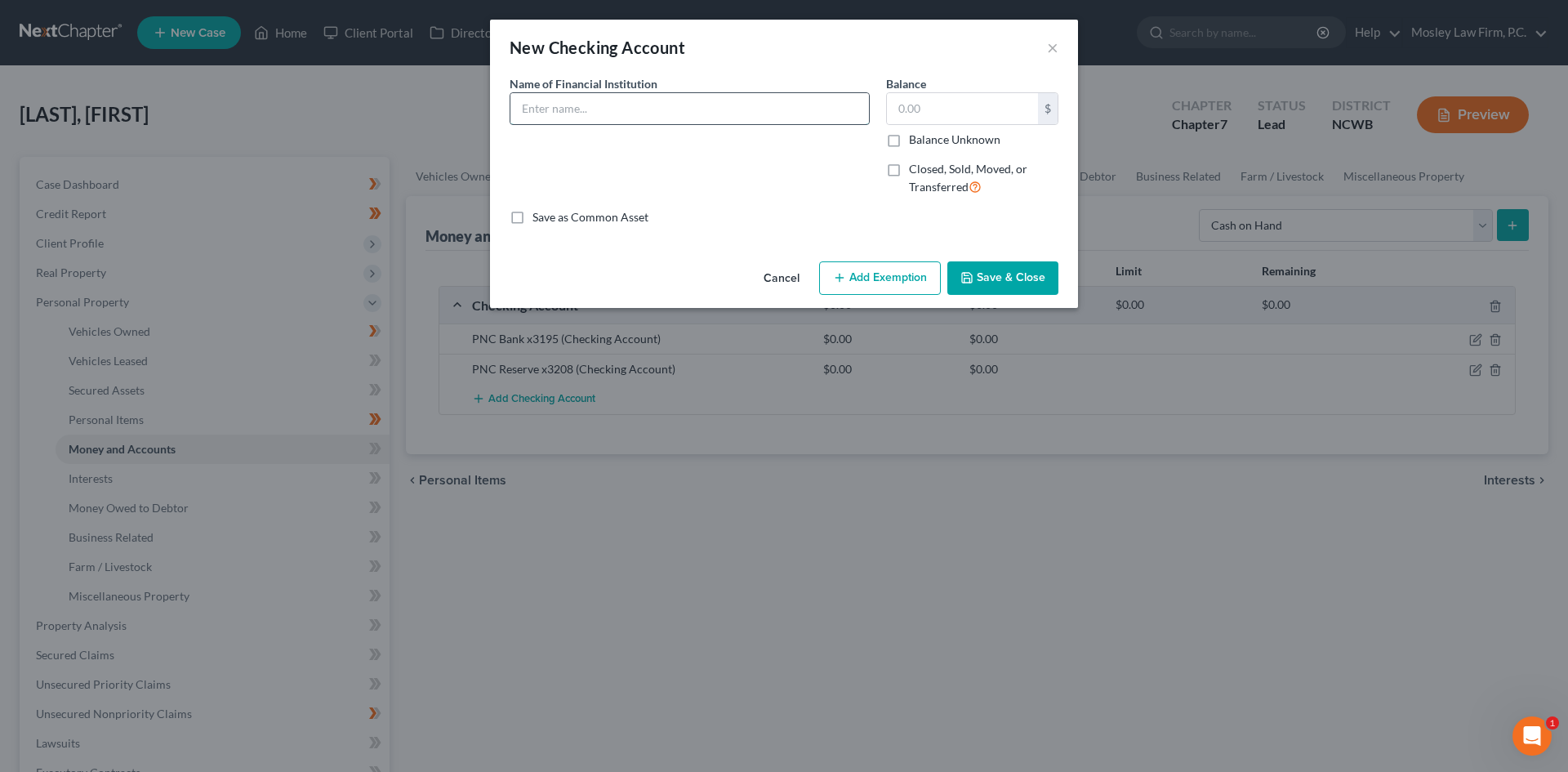 click at bounding box center (689, 109) 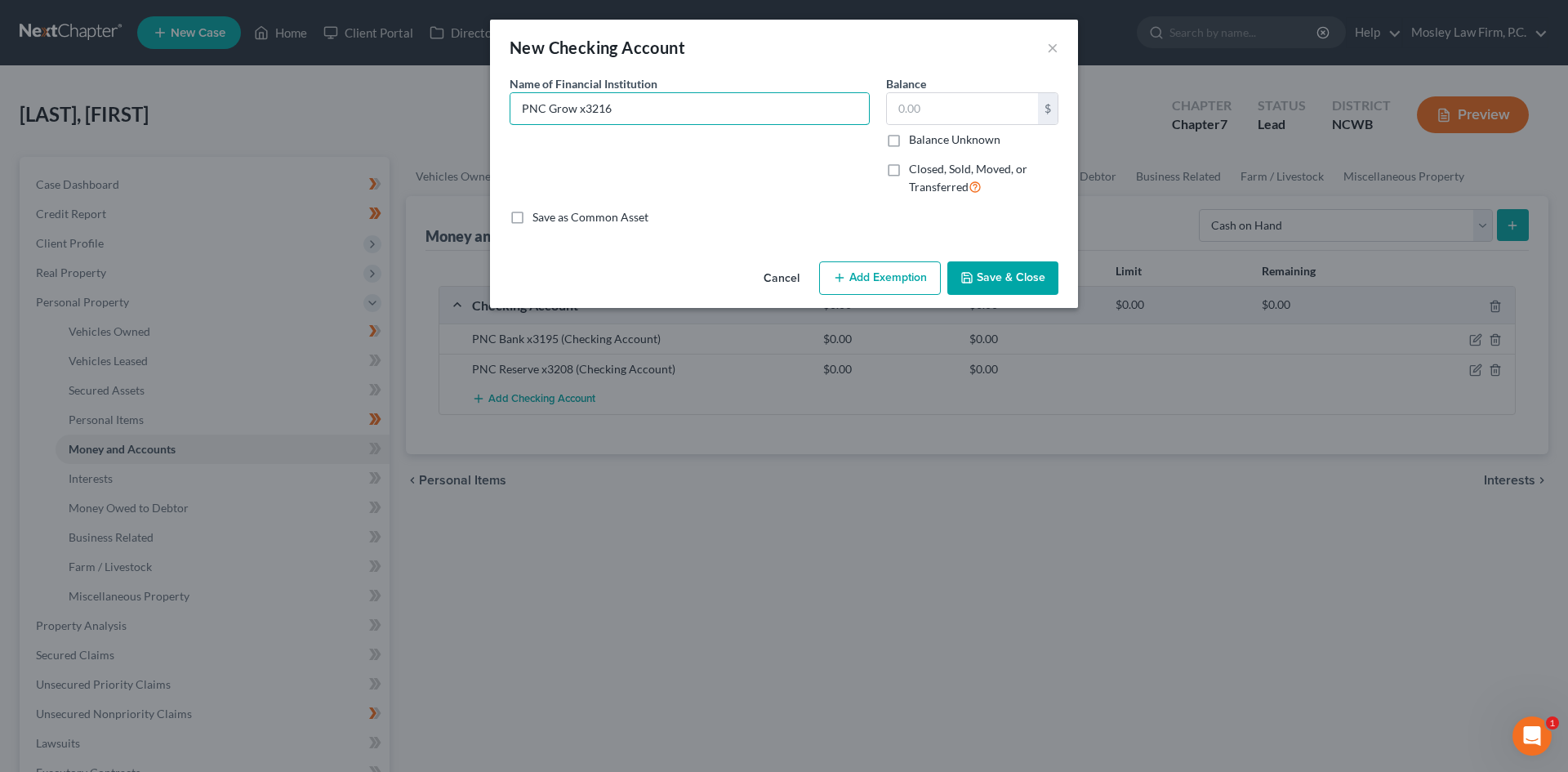 type on "PNC Grow x3216" 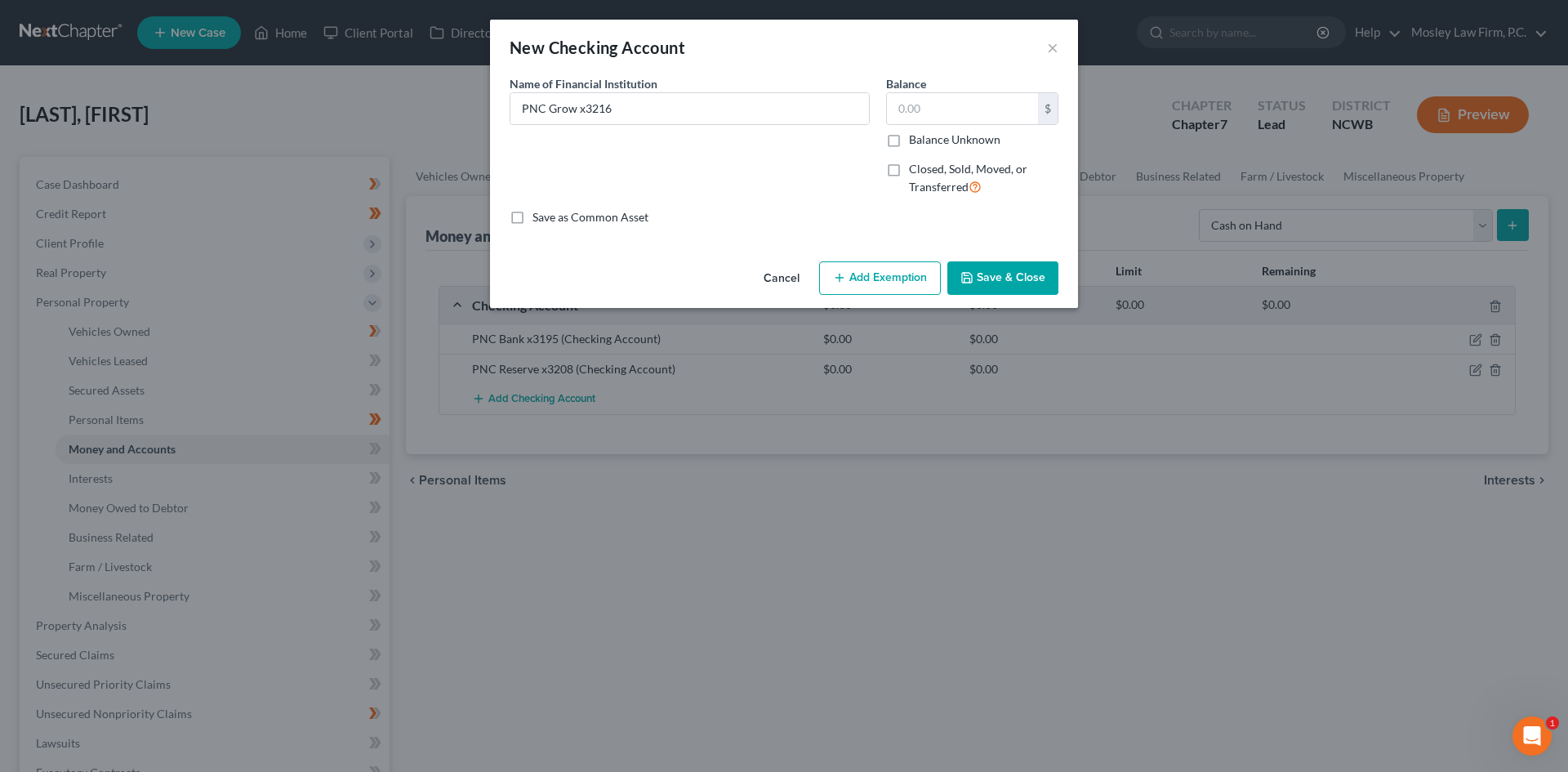 click on "Save & Close" at bounding box center [1003, 279] 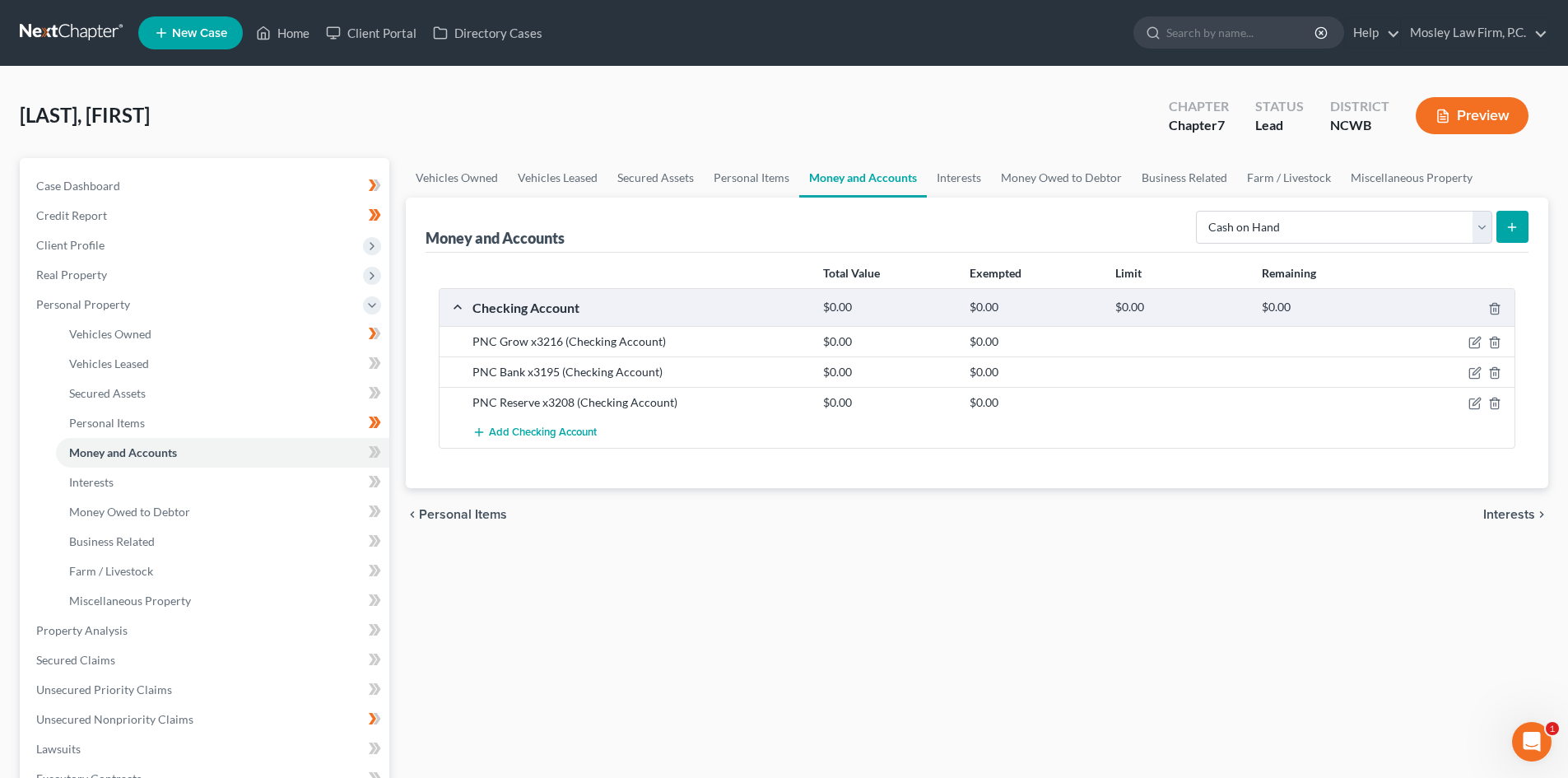 click 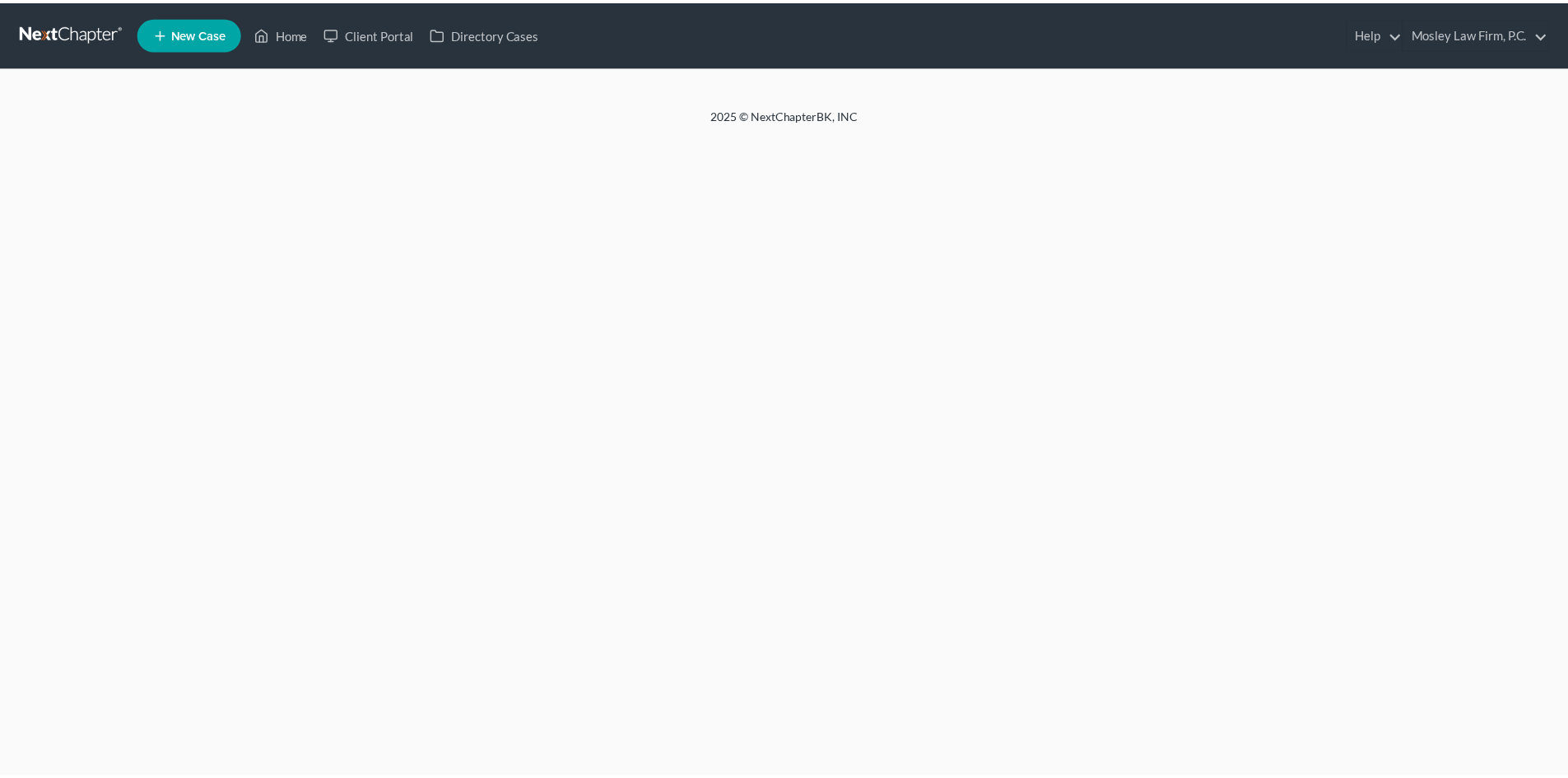 scroll, scrollTop: 0, scrollLeft: 0, axis: both 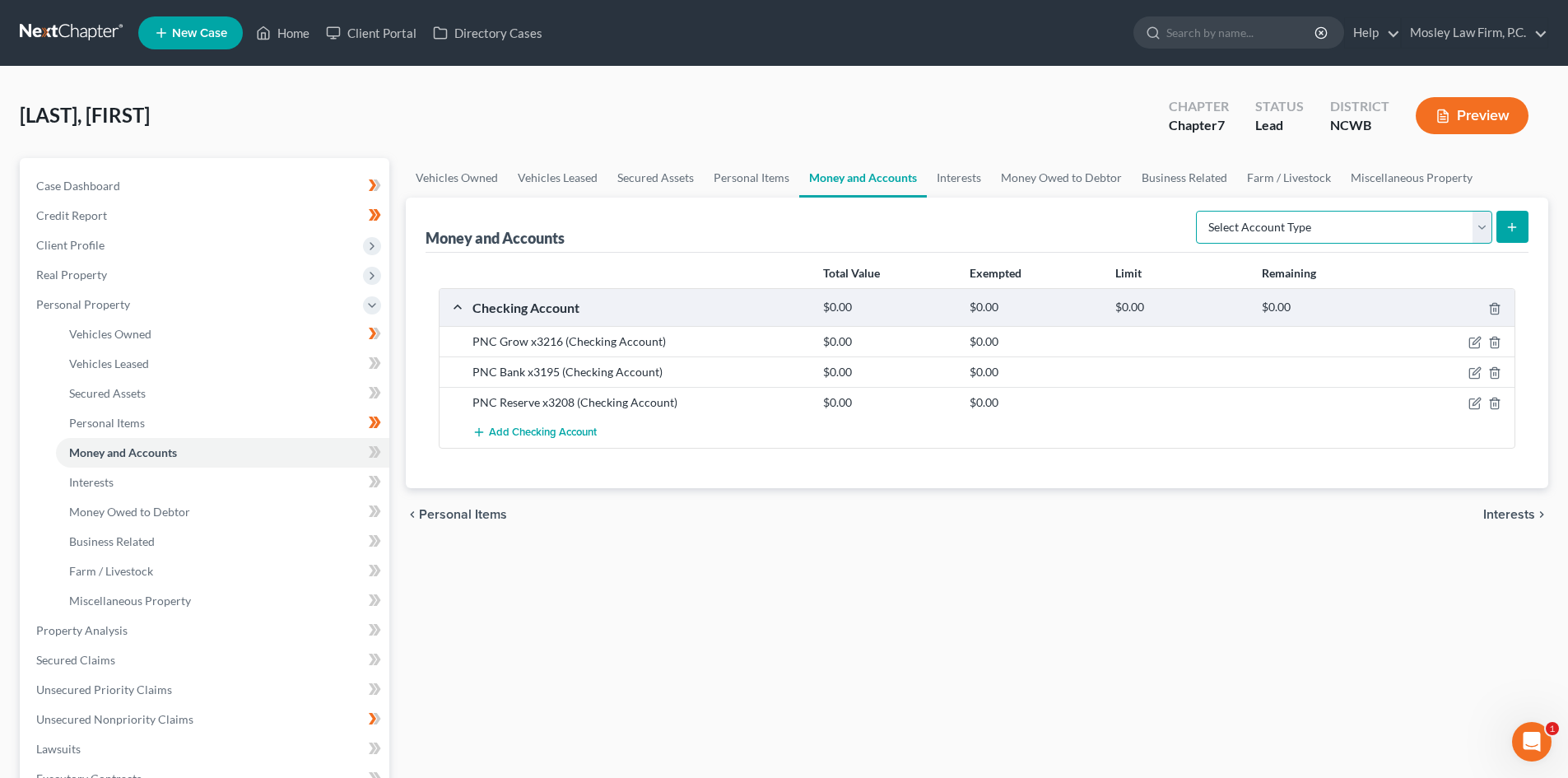 click on "Select Account Type Brokerage Cash on Hand Certificates of Deposit Checking Account Money Market Other (Credit Union, Health Savings Account, etc) Safe Deposit Box Savings Account Security Deposits or Prepayments" at bounding box center (1344, 227) 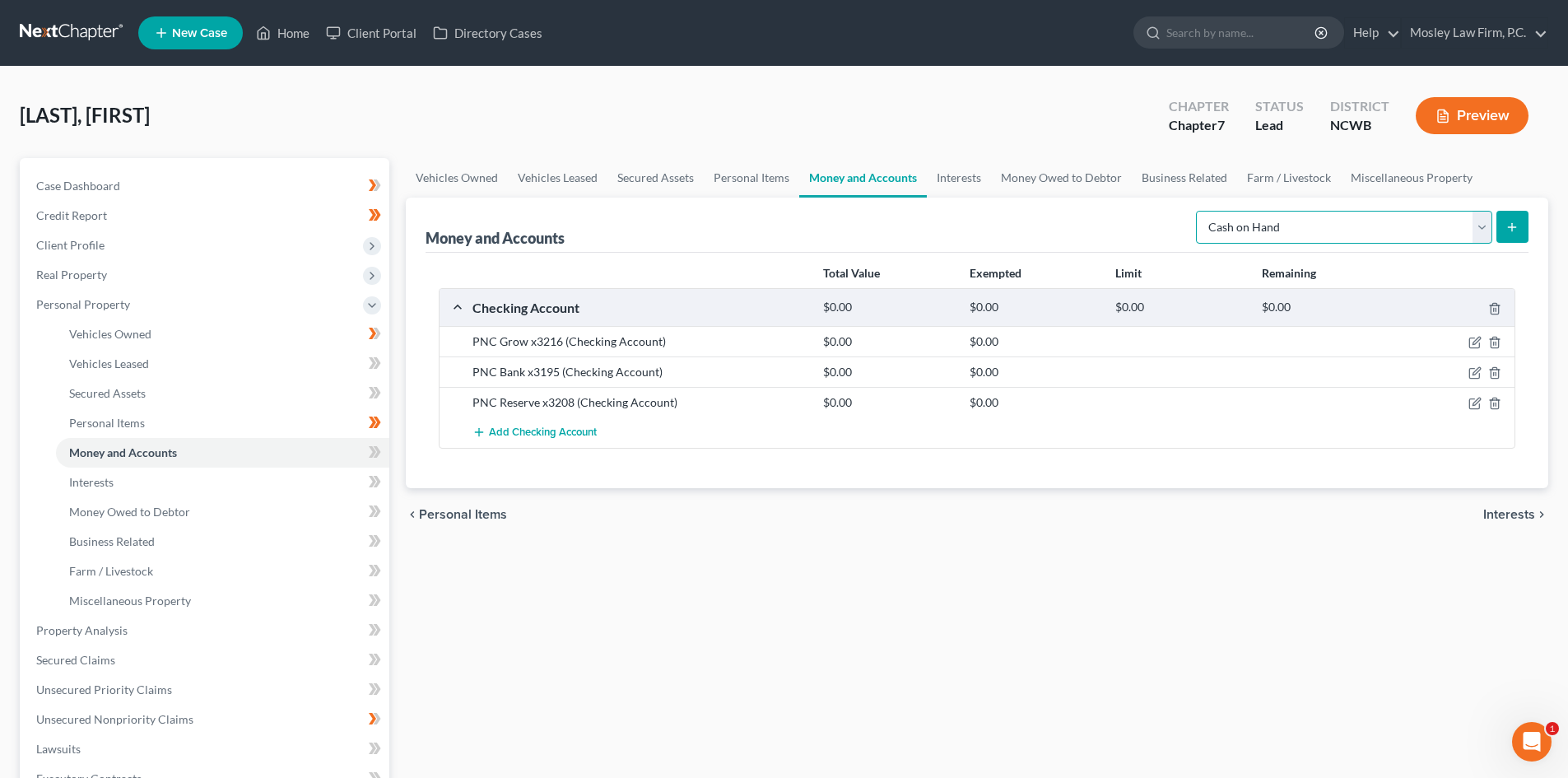 click on "Select Account Type Brokerage Cash on Hand Certificates of Deposit Checking Account Money Market Other (Credit Union, Health Savings Account, etc) Safe Deposit Box Savings Account Security Deposits or Prepayments" at bounding box center (1344, 227) 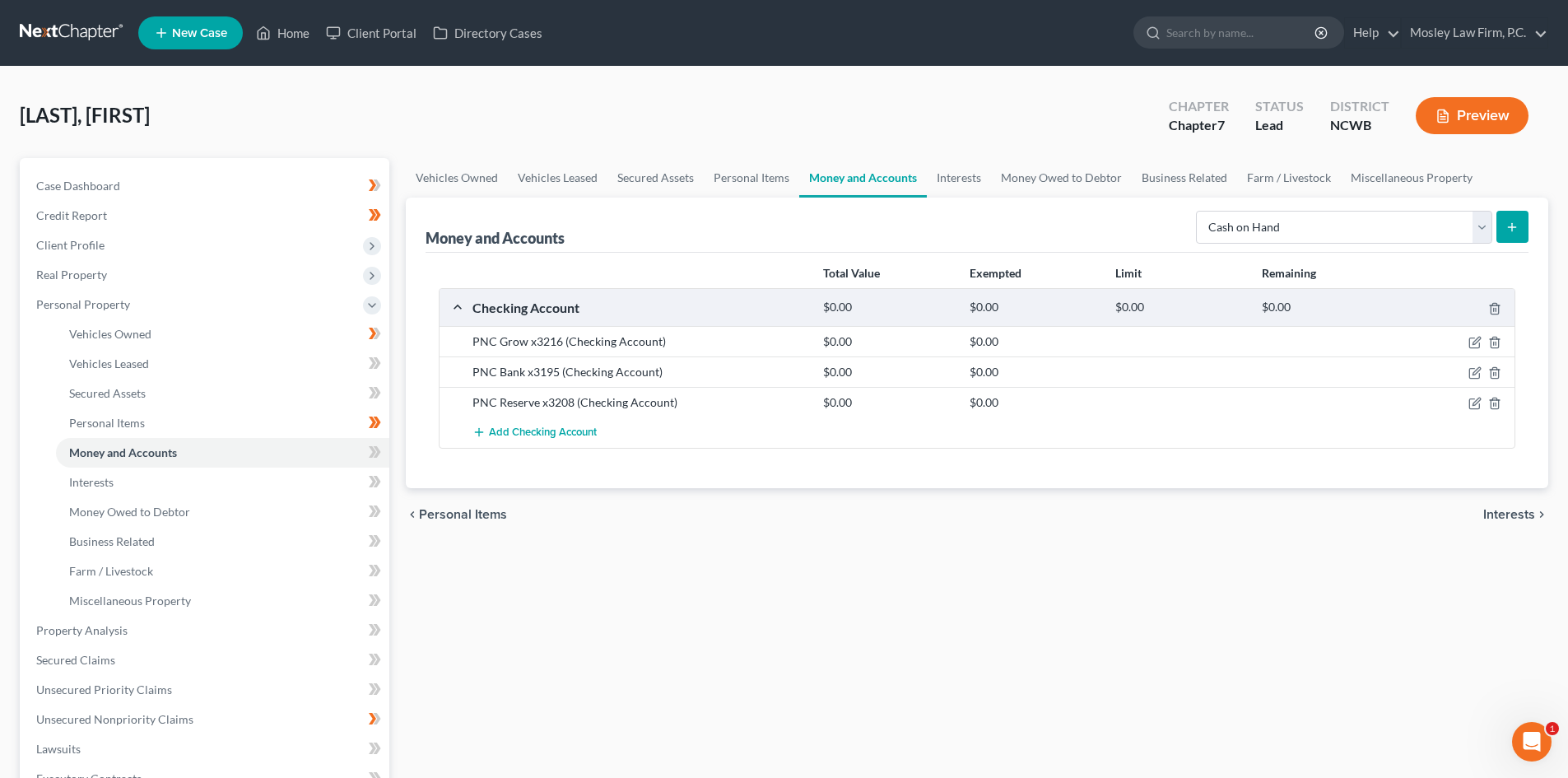 click at bounding box center [1512, 226] 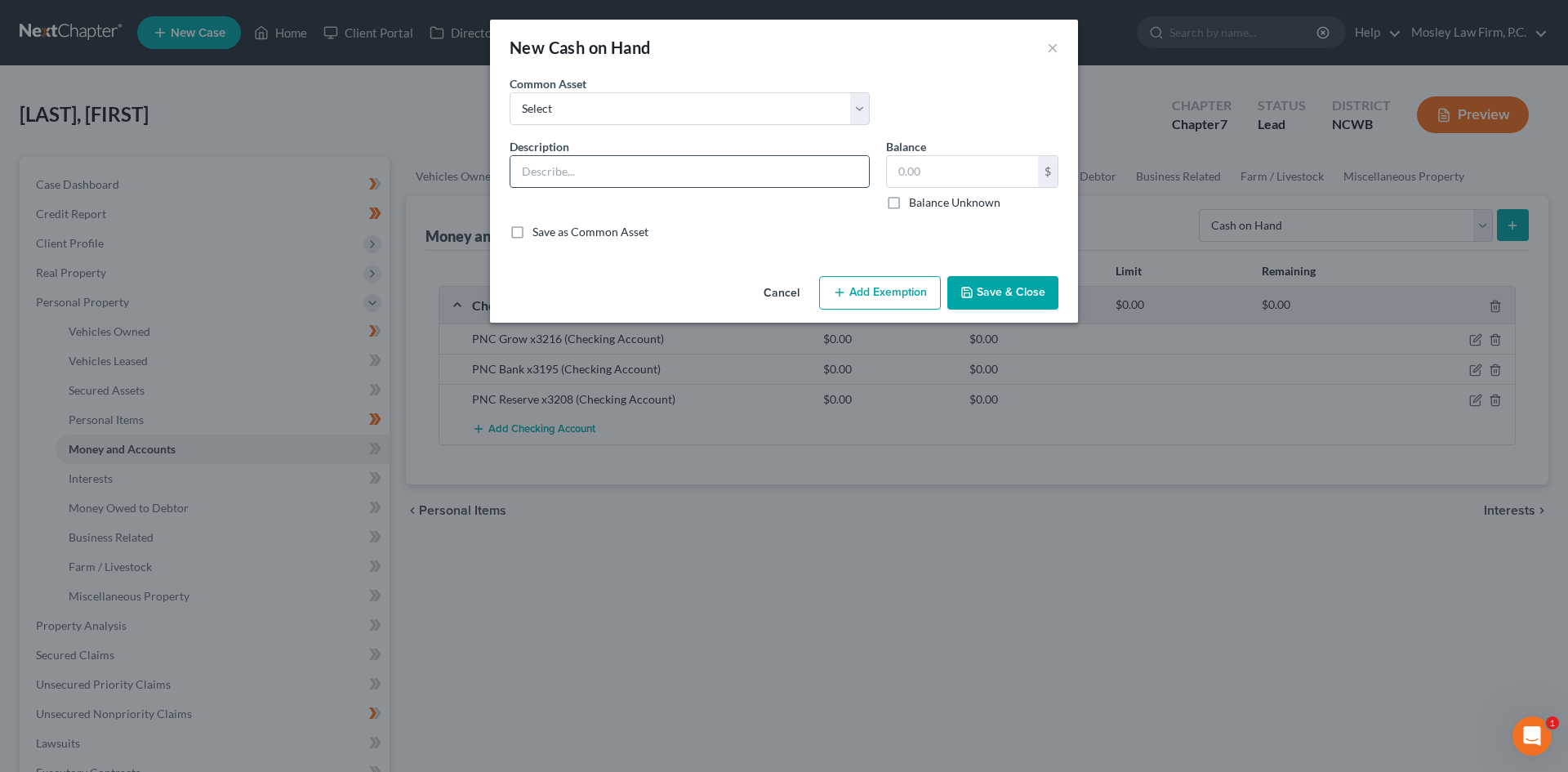 click at bounding box center [689, 172] 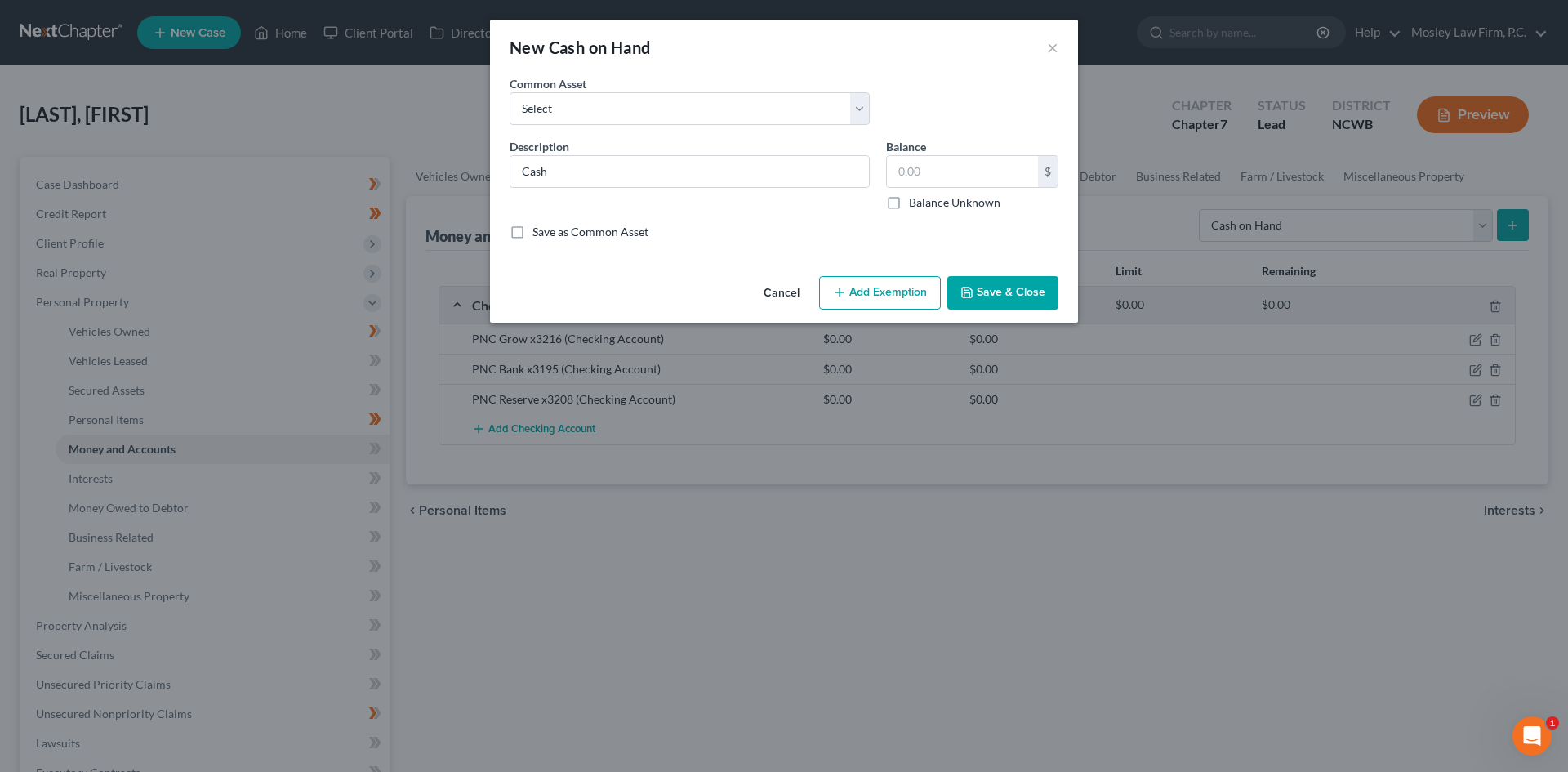 click on "Save & Close" at bounding box center [1003, 293] 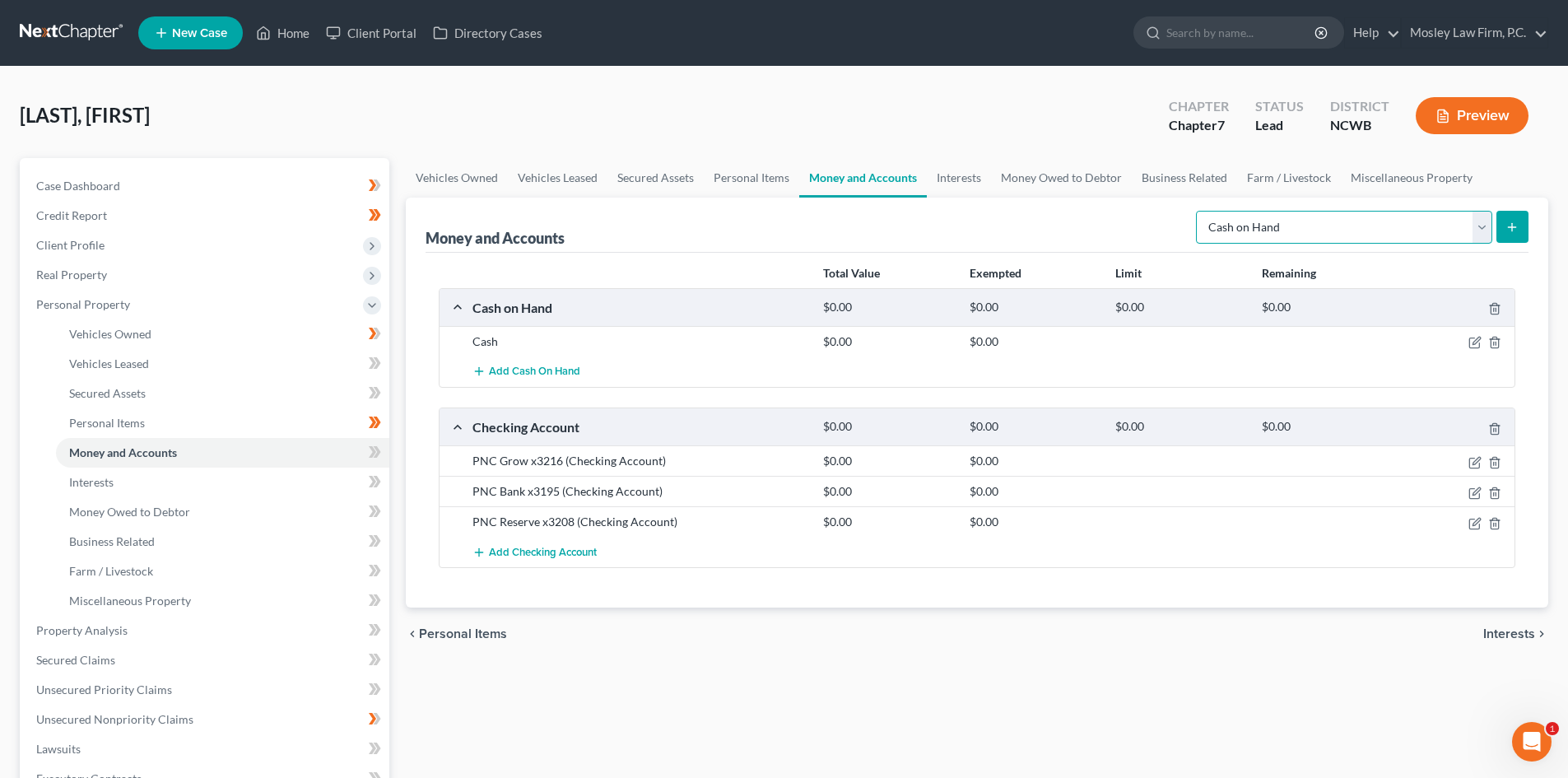 click on "Select Account Type Brokerage Cash on Hand Certificates of Deposit Checking Account Money Market Other (Credit Union, Health Savings Account, etc) Safe Deposit Box Savings Account Security Deposits or Prepayments" at bounding box center (1344, 227) 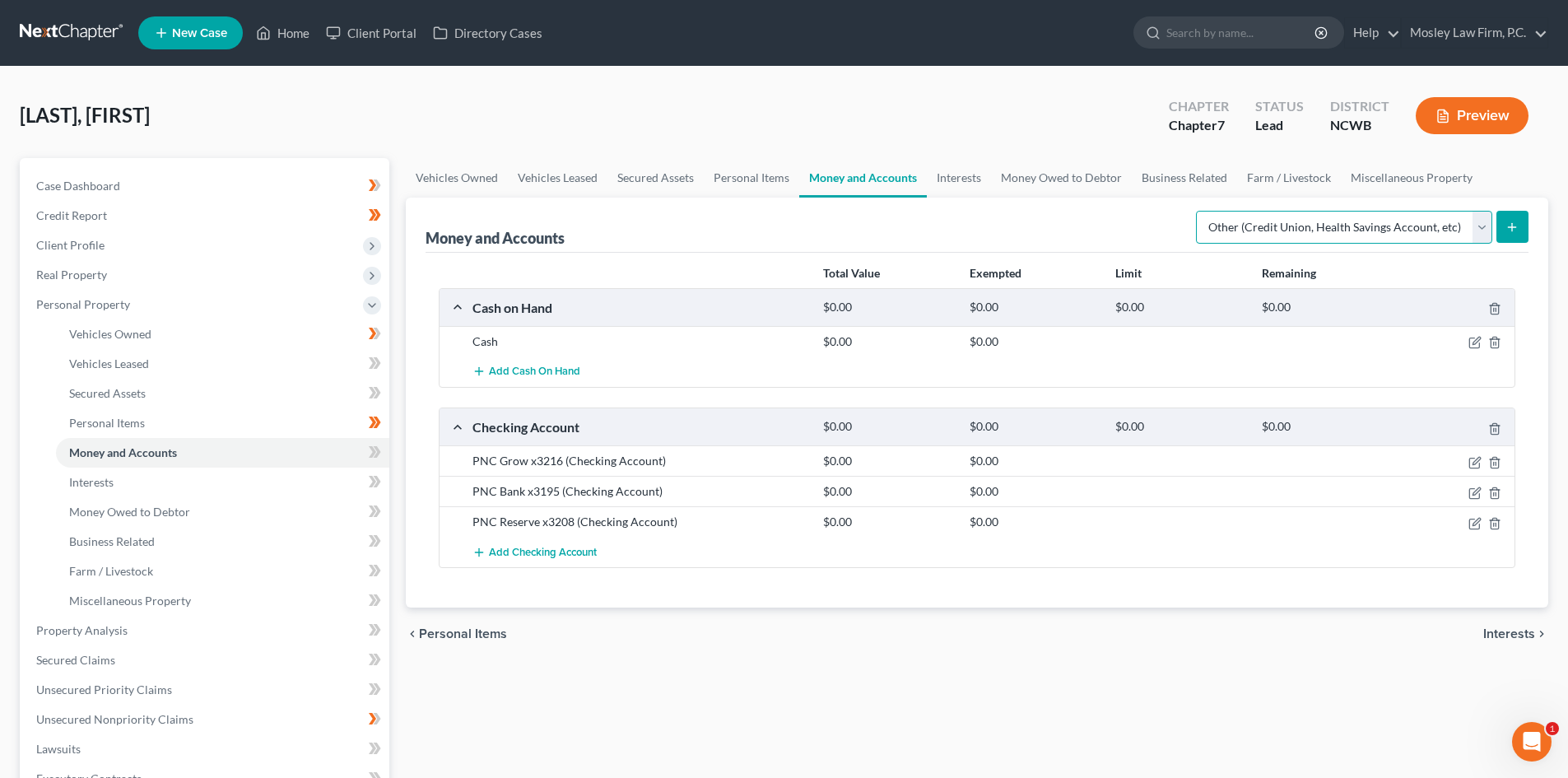 click on "Select Account Type Brokerage Cash on Hand Certificates of Deposit Checking Account Money Market Other (Credit Union, Health Savings Account, etc) Safe Deposit Box Savings Account Security Deposits or Prepayments" at bounding box center [1344, 227] 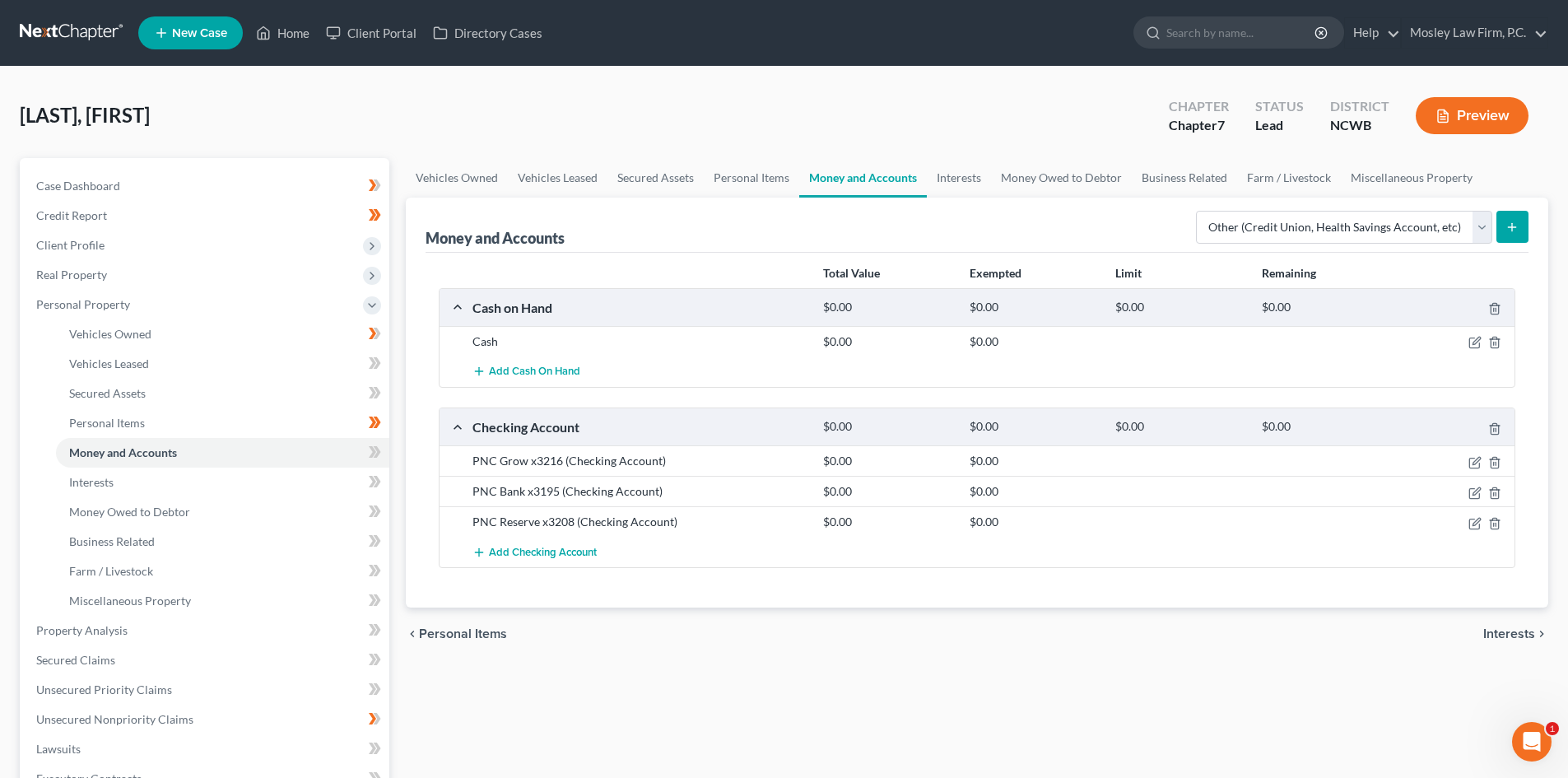 click 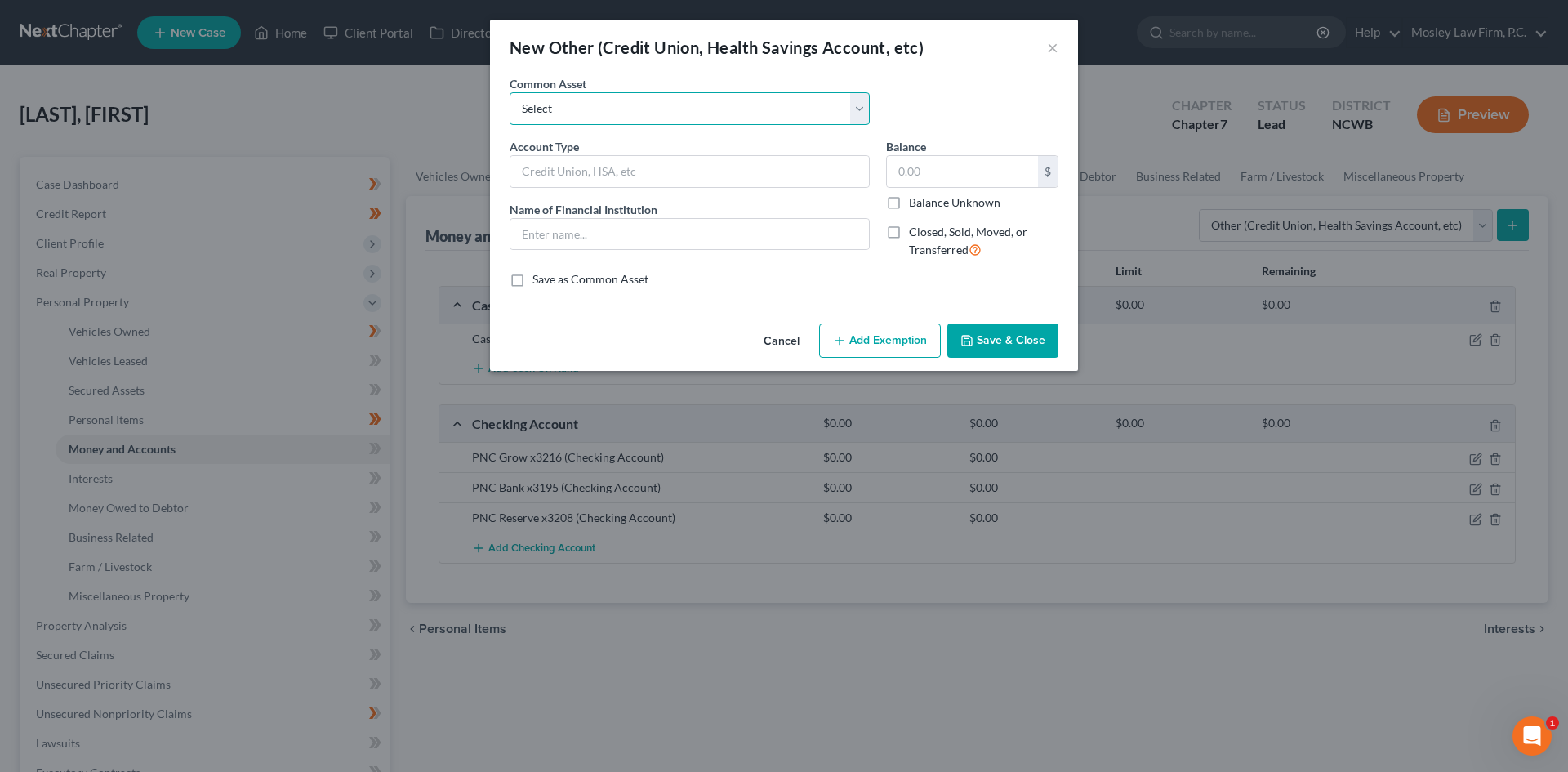 click on "Select Online Online" at bounding box center [689, 109] 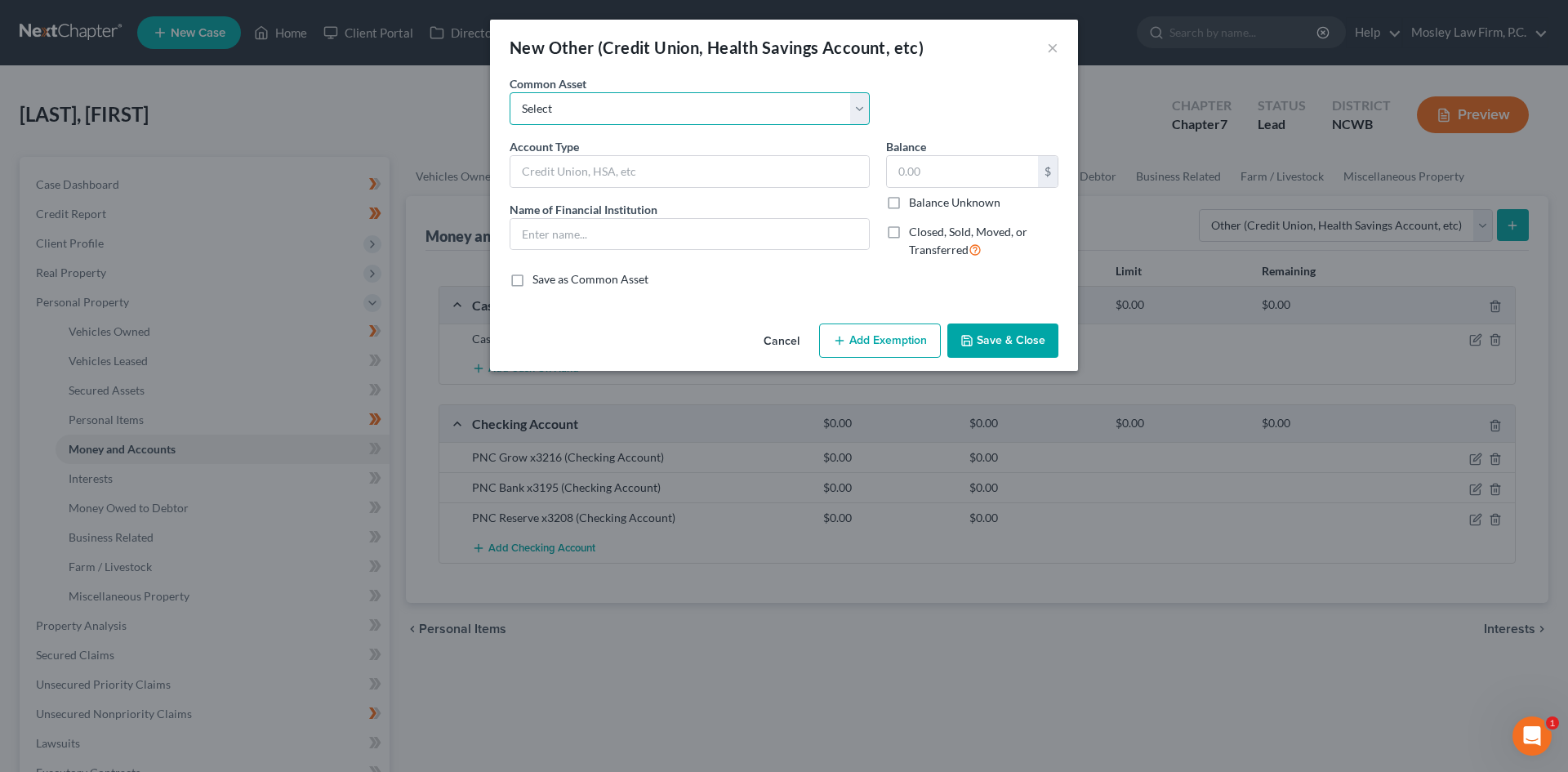 select on "0" 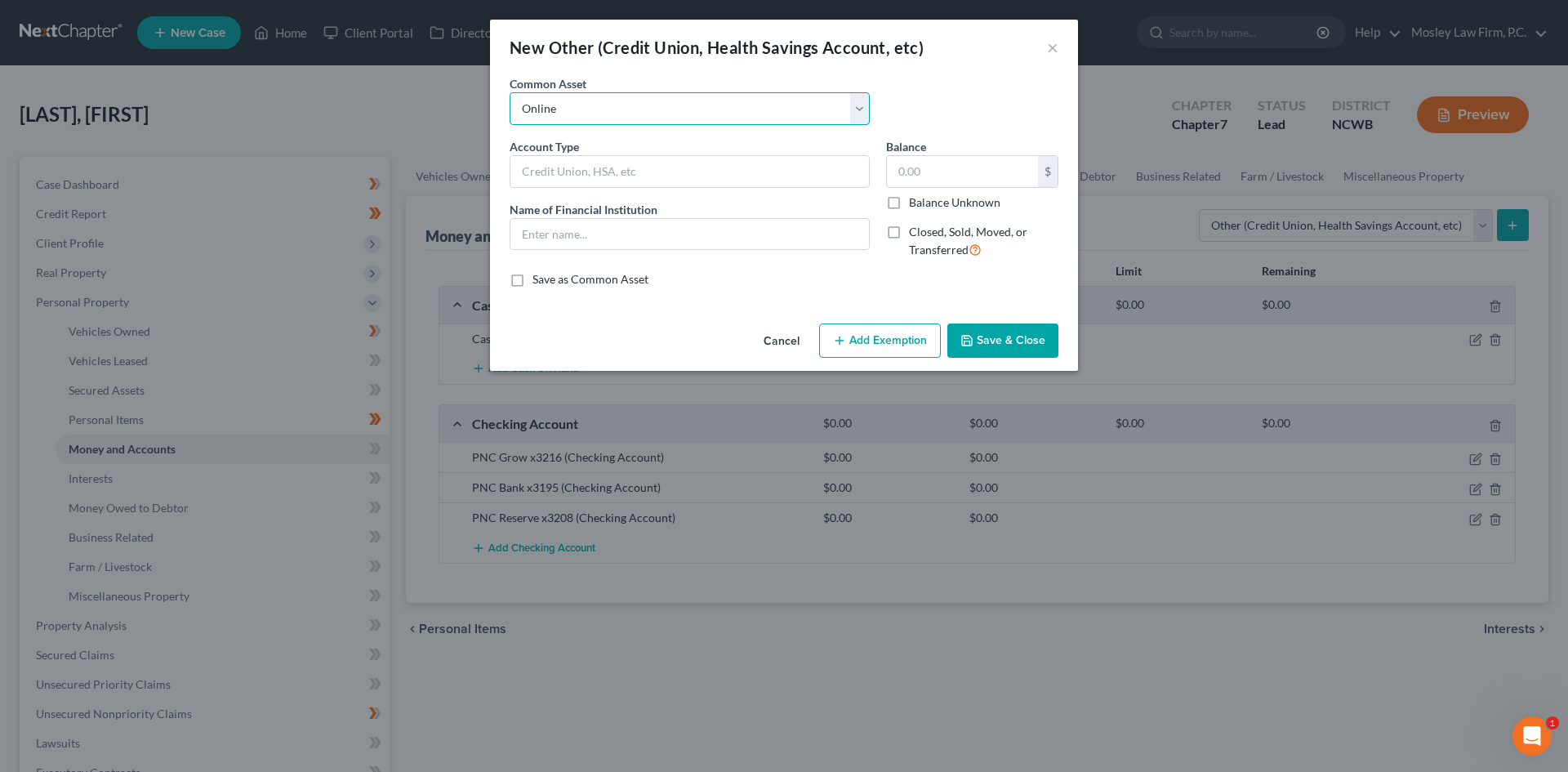 click on "Select Online Online" at bounding box center [689, 109] 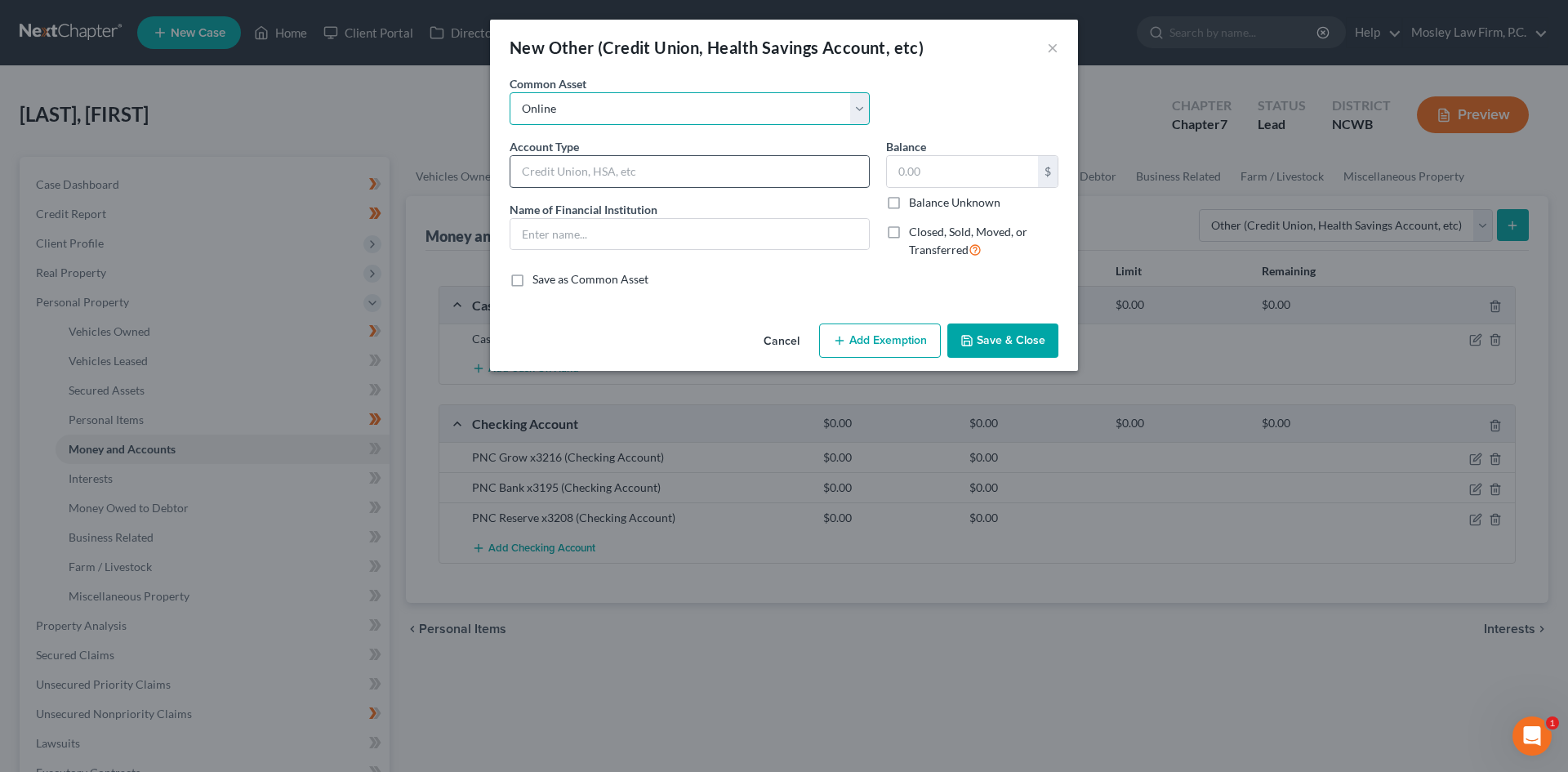 type on "Online" 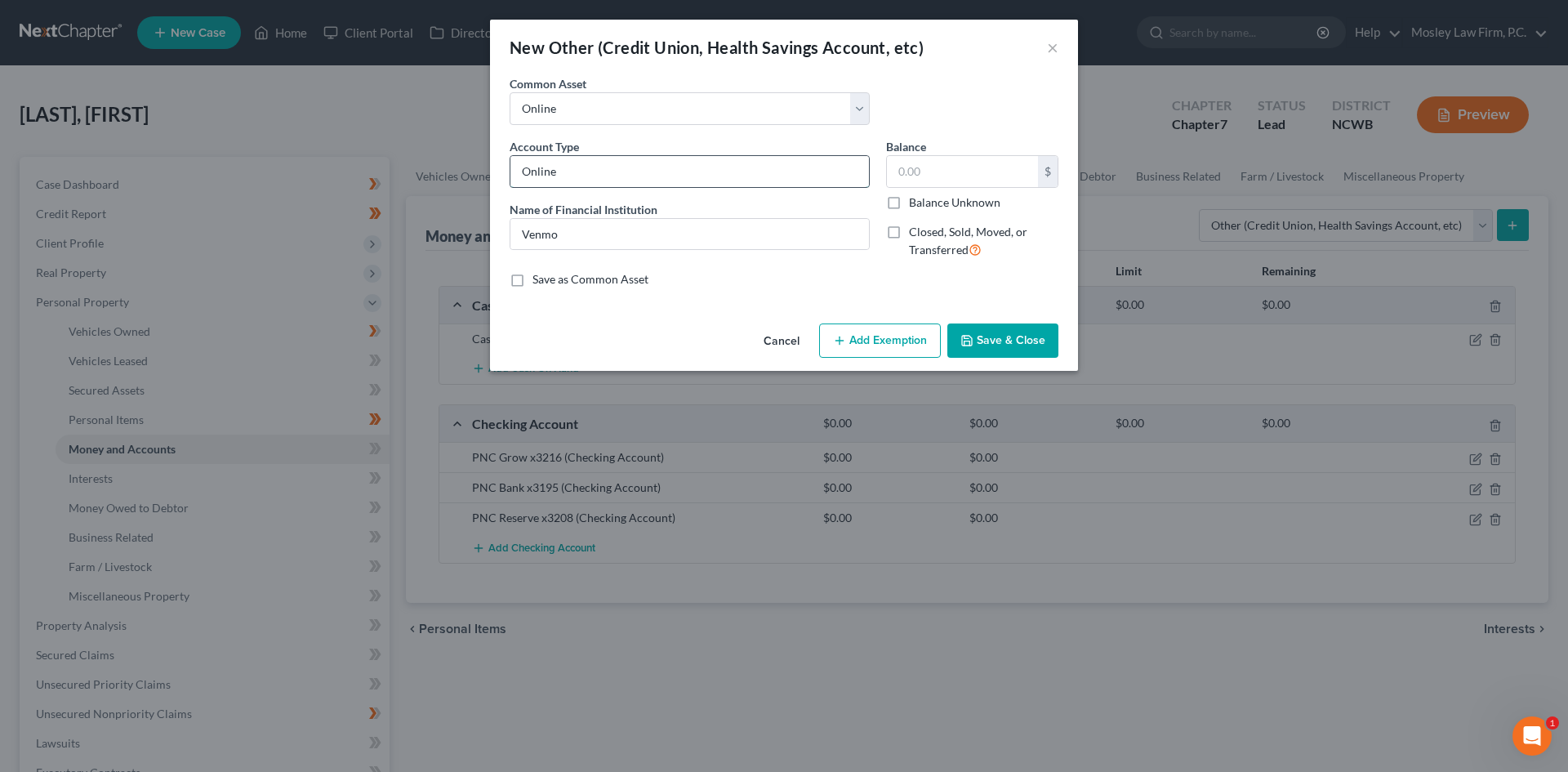 click on "Online" at bounding box center (689, 172) 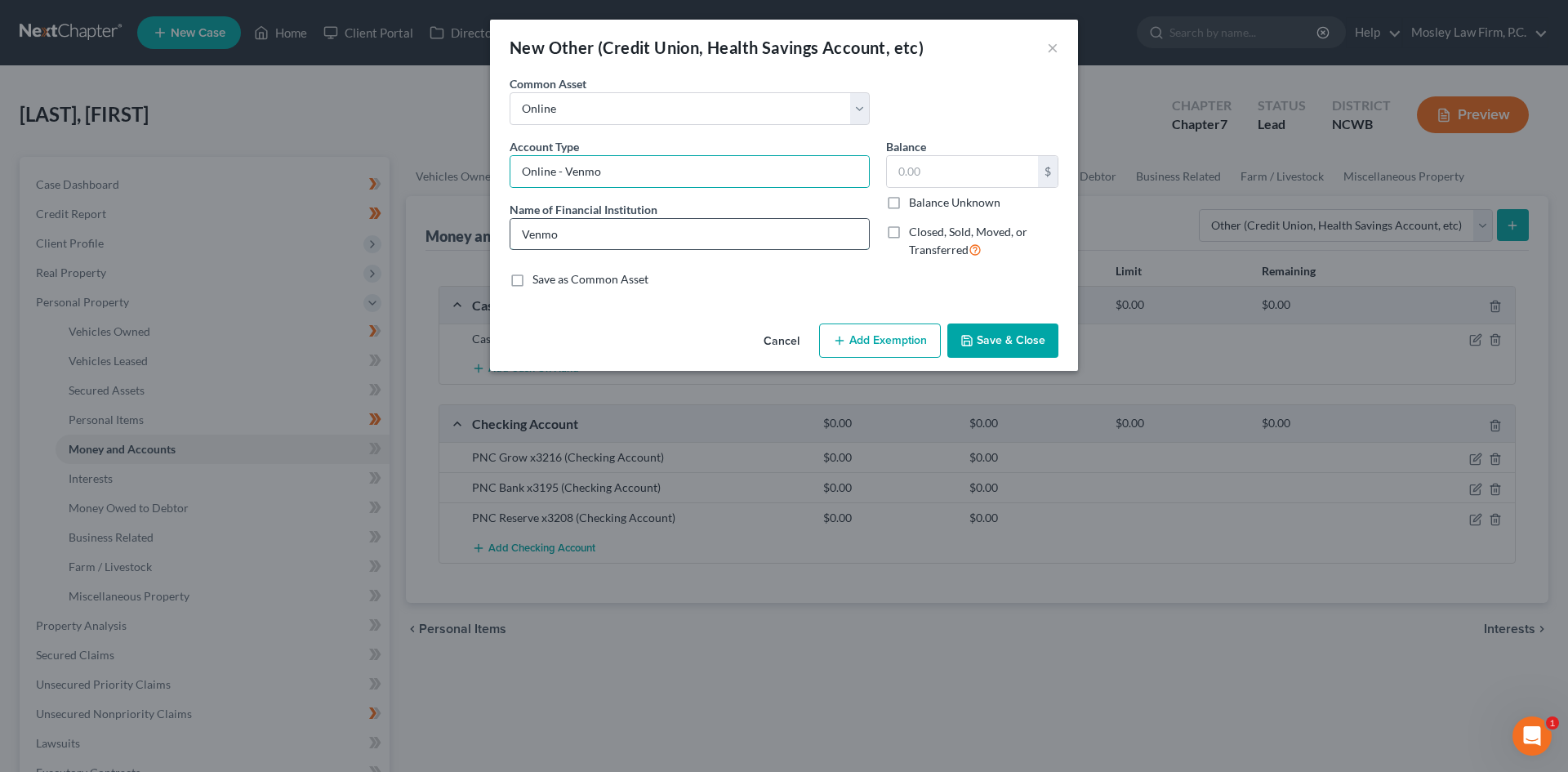 click on "Venmo" at bounding box center [689, 234] 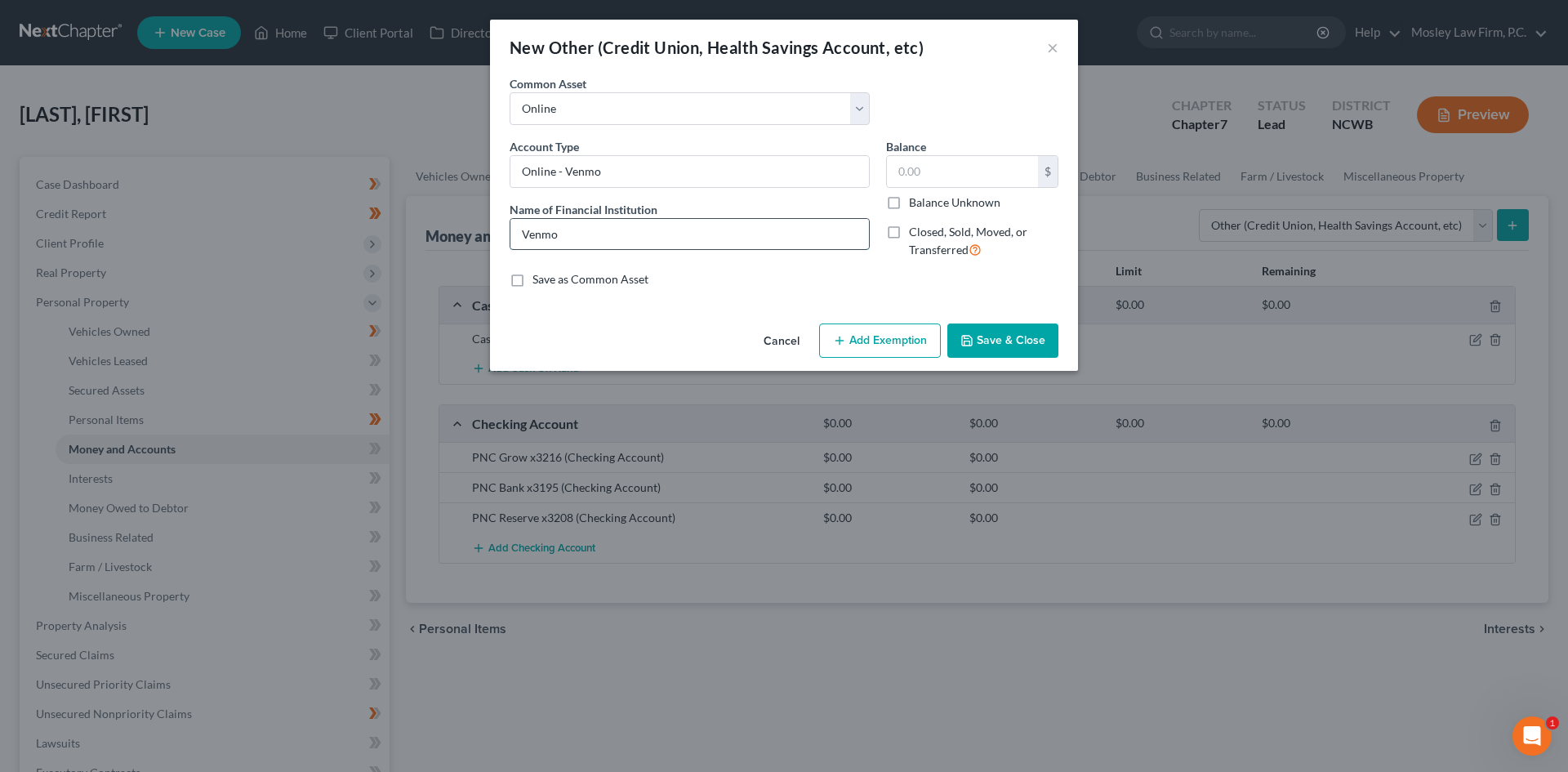 type on "Venmo (connected to checking)" 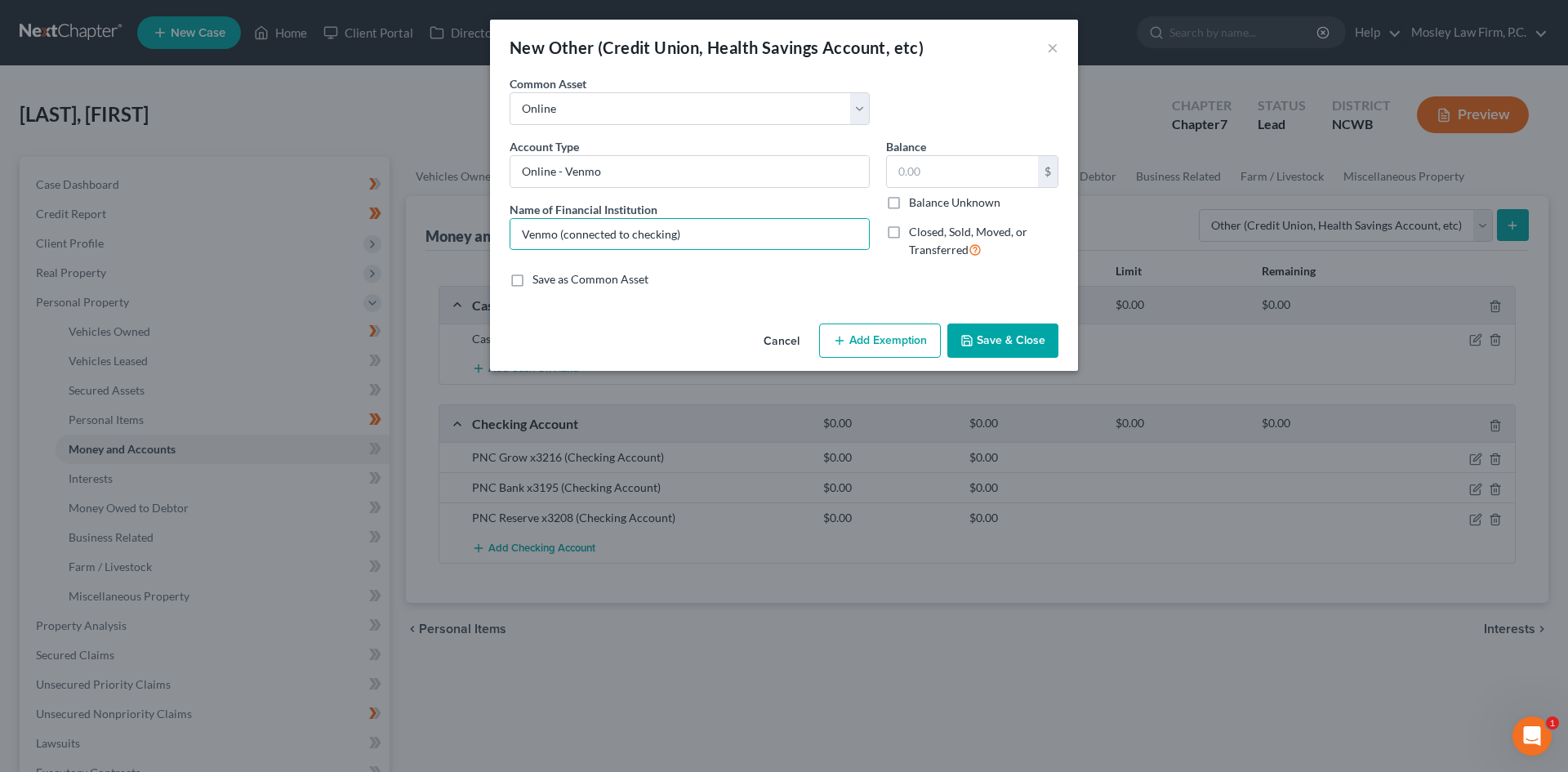 click on "Save & Close" at bounding box center [1003, 341] 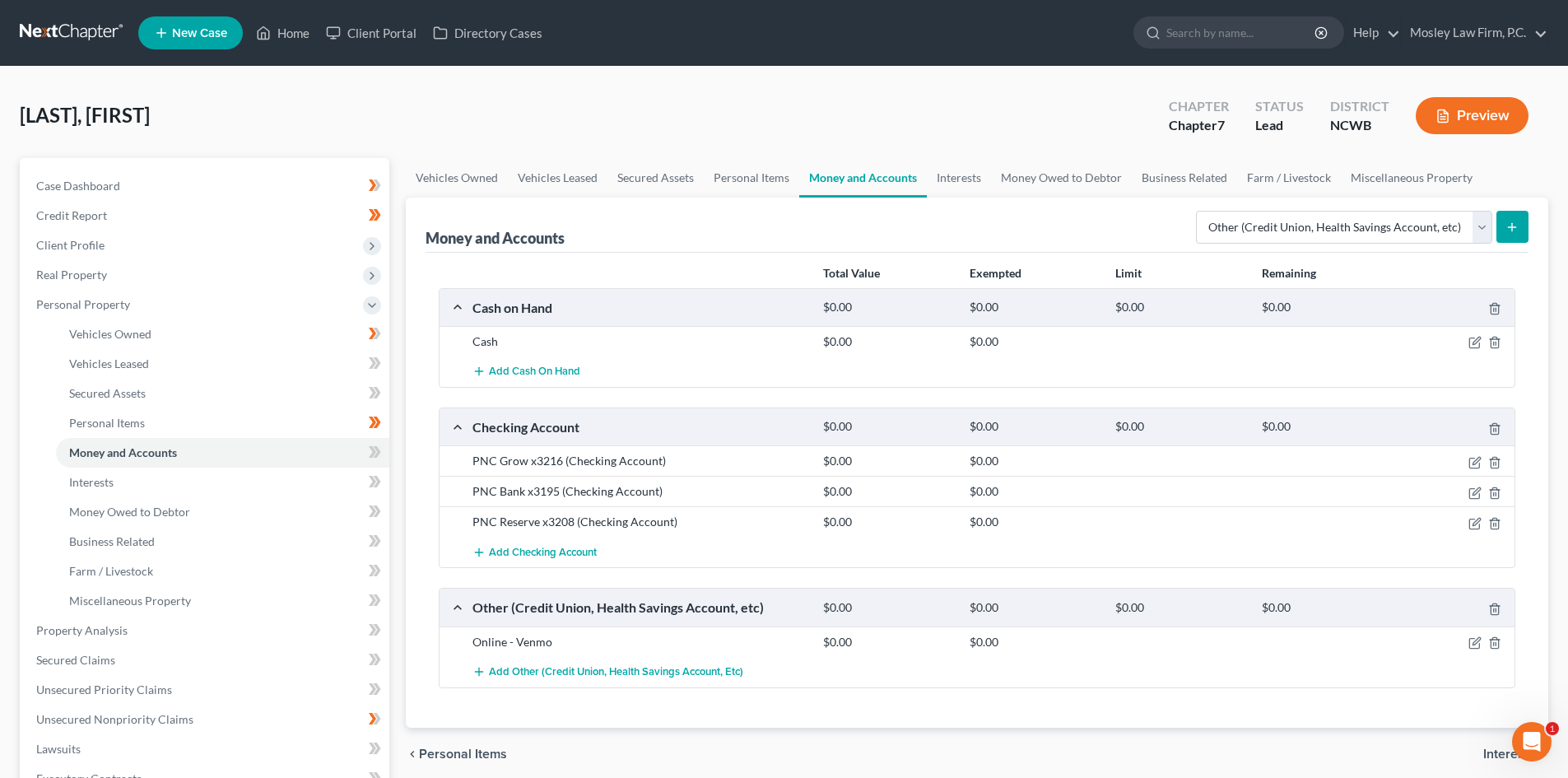 click 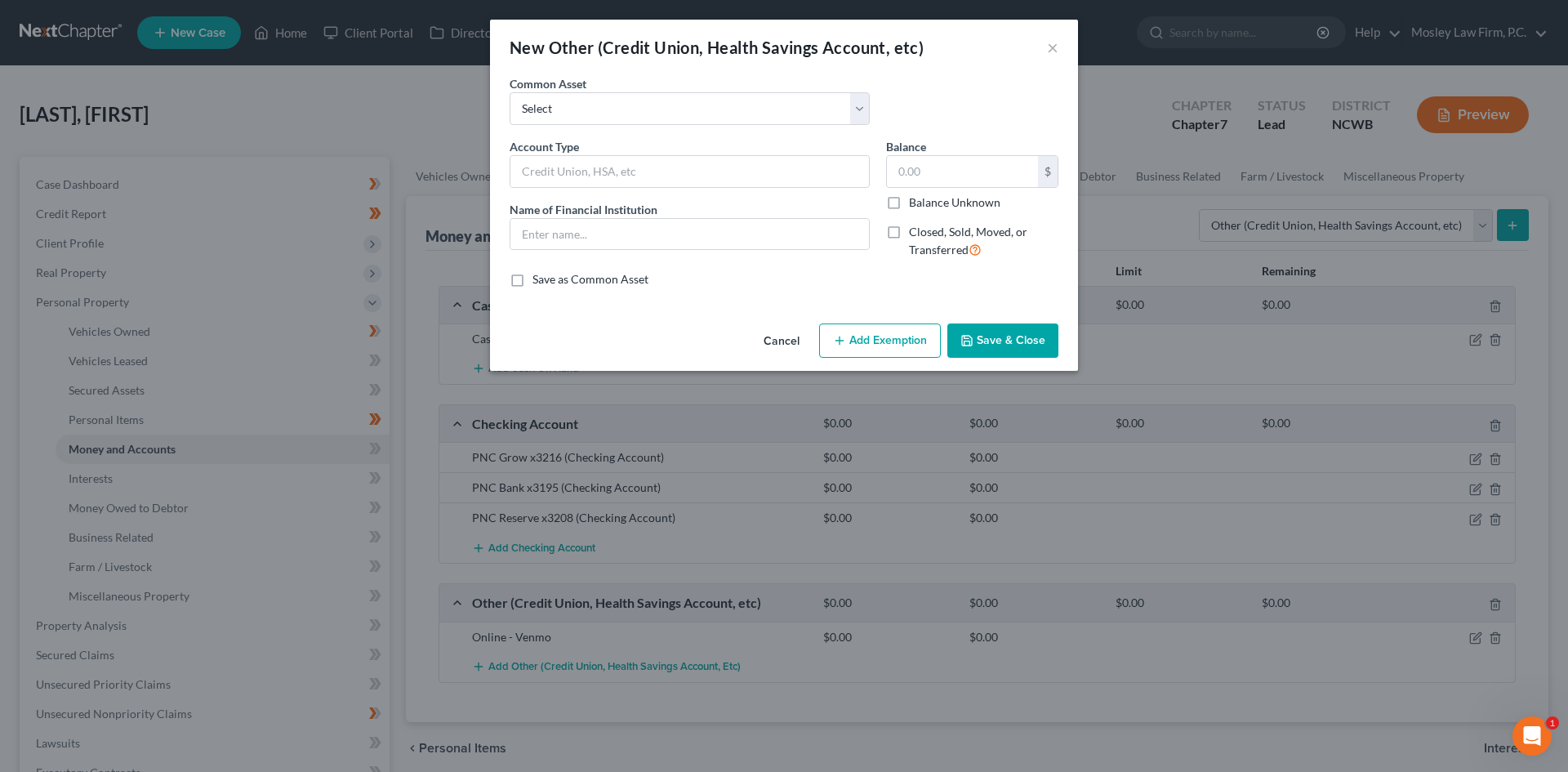 click on "Cancel" at bounding box center (782, 341) 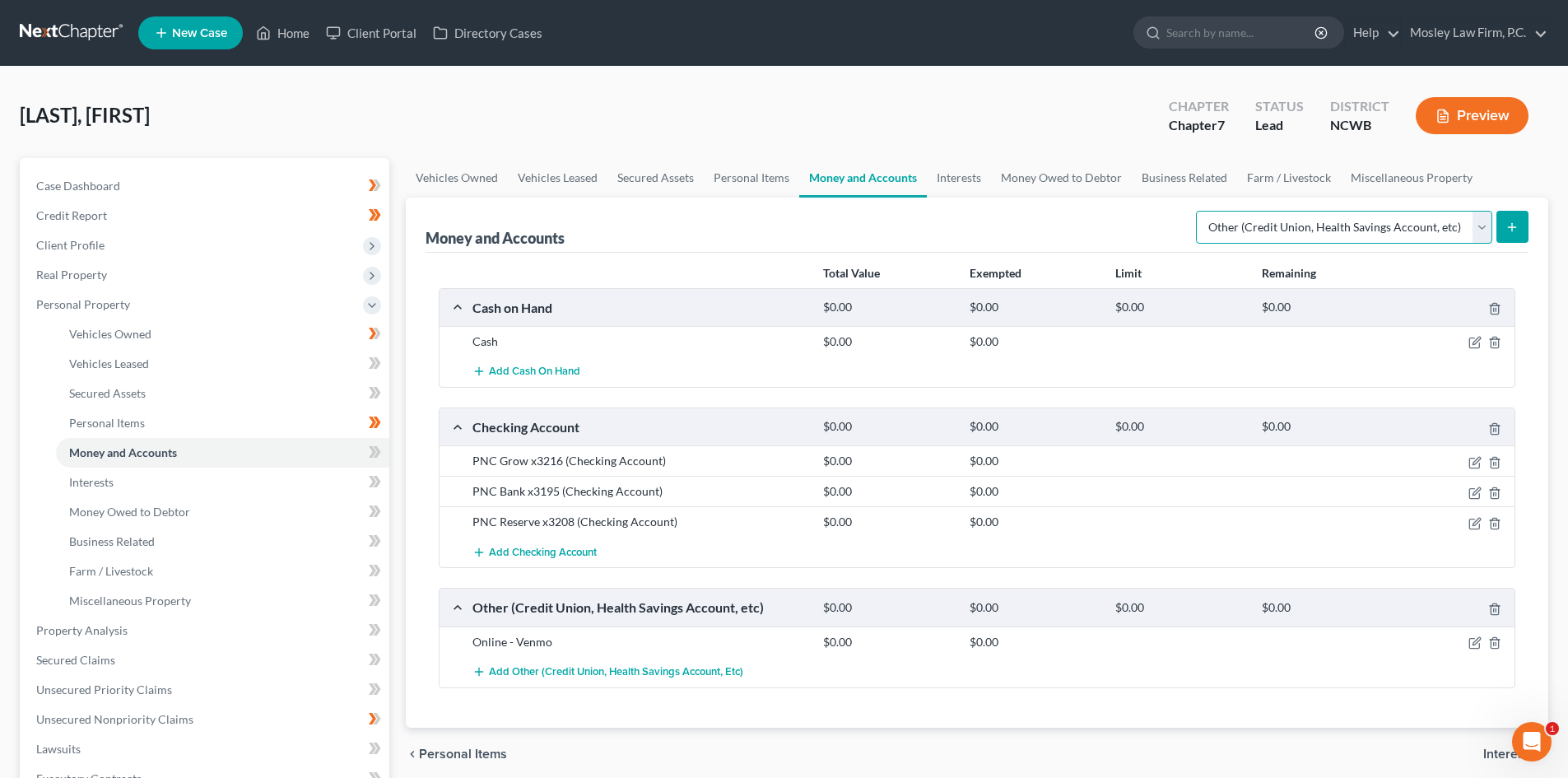 click on "Select Account Type Brokerage Cash on Hand Certificates of Deposit Checking Account Money Market Other (Credit Union, Health Savings Account, etc) Safe Deposit Box Savings Account Security Deposits or Prepayments" at bounding box center [1344, 227] 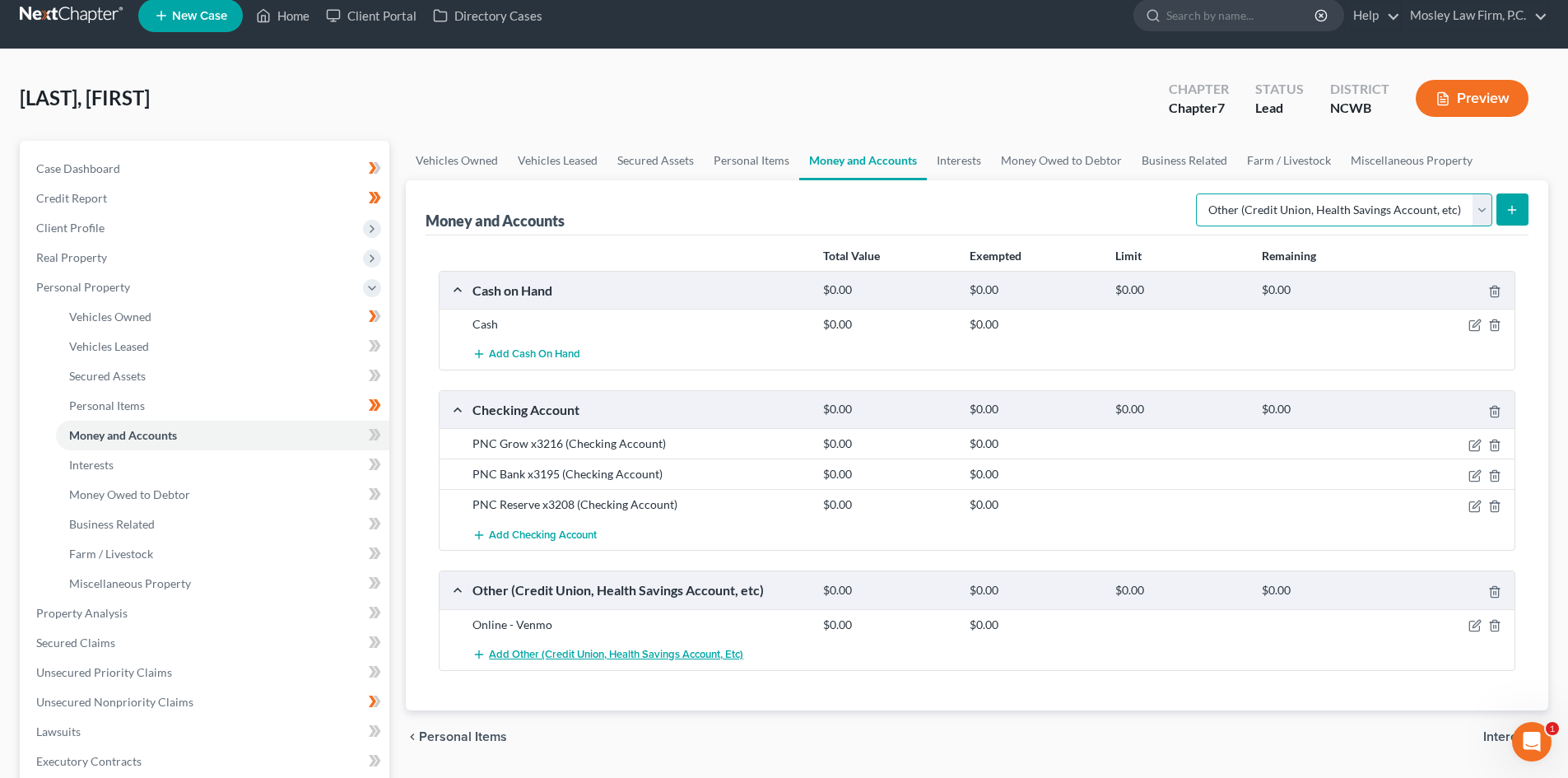 scroll, scrollTop: 0, scrollLeft: 0, axis: both 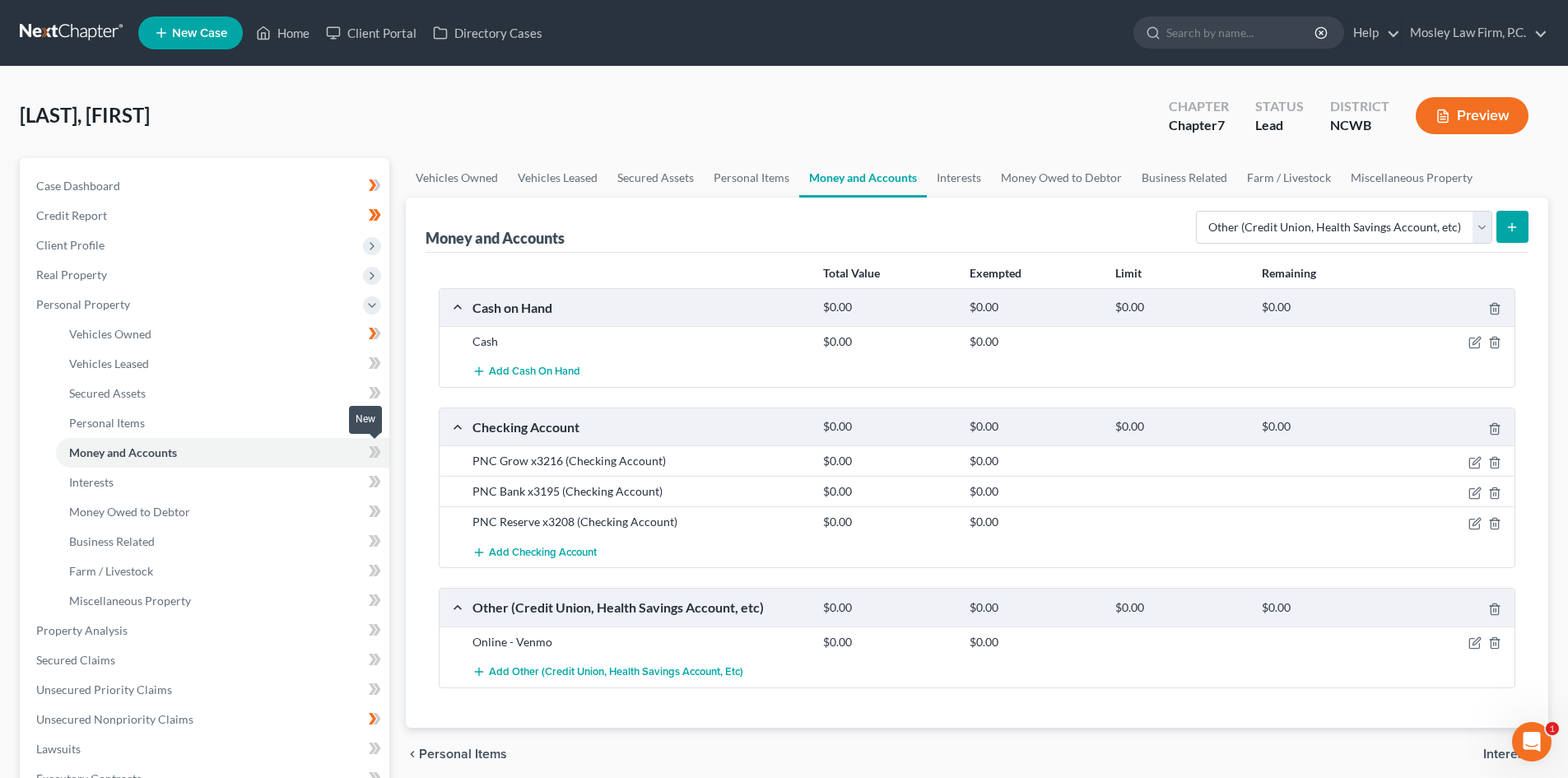 click 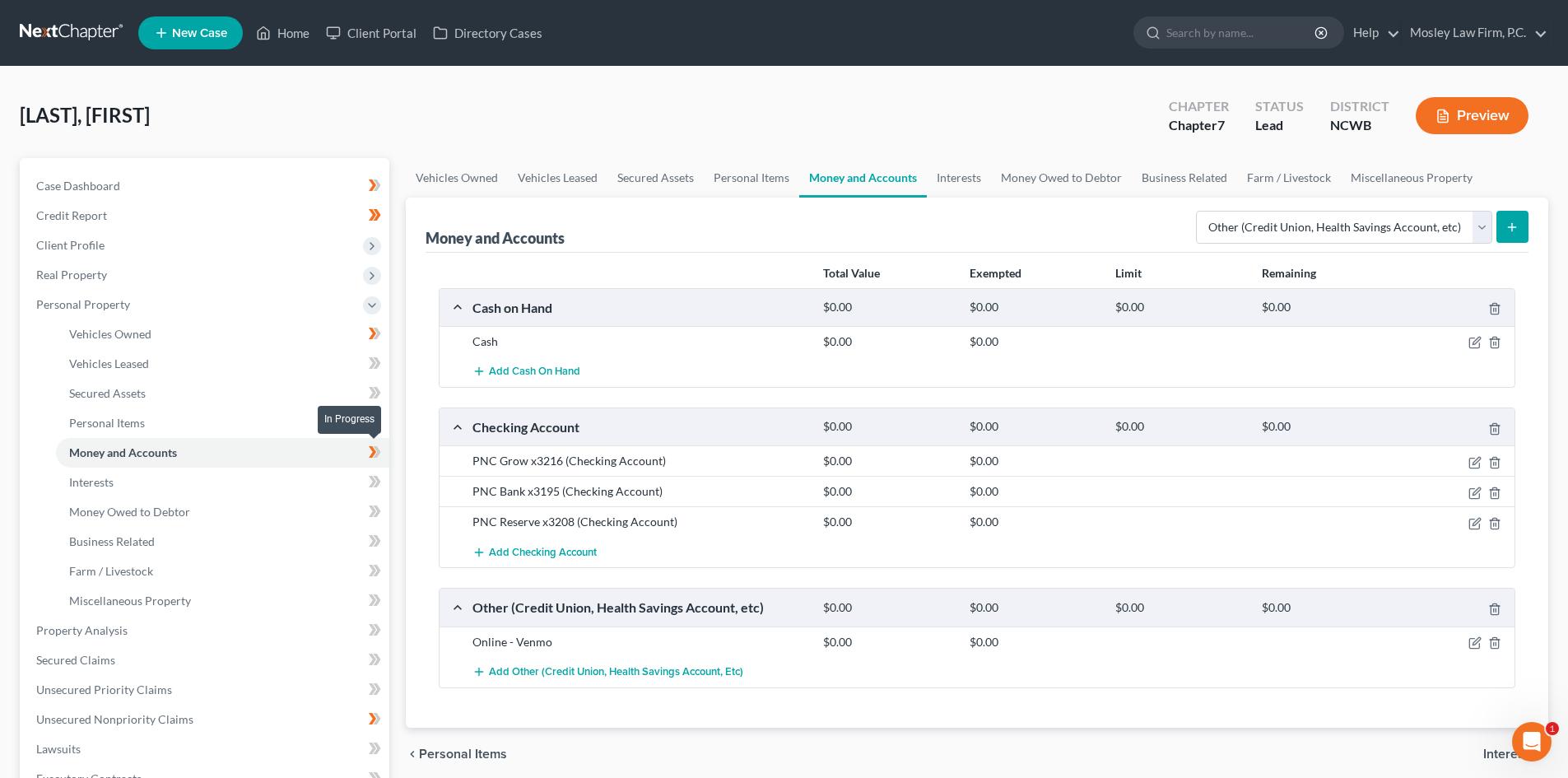 click 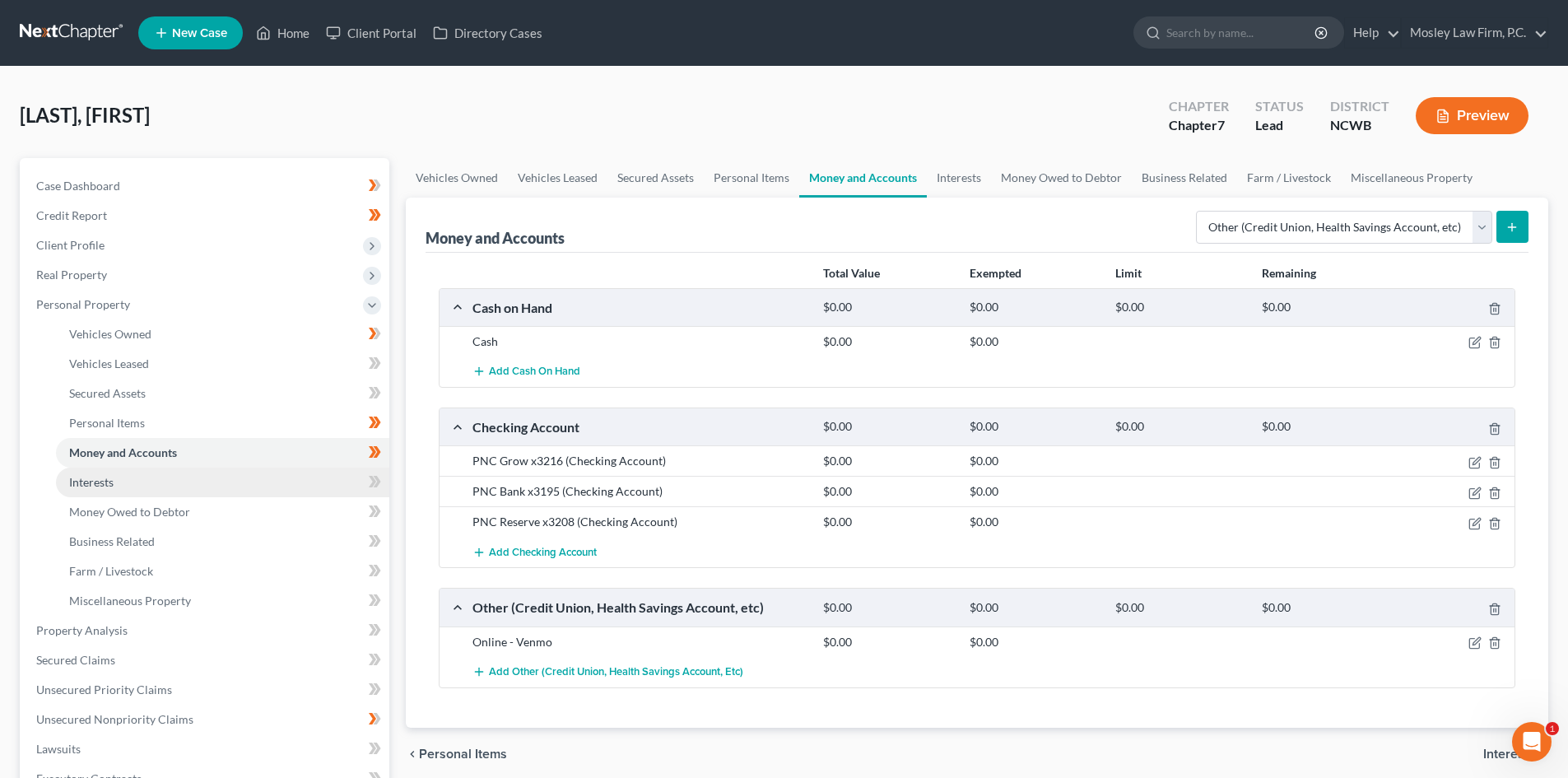 click on "Interests" at bounding box center [222, 482] 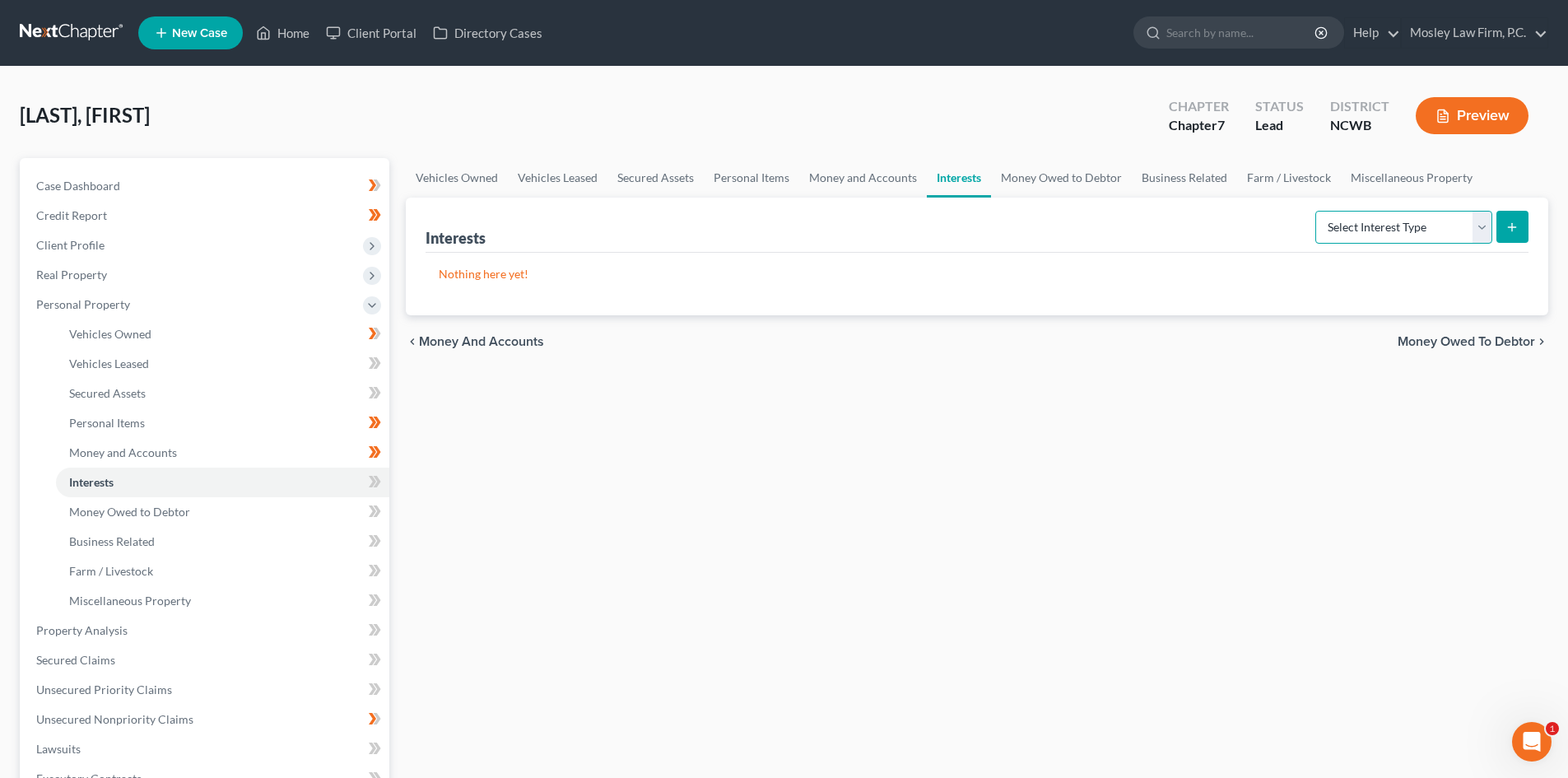 click on "Select Interest Type 401K Annuity Bond Education IRA Government Bond Government Pension Plan Incorporated Business IRA Joint Venture (Active) Joint Venture (Inactive) Keogh Mutual Fund Other Retirement Plan Partnership (Active) Partnership (Inactive) Pension Plan Stock Term Life Insurance Unincorporated Business Whole Life Insurance" at bounding box center (1403, 227) 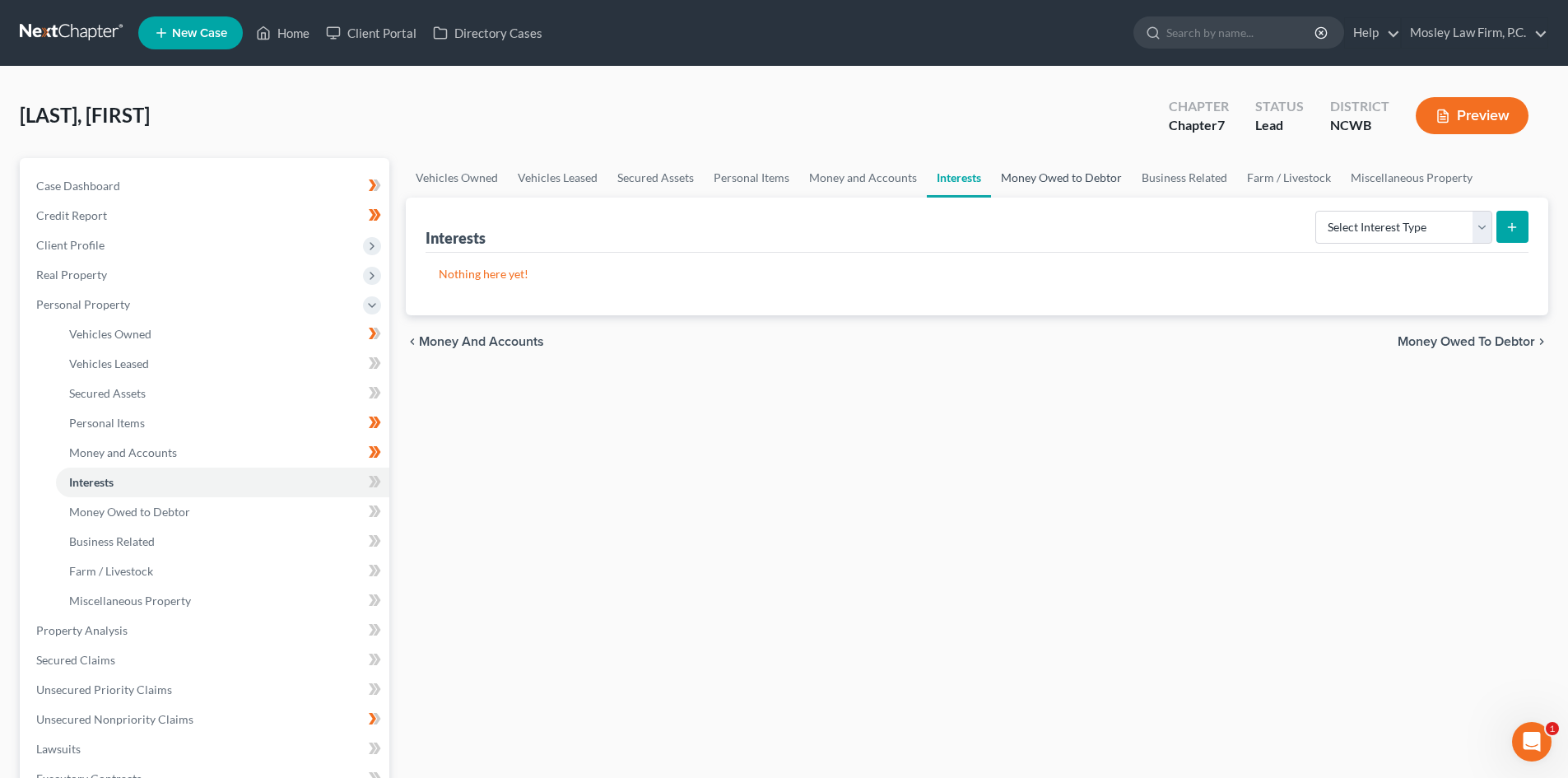 click on "Money Owed to Debtor" at bounding box center (1061, 178) 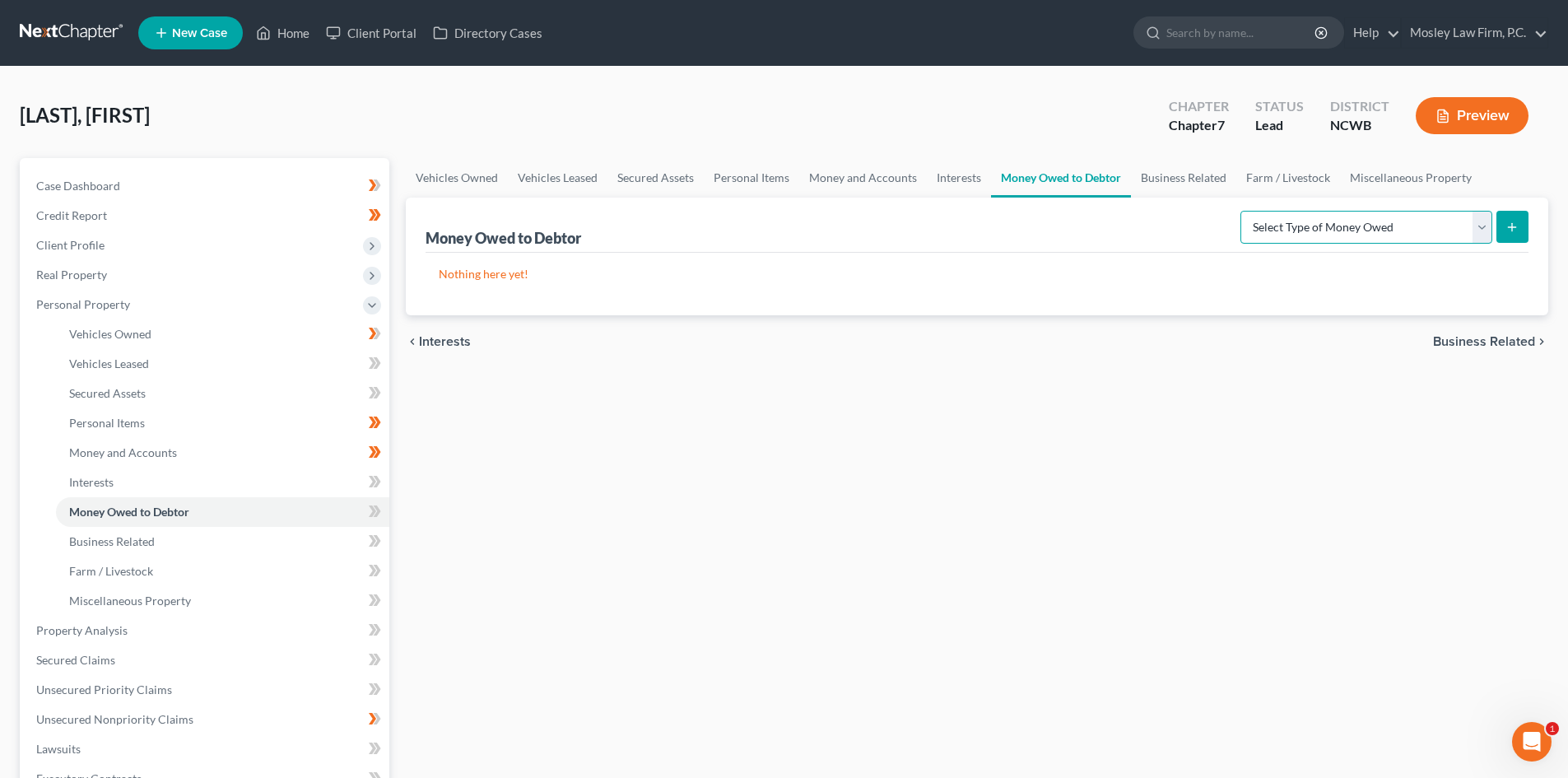 click on "Select Type of Money Owed Accounts Receivable Alimony Child Support Claims Against Third Parties Disability Benefits Disability Insurance Payments Divorce Settlements Equitable or Future Interests Expected Tax Refund and Unused NOLs Financial Assets Not Yet Listed Life Estate of Descendants Maintenance Other Contingent & Unliquidated Claims Property Settlements Sick or Vacation Pay Social Security Benefits Trusts Unpaid Loans Unpaid Wages Workers Compensation" at bounding box center (1366, 227) 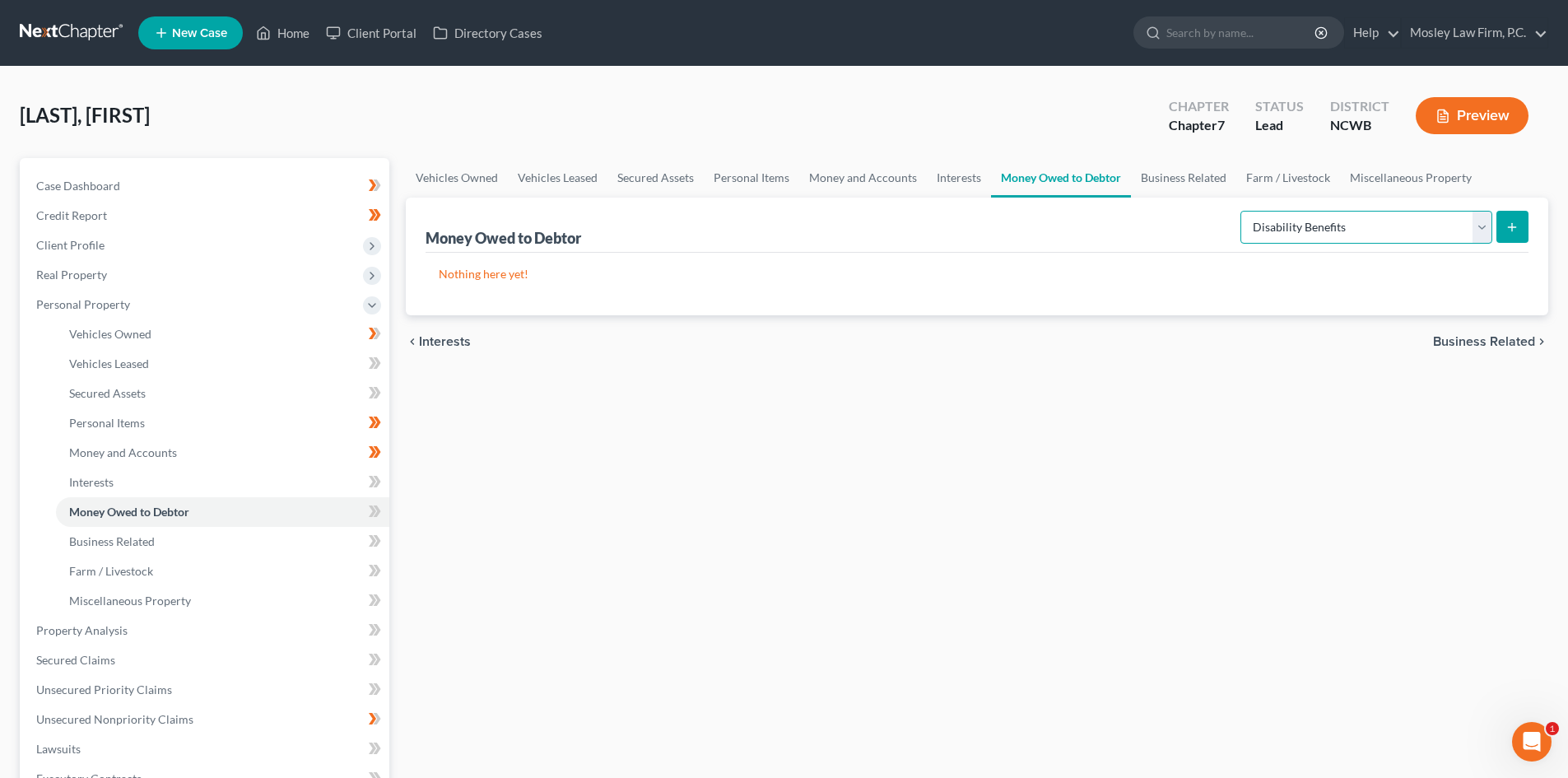 click on "Select Type of Money Owed Accounts Receivable Alimony Child Support Claims Against Third Parties Disability Benefits Disability Insurance Payments Divorce Settlements Equitable or Future Interests Expected Tax Refund and Unused NOLs Financial Assets Not Yet Listed Life Estate of Descendants Maintenance Other Contingent & Unliquidated Claims Property Settlements Sick or Vacation Pay Social Security Benefits Trusts Unpaid Loans Unpaid Wages Workers Compensation" at bounding box center (1366, 227) 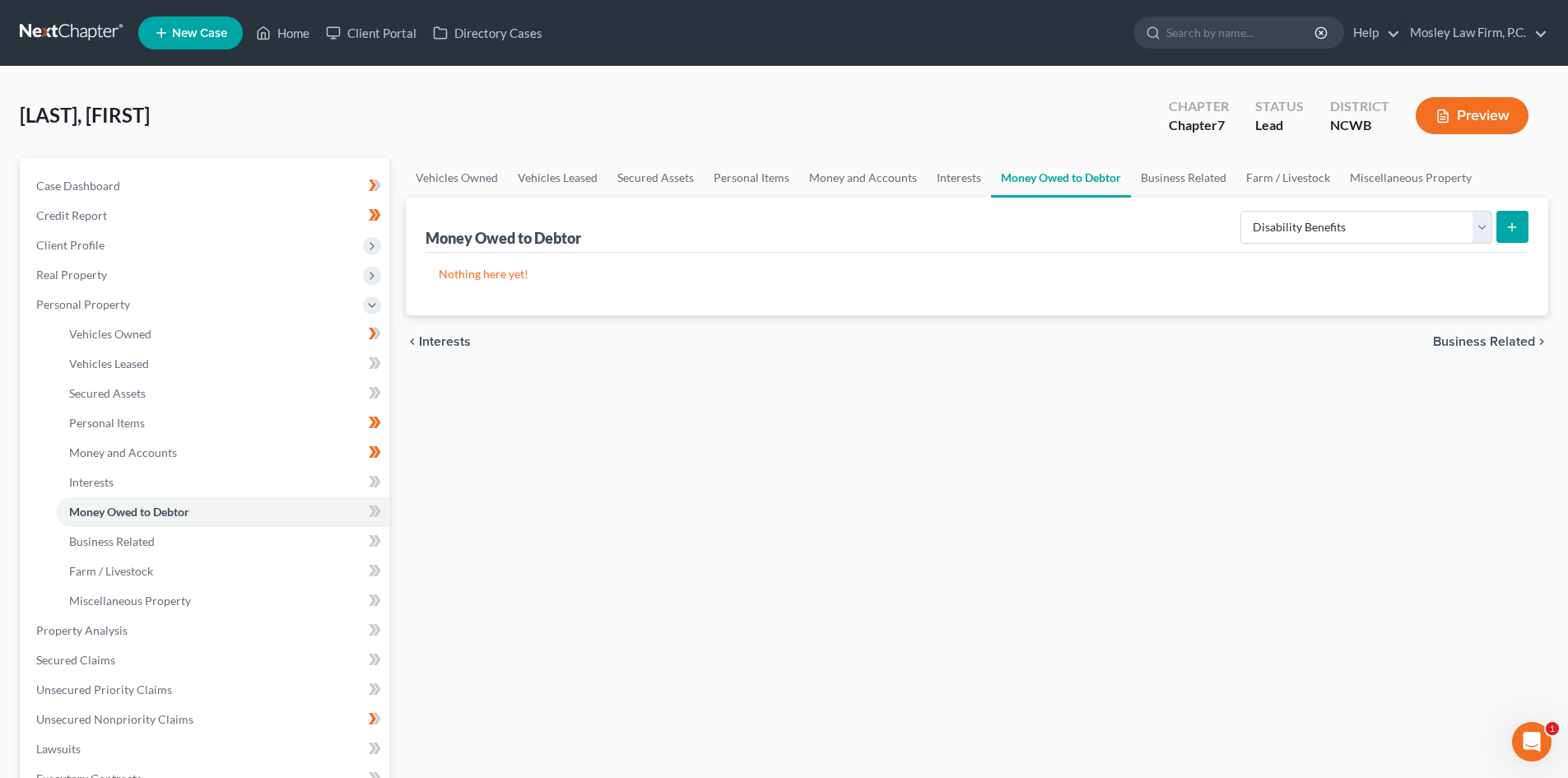click at bounding box center (1512, 226) 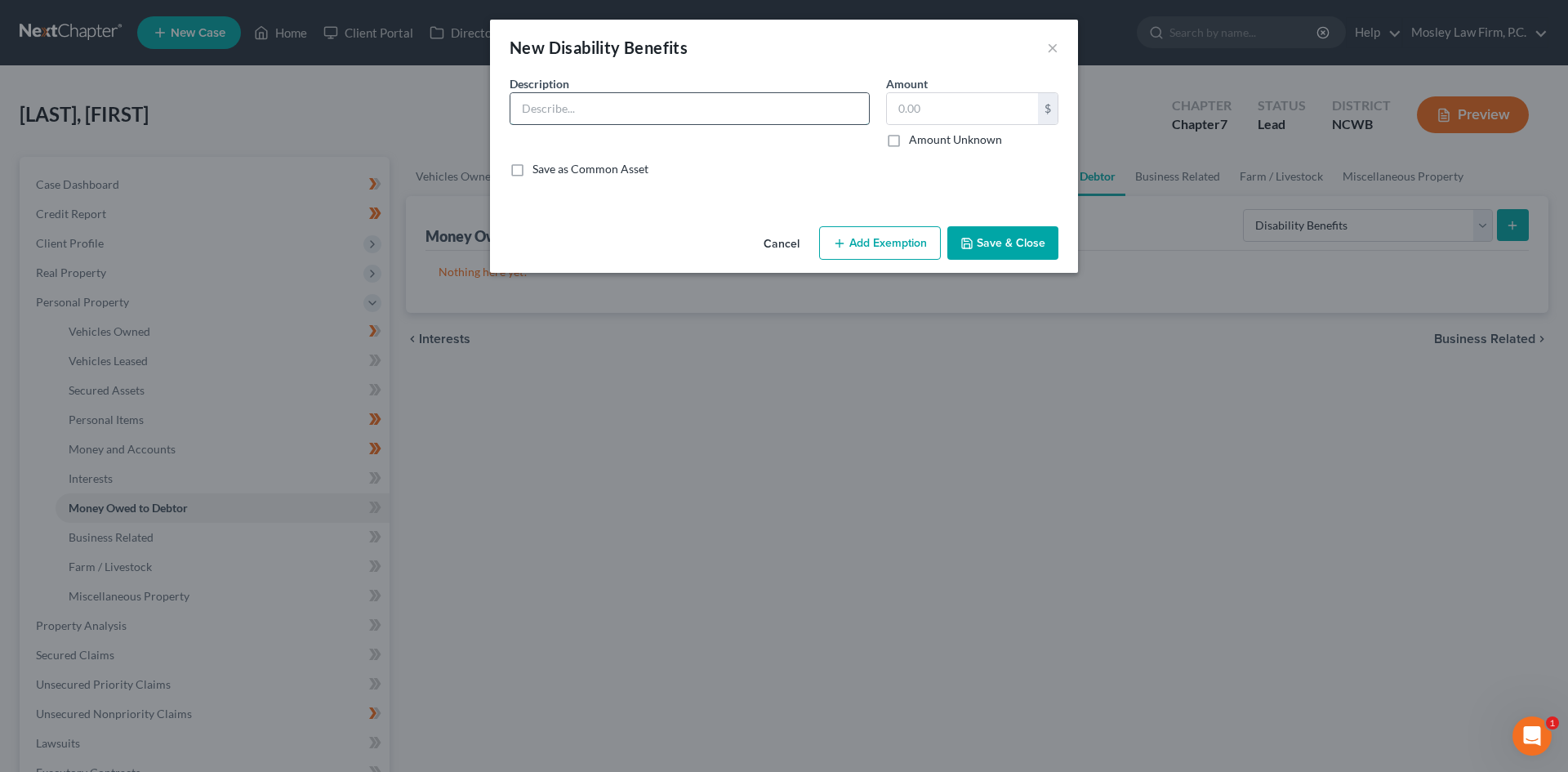click at bounding box center [689, 109] 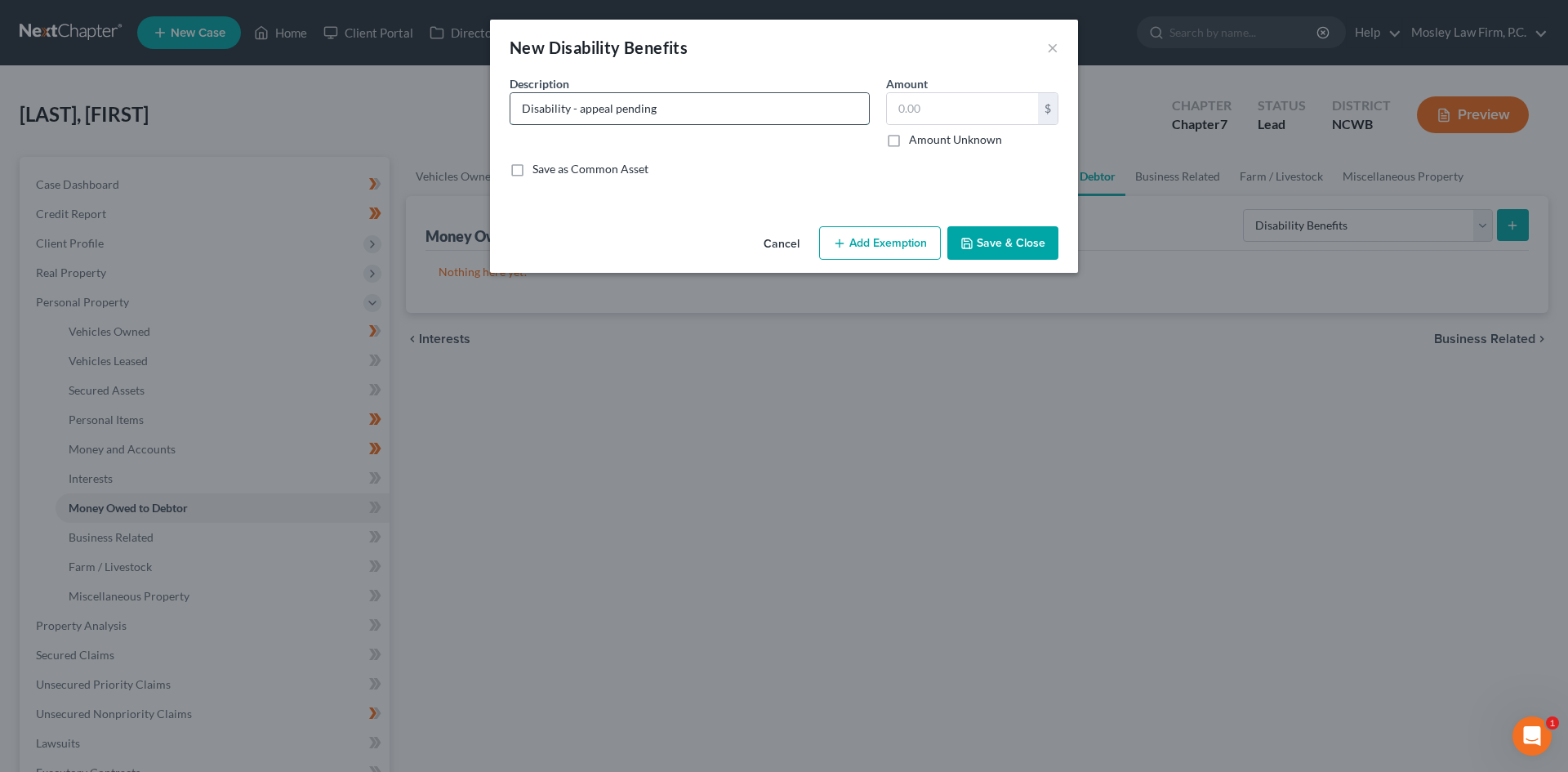 drag, startPoint x: 576, startPoint y: 106, endPoint x: 619, endPoint y: 115, distance: 43.931765 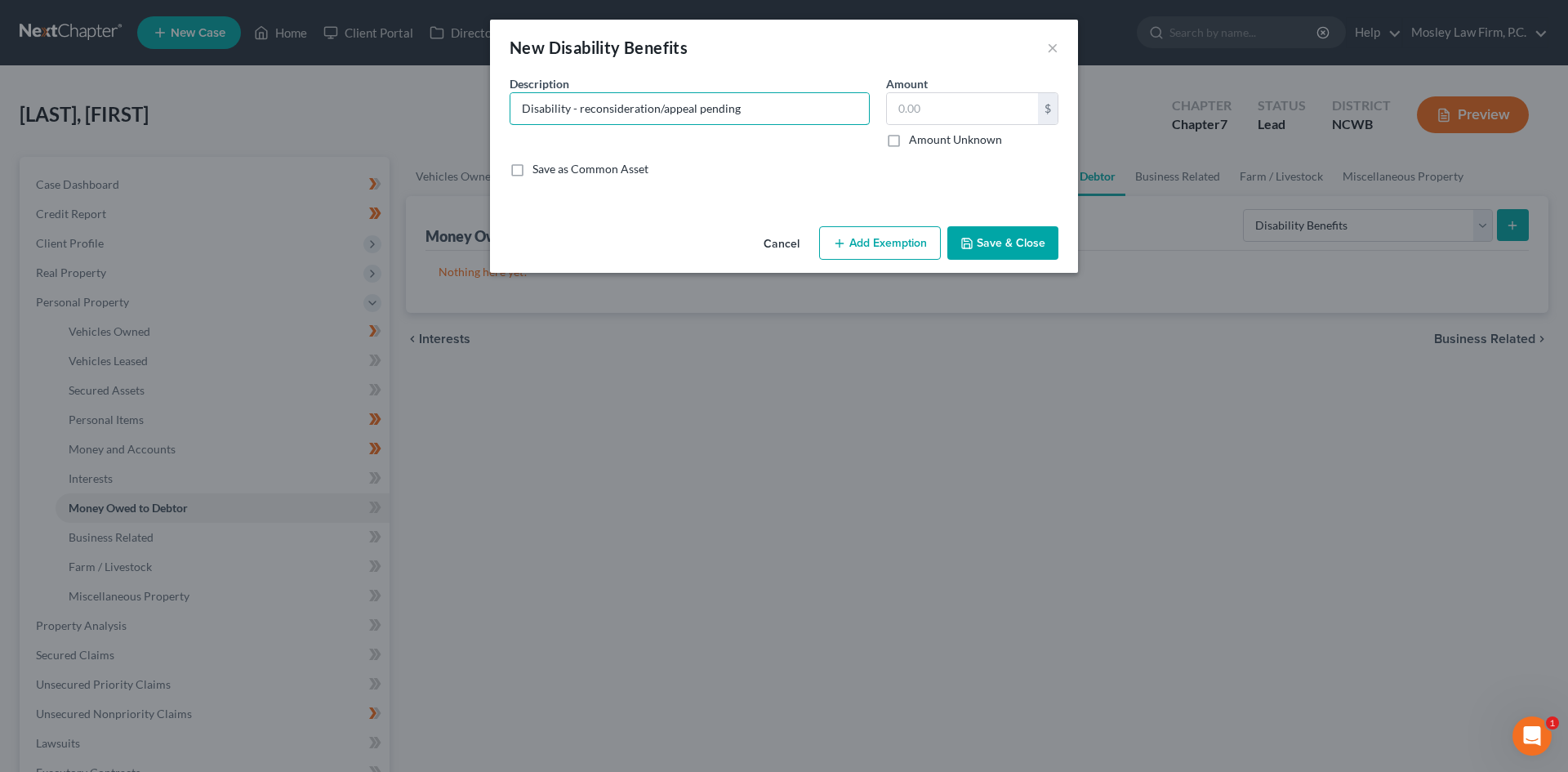 type on "Disability - reconsideration/appeal pending" 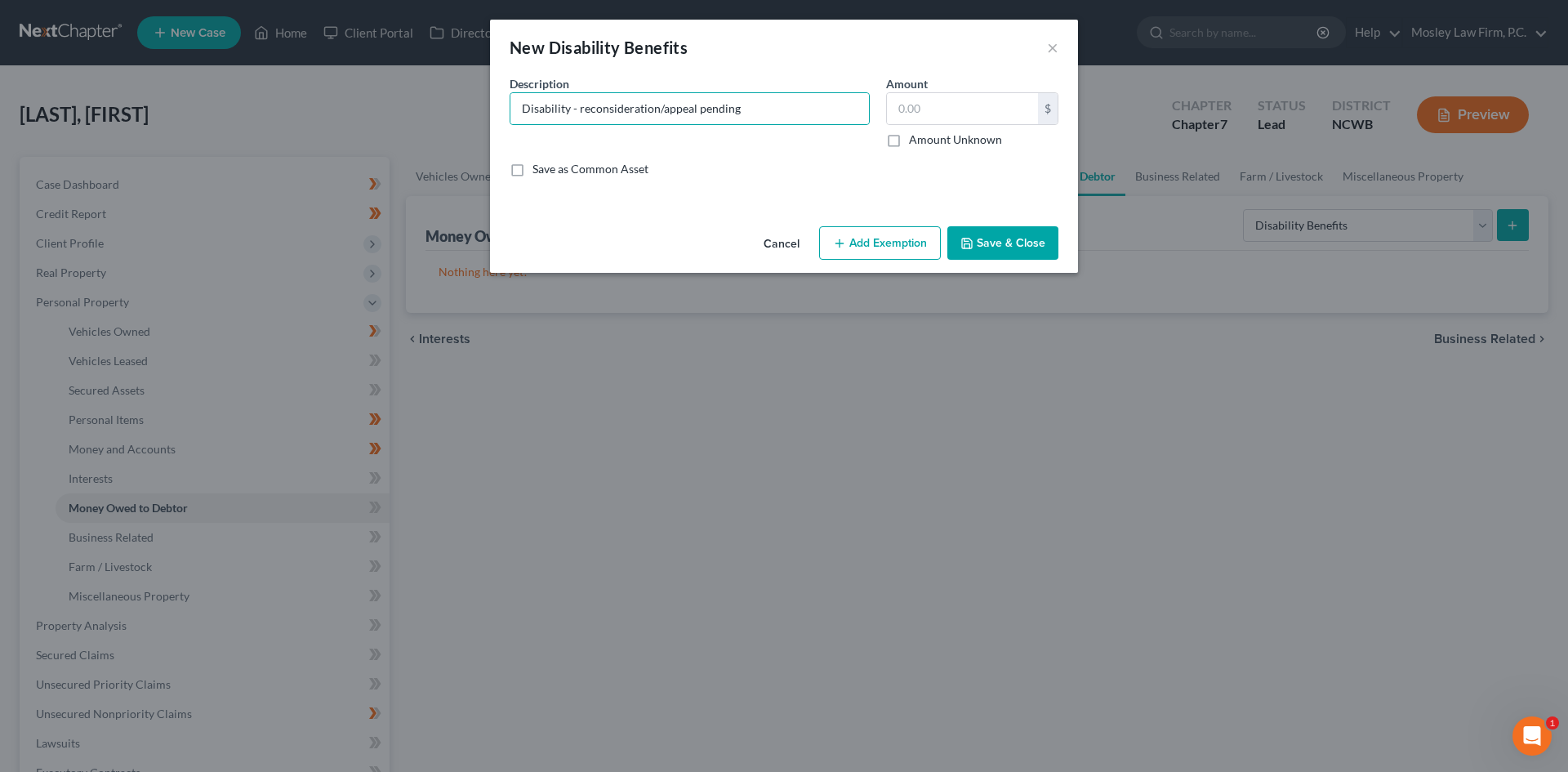 click on "Save & Close" at bounding box center [1003, 243] 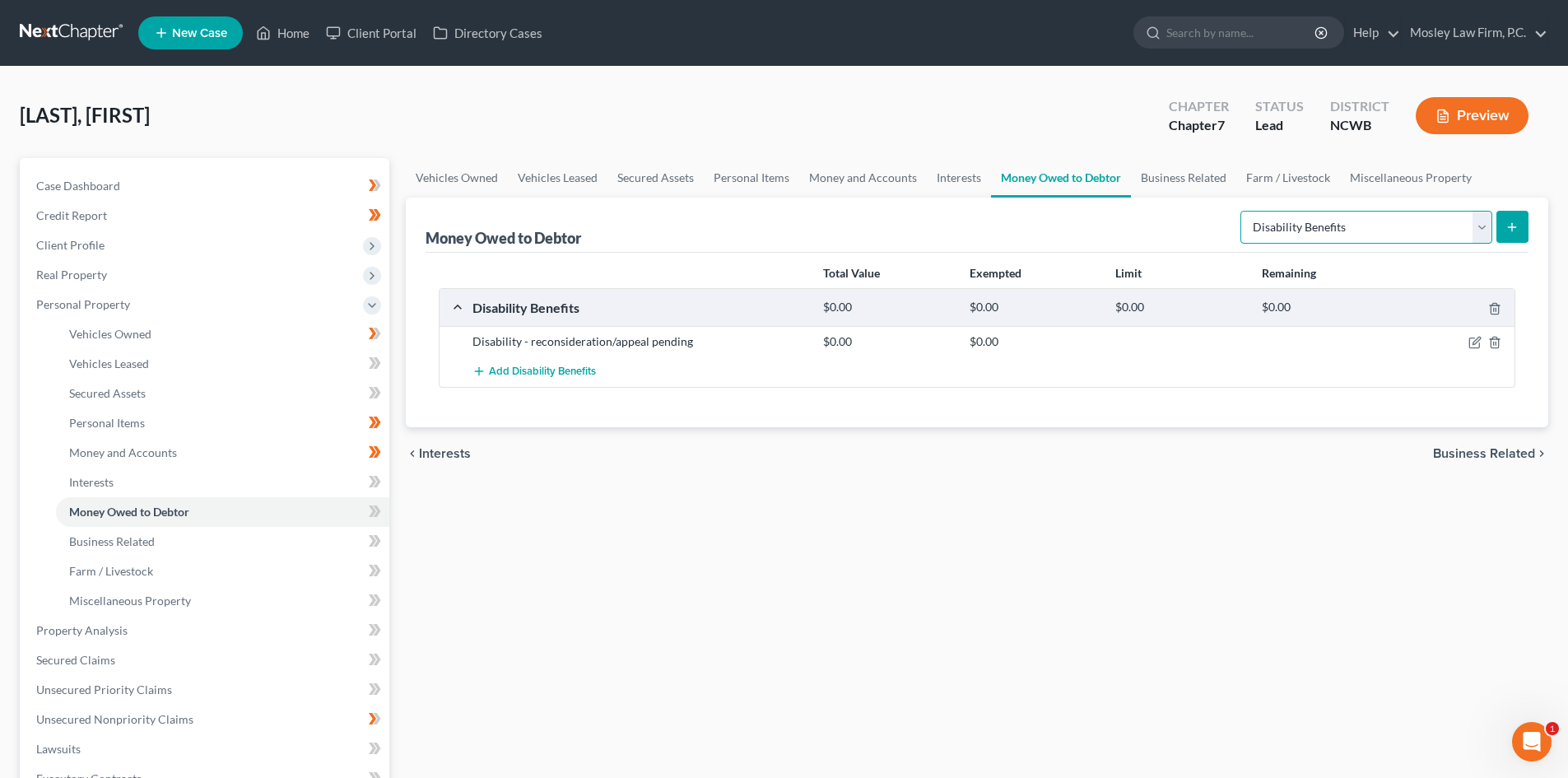 click on "Select Type of Money Owed Accounts Receivable Alimony Child Support Claims Against Third Parties Disability Benefits Disability Insurance Payments Divorce Settlements Equitable or Future Interests Expected Tax Refund and Unused NOLs Financial Assets Not Yet Listed Life Estate of Descendants Maintenance Other Contingent & Unliquidated Claims Property Settlements Sick or Vacation Pay Social Security Benefits Trusts Unpaid Loans Unpaid Wages Workers Compensation" at bounding box center (1366, 227) 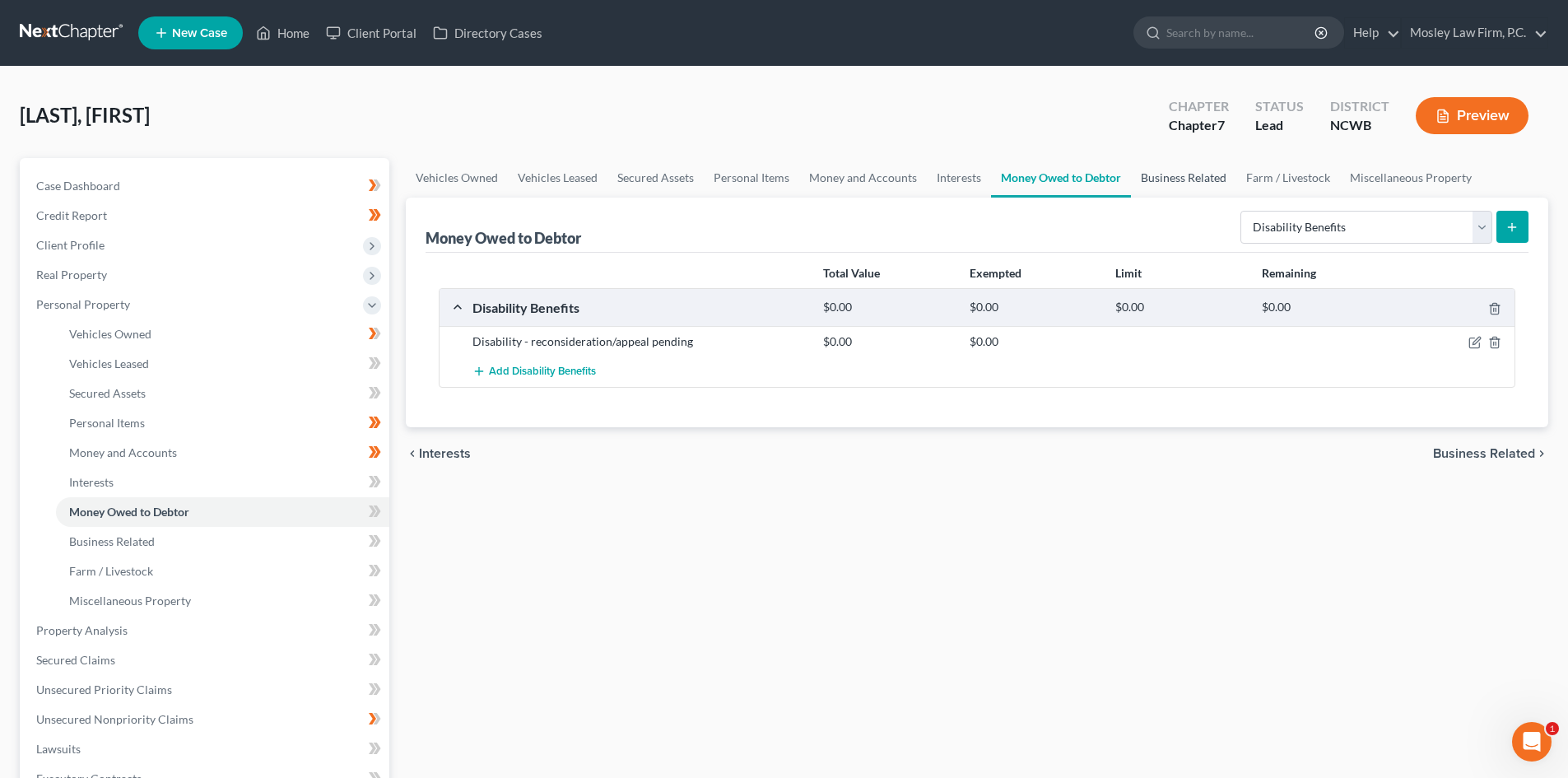 click on "Business Related" at bounding box center (1184, 178) 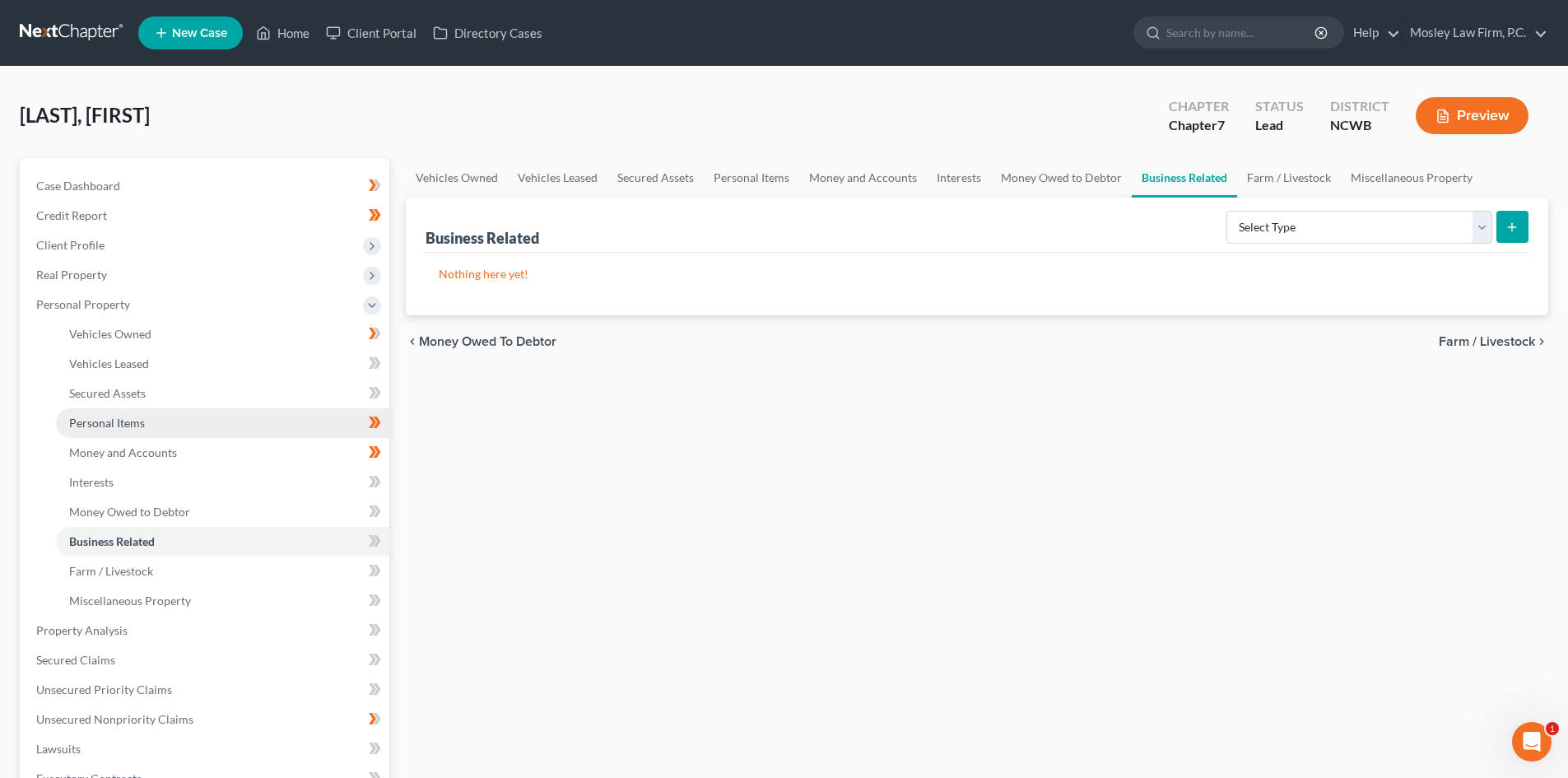 click on "Personal Items" at bounding box center [107, 422] 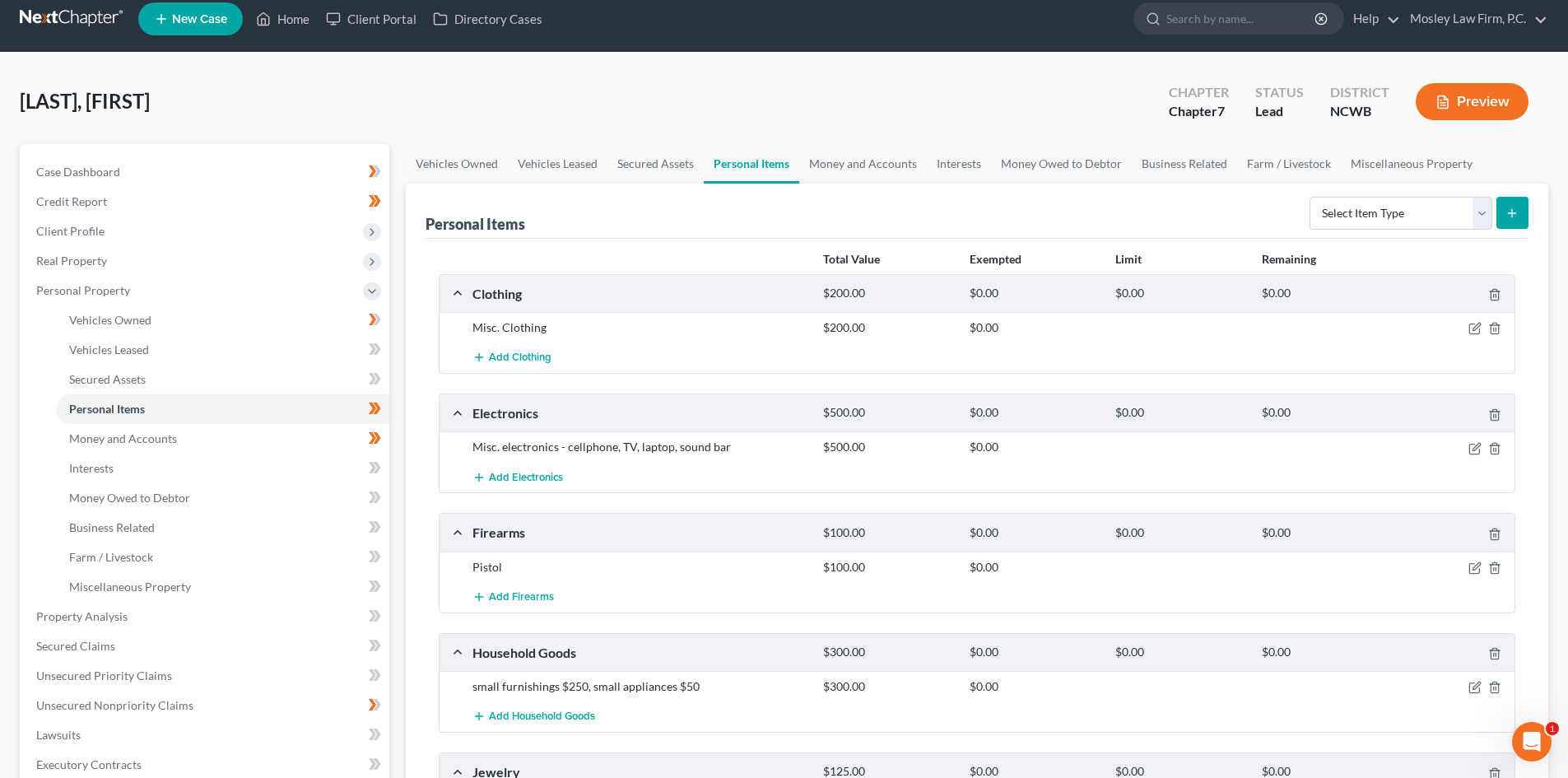 scroll, scrollTop: 0, scrollLeft: 0, axis: both 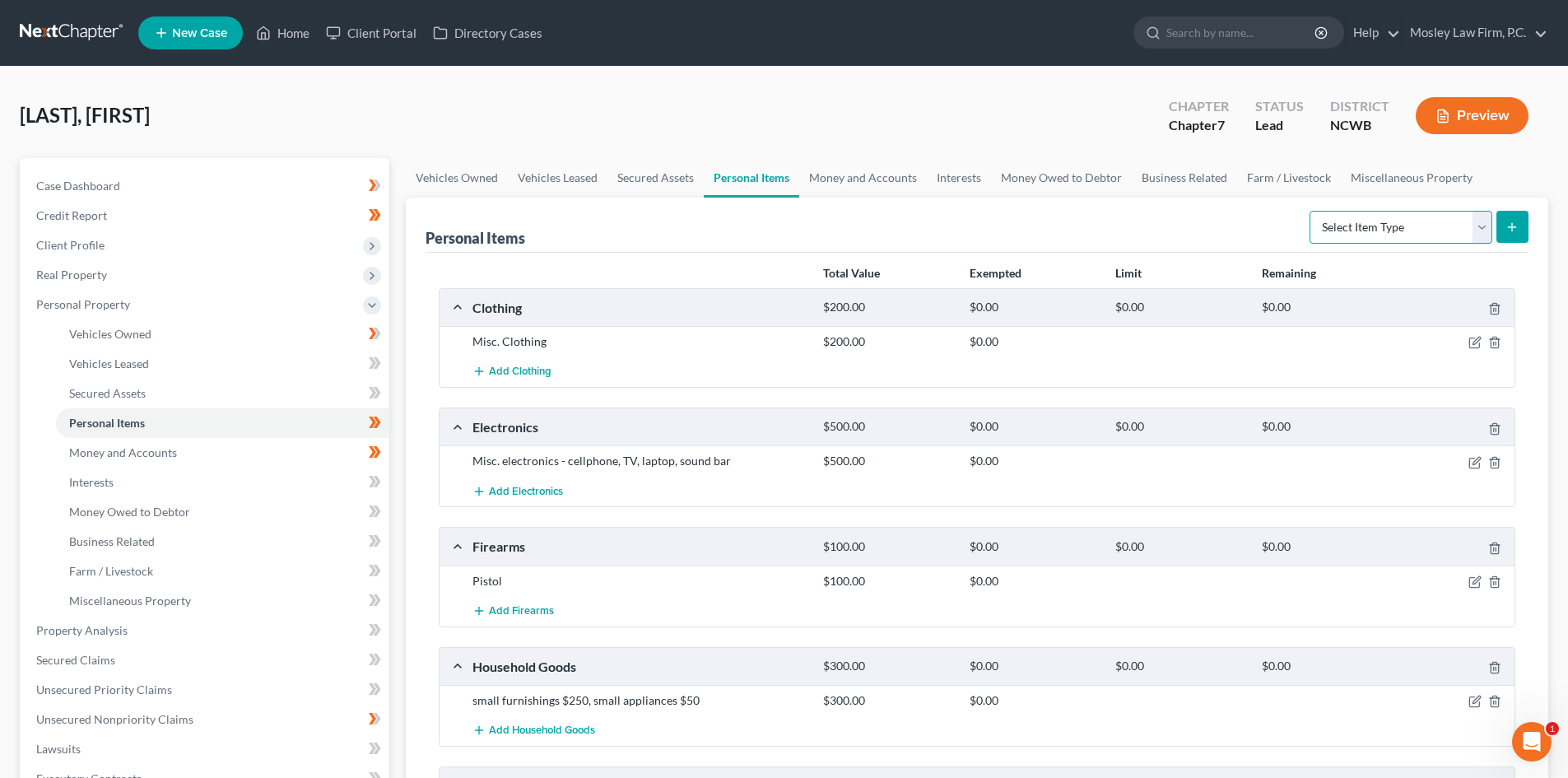 click on "Select Item Type Clothing Collectibles Of Value Electronics Firearms Household Goods Jewelry Other Pet(s) Sports & Hobby Equipment" at bounding box center (1401, 227) 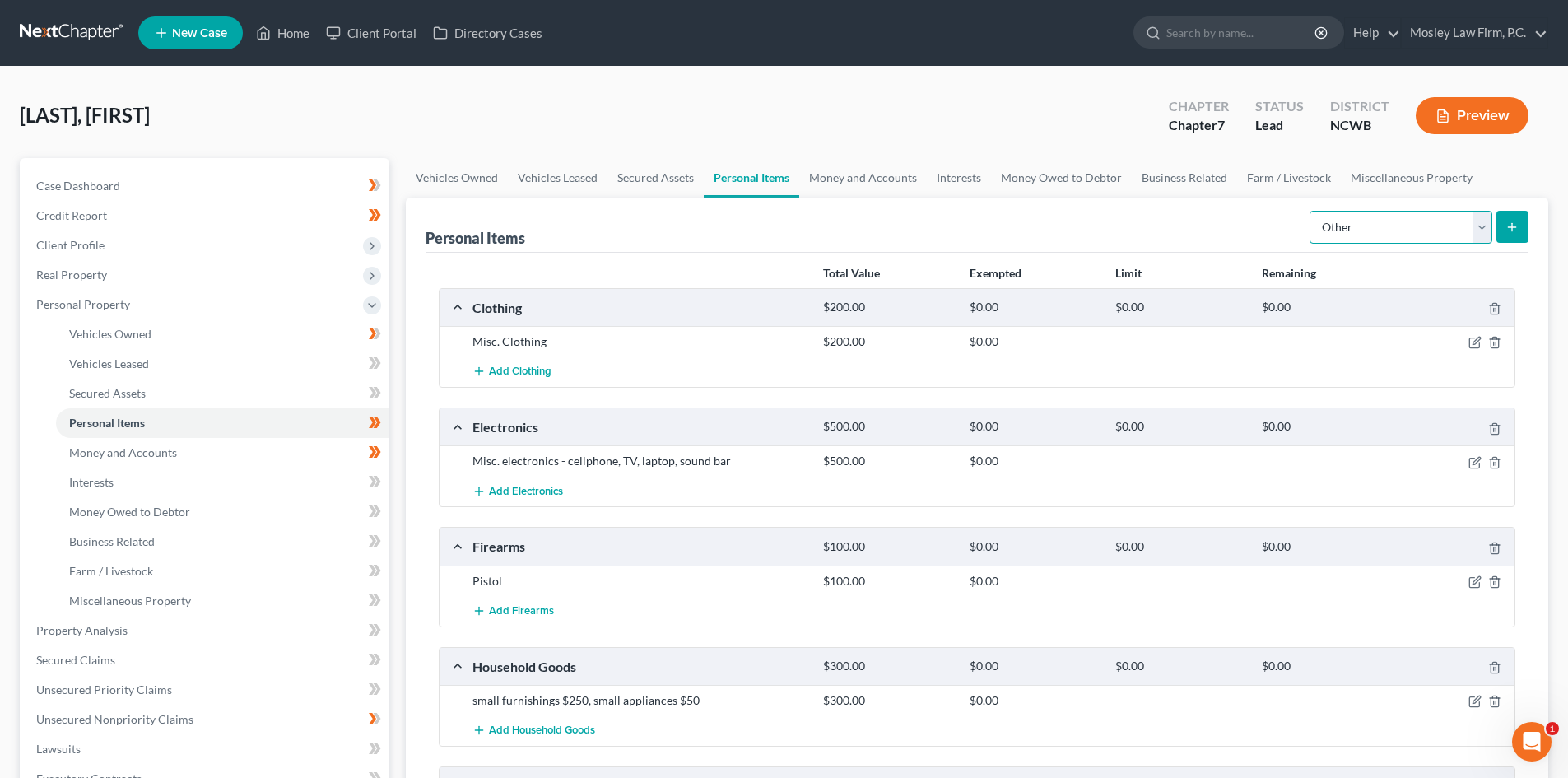 click on "Select Item Type Clothing Collectibles Of Value Electronics Firearms Household Goods Jewelry Other Pet(s) Sports & Hobby Equipment" at bounding box center [1401, 227] 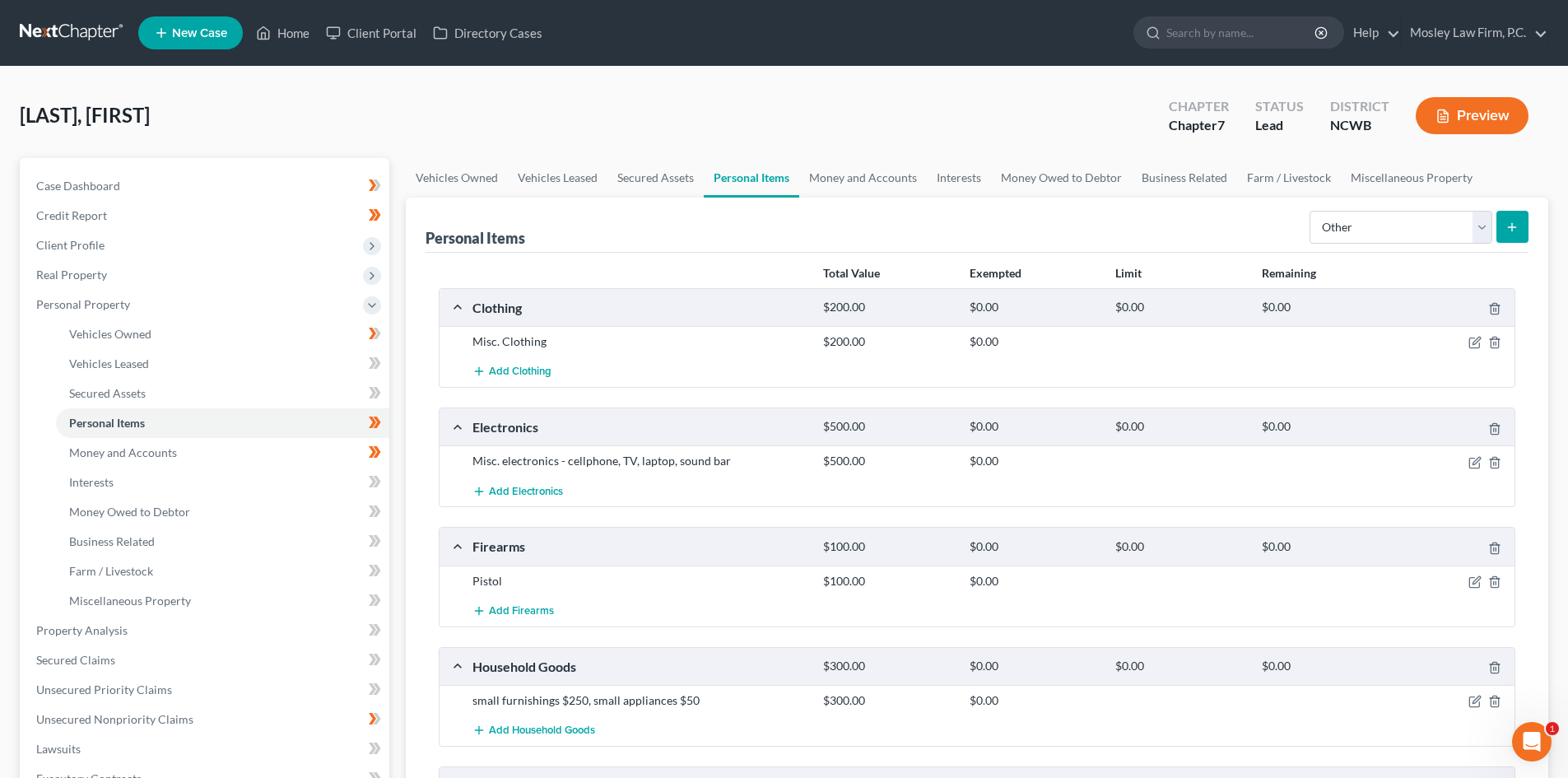 click at bounding box center (1512, 226) 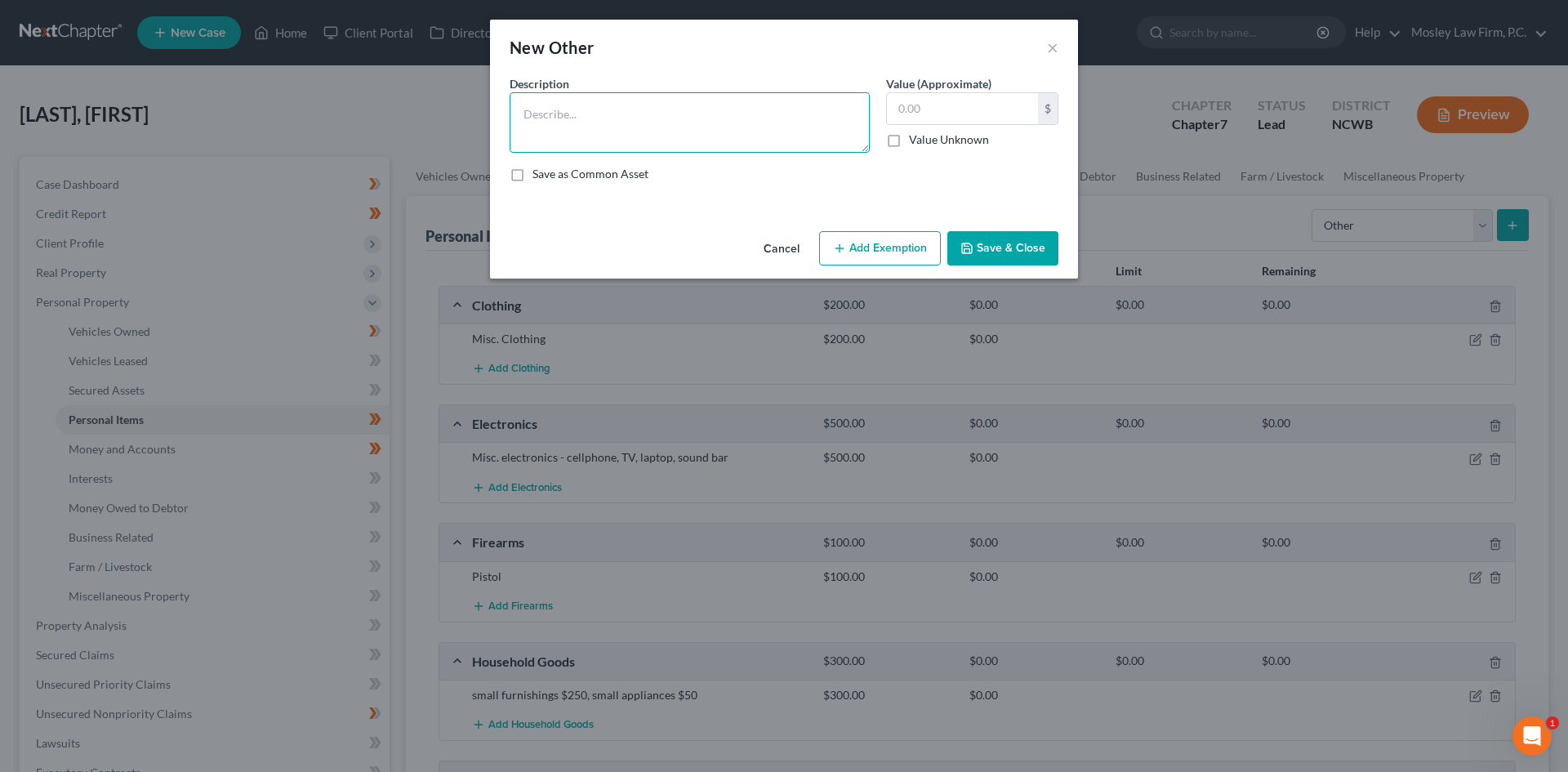 click at bounding box center [689, 123] 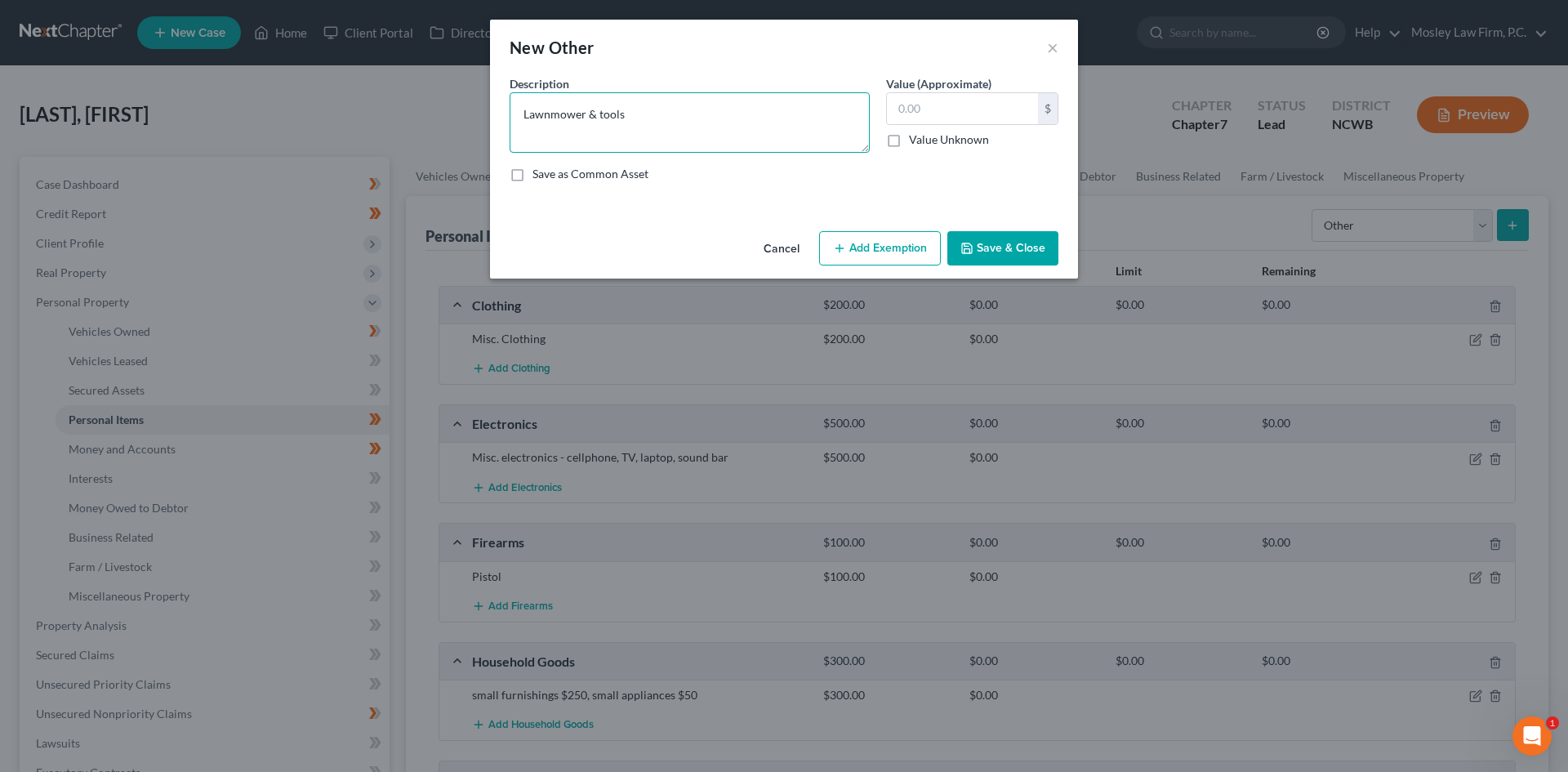 type on "Lawnmower & tools" 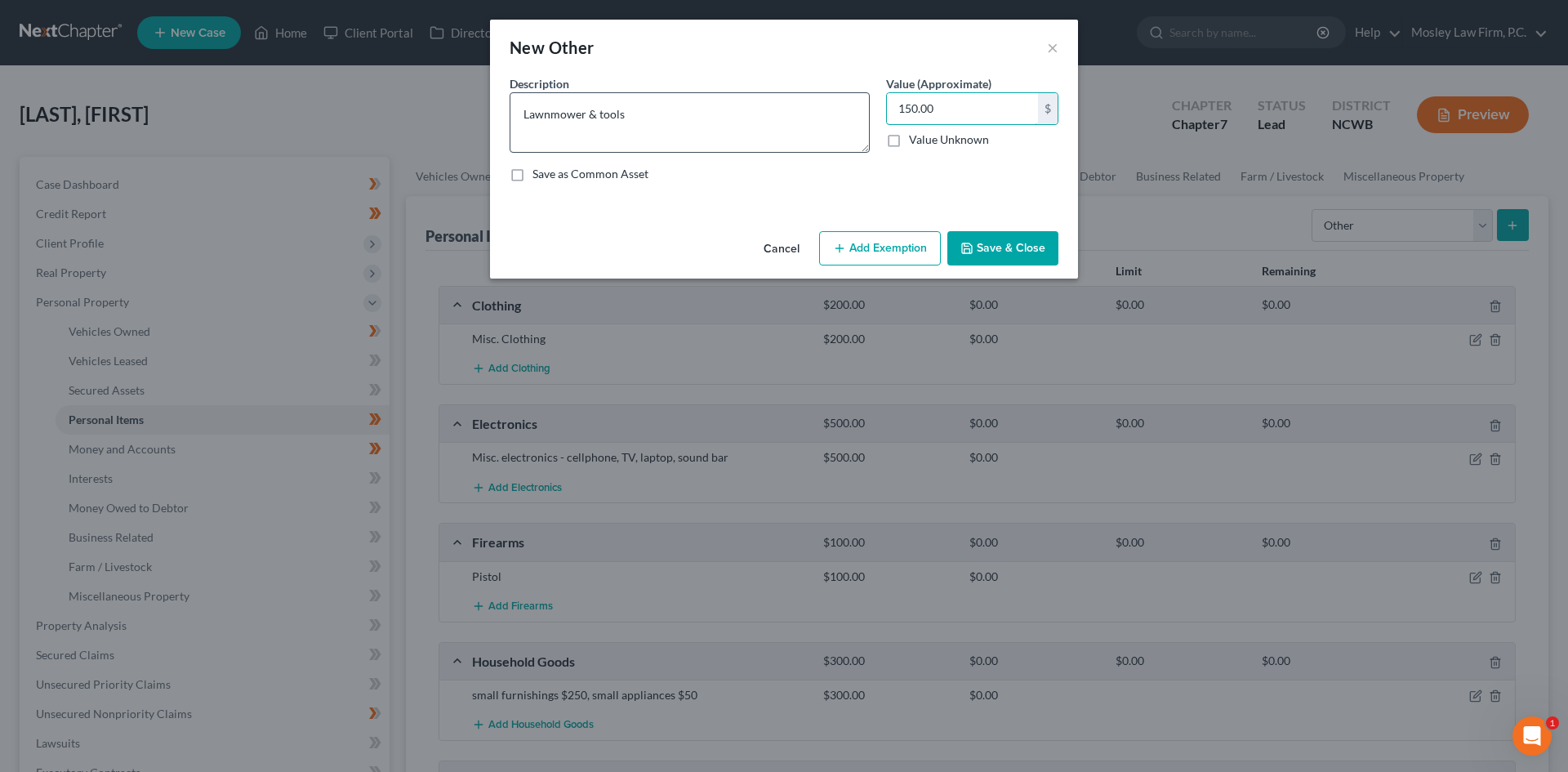 type on "150.00" 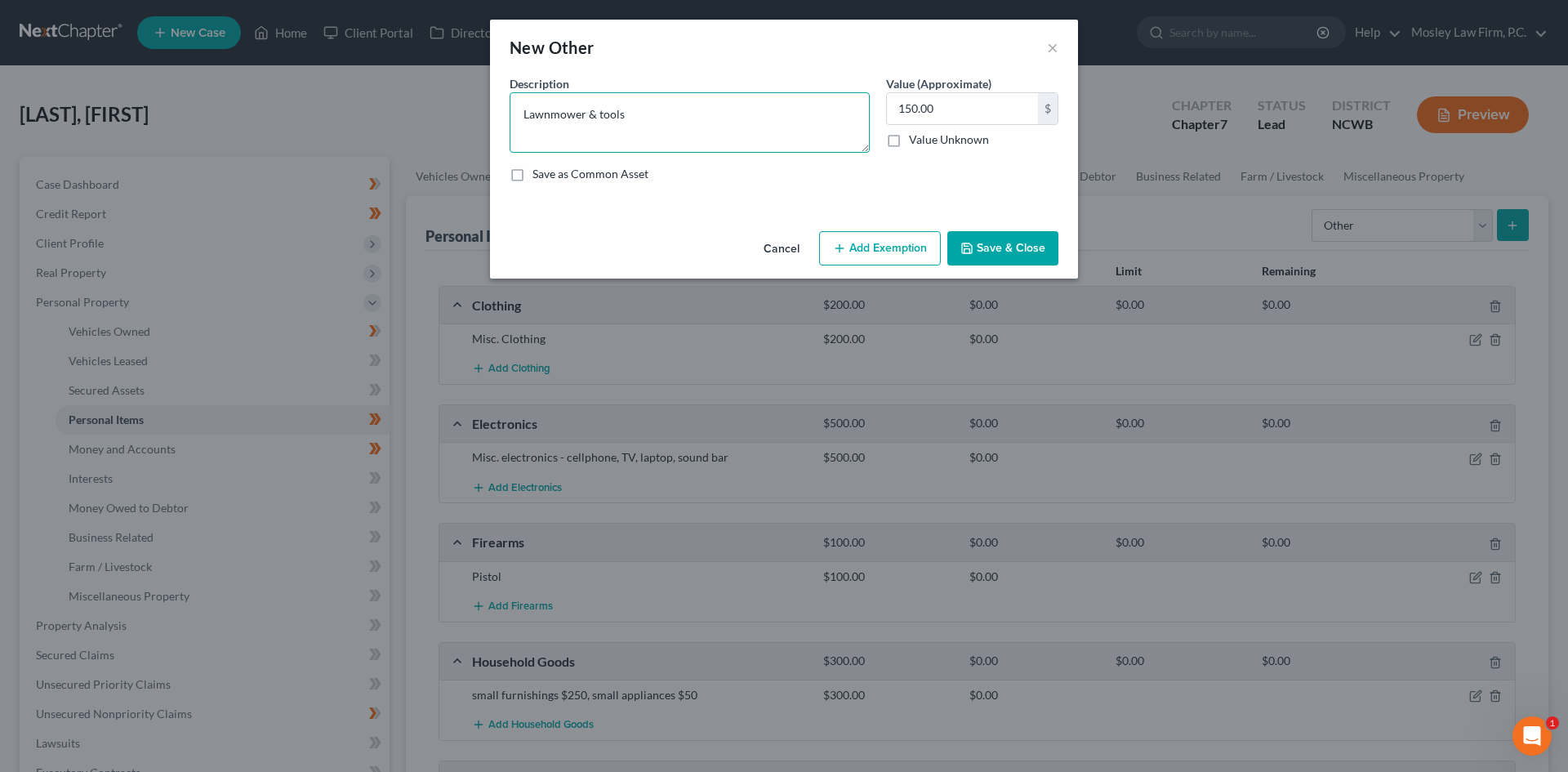 click on "Lawnmower & tools" at bounding box center (689, 123) 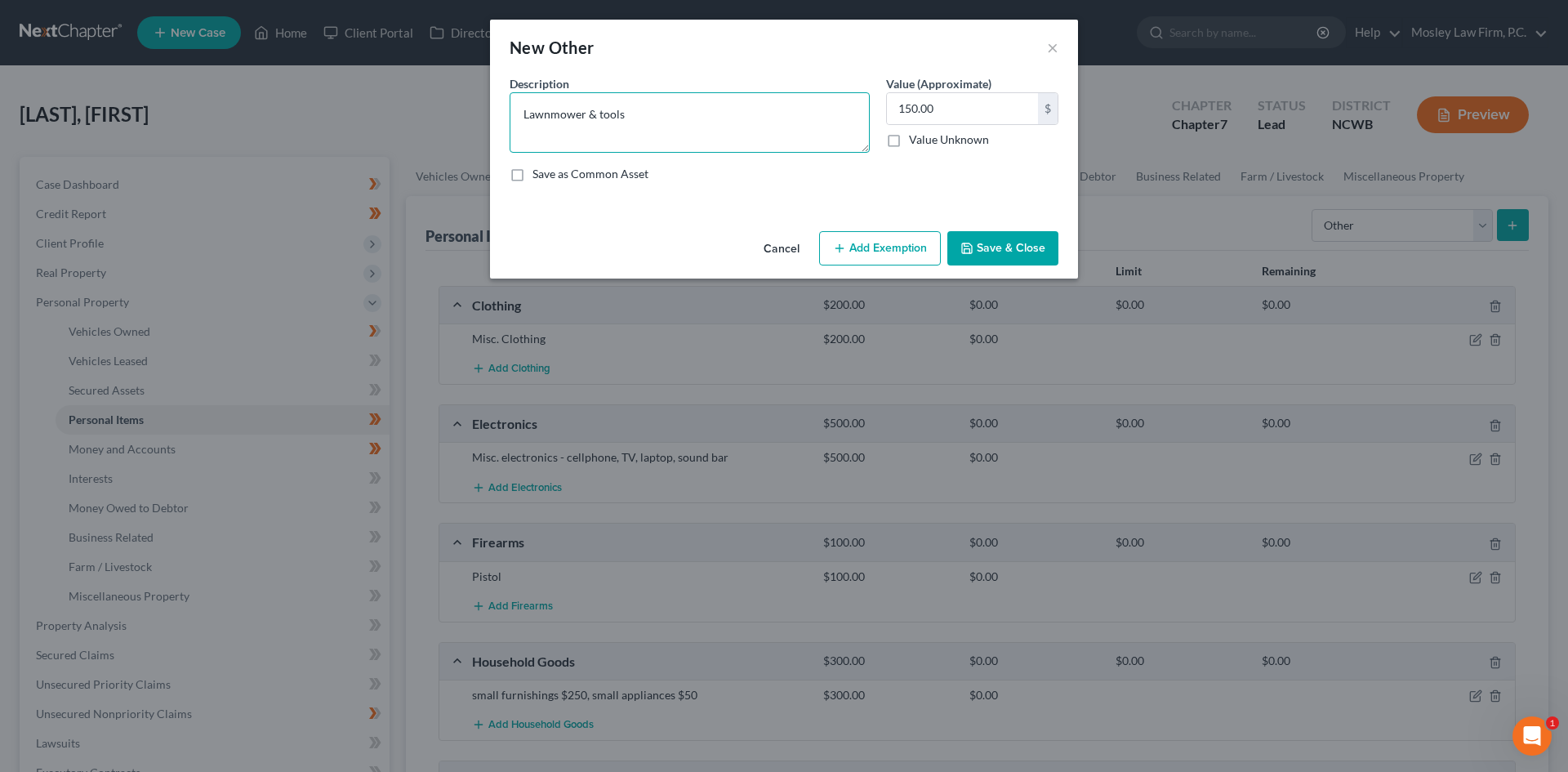 click on "Lawnmower & tools" at bounding box center [689, 123] 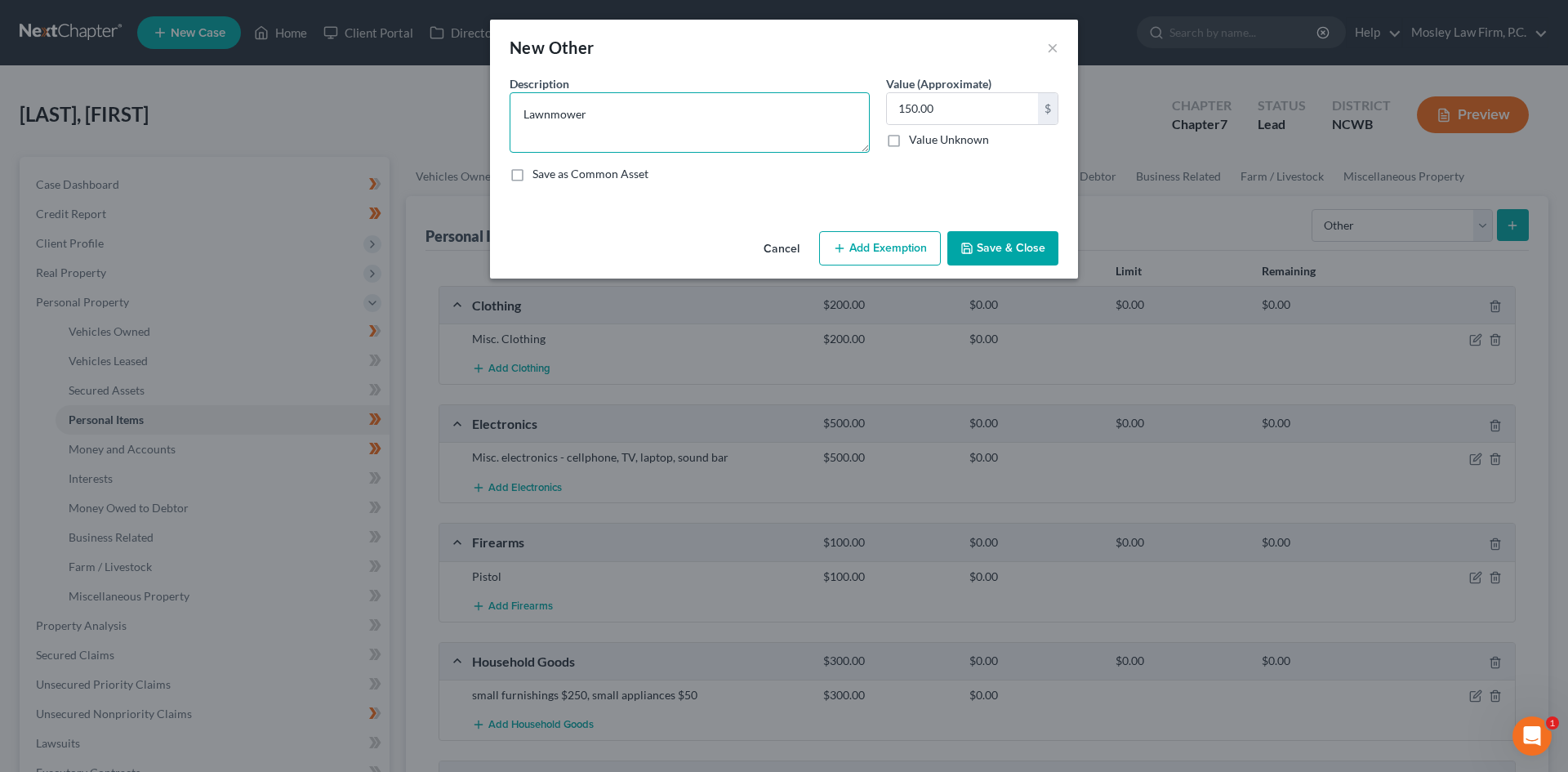 type on "Lawnmower" 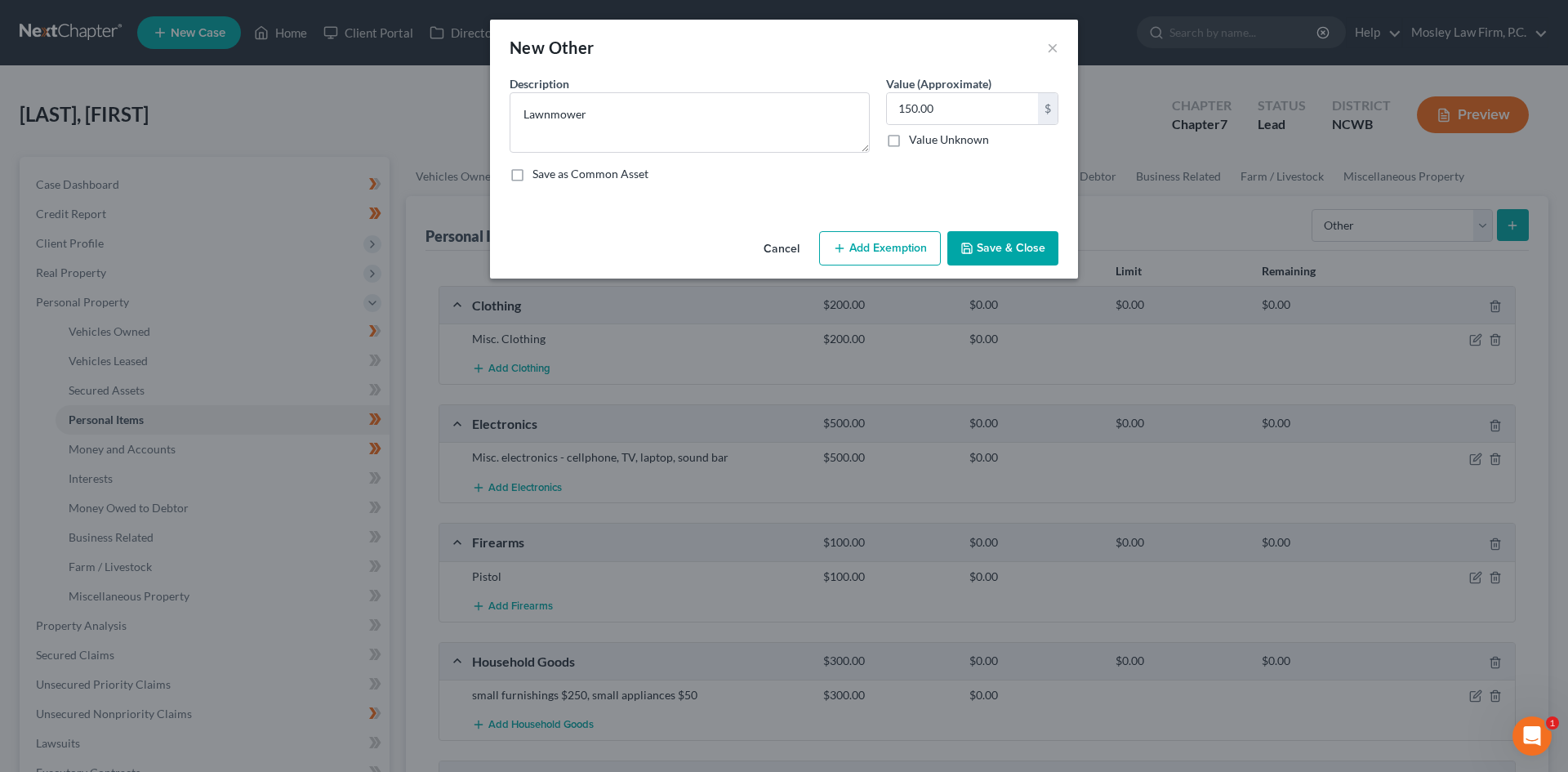 click on "Save & Close" at bounding box center (1003, 248) 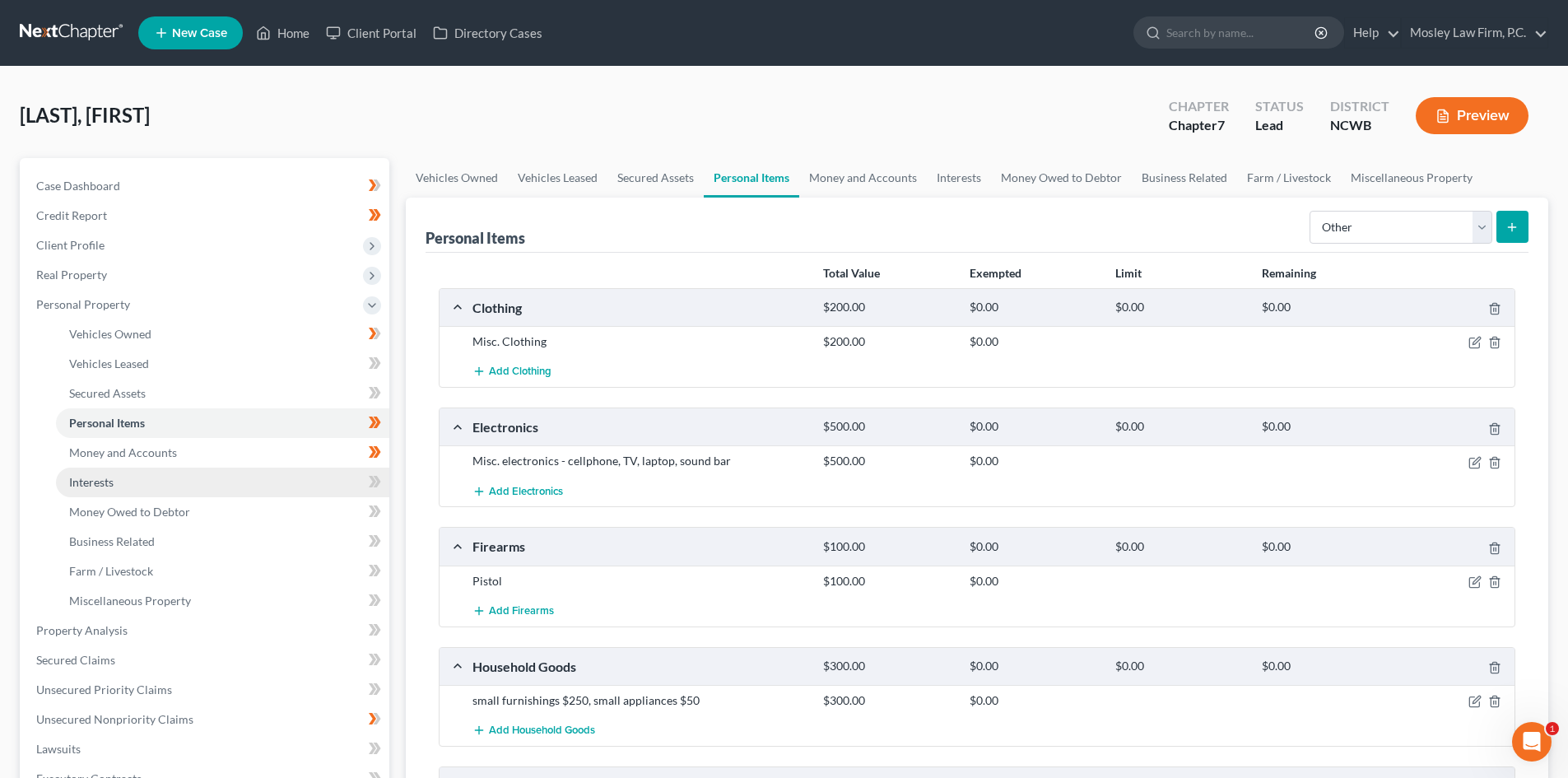click on "Interests" at bounding box center [222, 482] 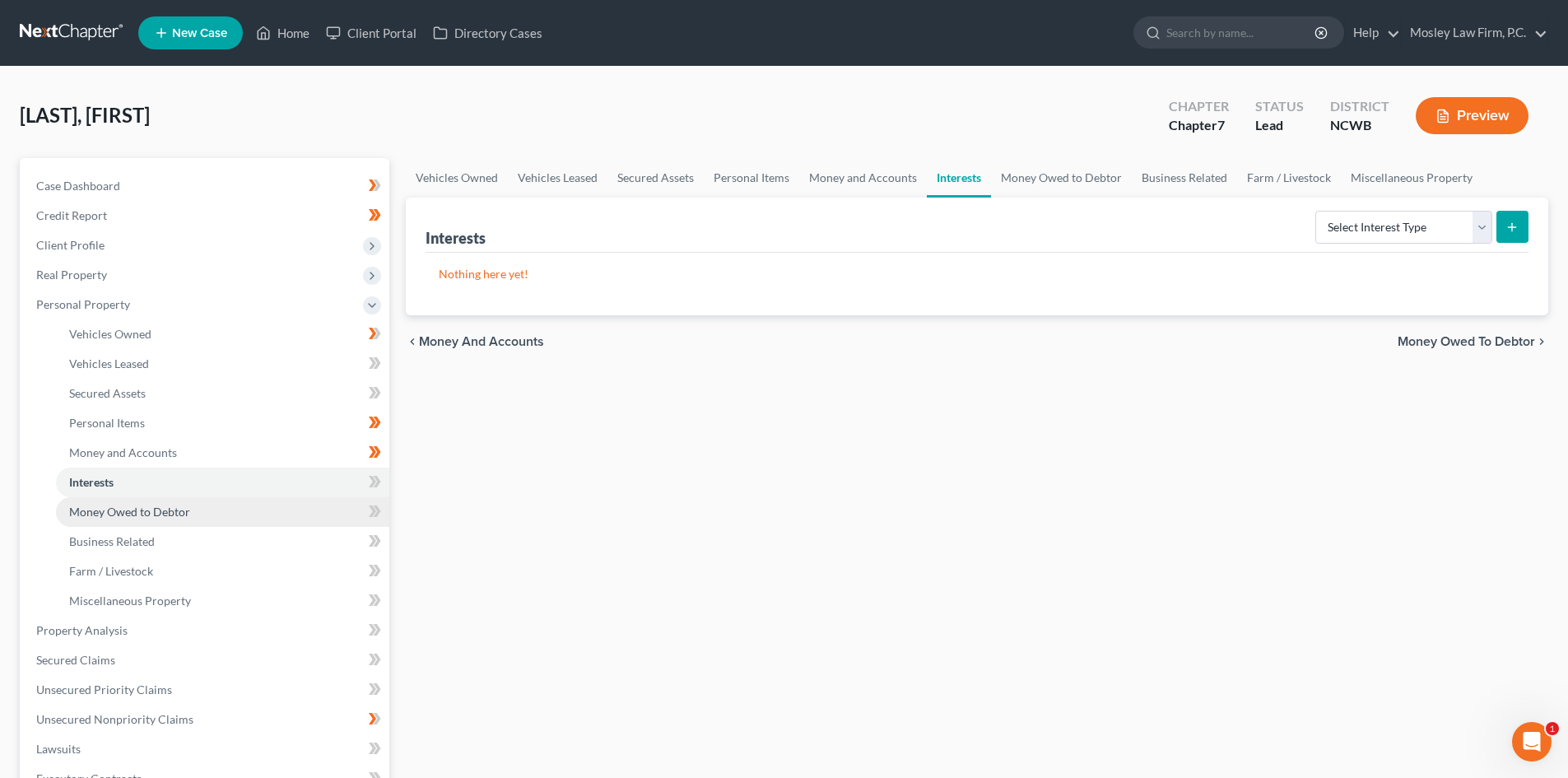 click on "Money Owed to Debtor" at bounding box center [222, 512] 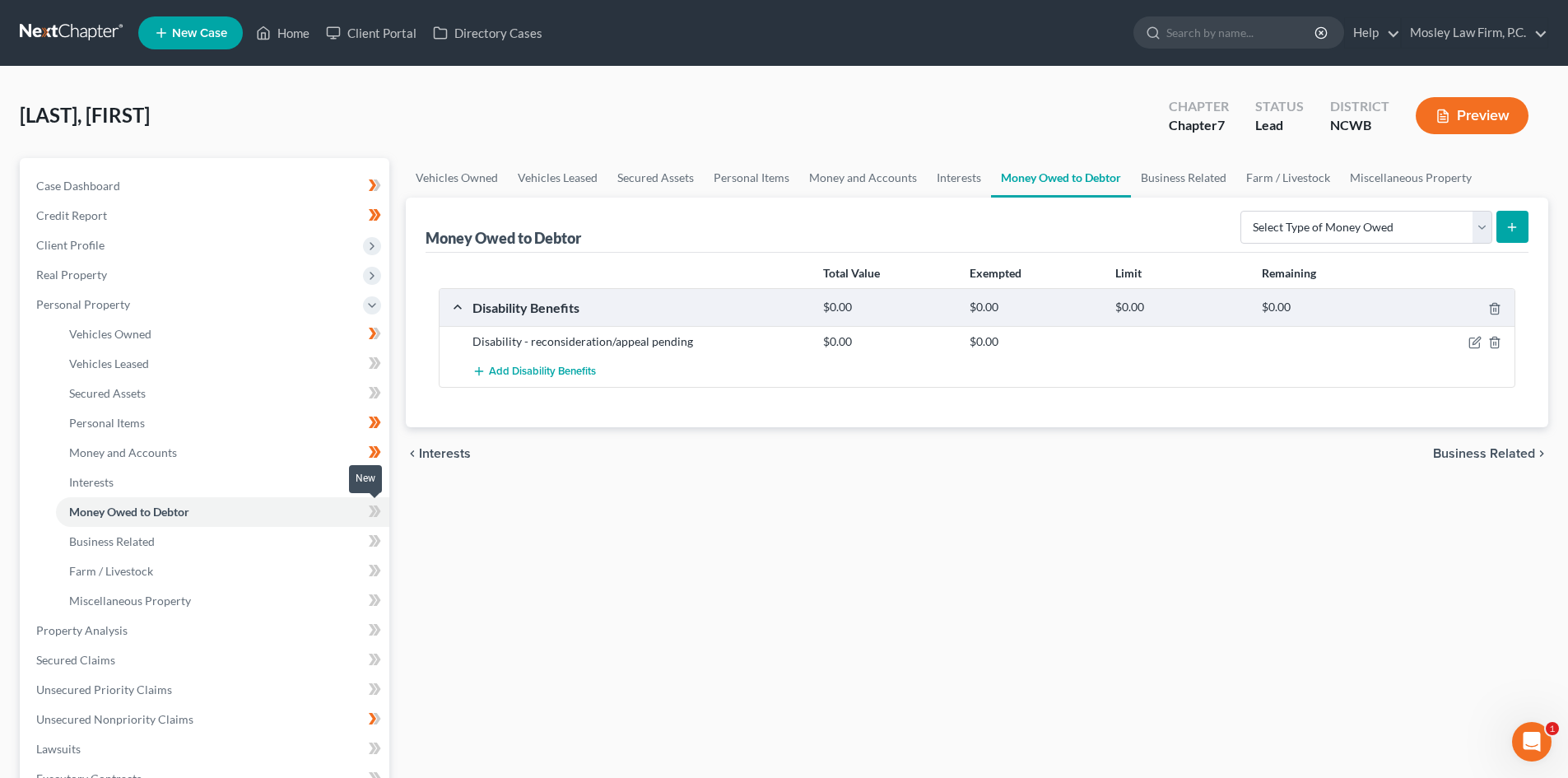 click 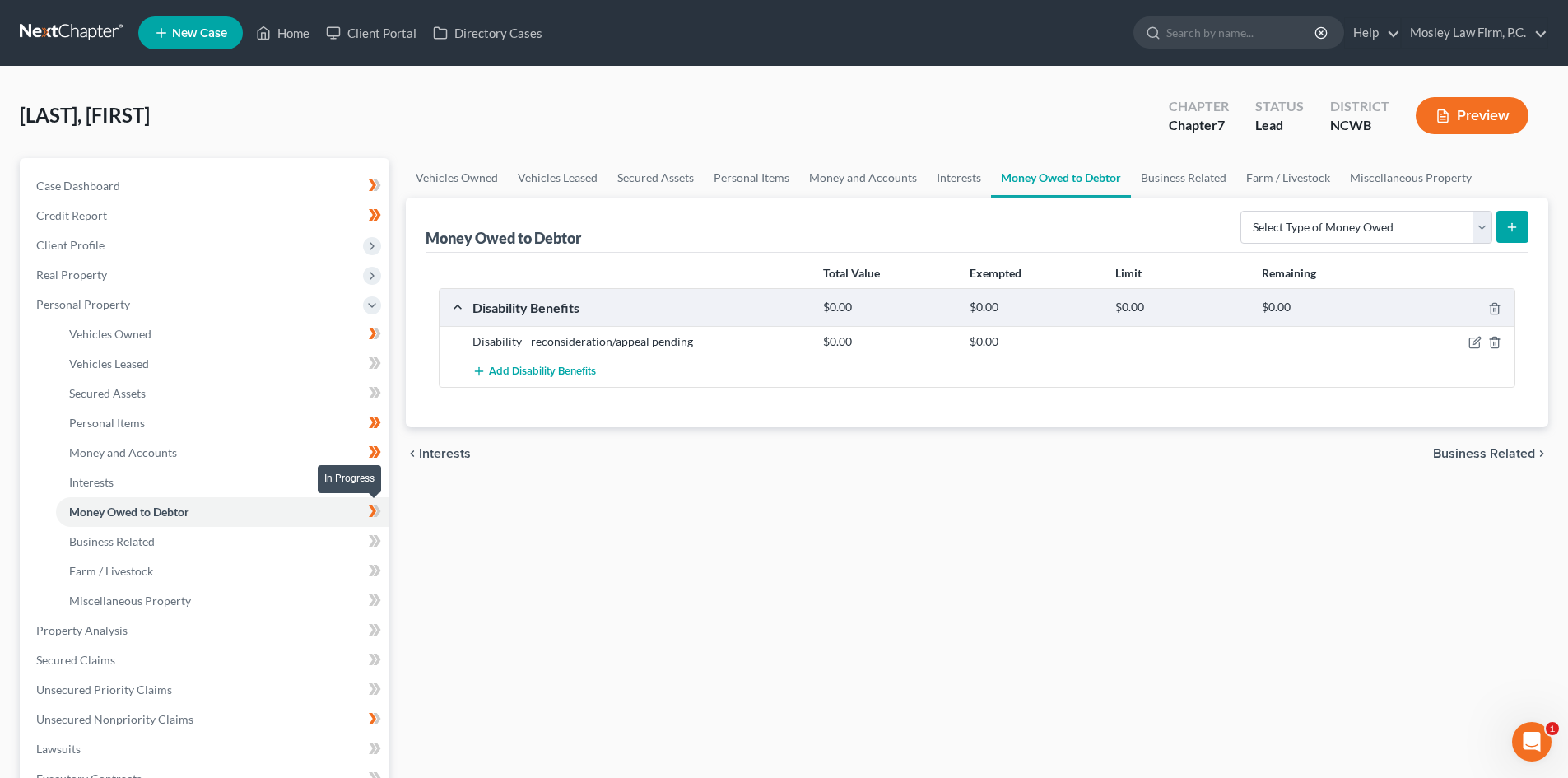 click 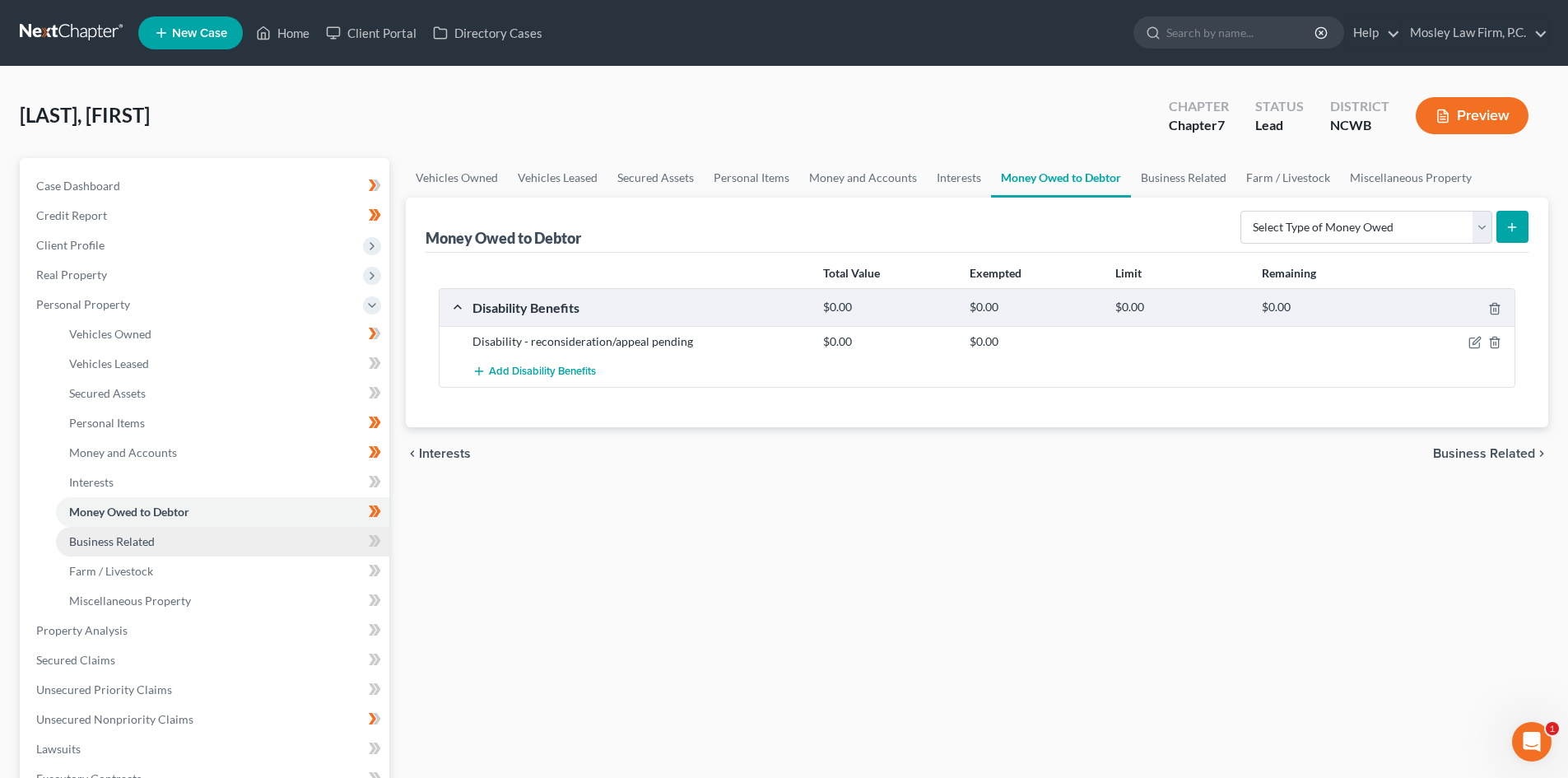 click on "Business Related" at bounding box center (222, 542) 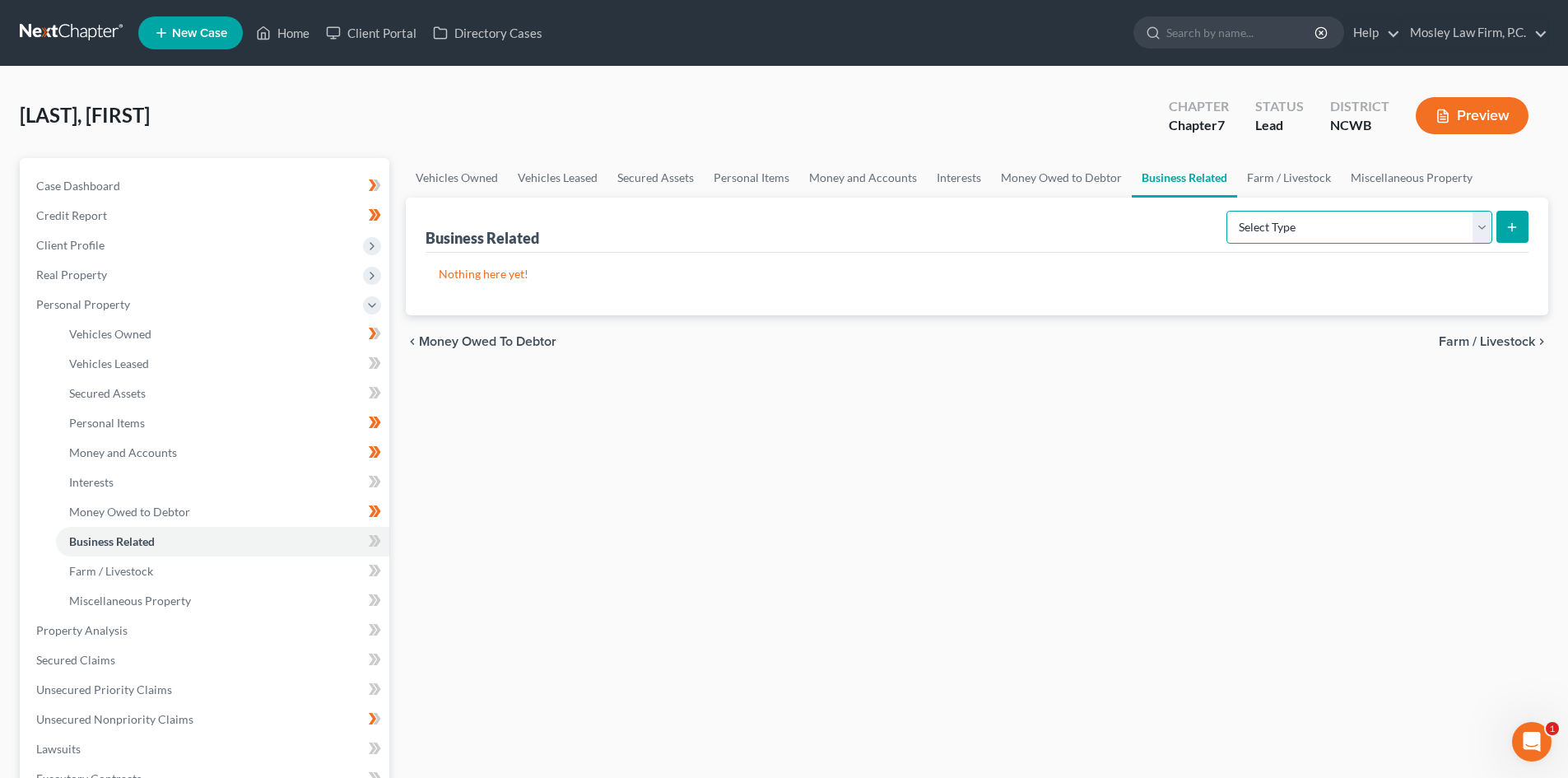 click on "Select Type Customer Lists Franchises Inventory Licenses Machinery Office Equipment, Furnishings, Supplies Other Business Related Property Not Listed Patents, Copyrights, Intellectual Property" at bounding box center [1359, 227] 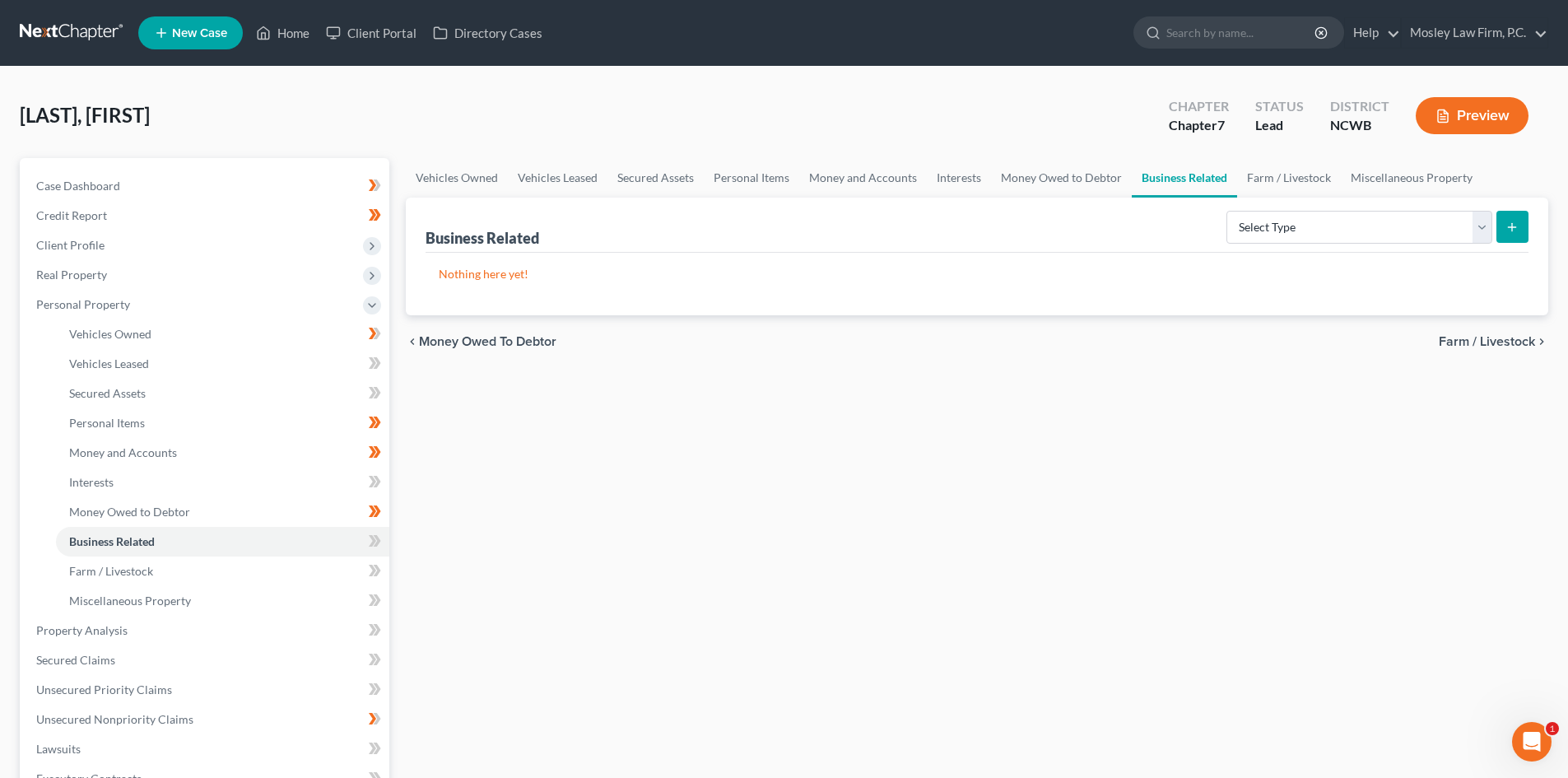 click on "chevron_left
Money Owed to Debtor
Farm / Livestock
chevron_right" at bounding box center (977, 342) 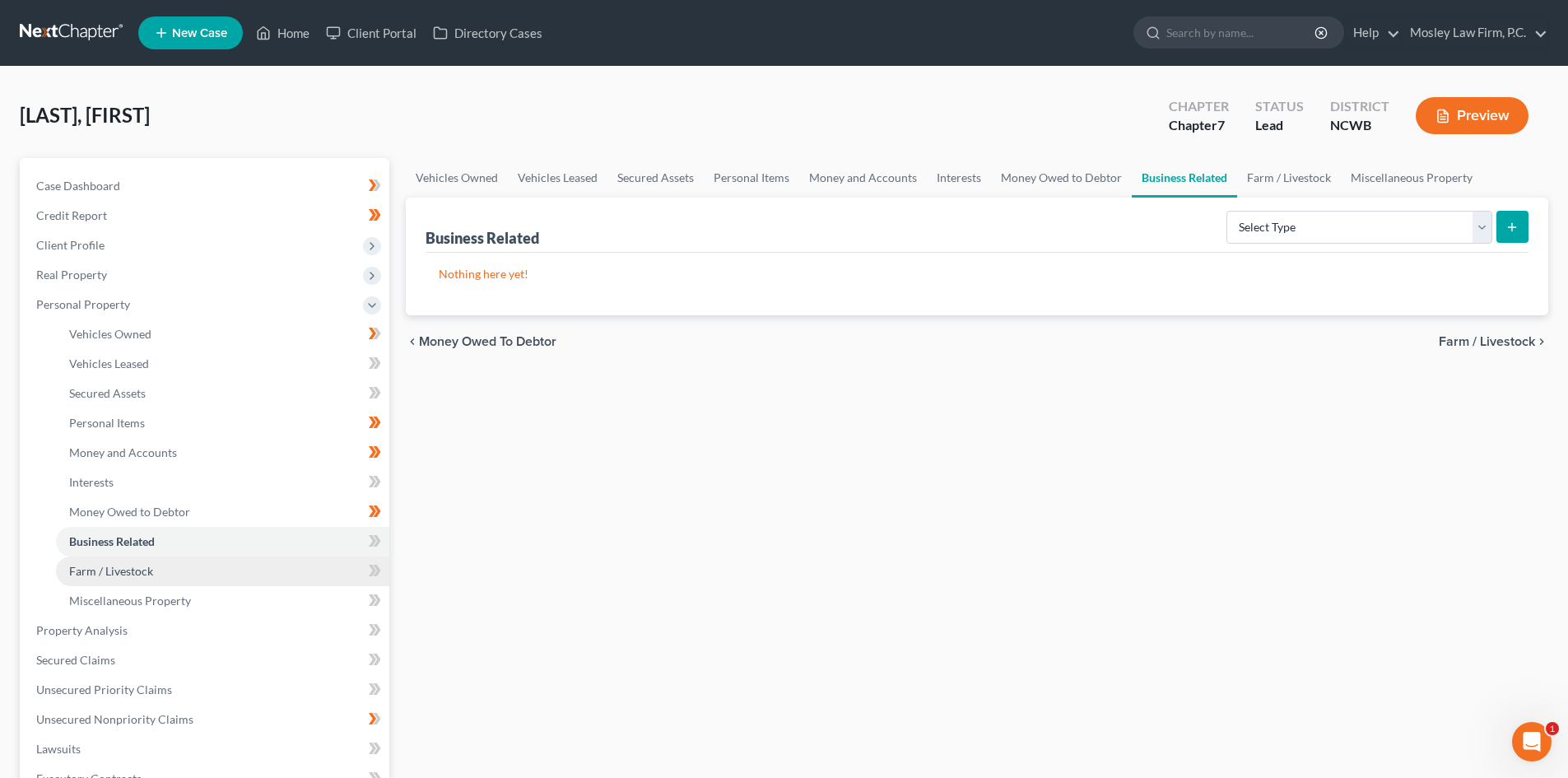 click on "Farm / Livestock" at bounding box center (111, 571) 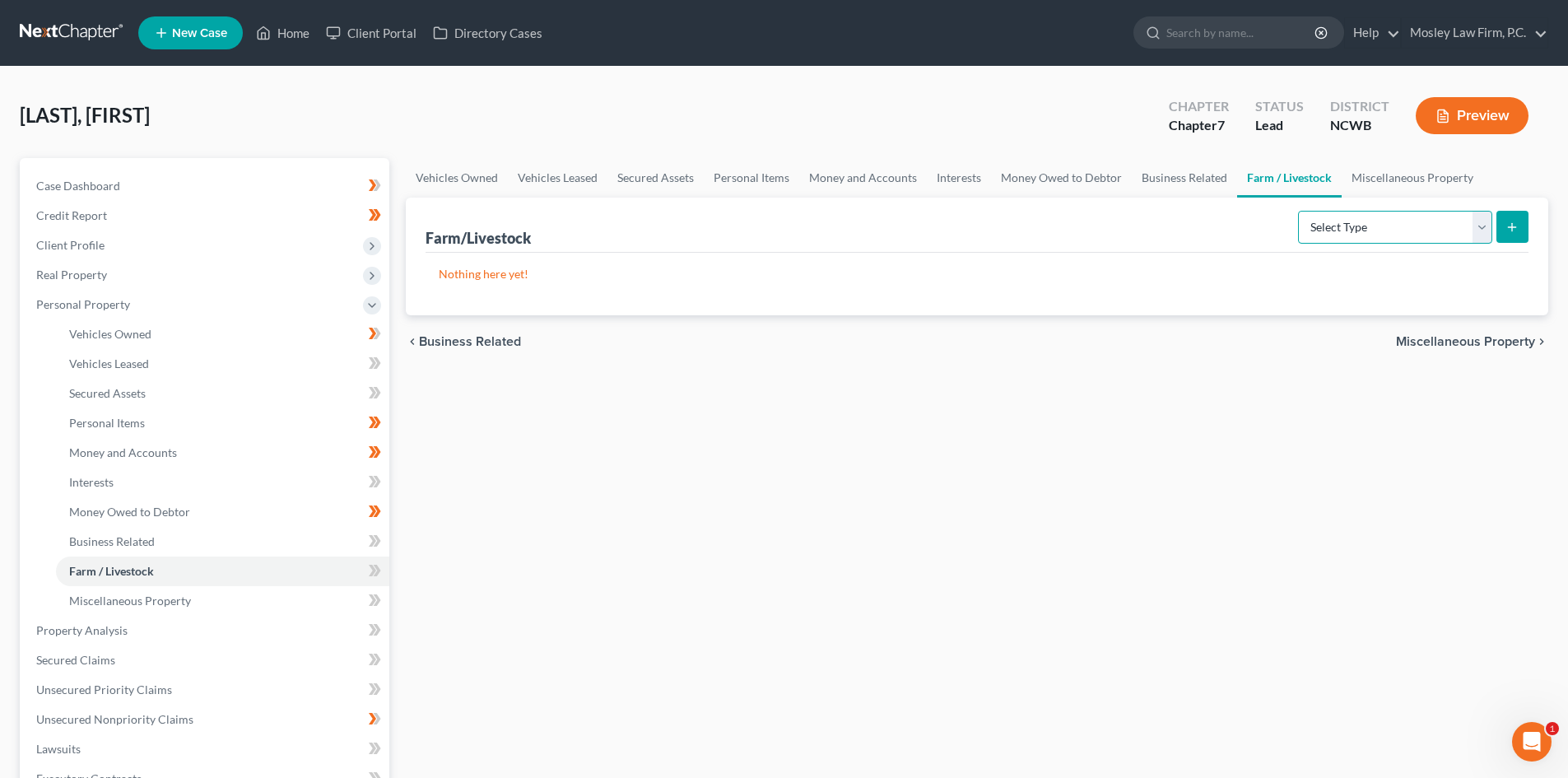 click on "Select Type Animals & Livestock Crops: Growing or Harvested Farming Equipment Farming Supplies Other Farm Property" at bounding box center [1395, 227] 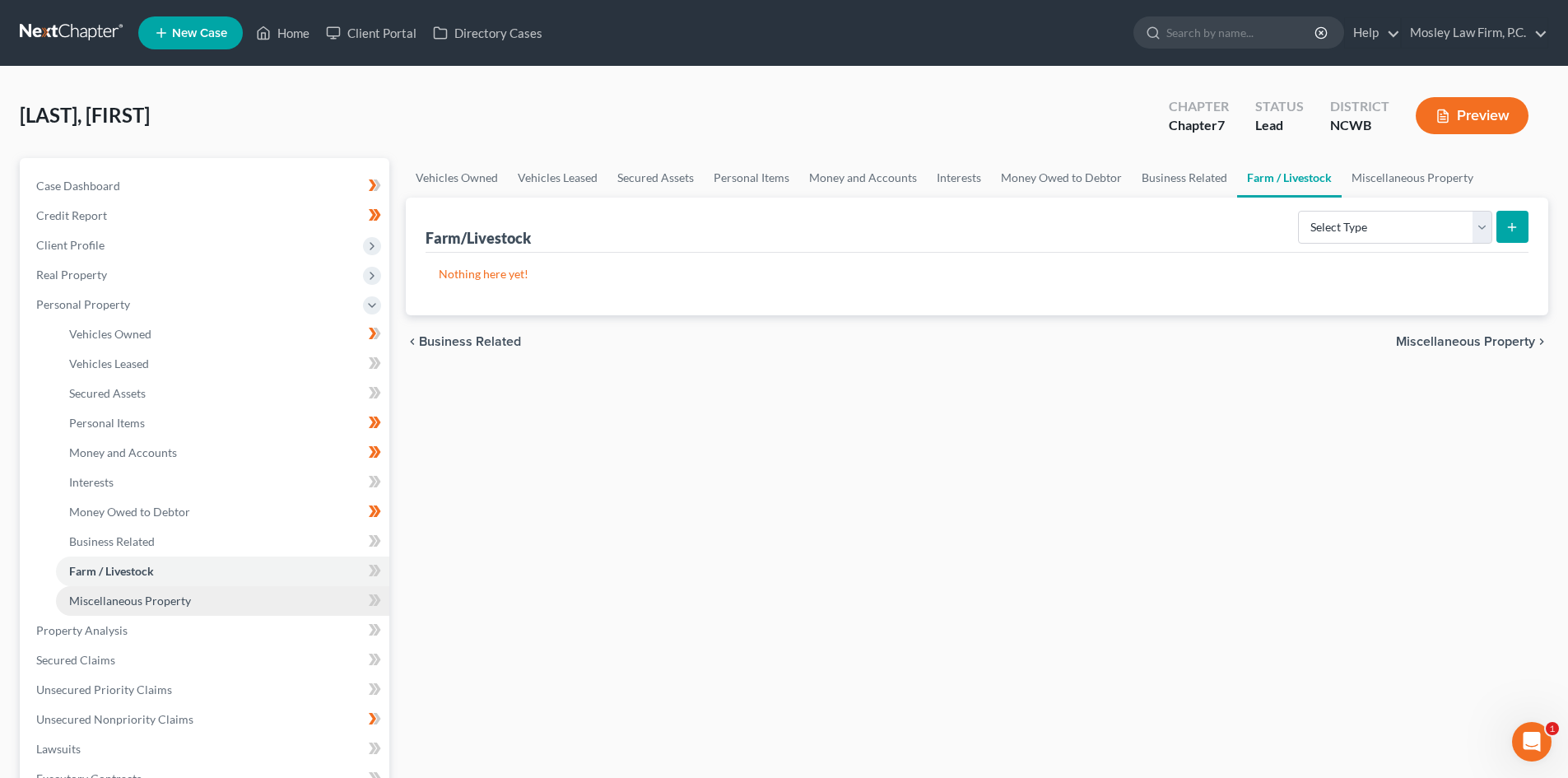 click on "Miscellaneous Property" at bounding box center [222, 601] 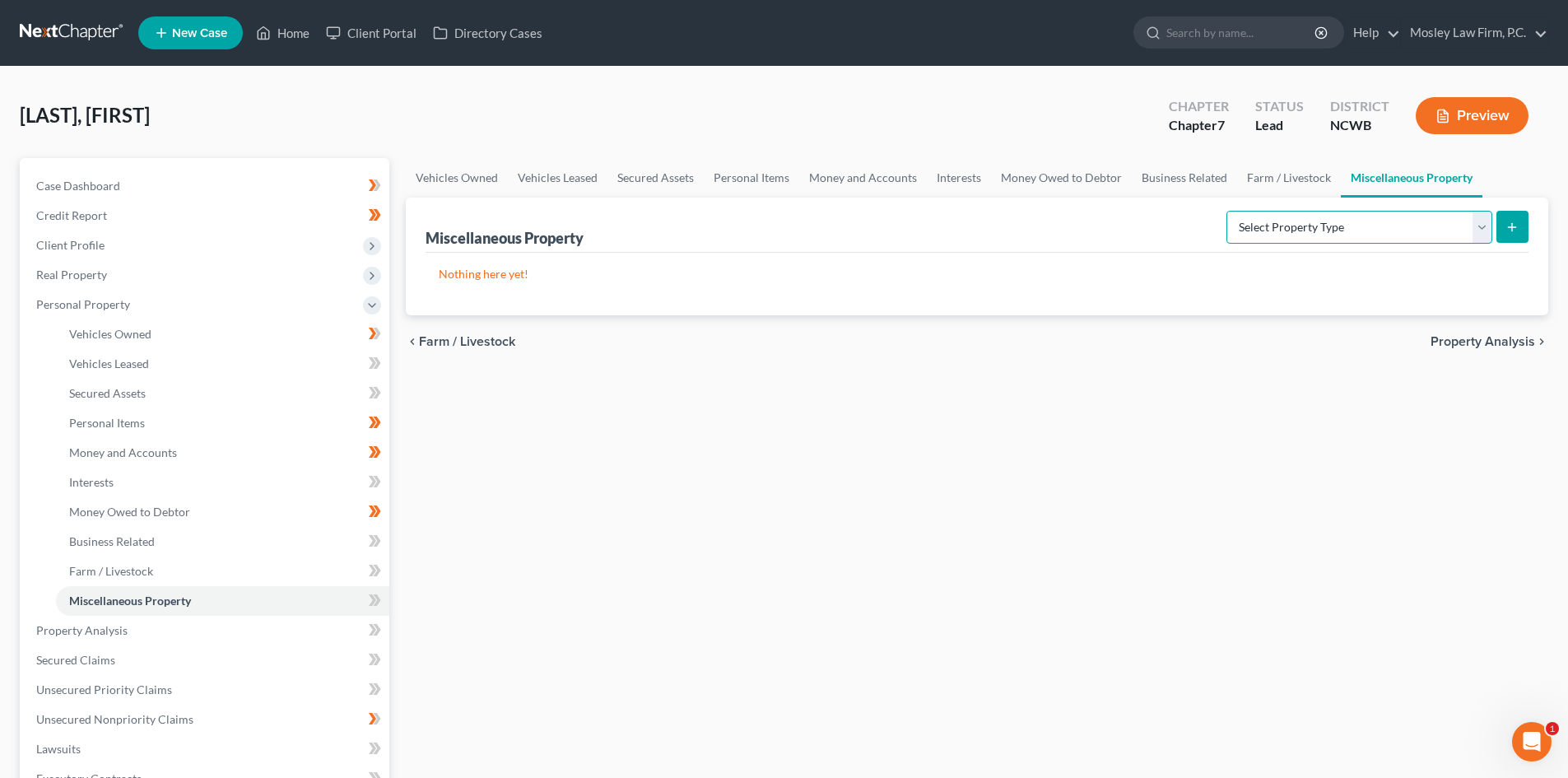click on "Select Property Type Assigned for Creditor Benefit Within 1 Year Holding for Another Not Yet Listed Stored Within 1 Year Transferred" at bounding box center (1359, 227) 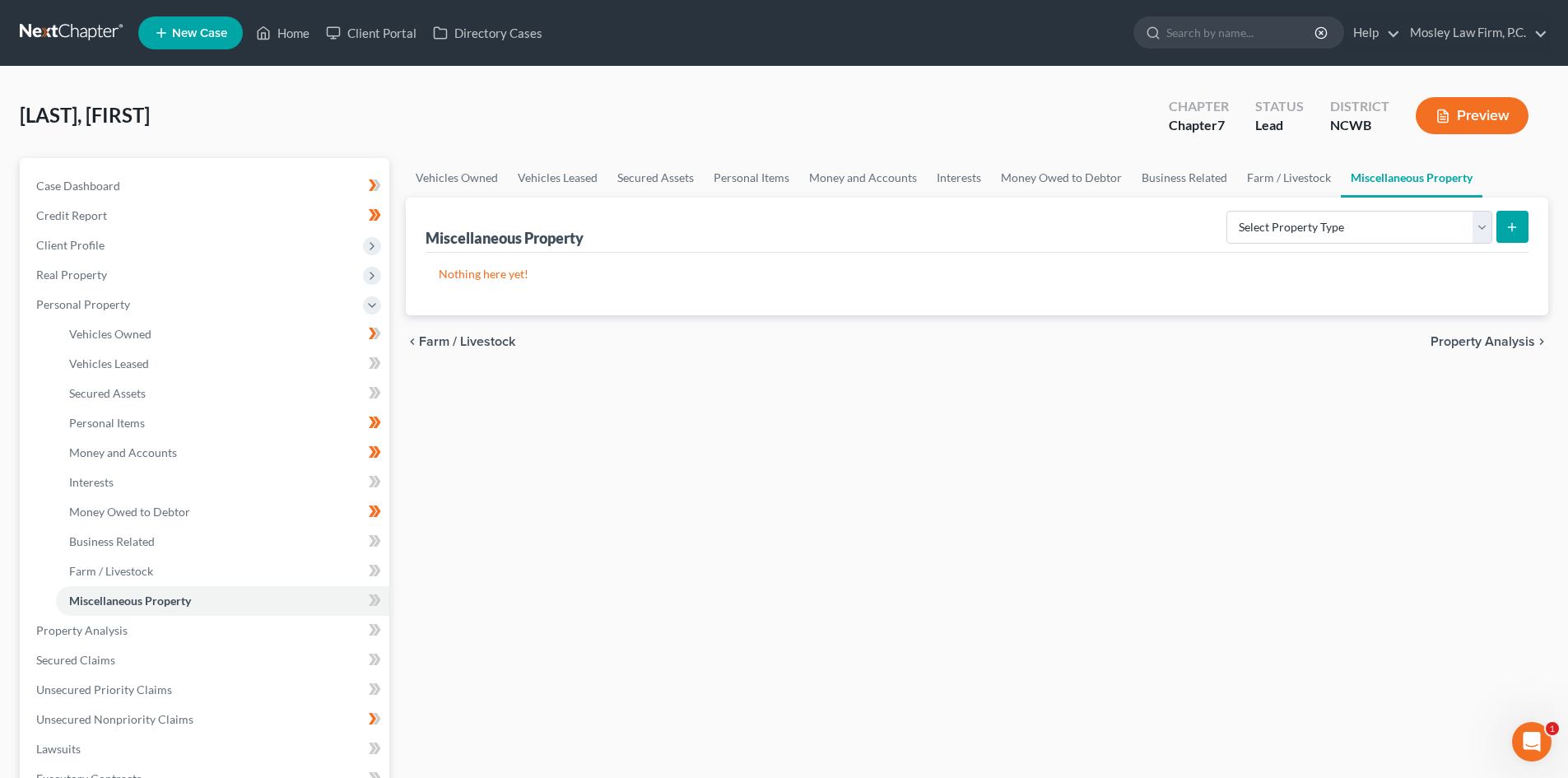 click on "Vehicles Owned
Vehicles Leased
Secured Assets
Personal Items
Money and Accounts
Interests
Money Owed to Debtor
Business Related
Farm / Livestock
Miscellaneous Property
Miscellaneous Property Select Property Type Assigned for Creditor Benefit Within 1 Year Holding for Another Not Yet Listed Stored Within 1 Year Transferred
Nothing here yet!
chevron_left
Farm / Livestock
Property Analysis
chevron_right" at bounding box center (977, 648) 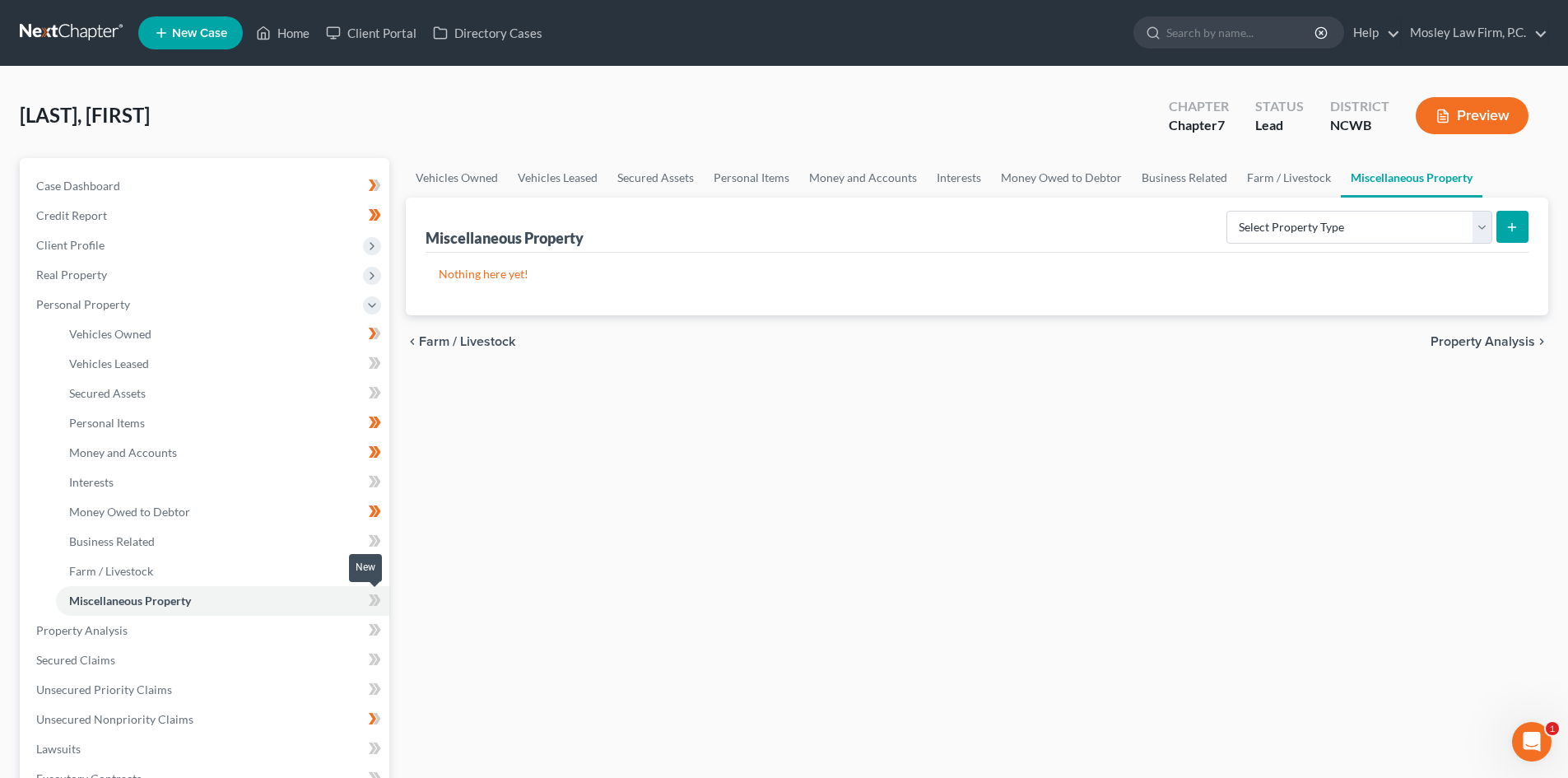 click at bounding box center (375, 603) 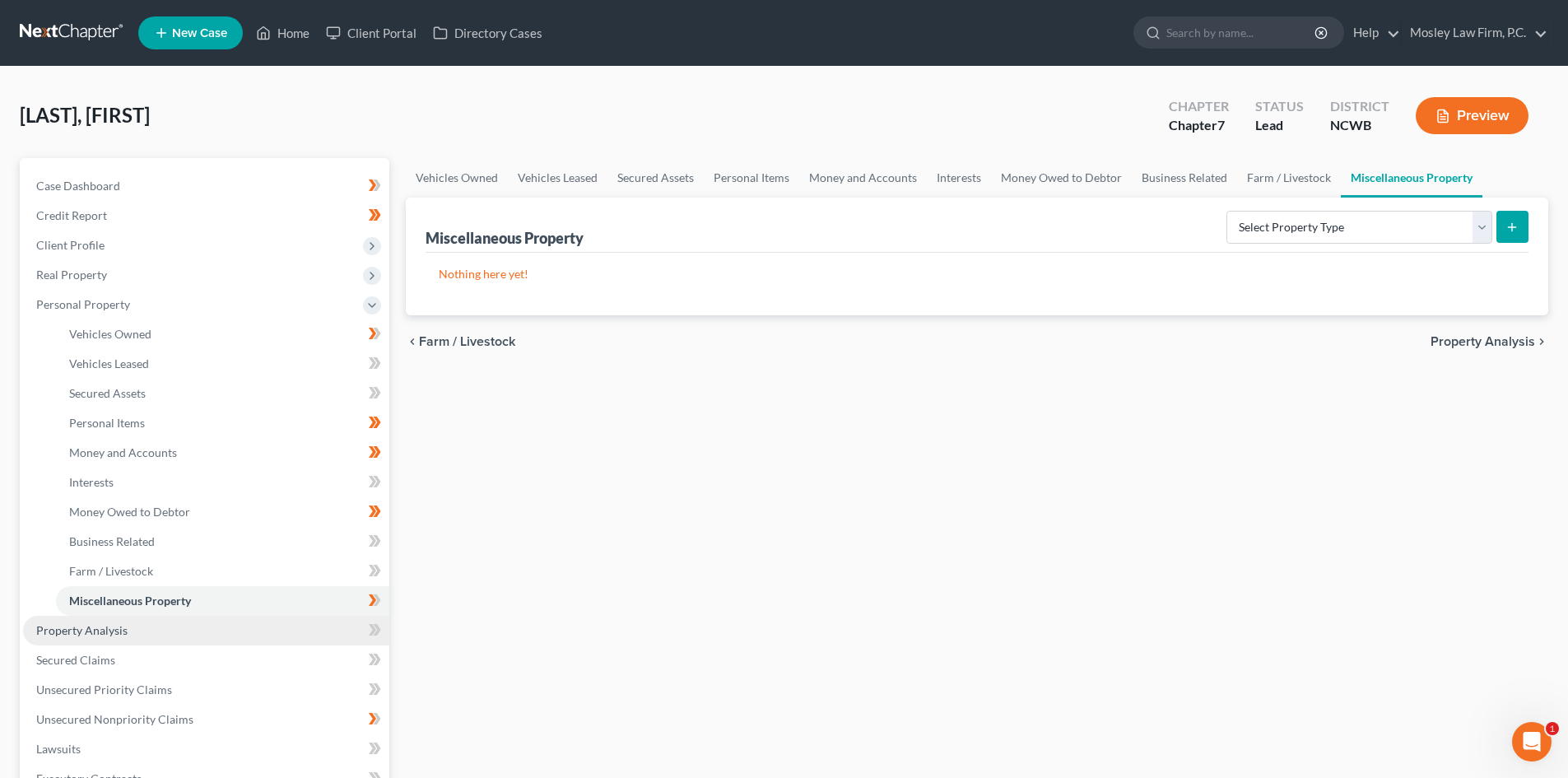 click on "Property Analysis" at bounding box center [206, 631] 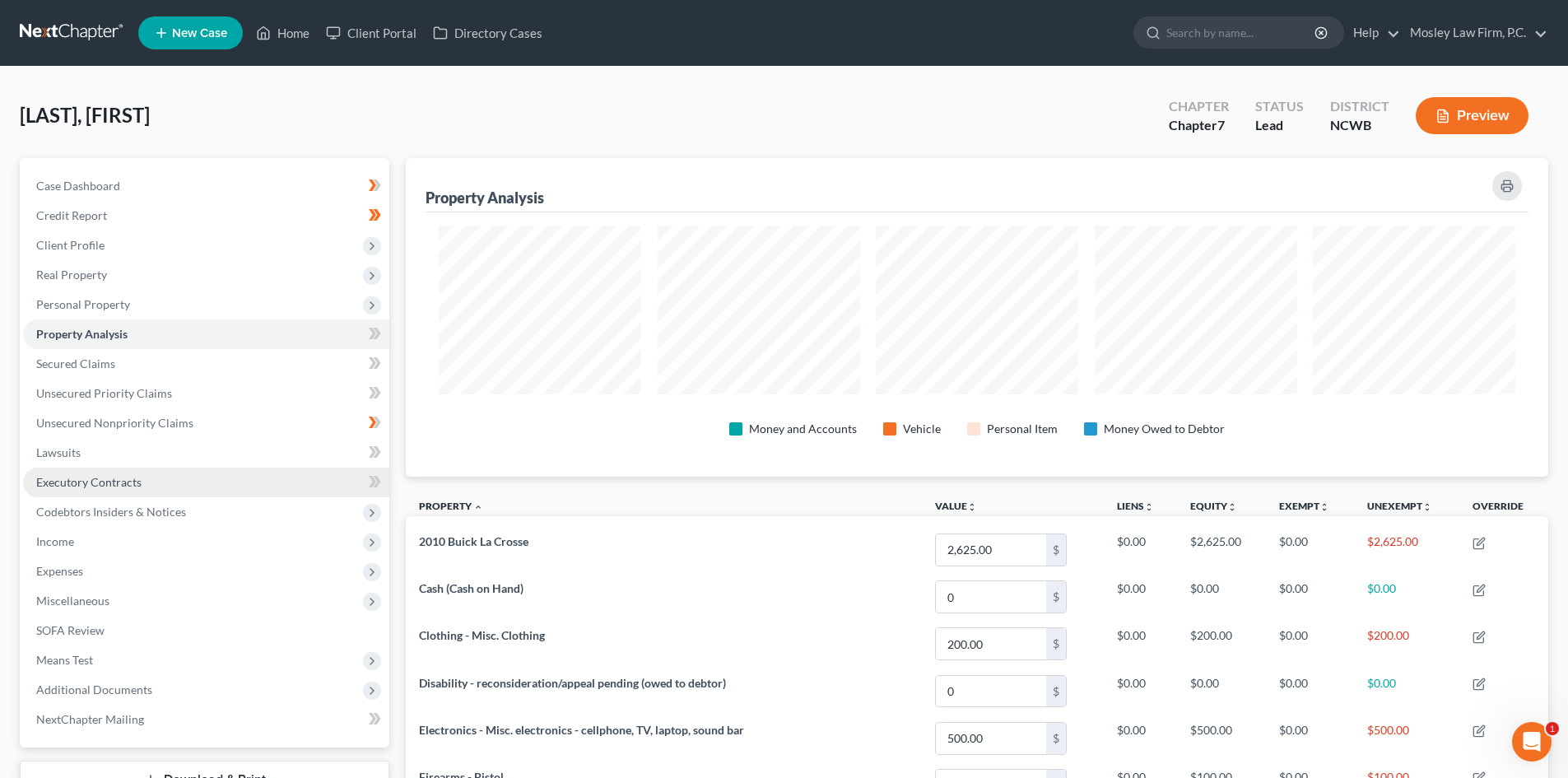 scroll, scrollTop: 822962, scrollLeft: 821955, axis: both 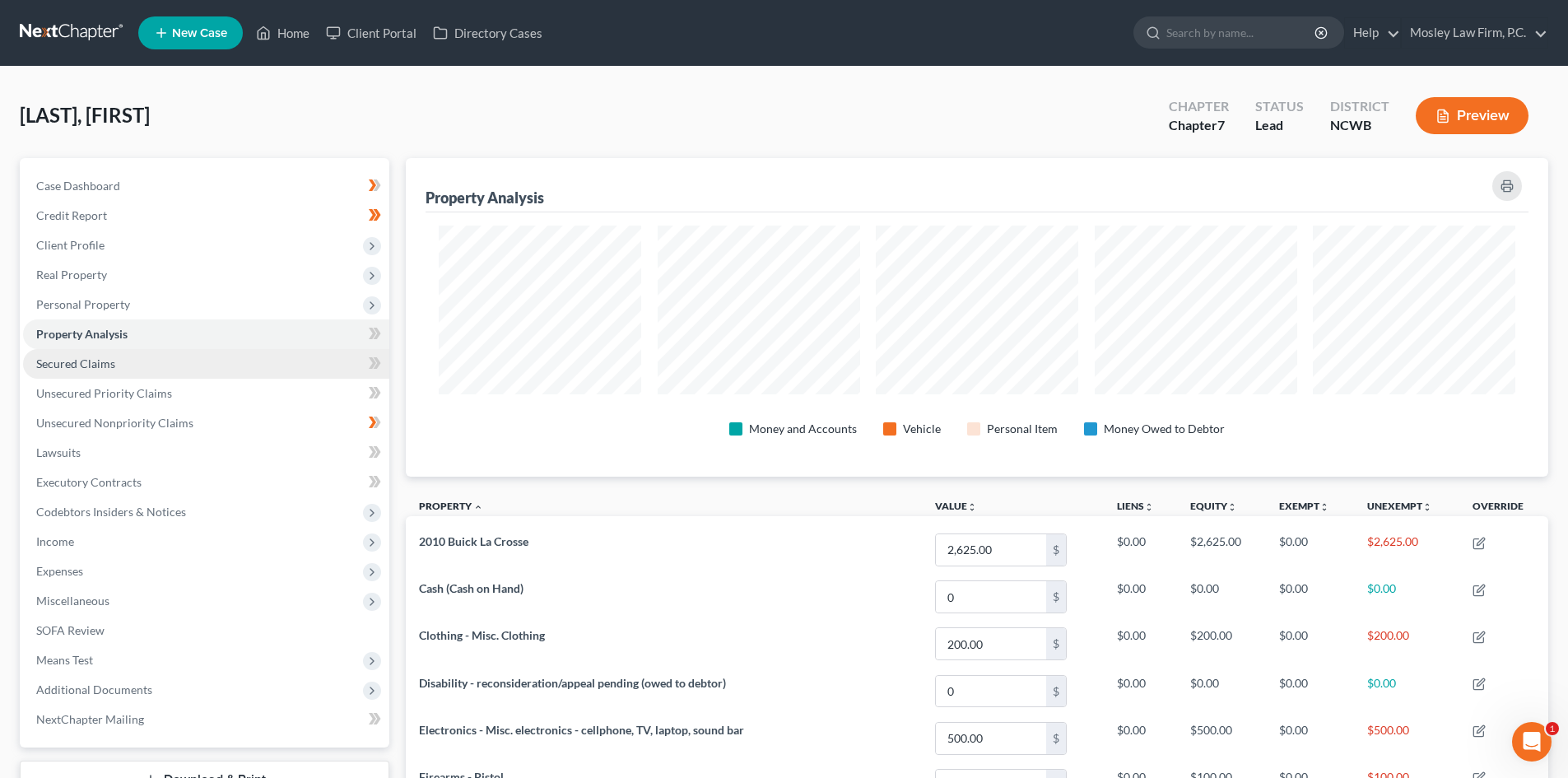 click on "Secured Claims" at bounding box center (76, 363) 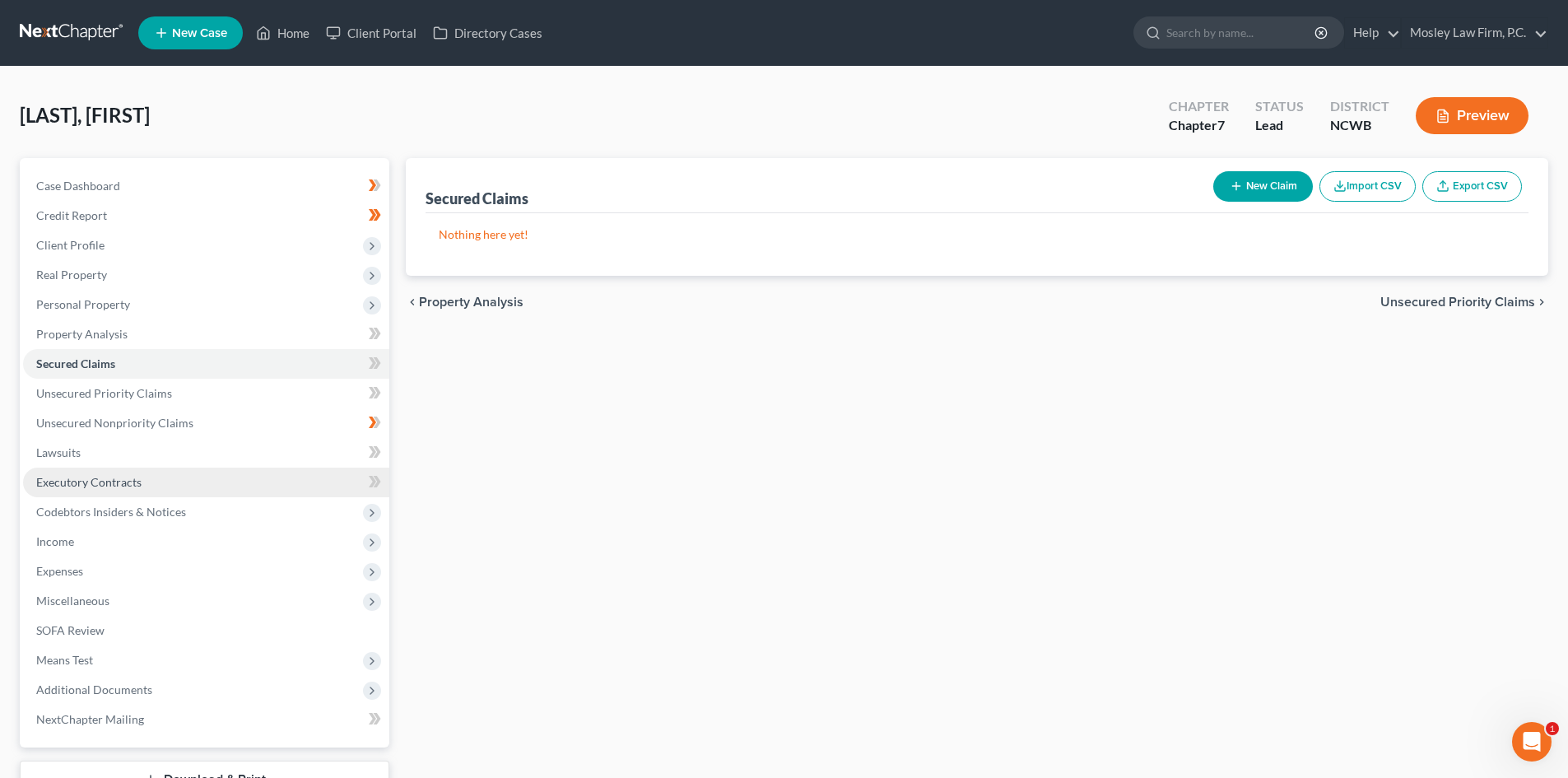 click on "Executory Contracts" at bounding box center (89, 482) 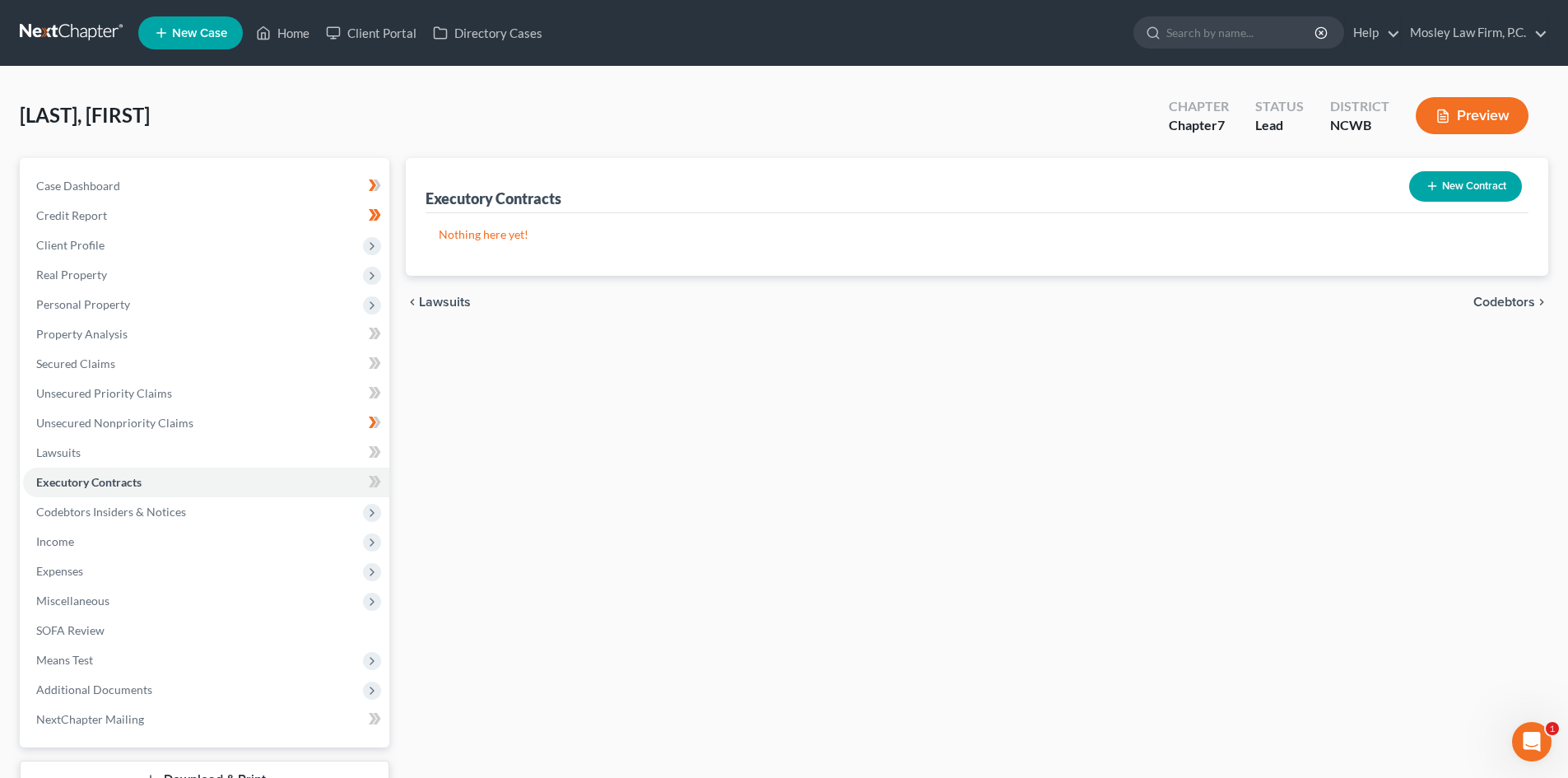click on "New Contract" at bounding box center [1465, 186] 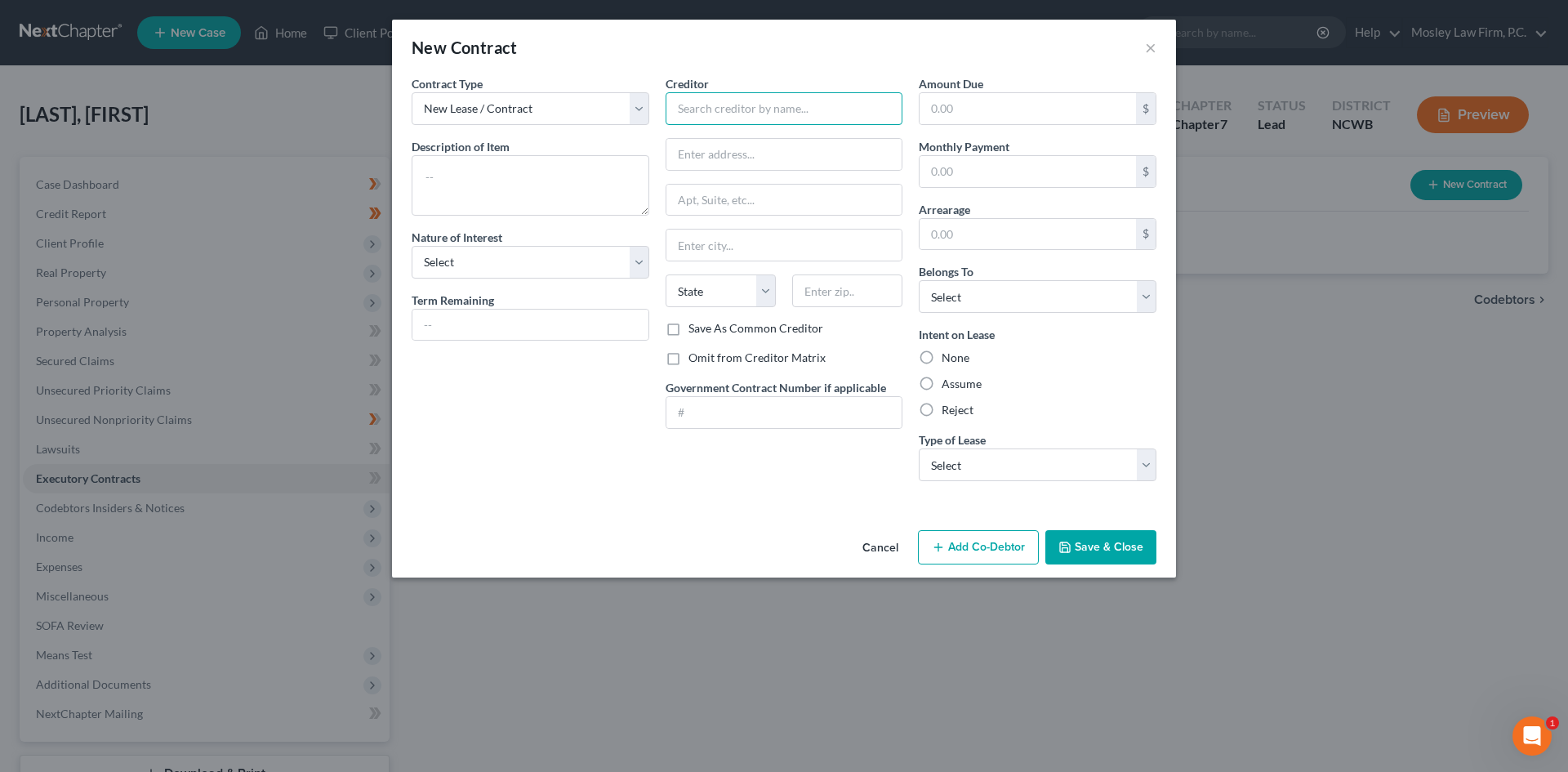 click at bounding box center (784, 109) 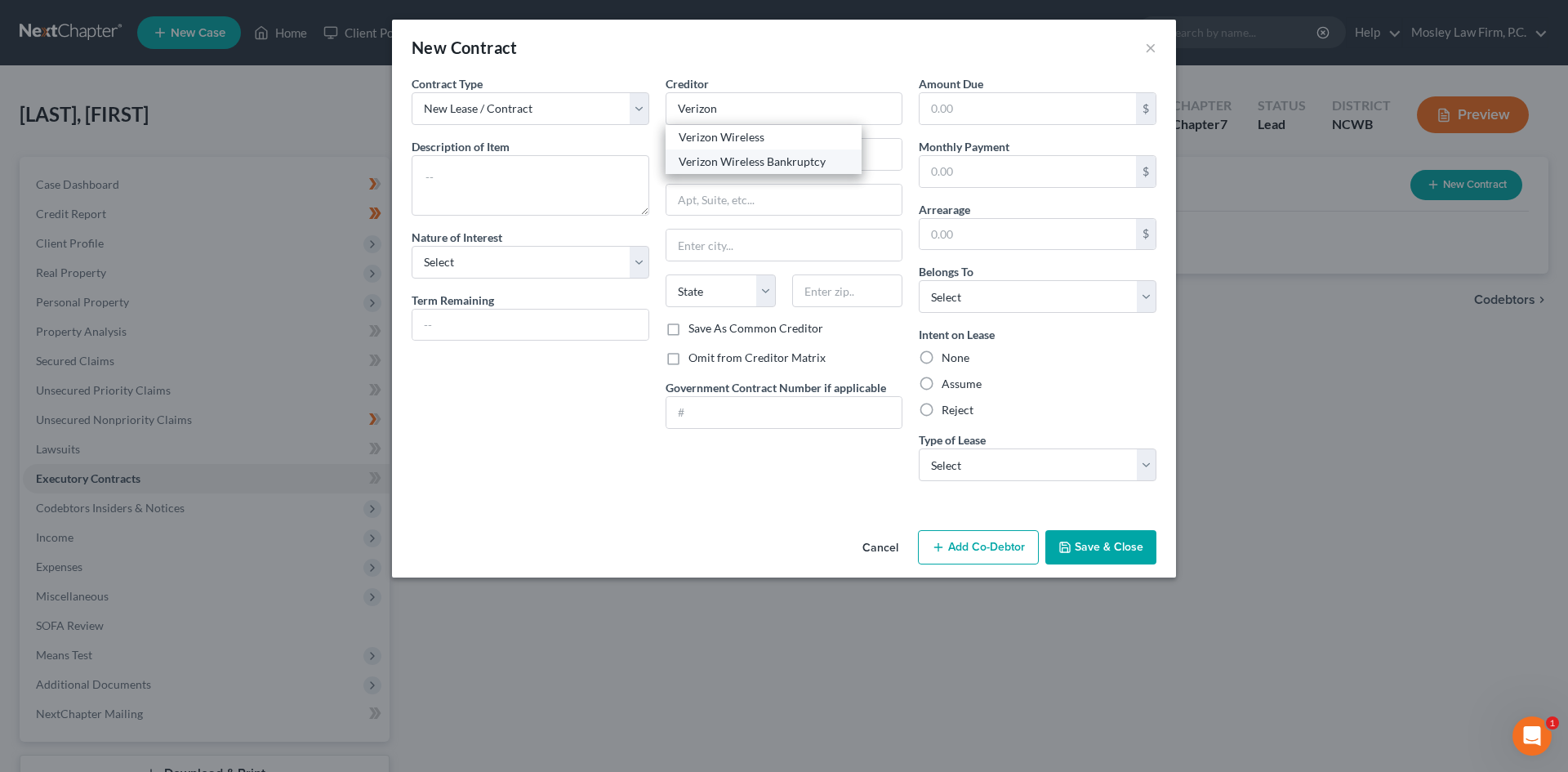 click on "Verizon Wireless Bankruptcy" at bounding box center [764, 162] 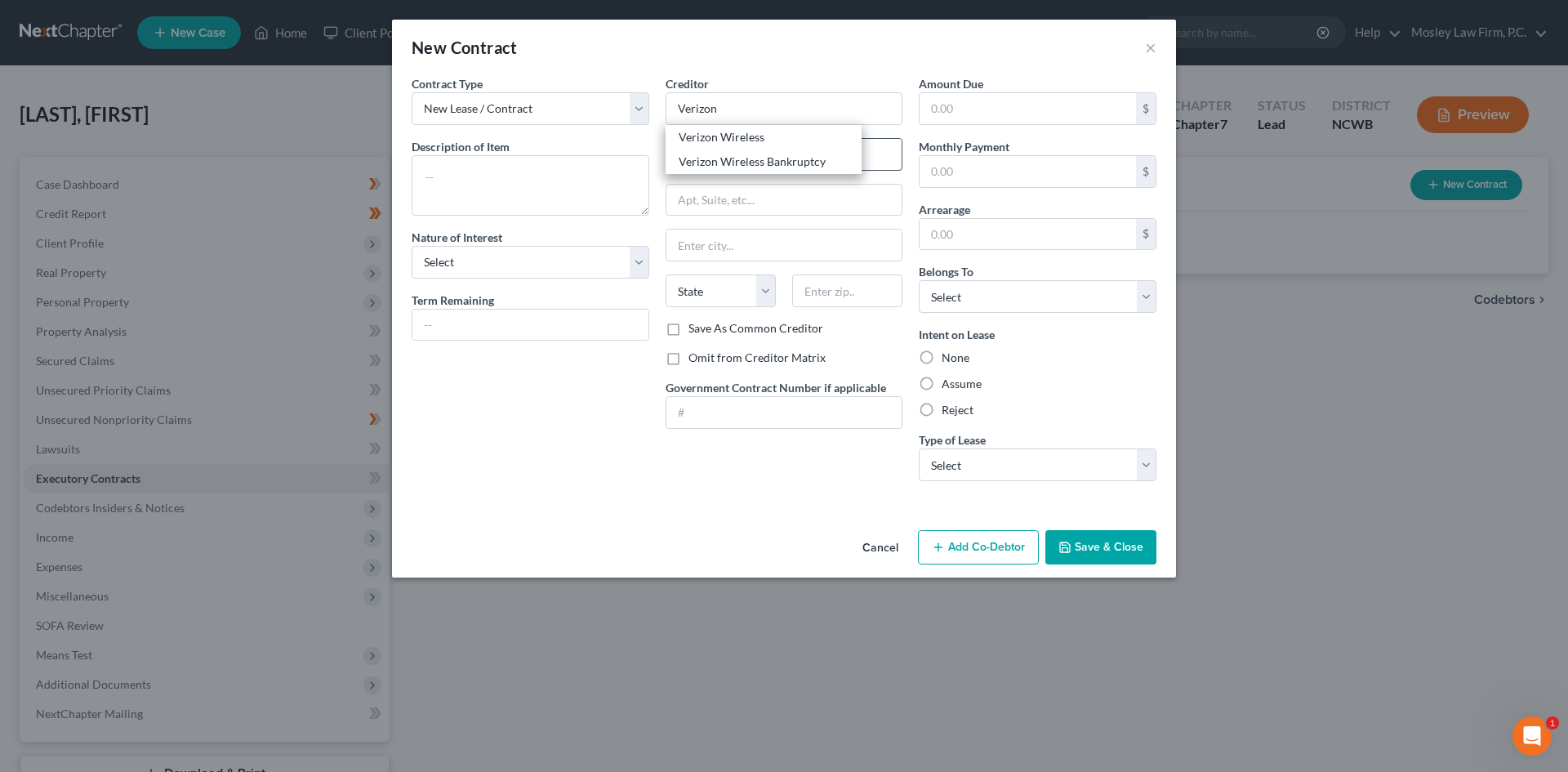 type on "Verizon Wireless Bankruptcy" 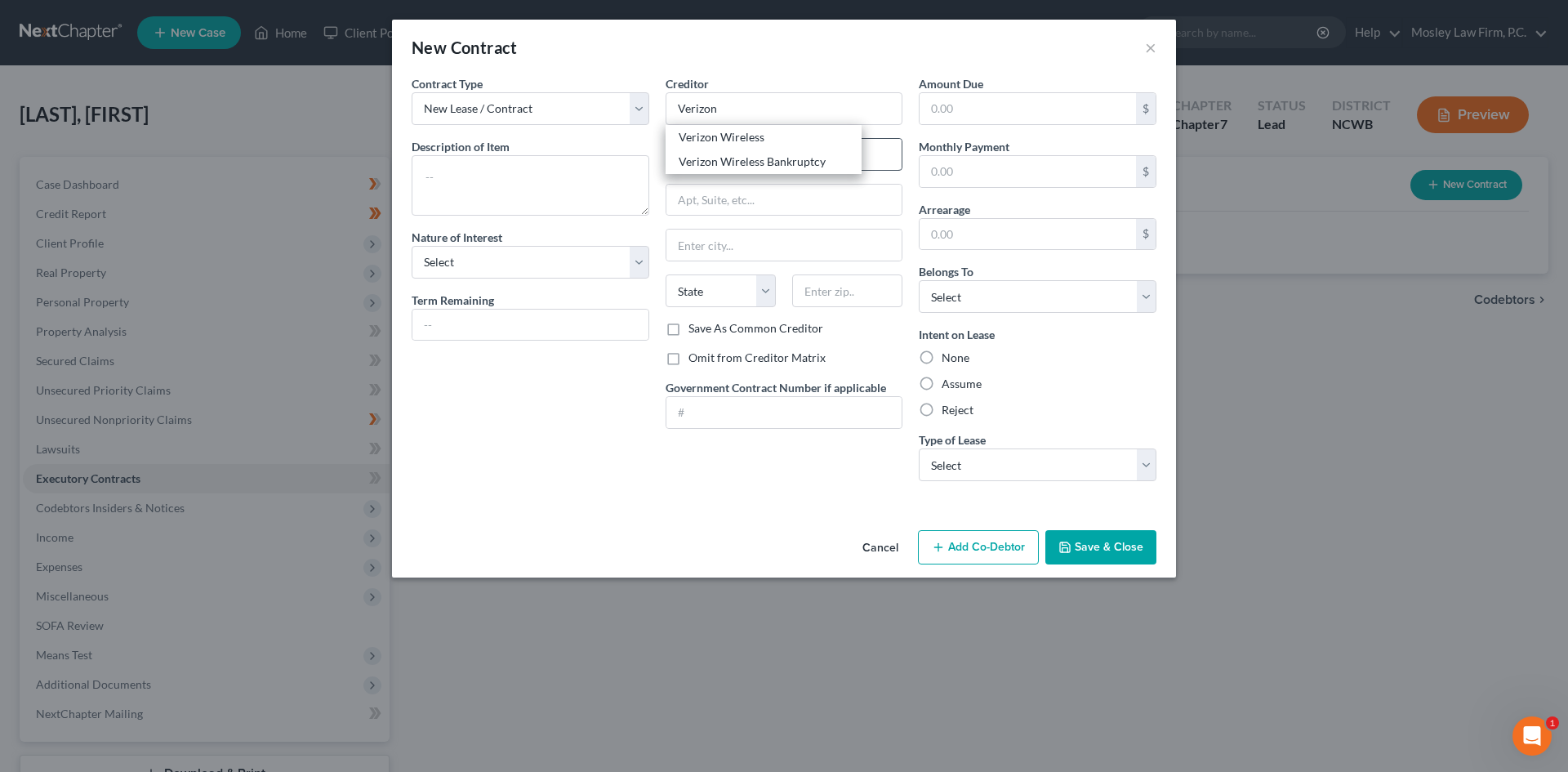 select on "26" 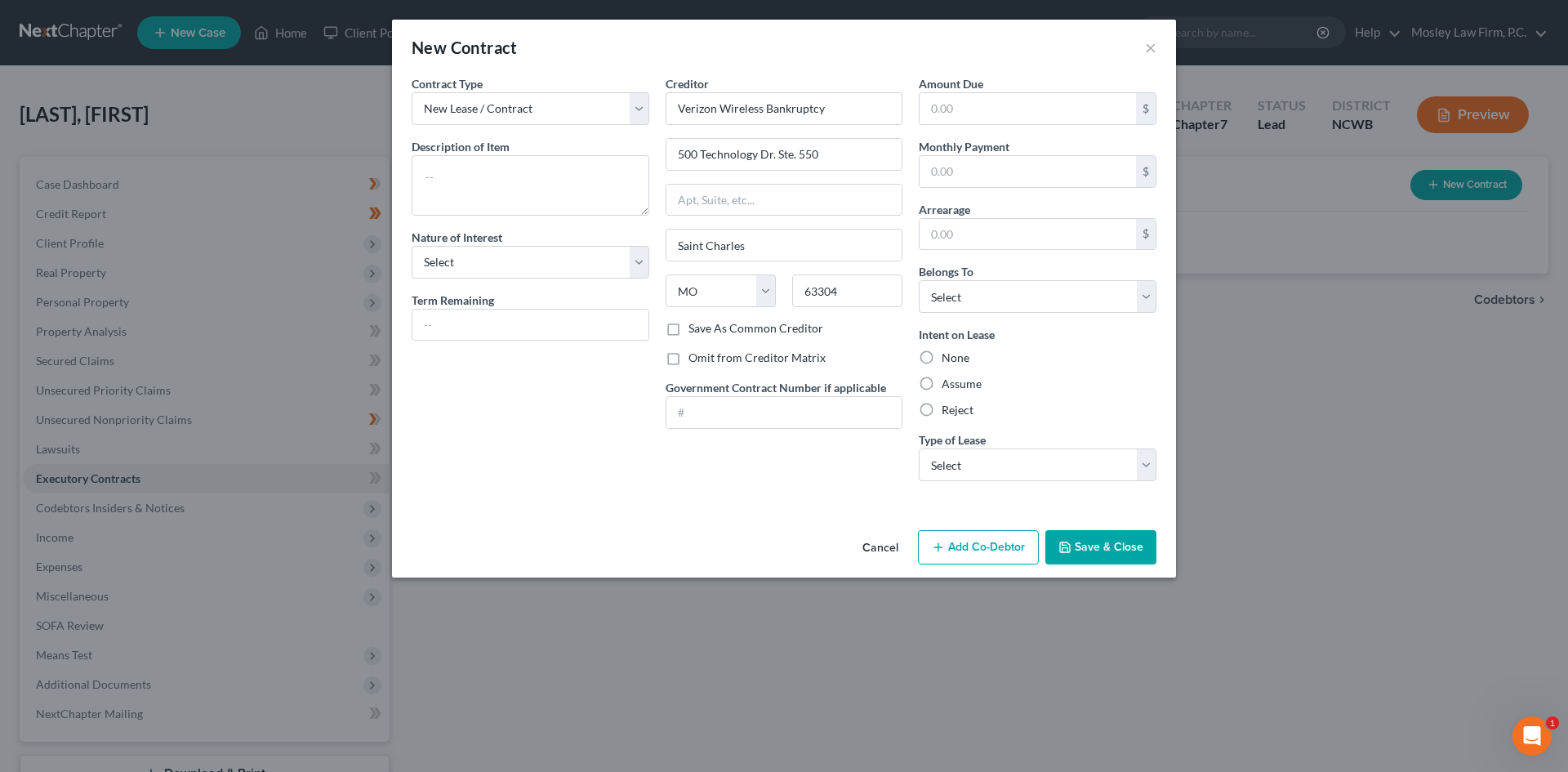 click on "Assume" at bounding box center (961, 384) 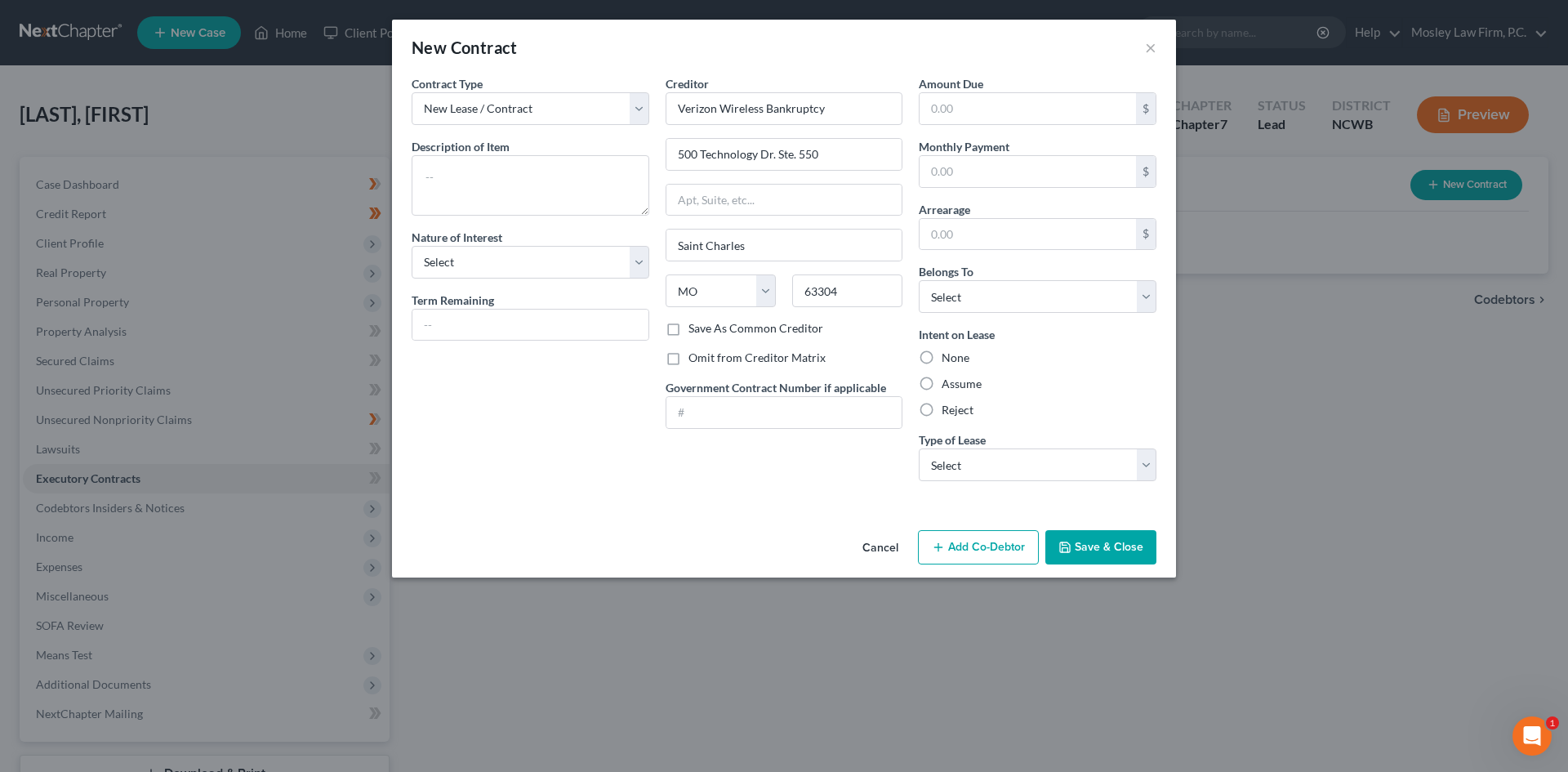 click on "Assume" at bounding box center (953, 381) 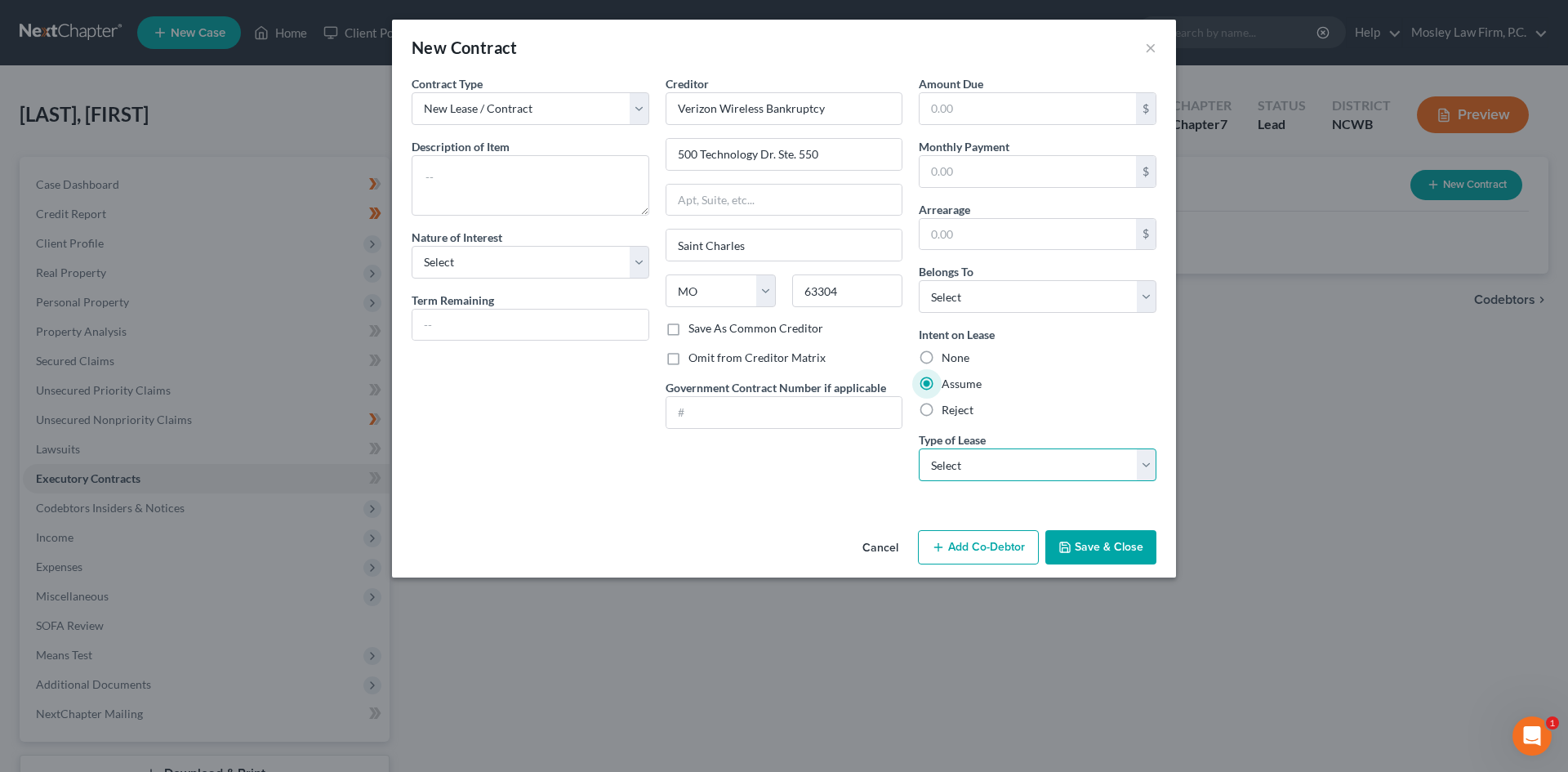click on "Select Real Estate Car Other" at bounding box center (1037, 465) 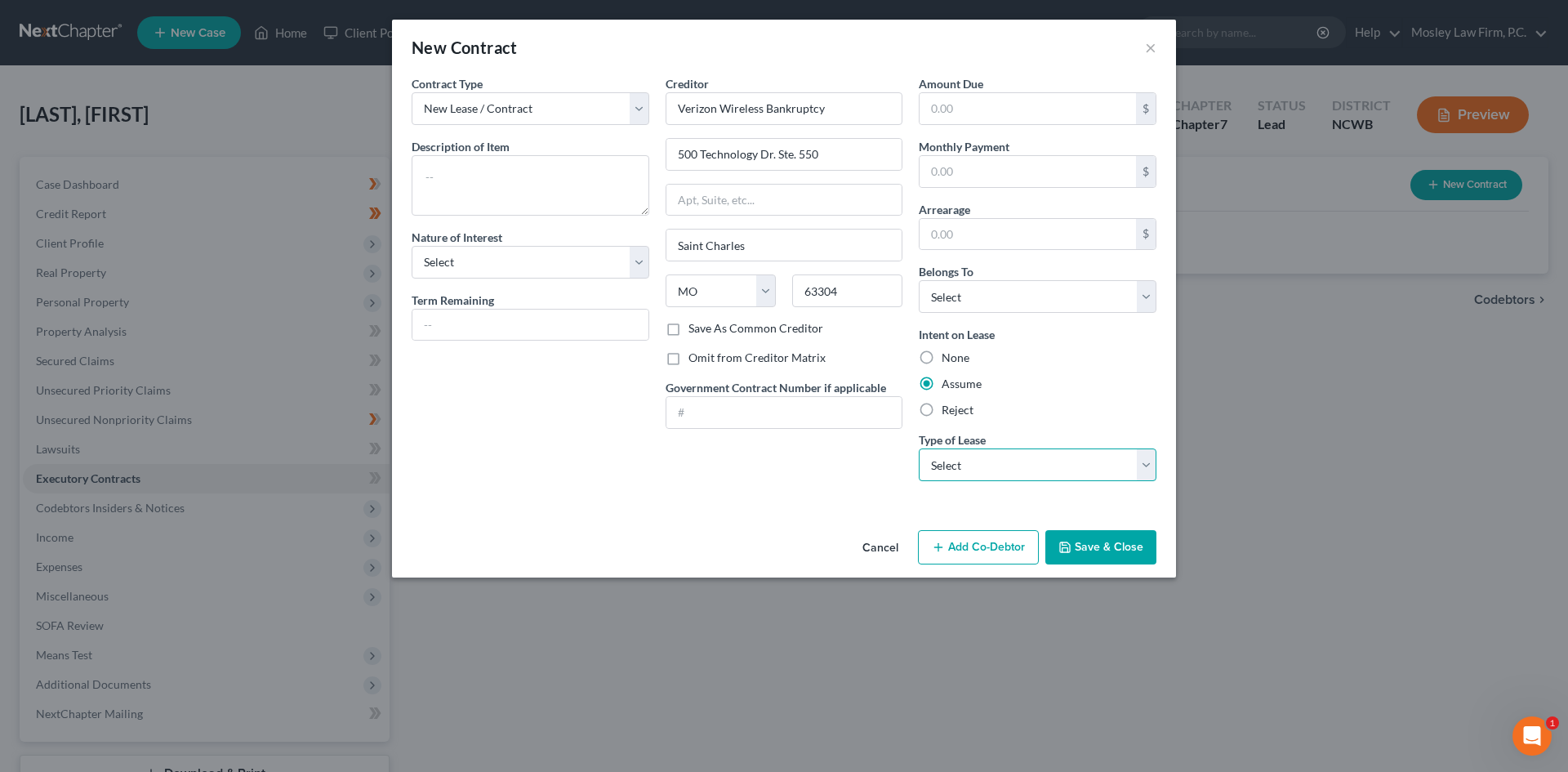 select on "2" 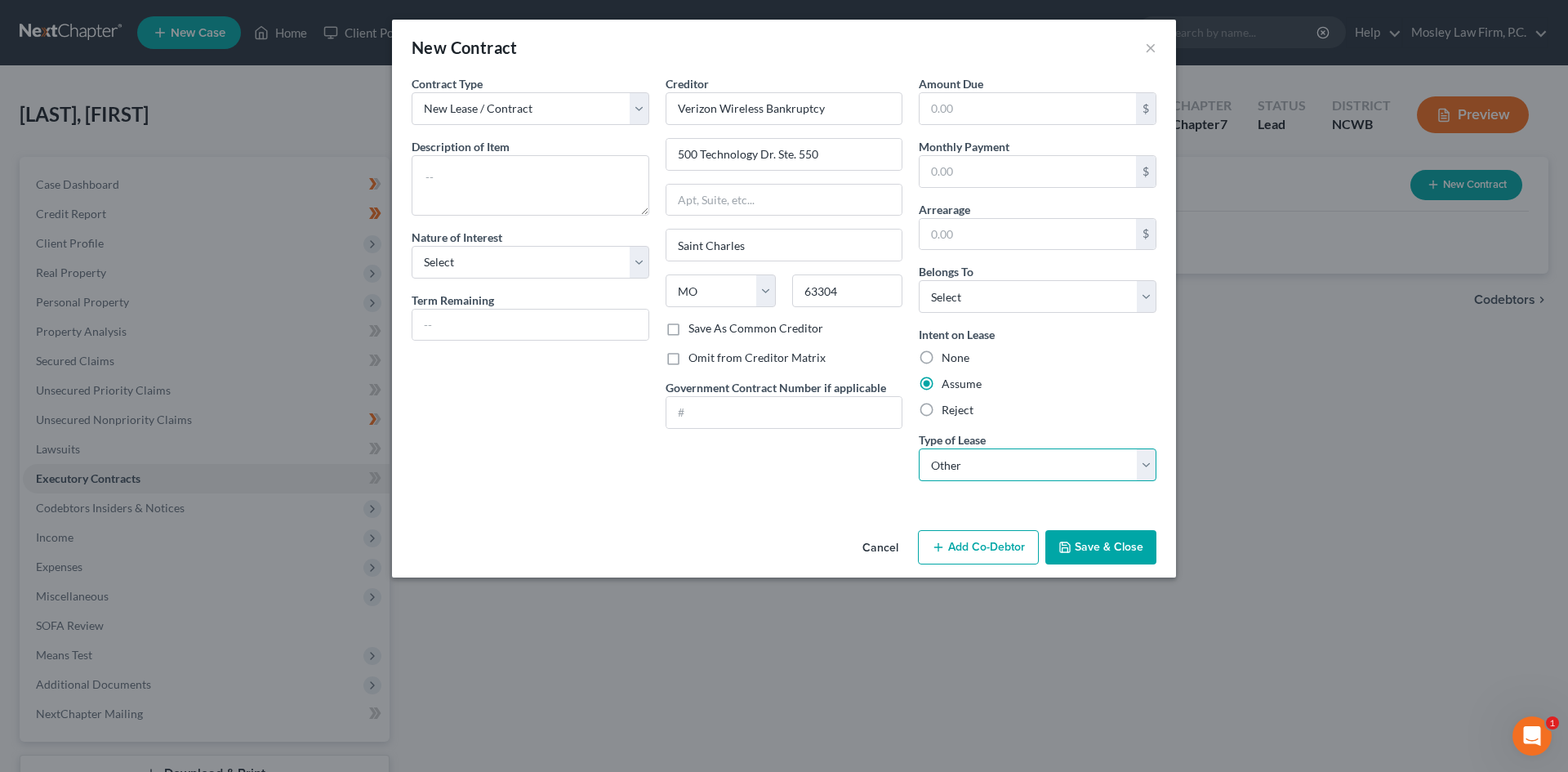 click on "Select Real Estate Car Other" at bounding box center [1037, 465] 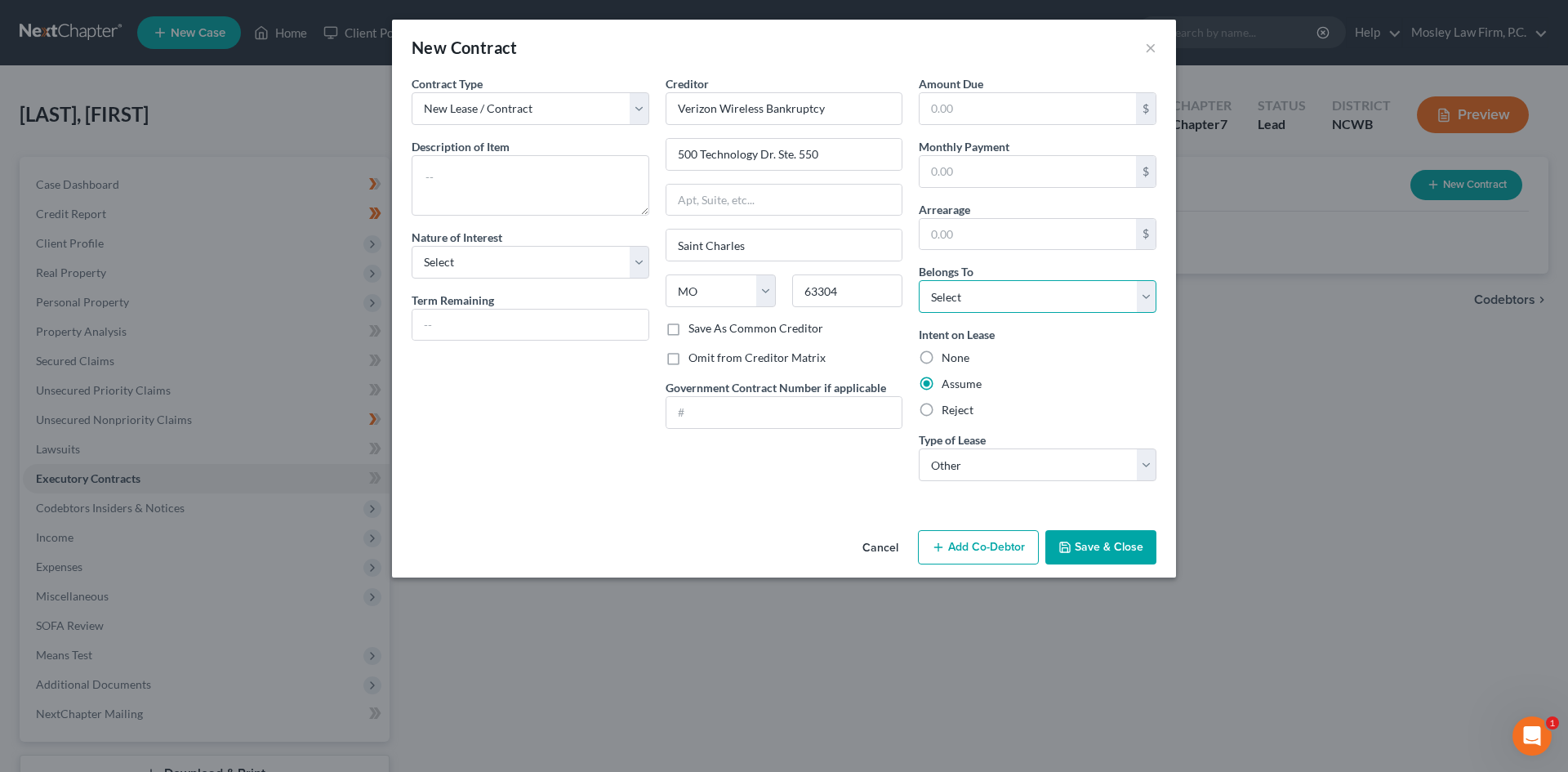 click on "Select Debtor 1 Only Debtor 2 Only Debtor 1 And Debtor 2 Only At Least One Of The Debtors And Another Community Property" at bounding box center (1037, 297) 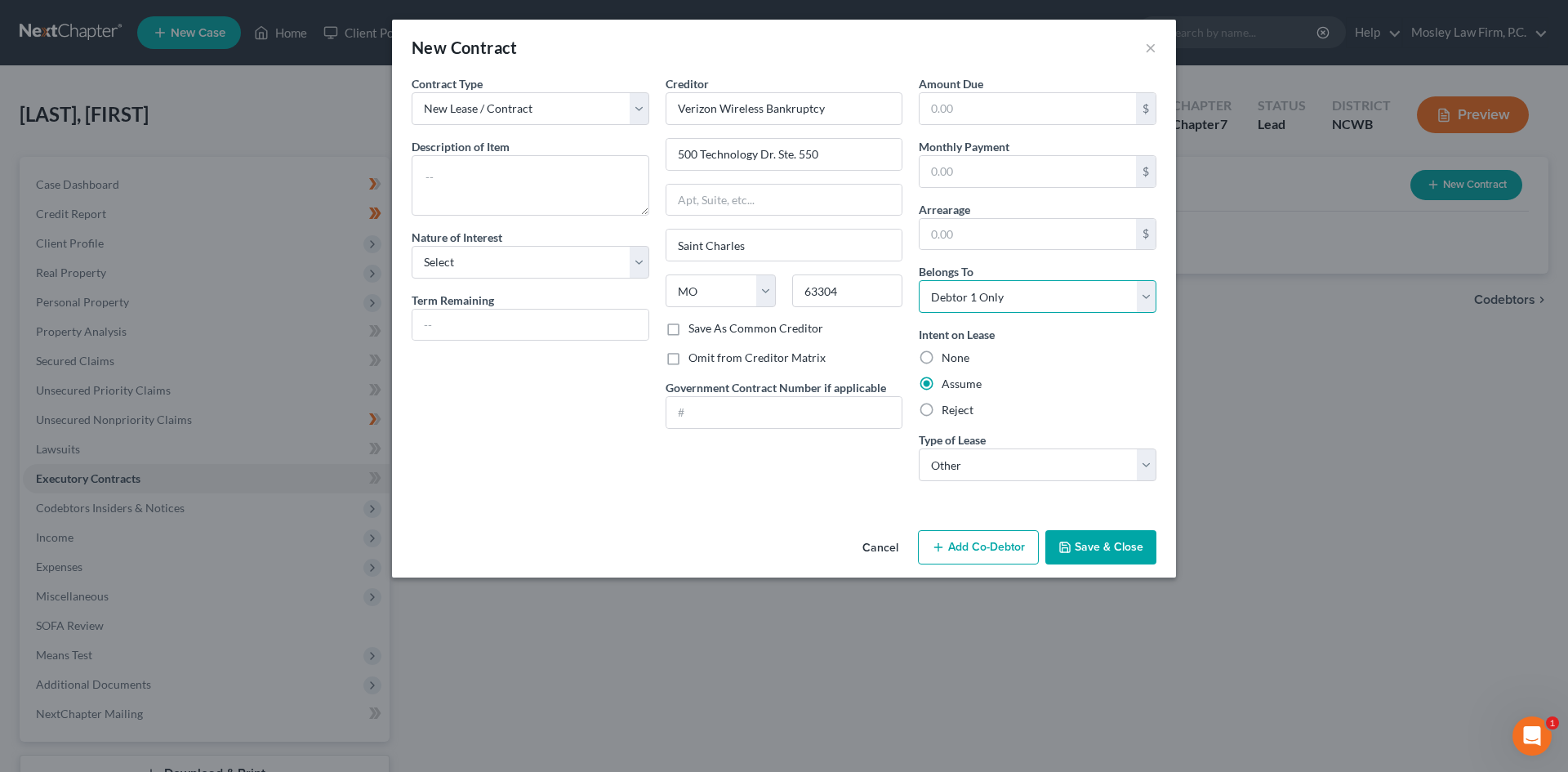 click on "Select Debtor 1 Only Debtor 2 Only Debtor 1 And Debtor 2 Only At Least One Of The Debtors And Another Community Property" at bounding box center (1037, 297) 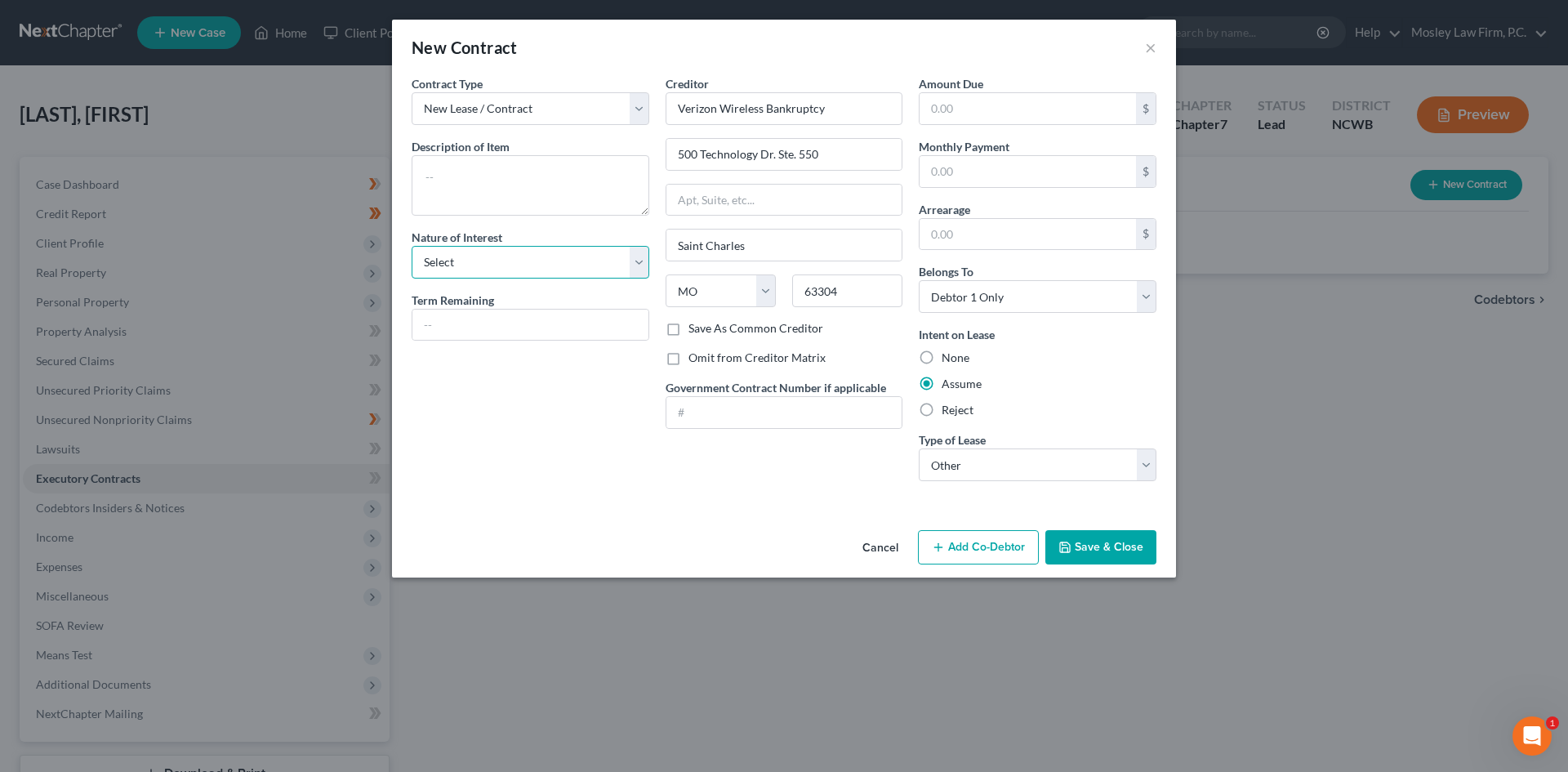 click on "Select Purchaser Agent Lessor Lessee" at bounding box center [530, 262] 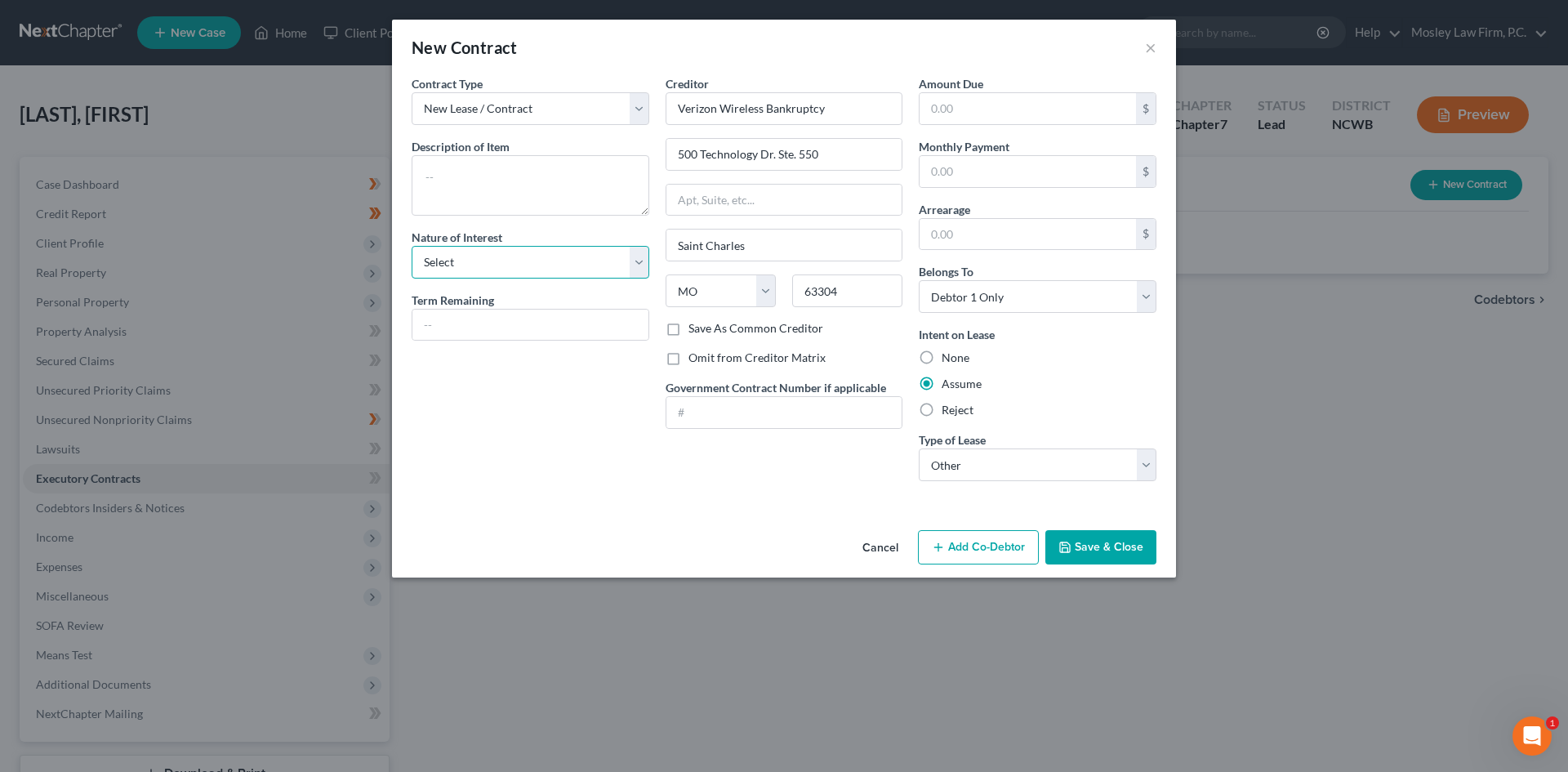 select on "3" 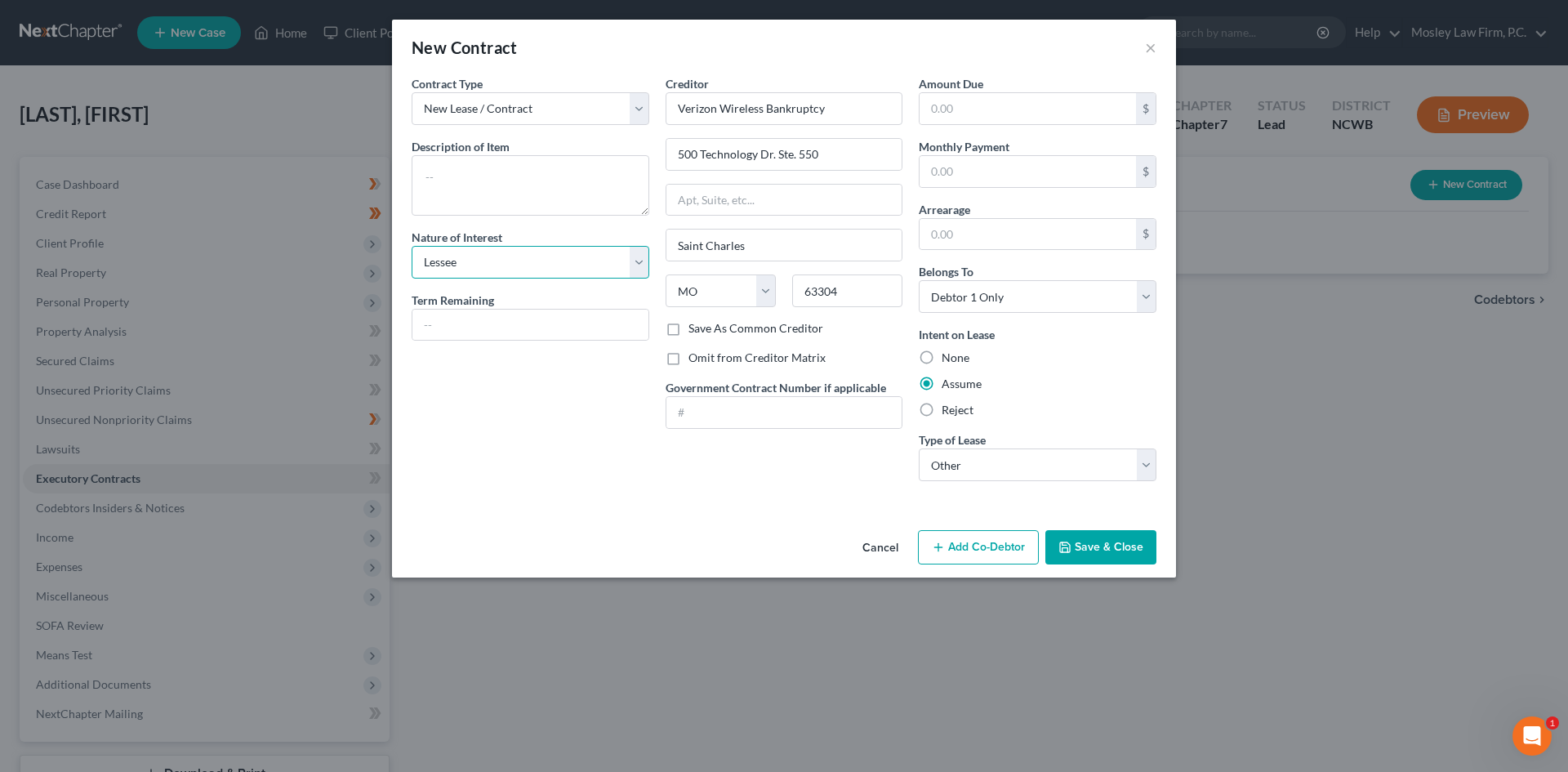 click on "Select Purchaser Agent Lessor Lessee" at bounding box center [530, 262] 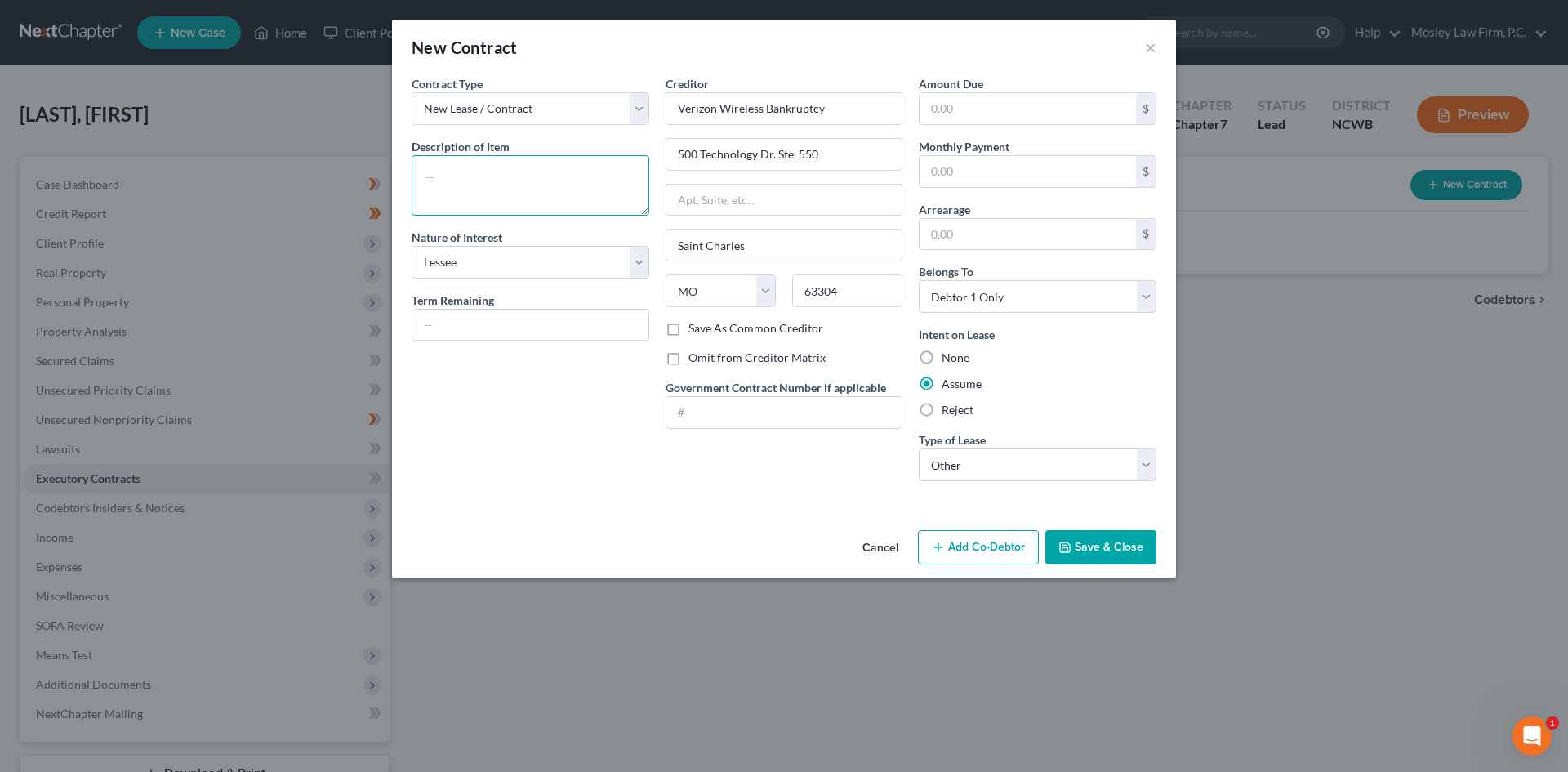 click at bounding box center (530, 185) 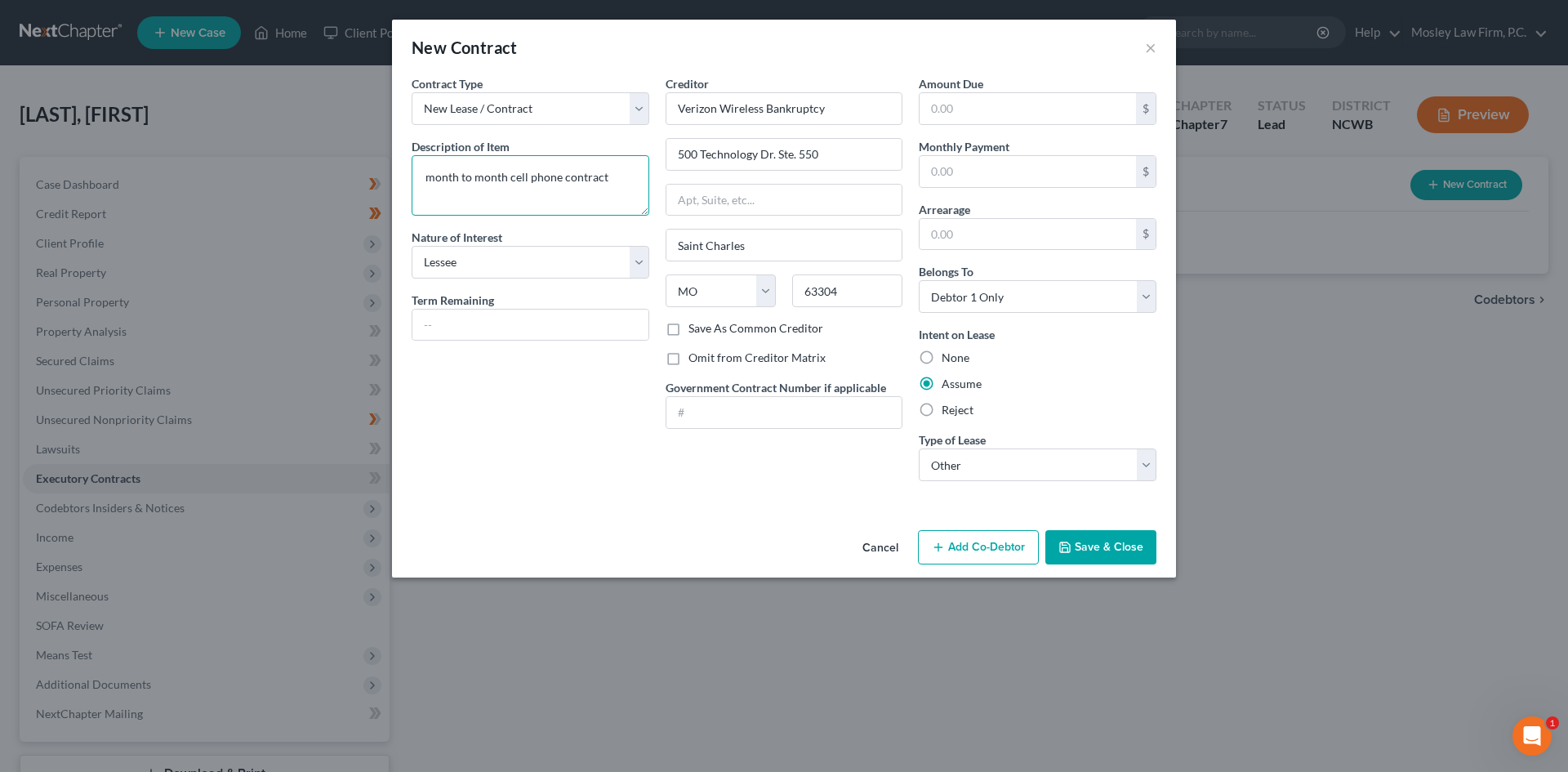 type on "month to month cell phone contract" 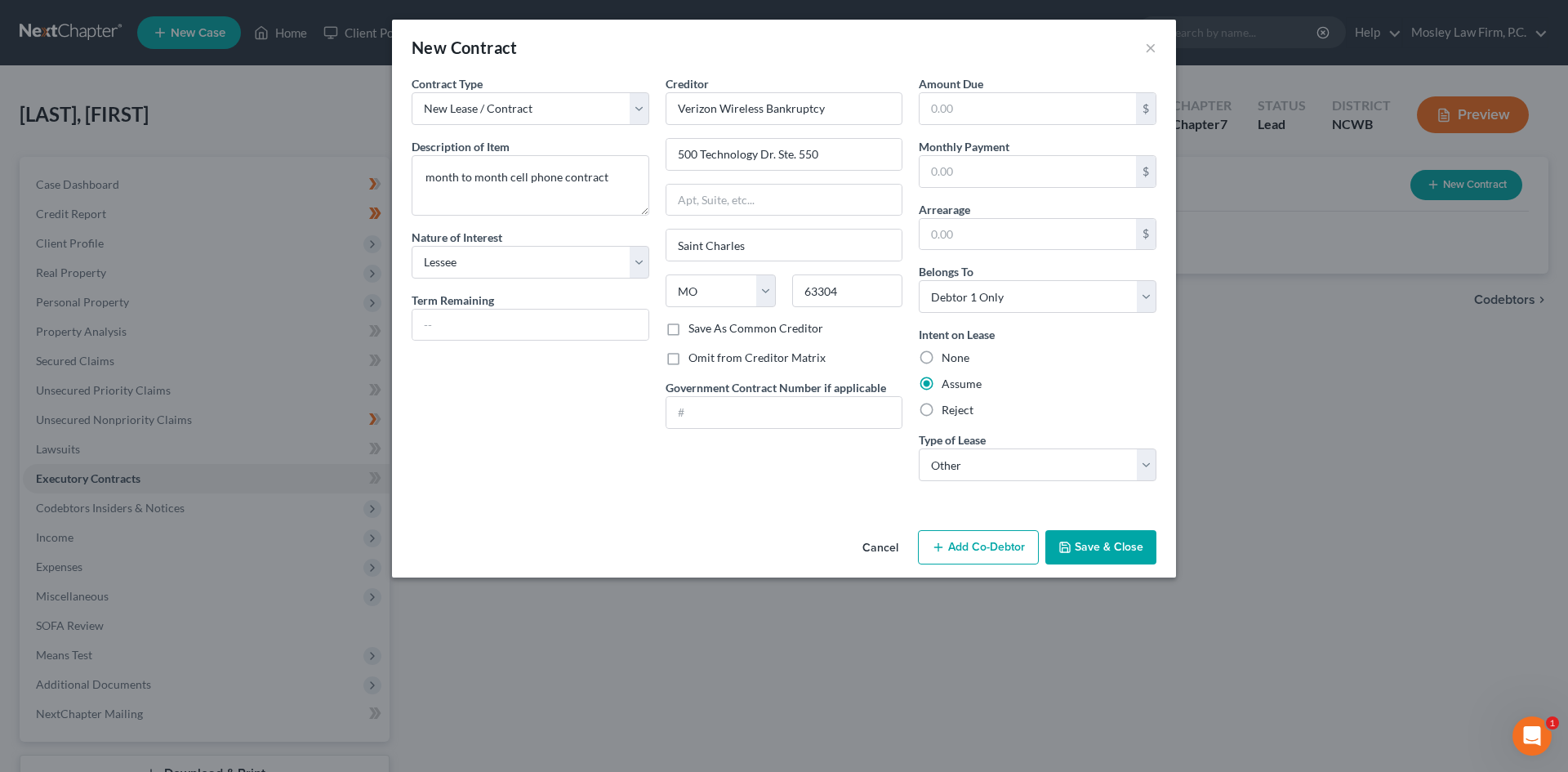 click on "Assume" at bounding box center [961, 384] 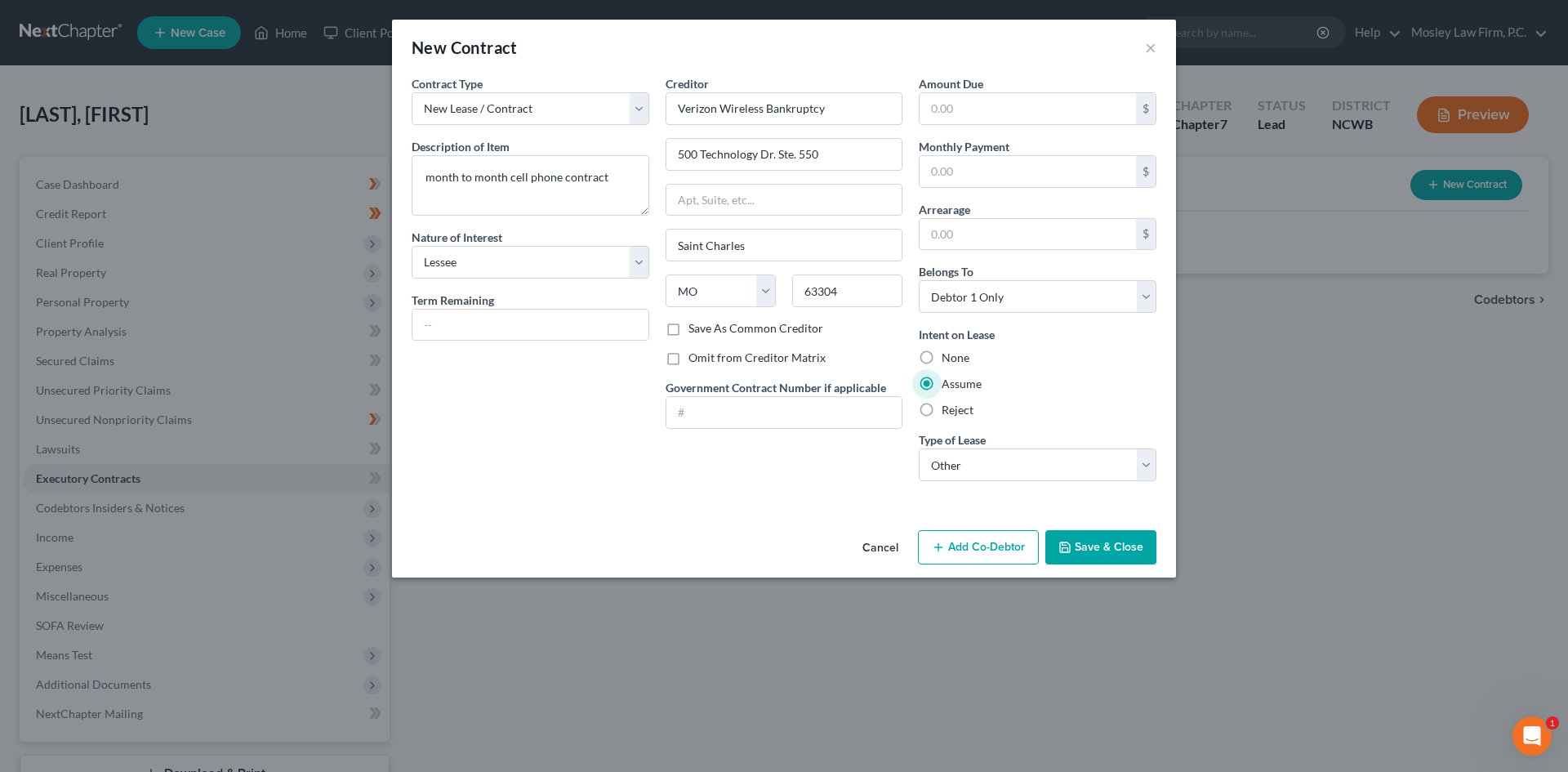 click on "Save & Close" at bounding box center (1101, 547) 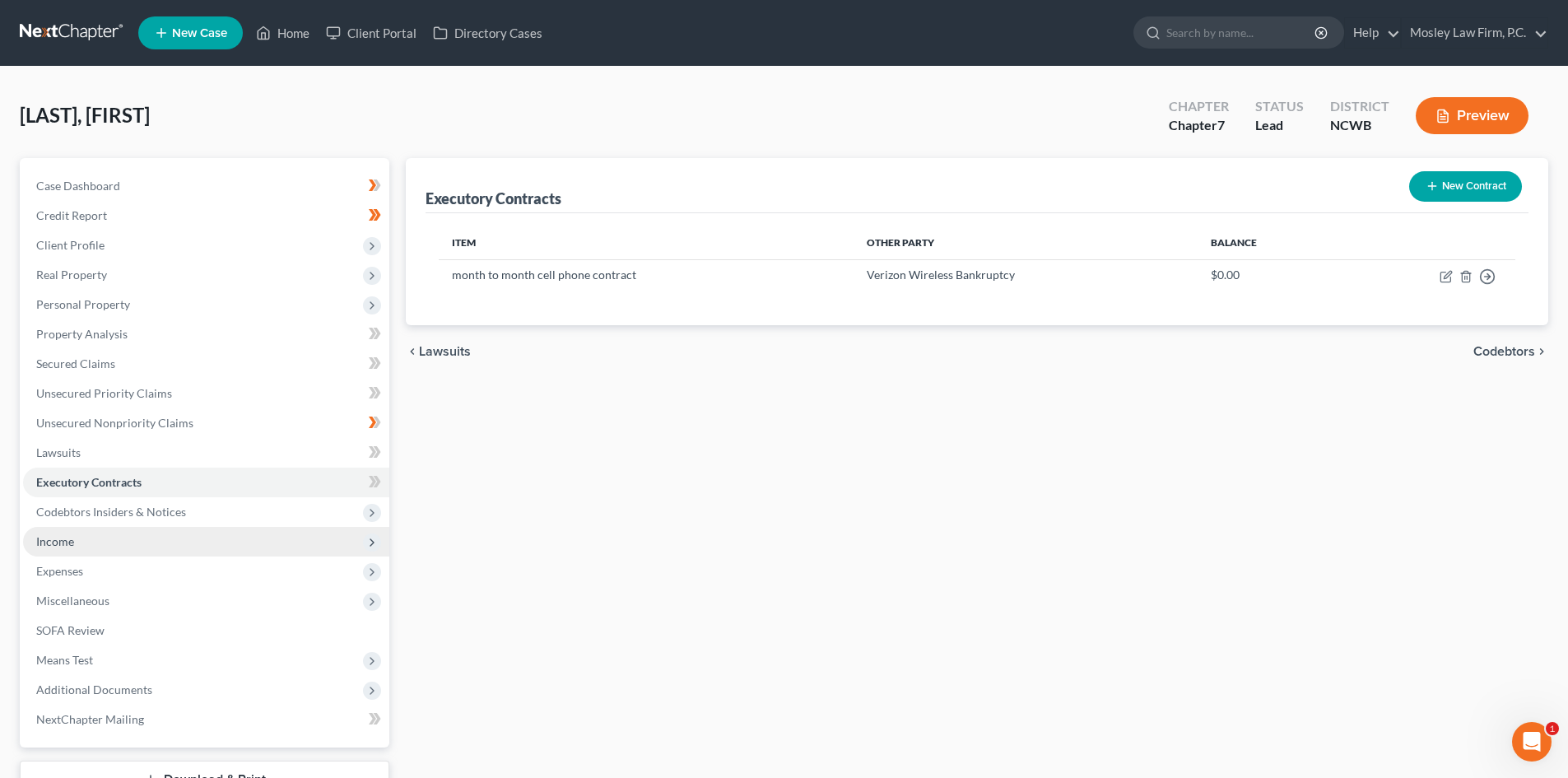 click on "Income" at bounding box center [206, 542] 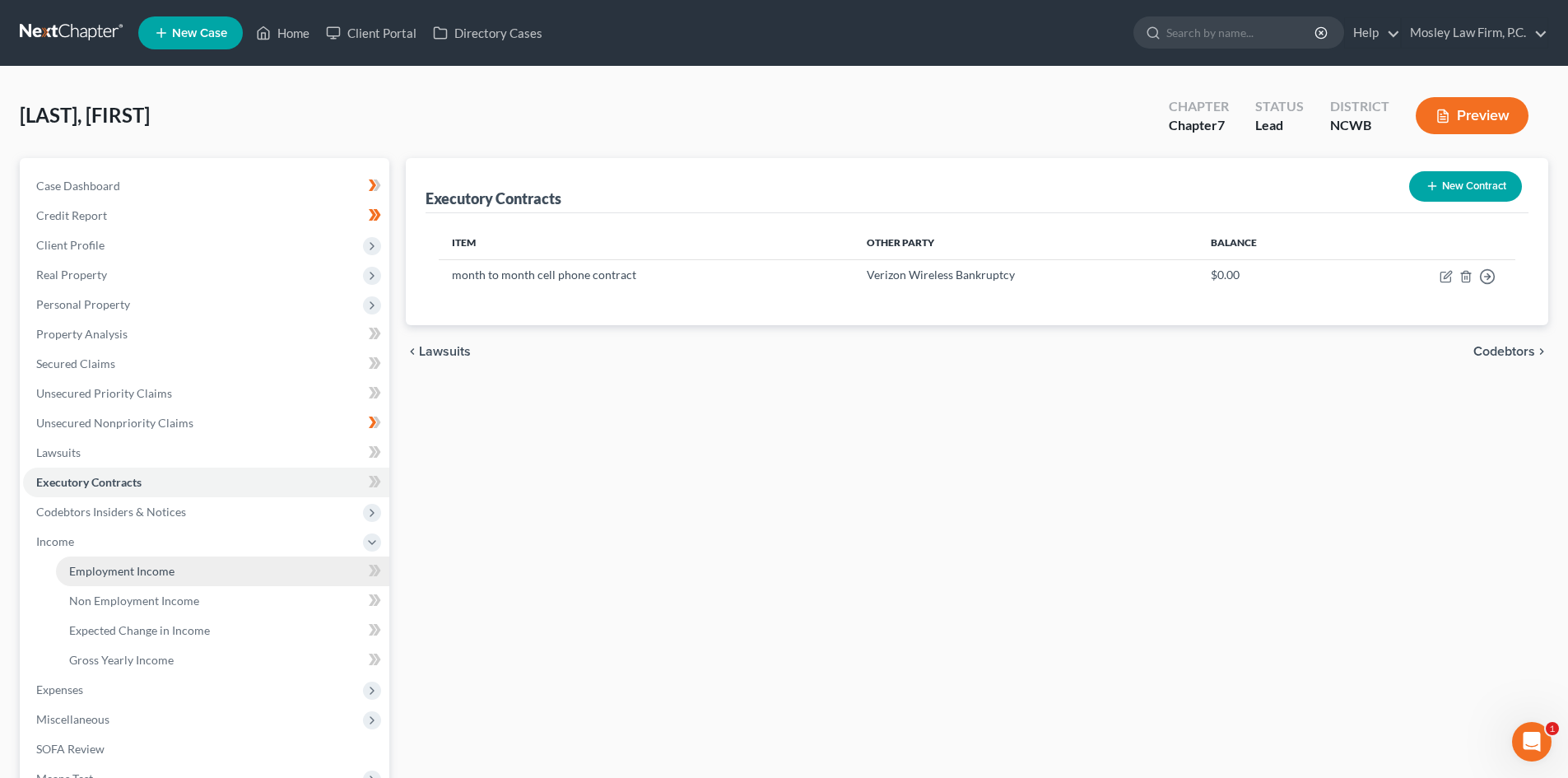 click on "Employment Income" at bounding box center [122, 571] 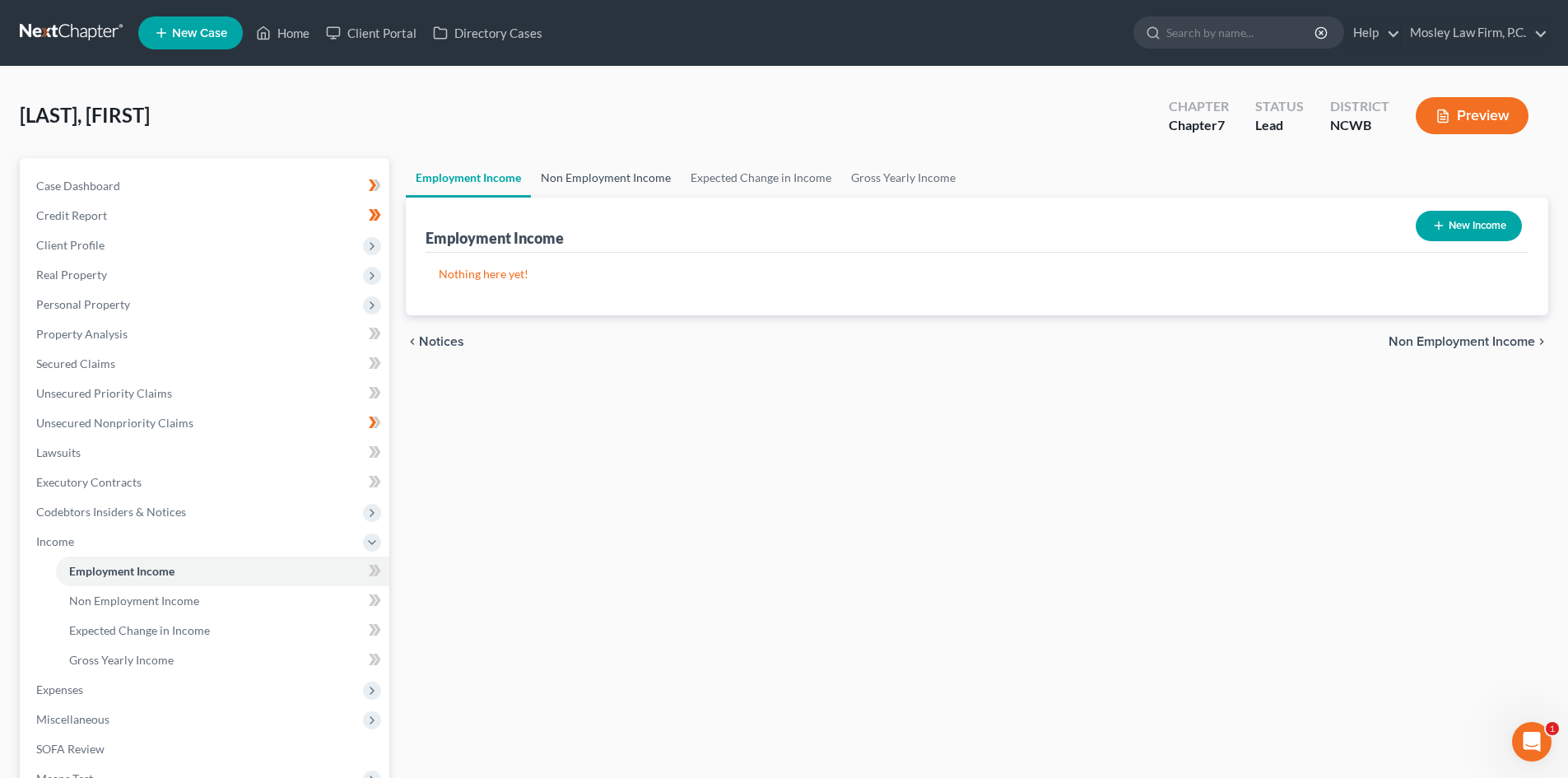 click on "Non Employment Income" at bounding box center [606, 178] 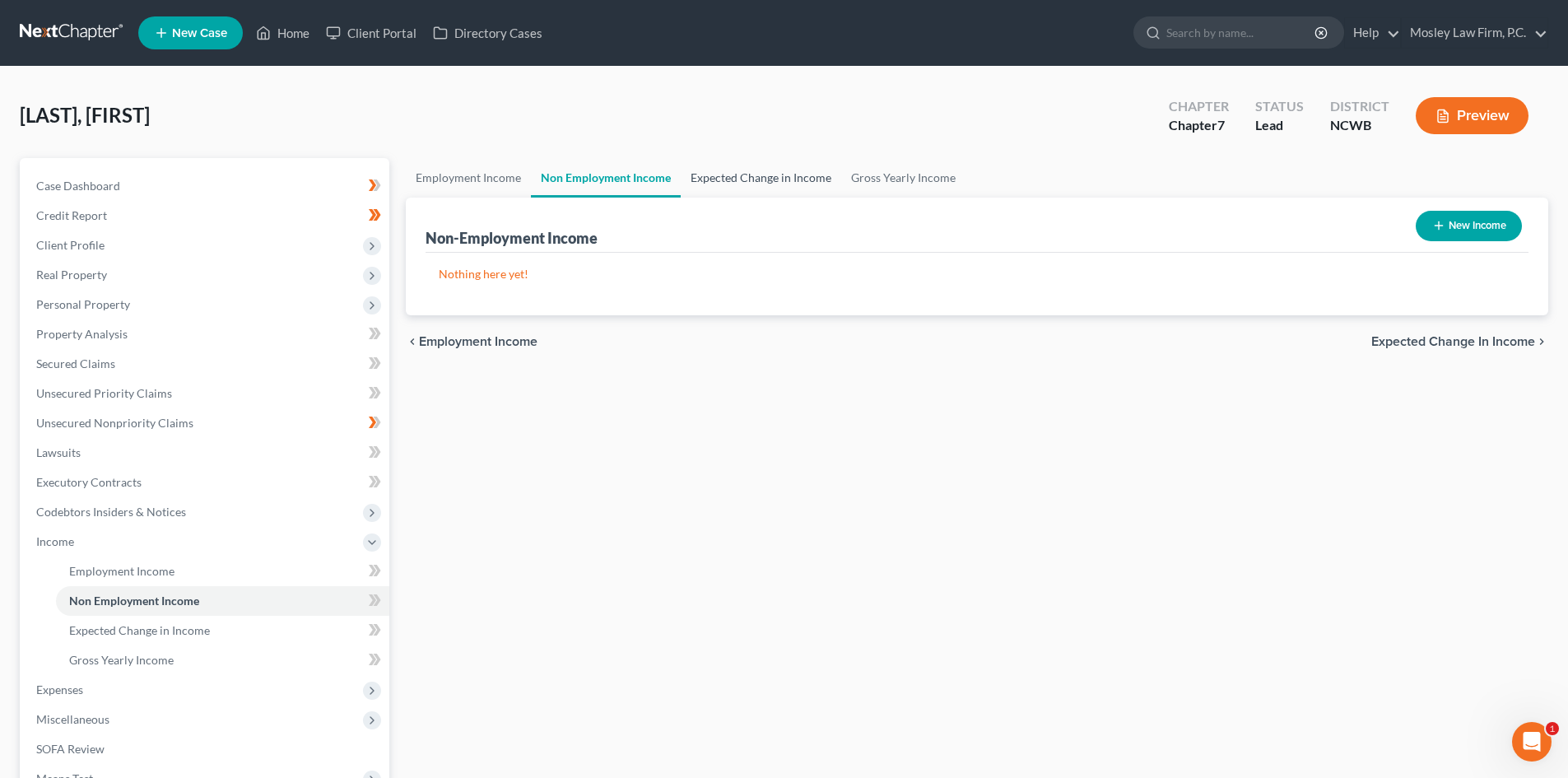 click on "Expected Change in Income" at bounding box center [761, 178] 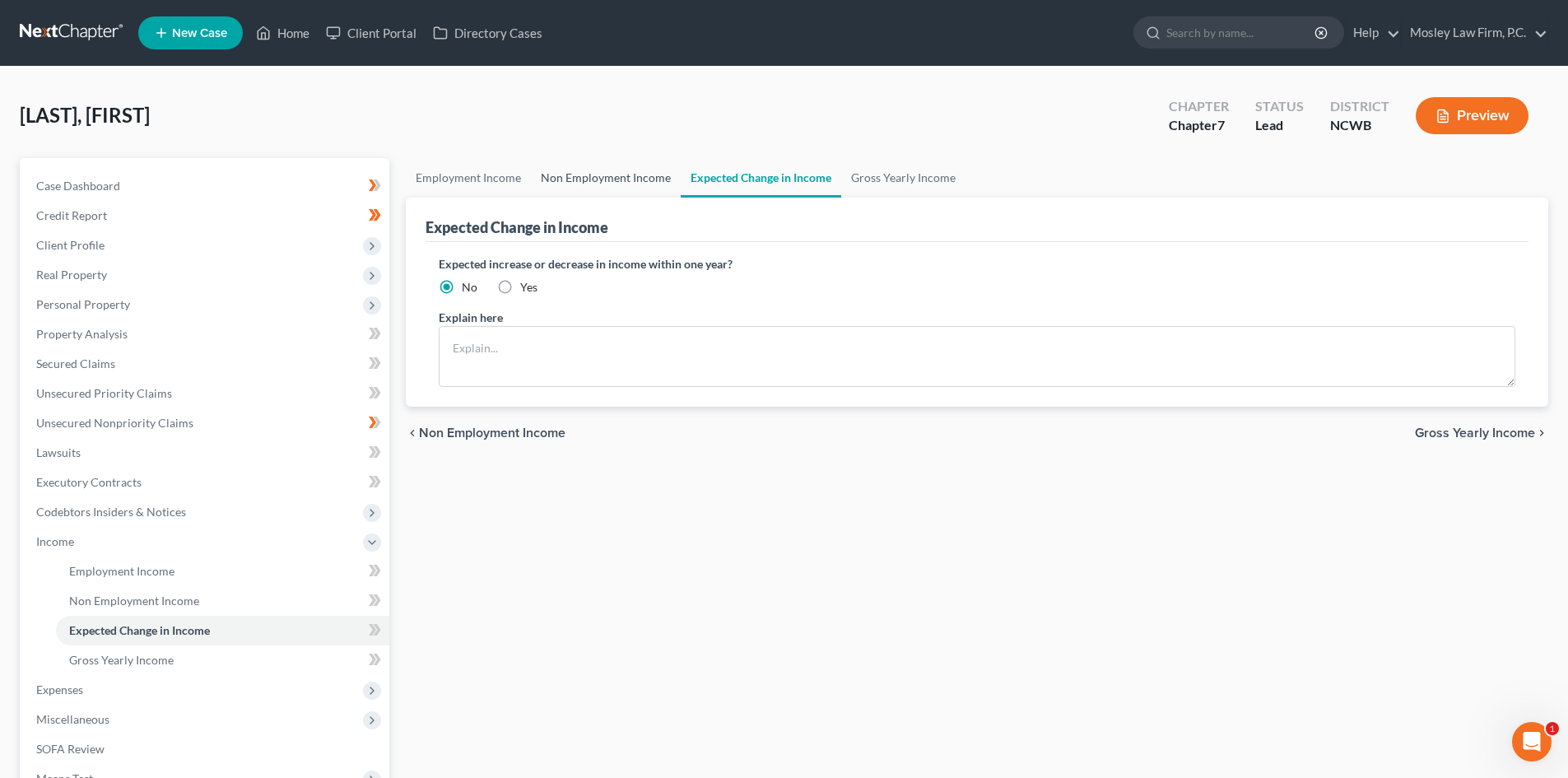 click on "Non Employment Income" at bounding box center [606, 178] 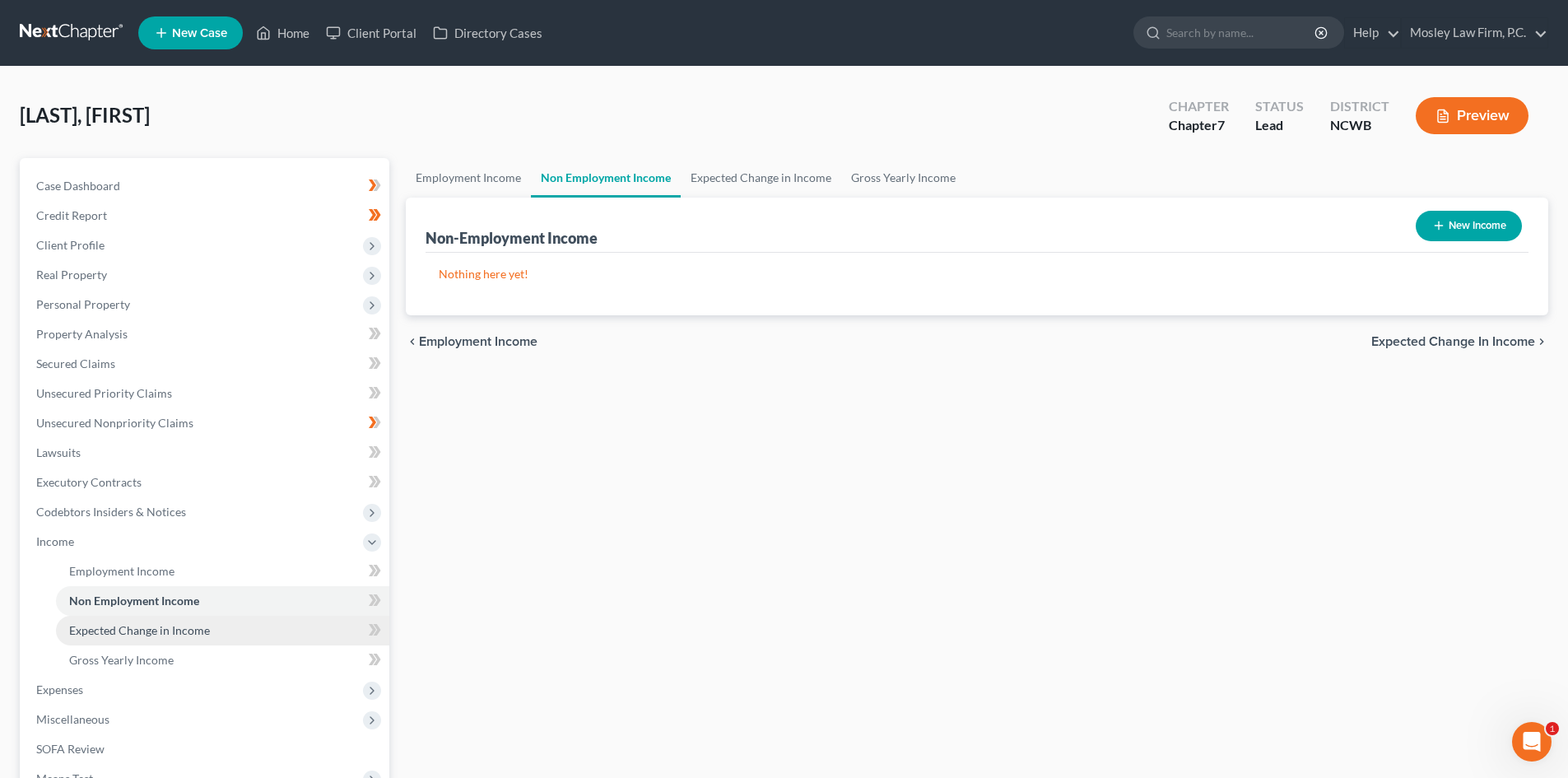 click on "Expected Change in Income" at bounding box center (139, 630) 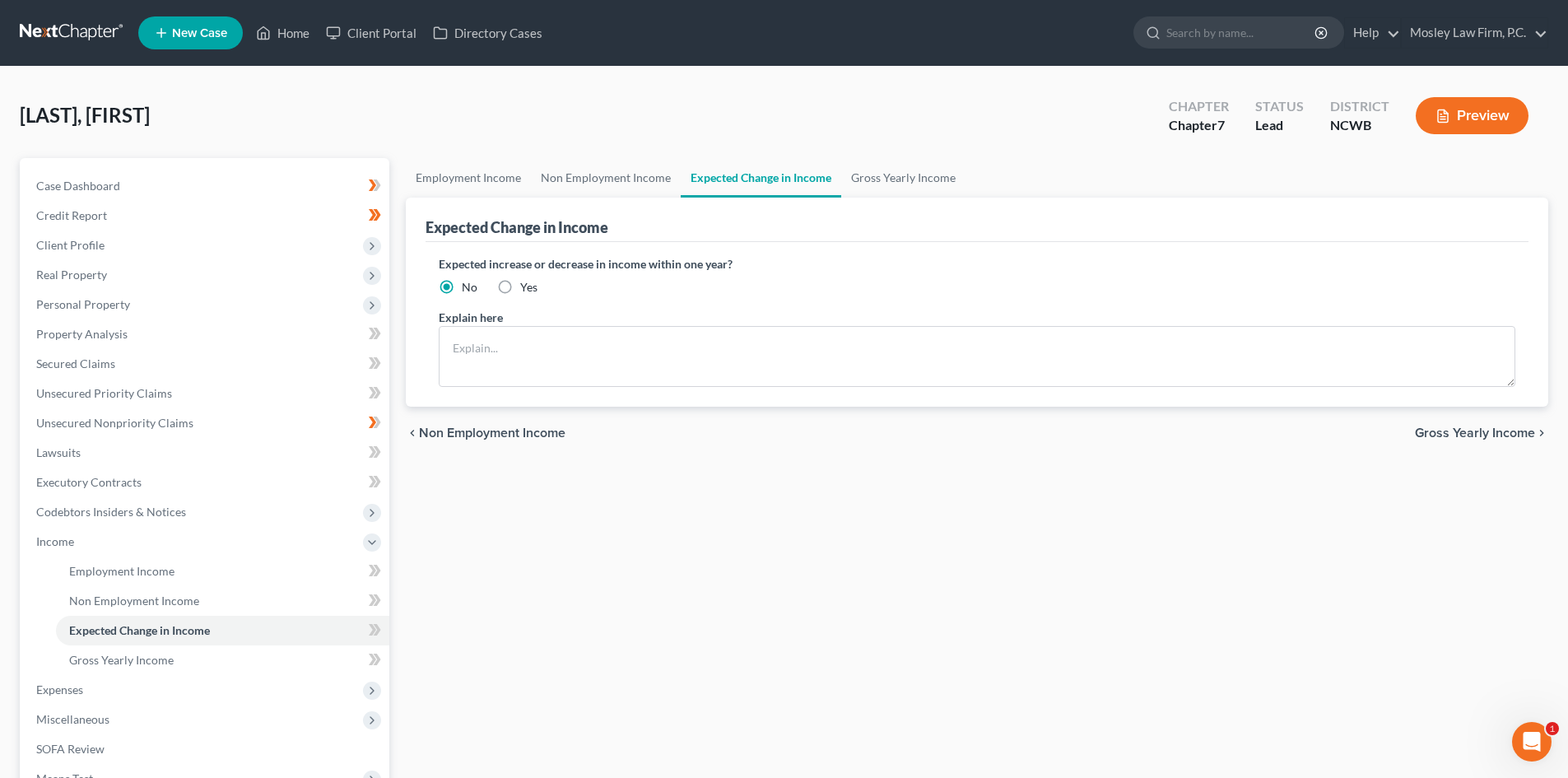 click on "Yes" at bounding box center (528, 287) 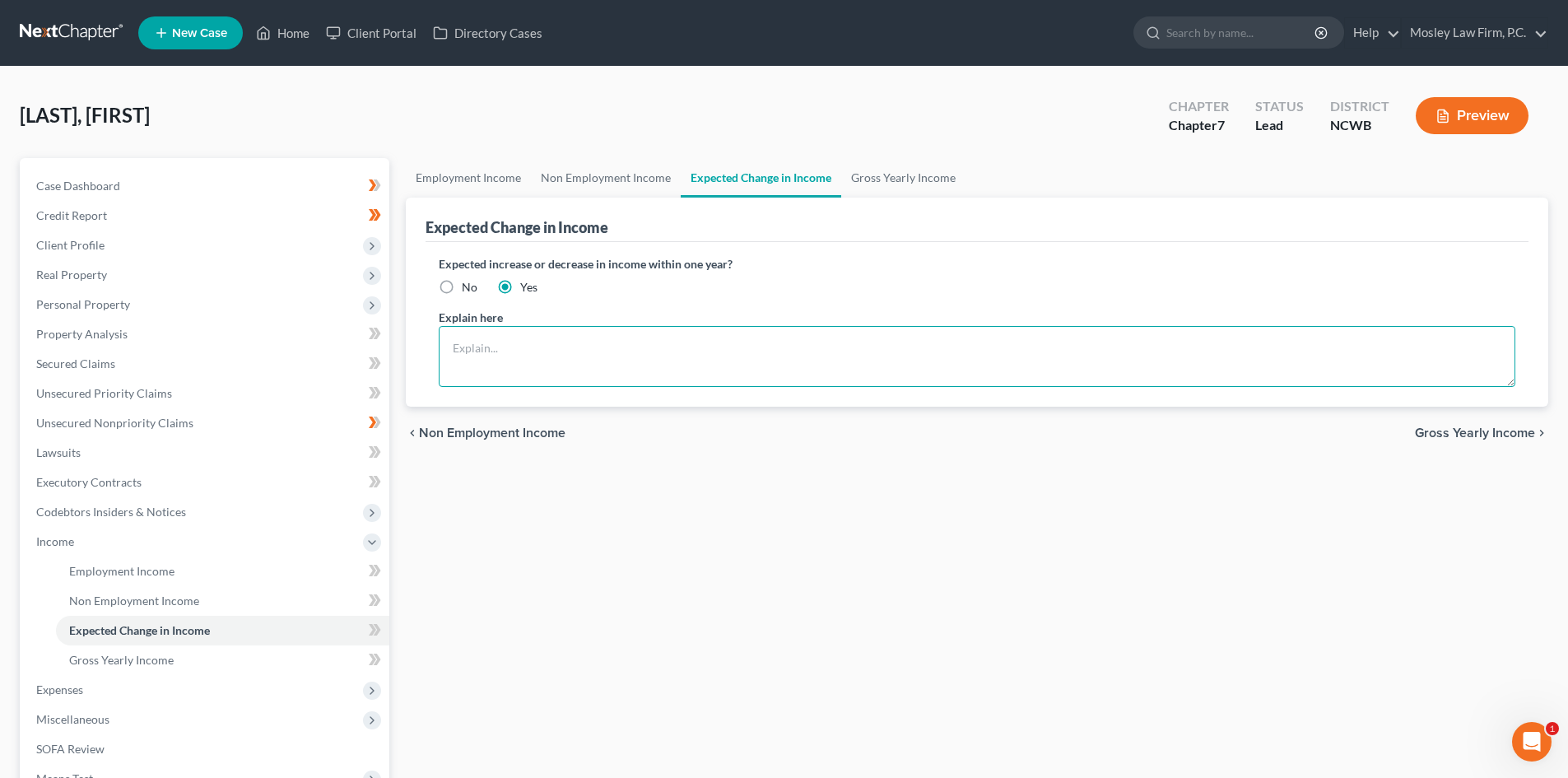 click at bounding box center (977, 356) 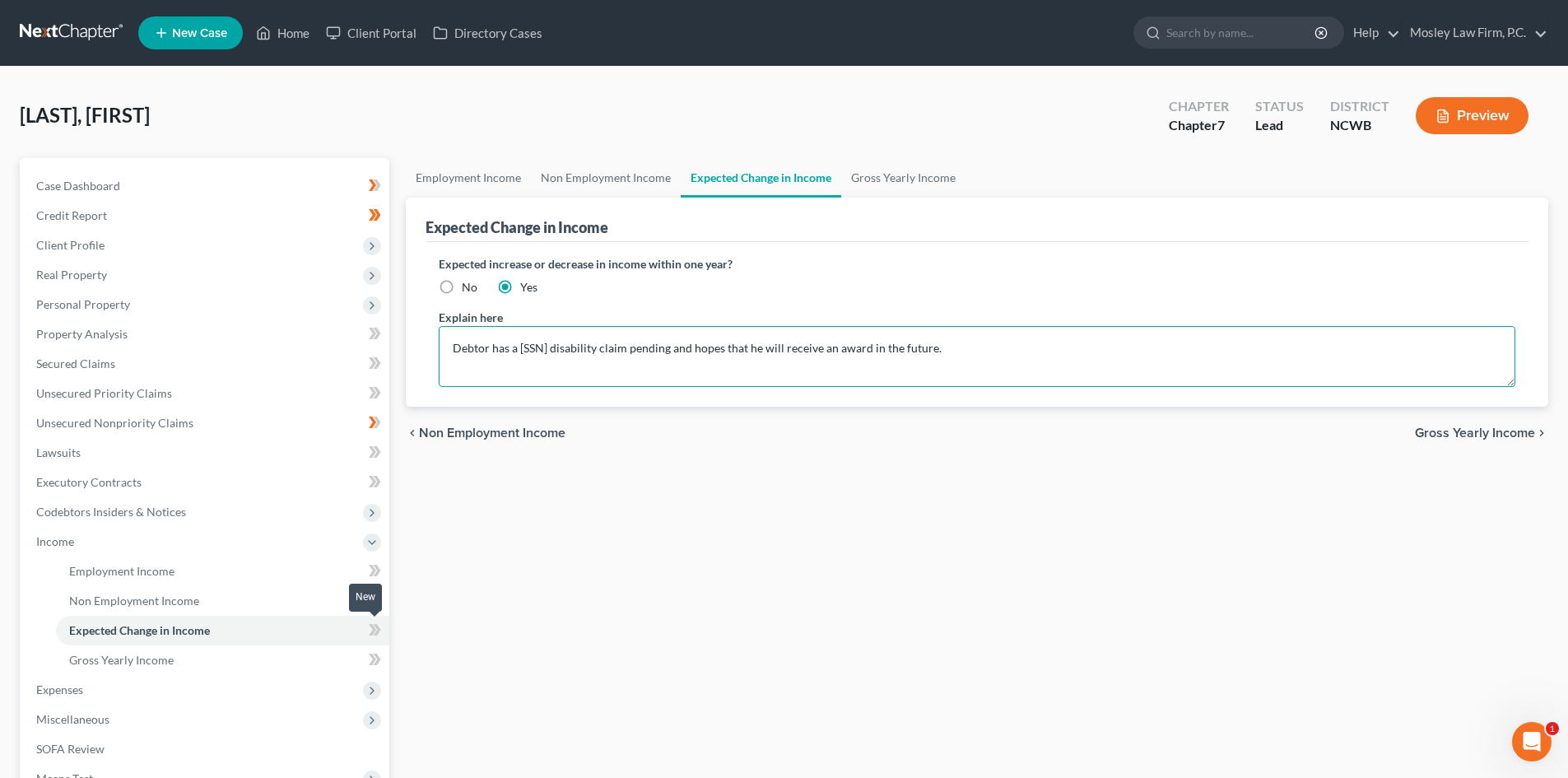 type on "Debtor has a [SSN] disability claim pending and hopes that he will receive an award in the future." 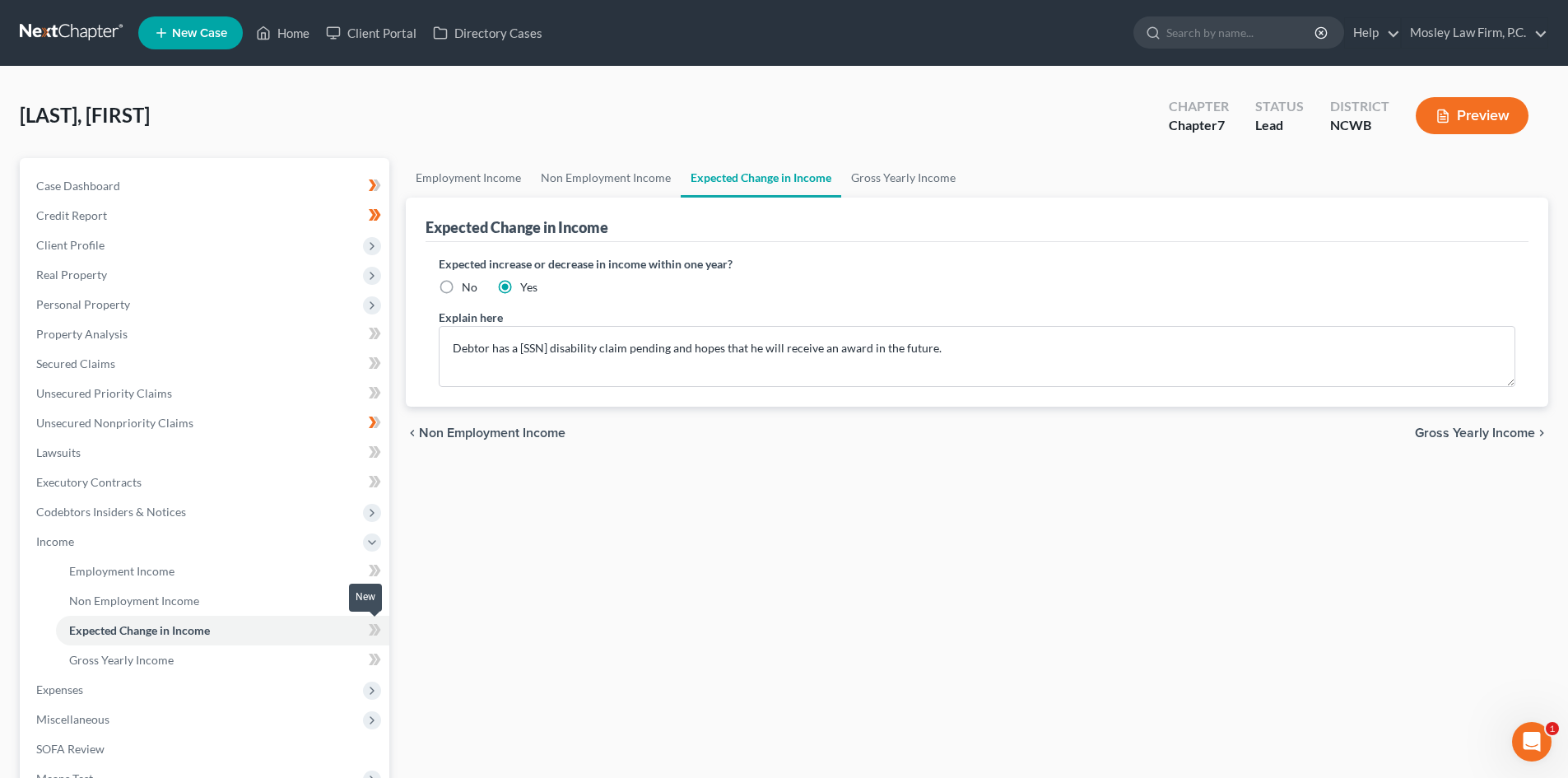 click 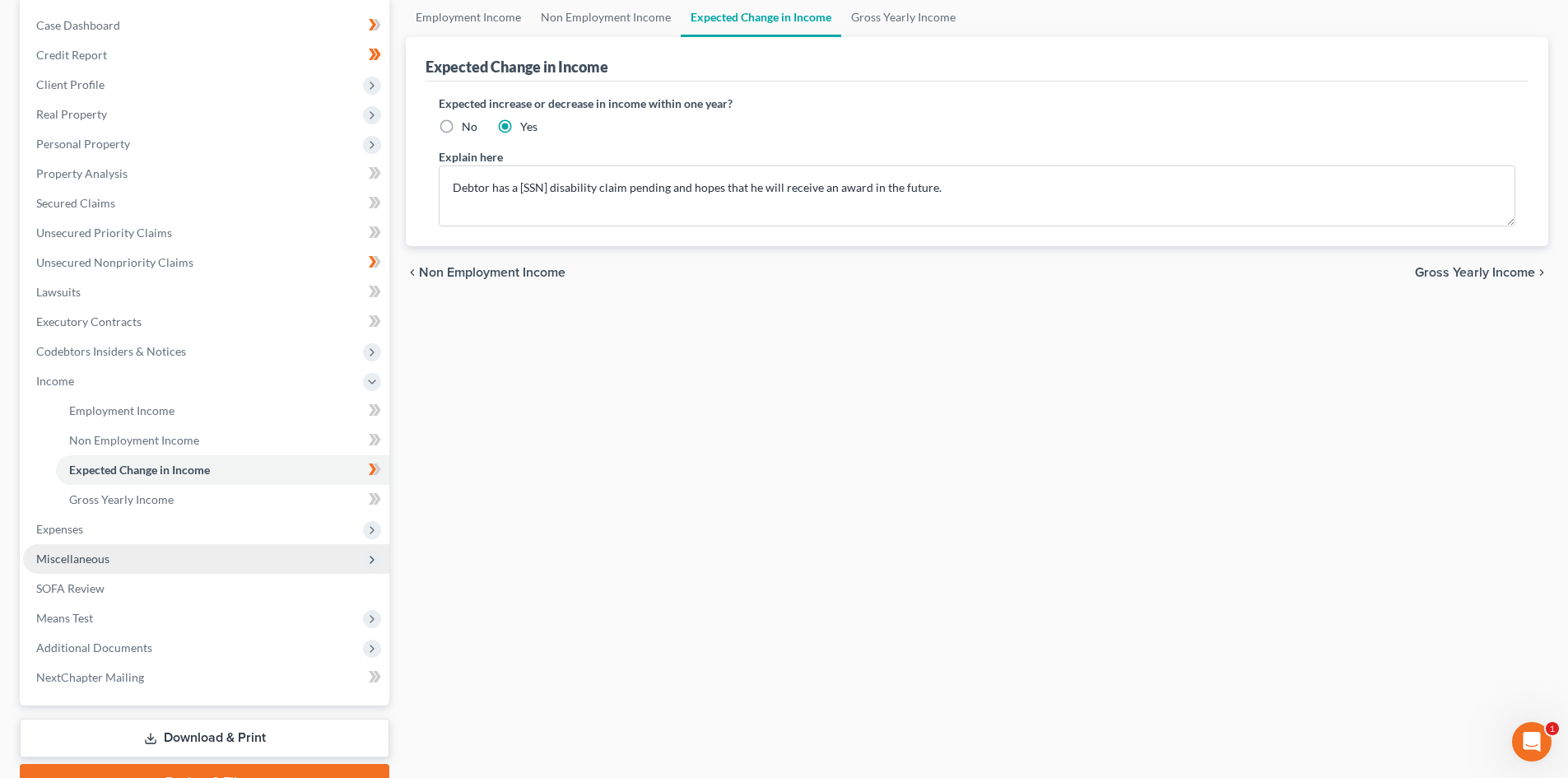 scroll, scrollTop: 165, scrollLeft: 0, axis: vertical 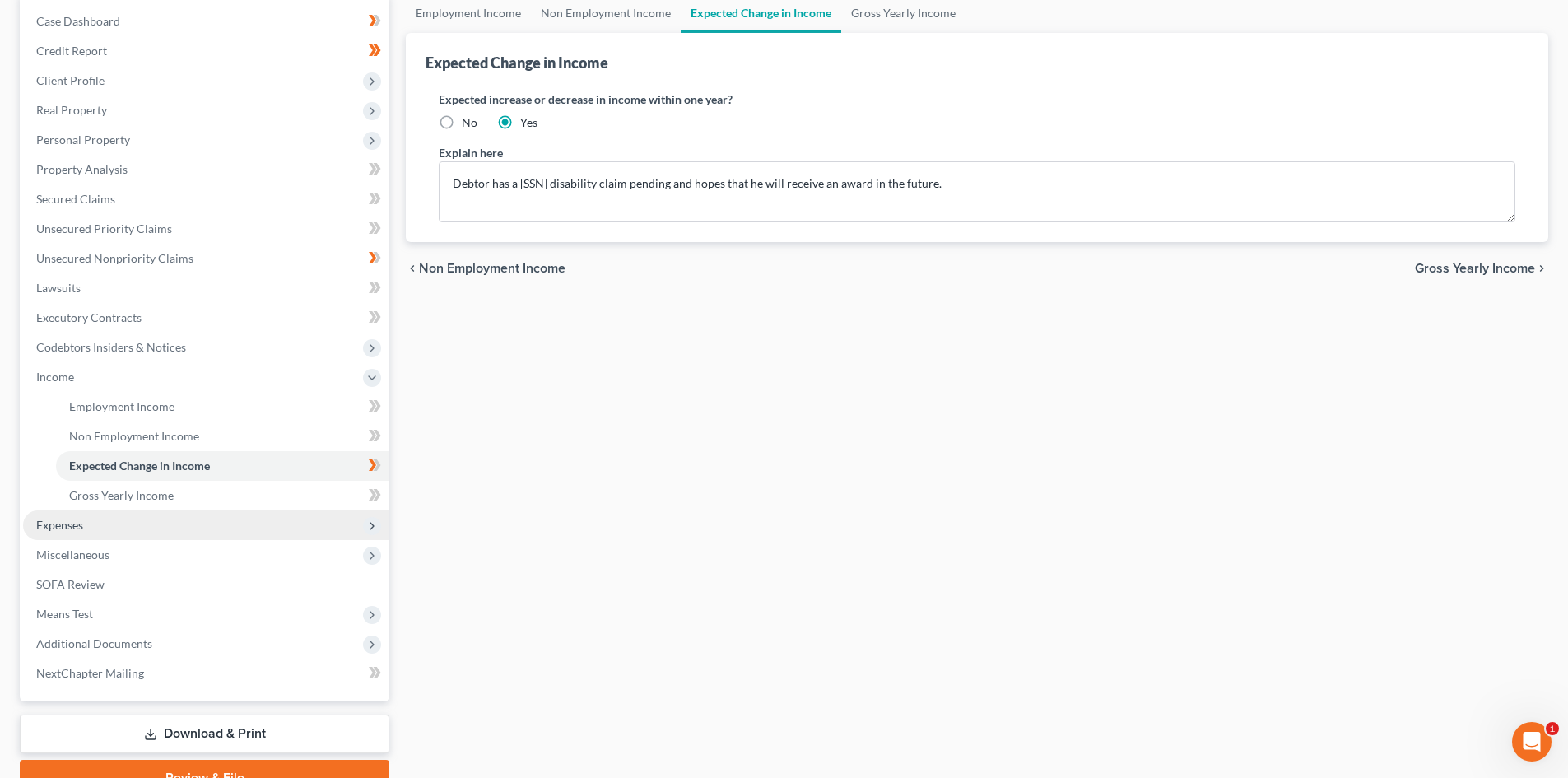 click on "Expenses" at bounding box center (206, 525) 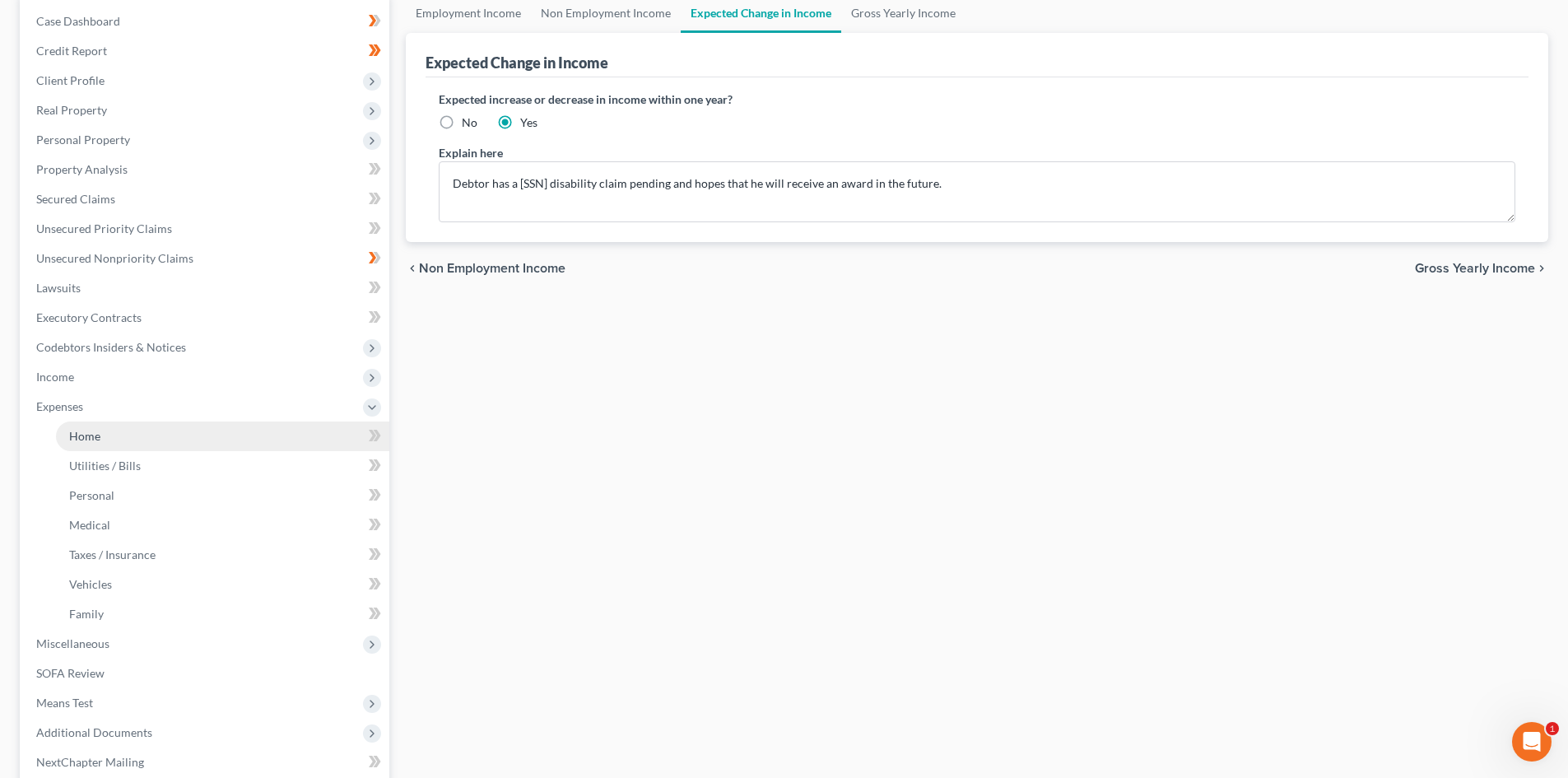 click on "Home" at bounding box center [222, 436] 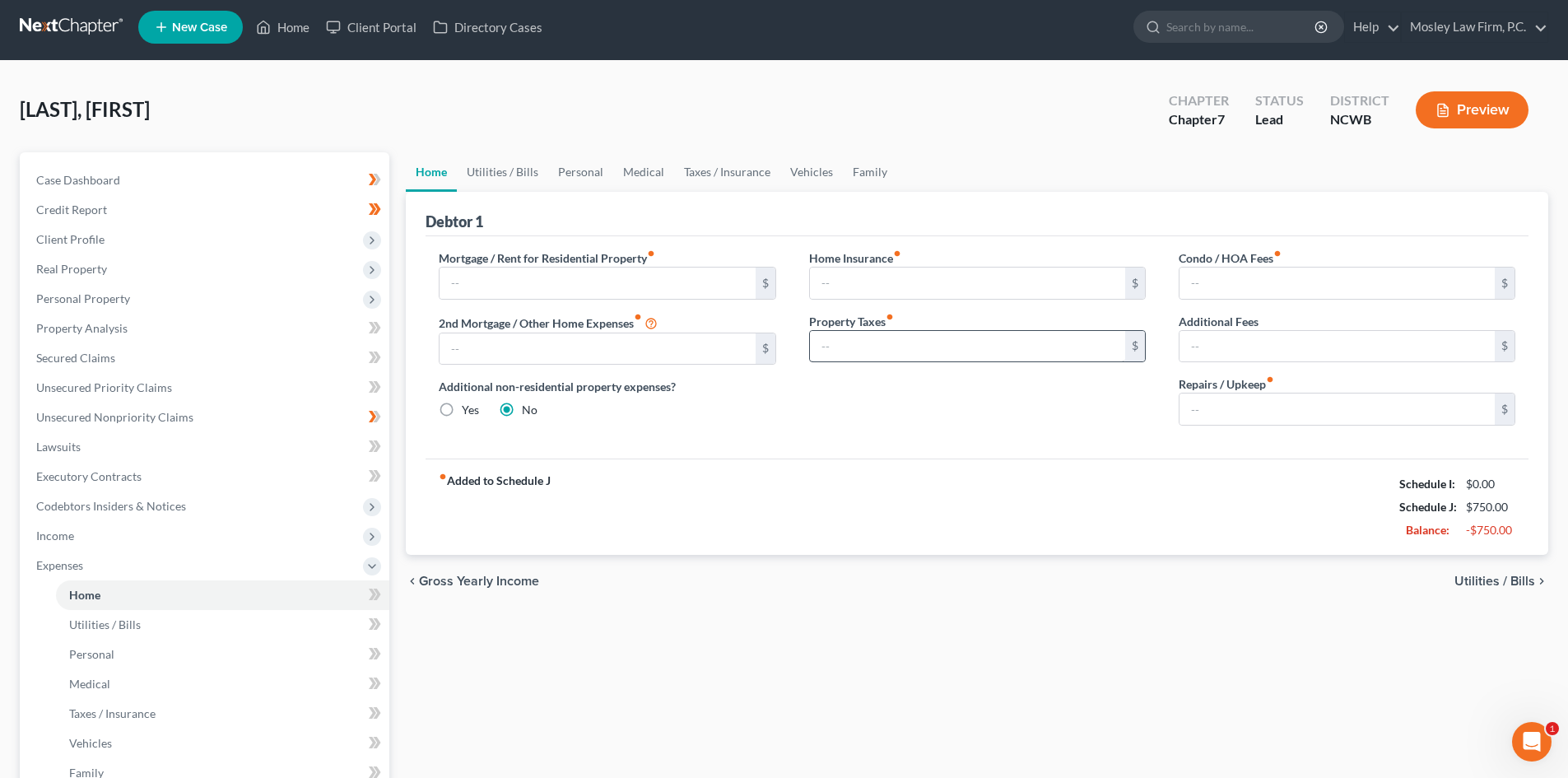 scroll, scrollTop: 0, scrollLeft: 0, axis: both 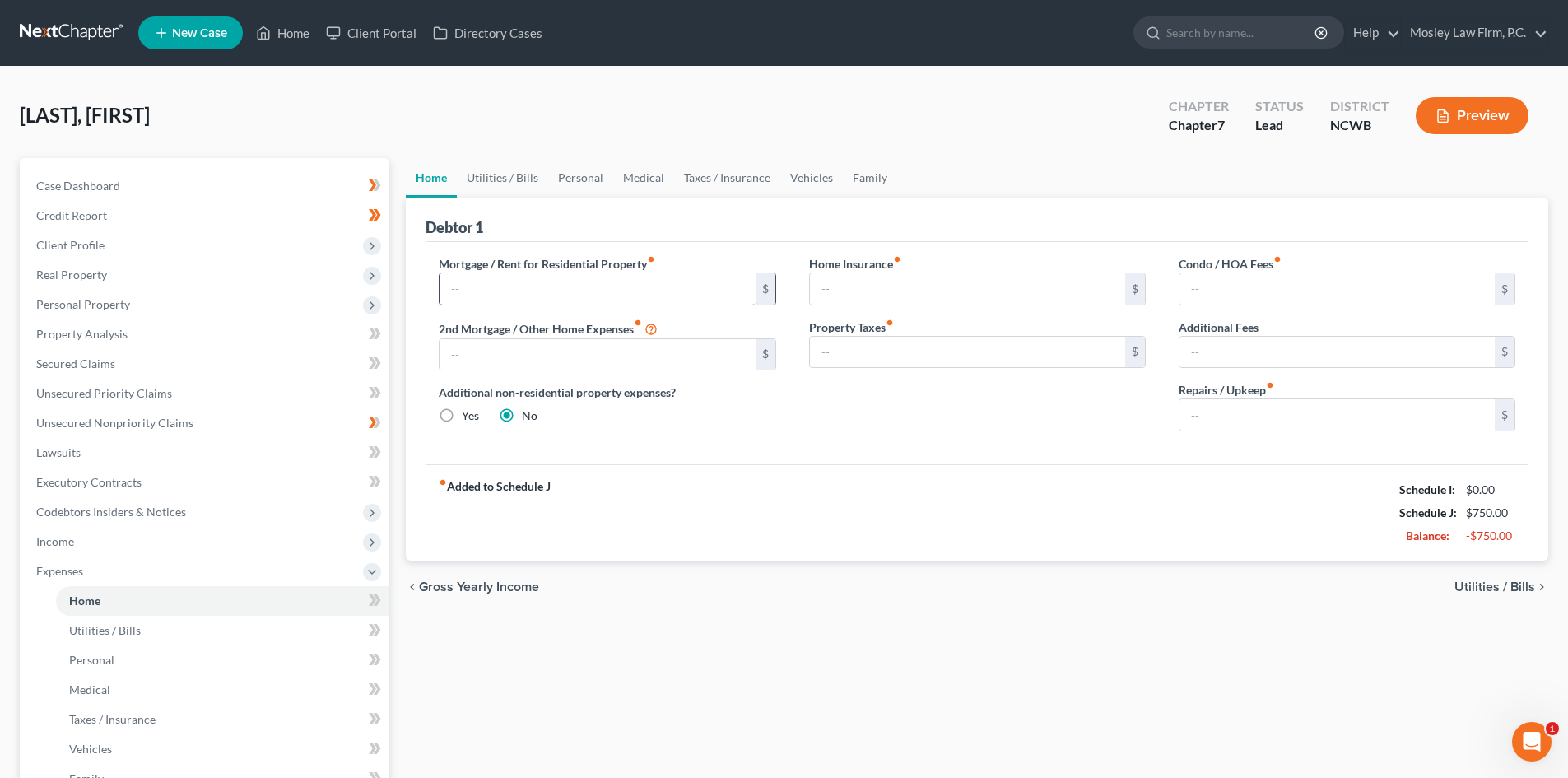 click at bounding box center (597, 289) 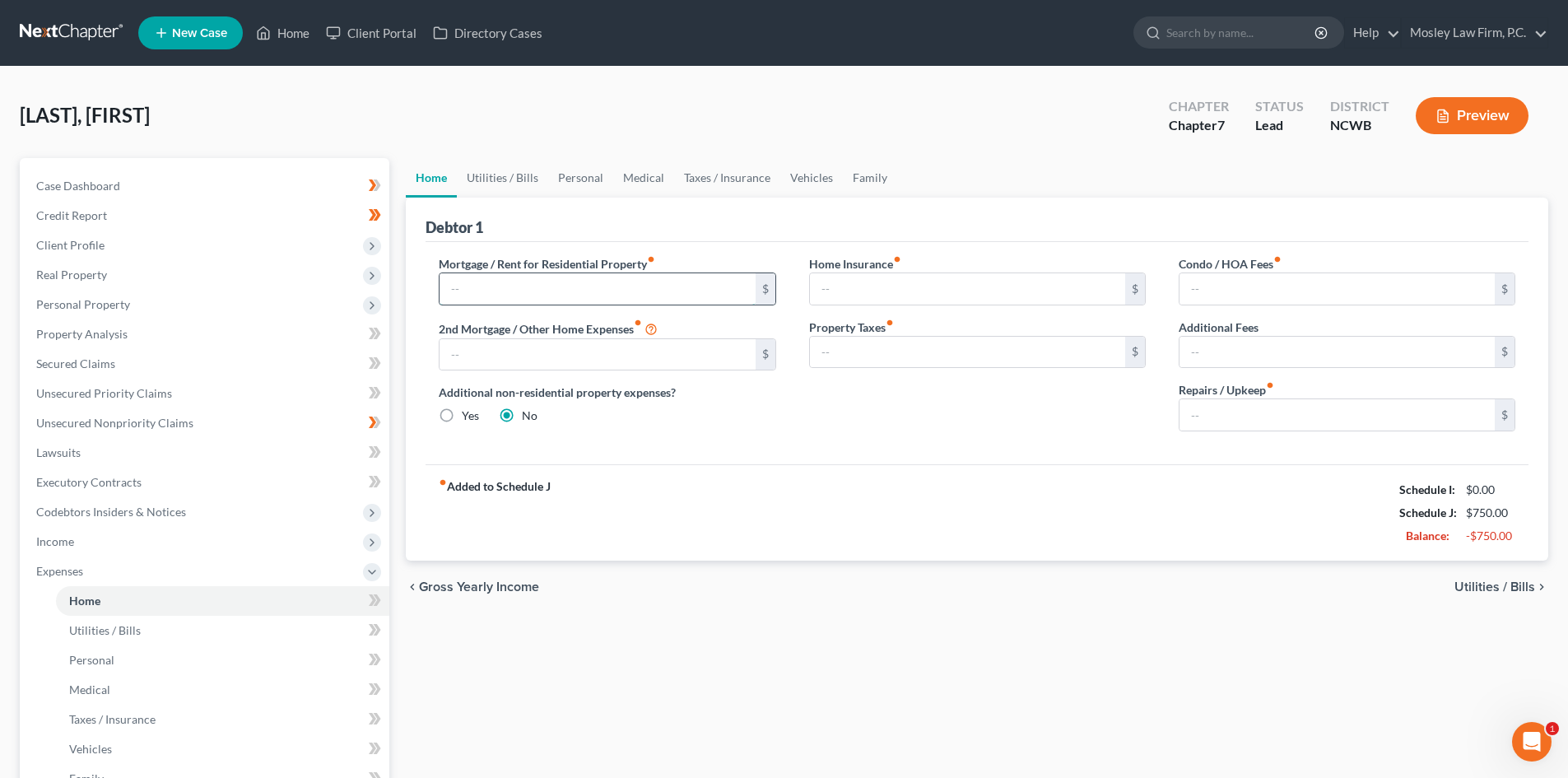 click at bounding box center [597, 289] 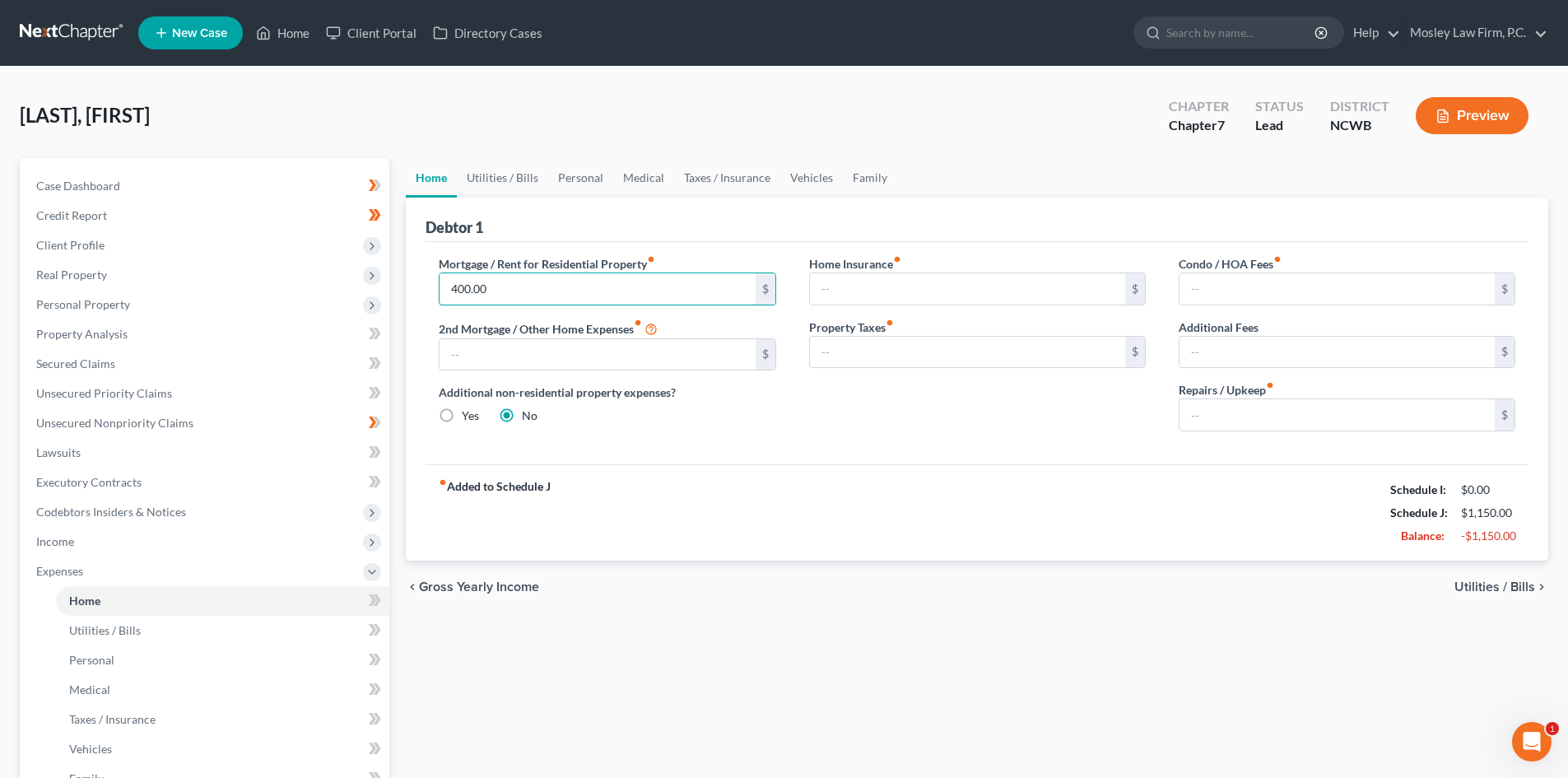 type on "400.00" 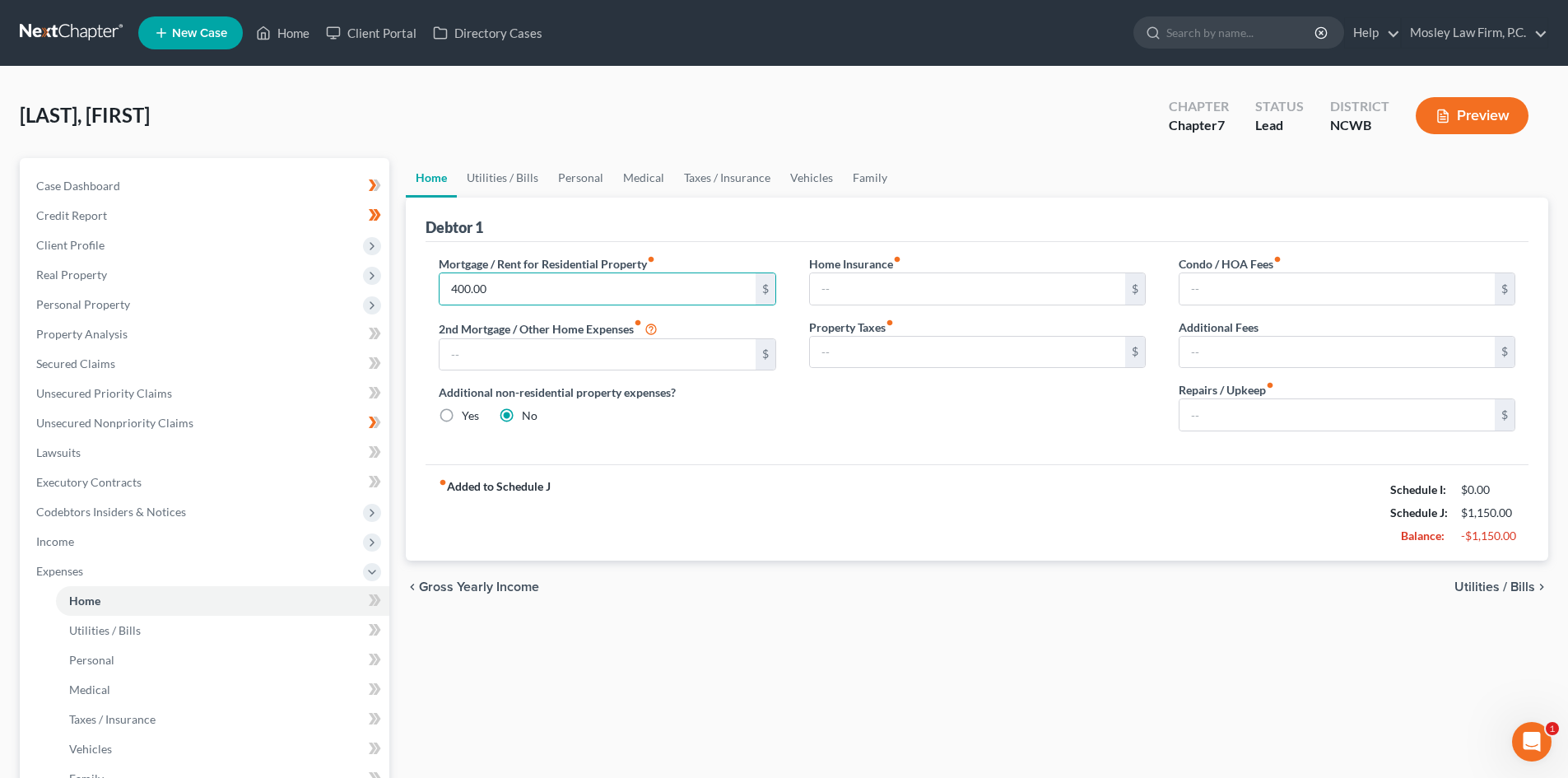 click on "Additional non-residential property expenses? Yes No" at bounding box center (607, 403) 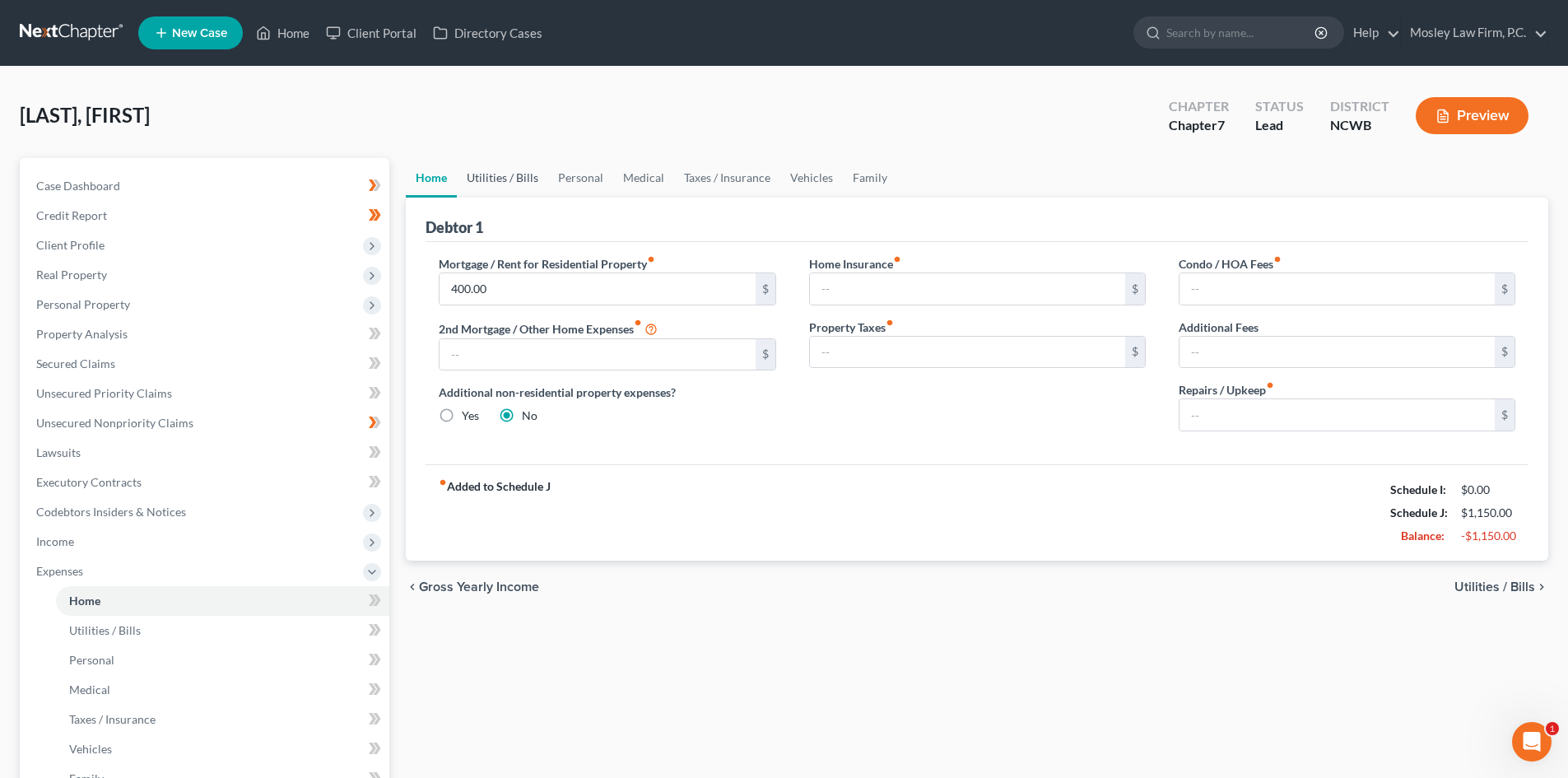 click on "Utilities / Bills" at bounding box center (502, 178) 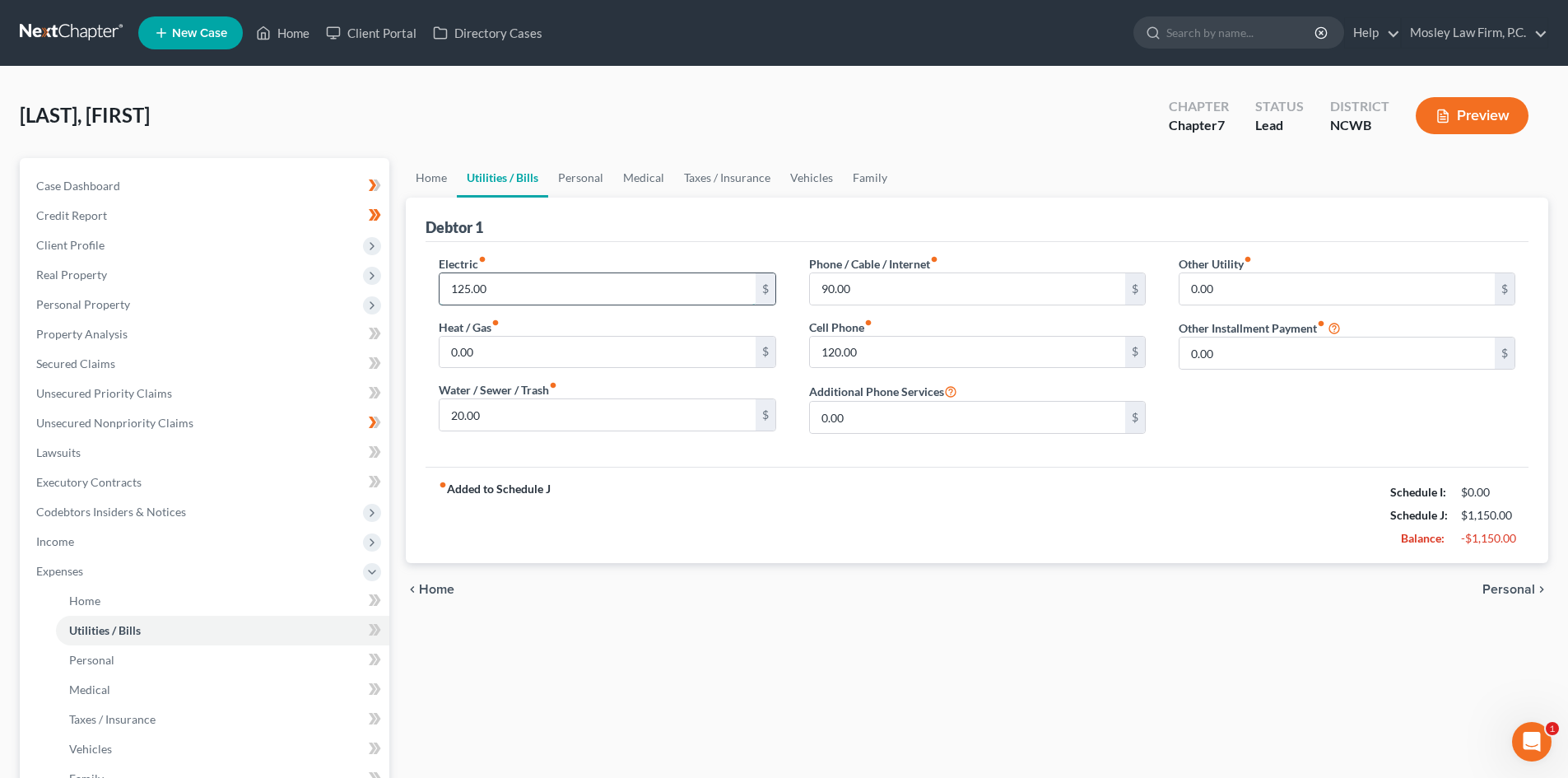 click on "125.00" at bounding box center (597, 289) 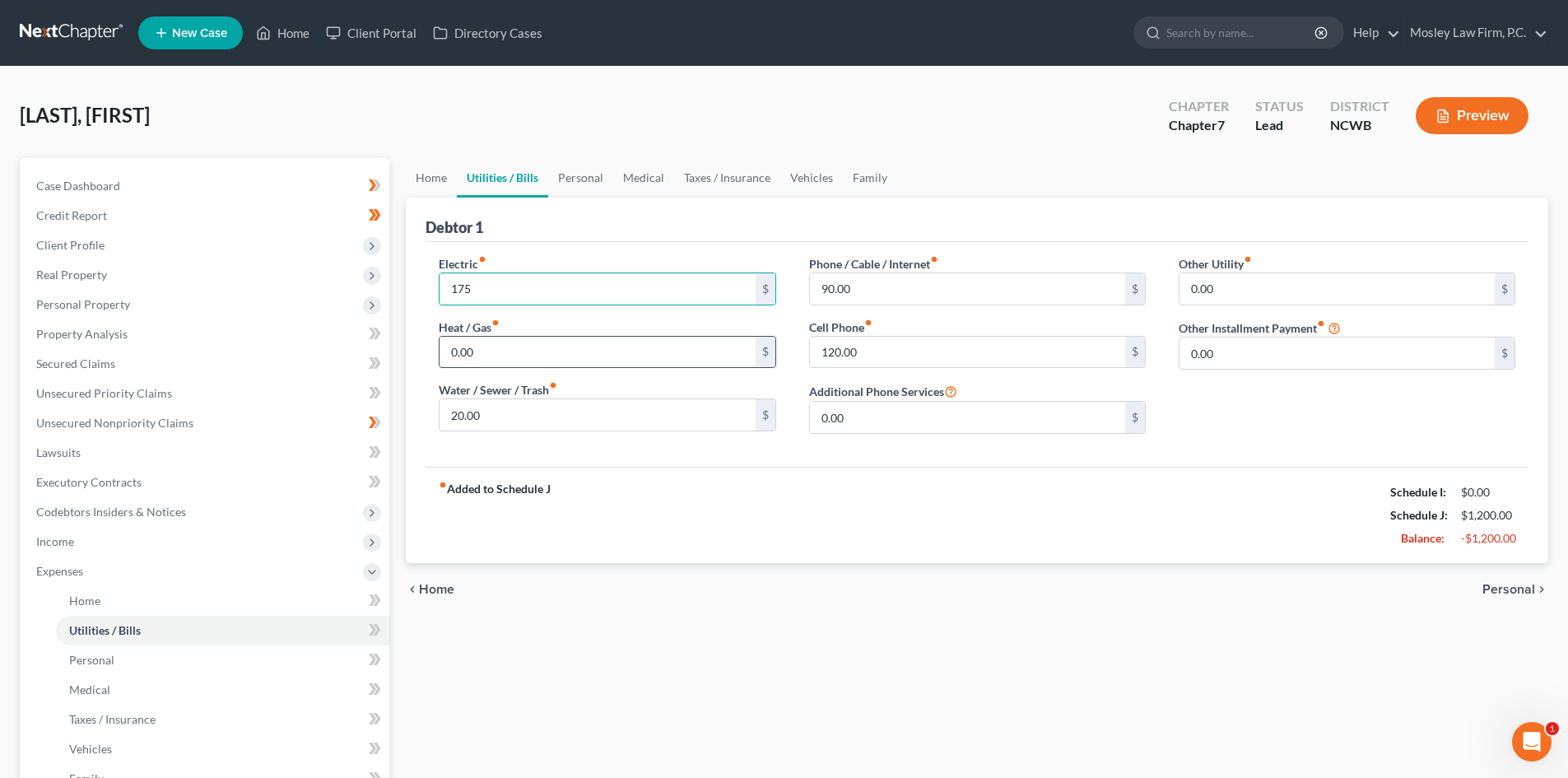 click on "0.00" at bounding box center (597, 352) 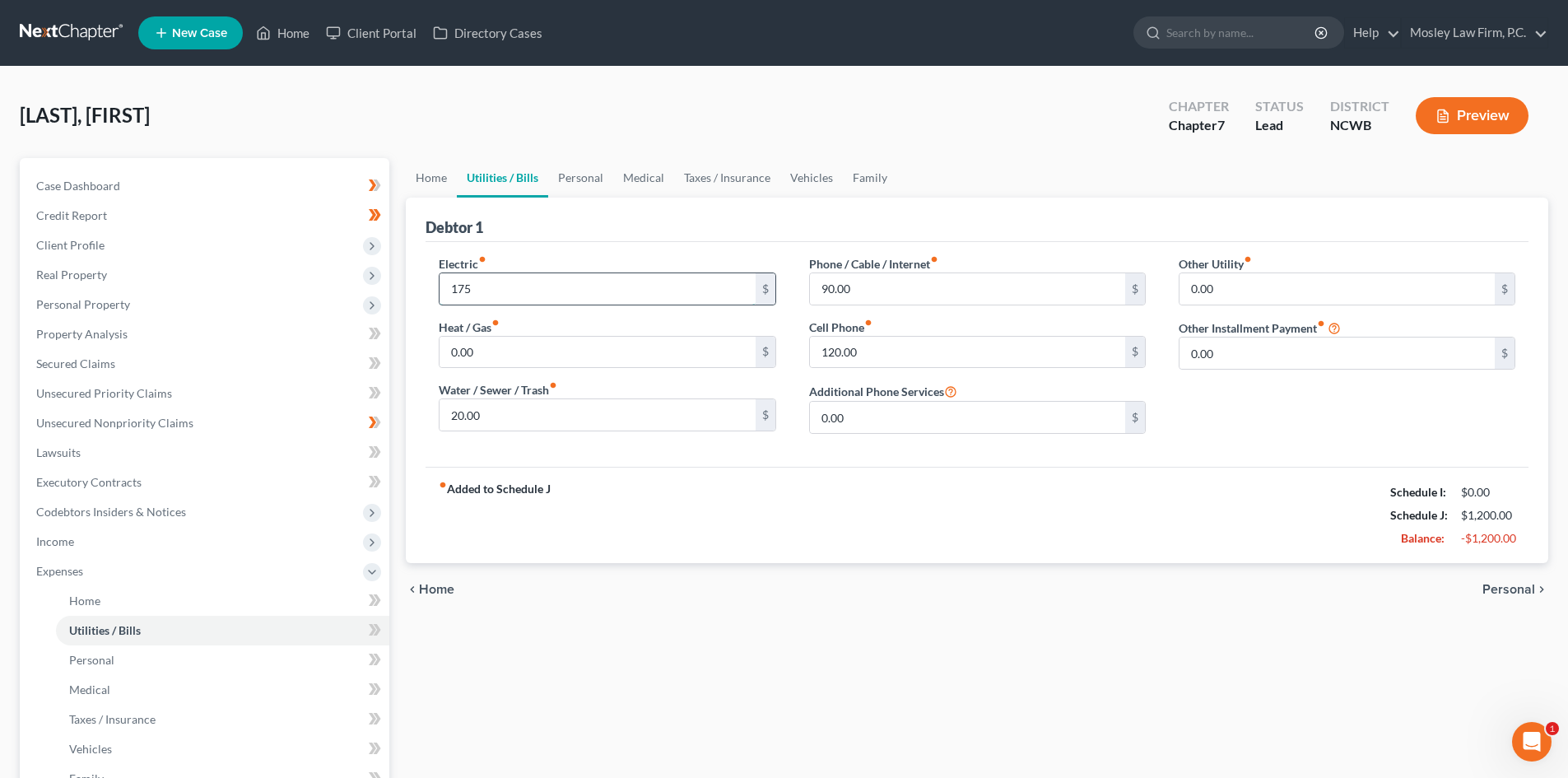 click on "175" at bounding box center (597, 289) 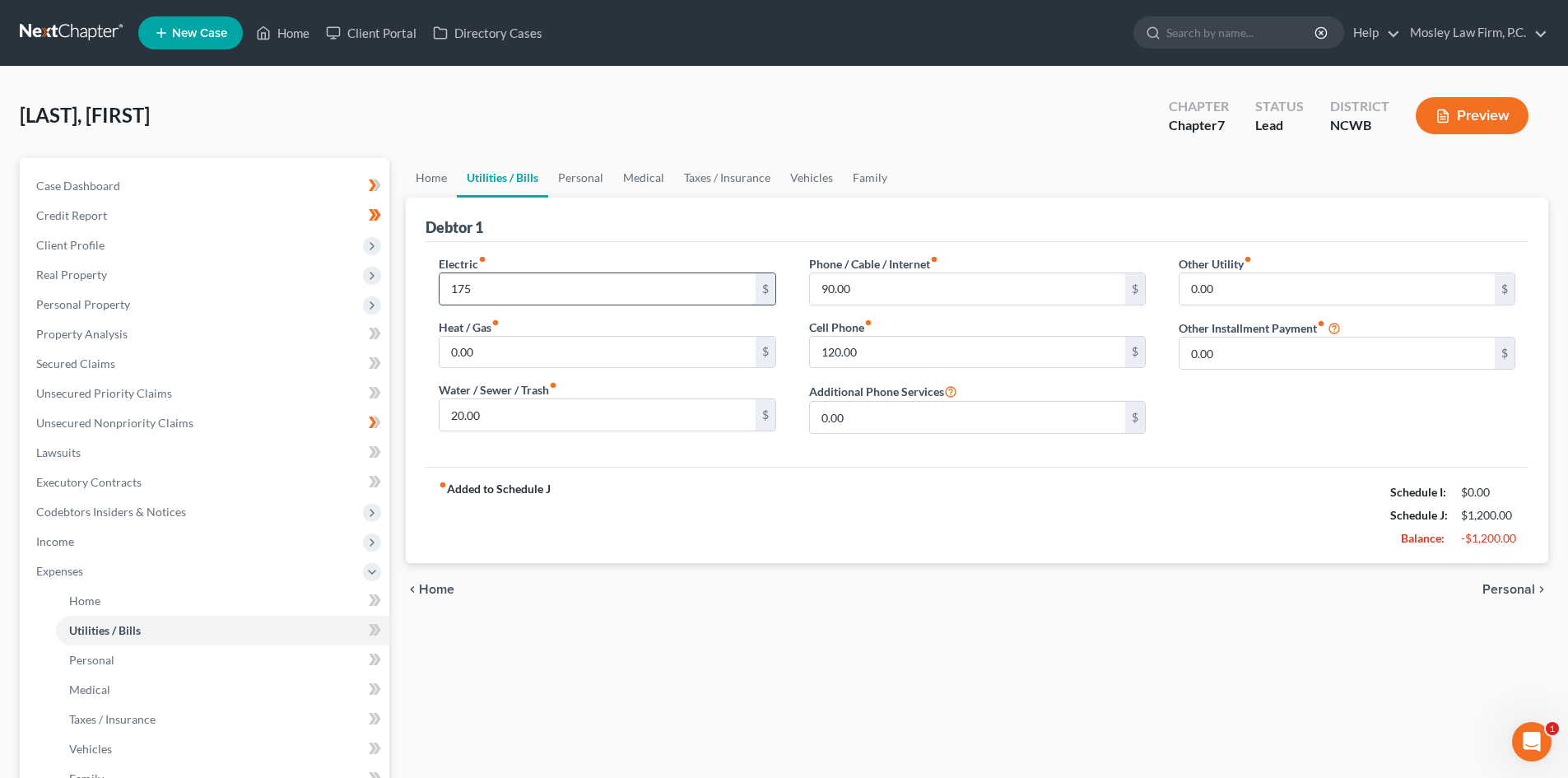 click on "175" at bounding box center (597, 289) 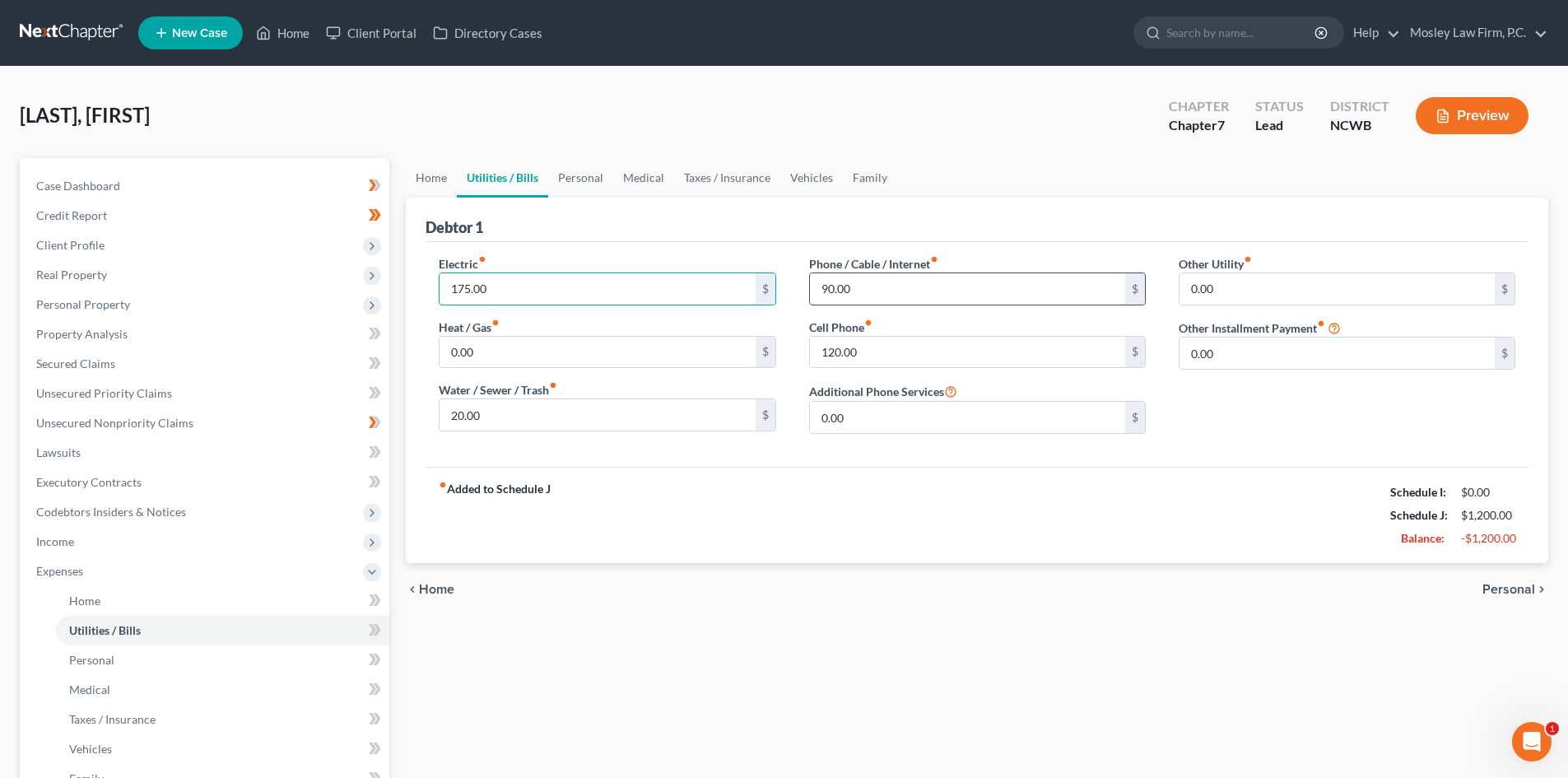 type on "175.00" 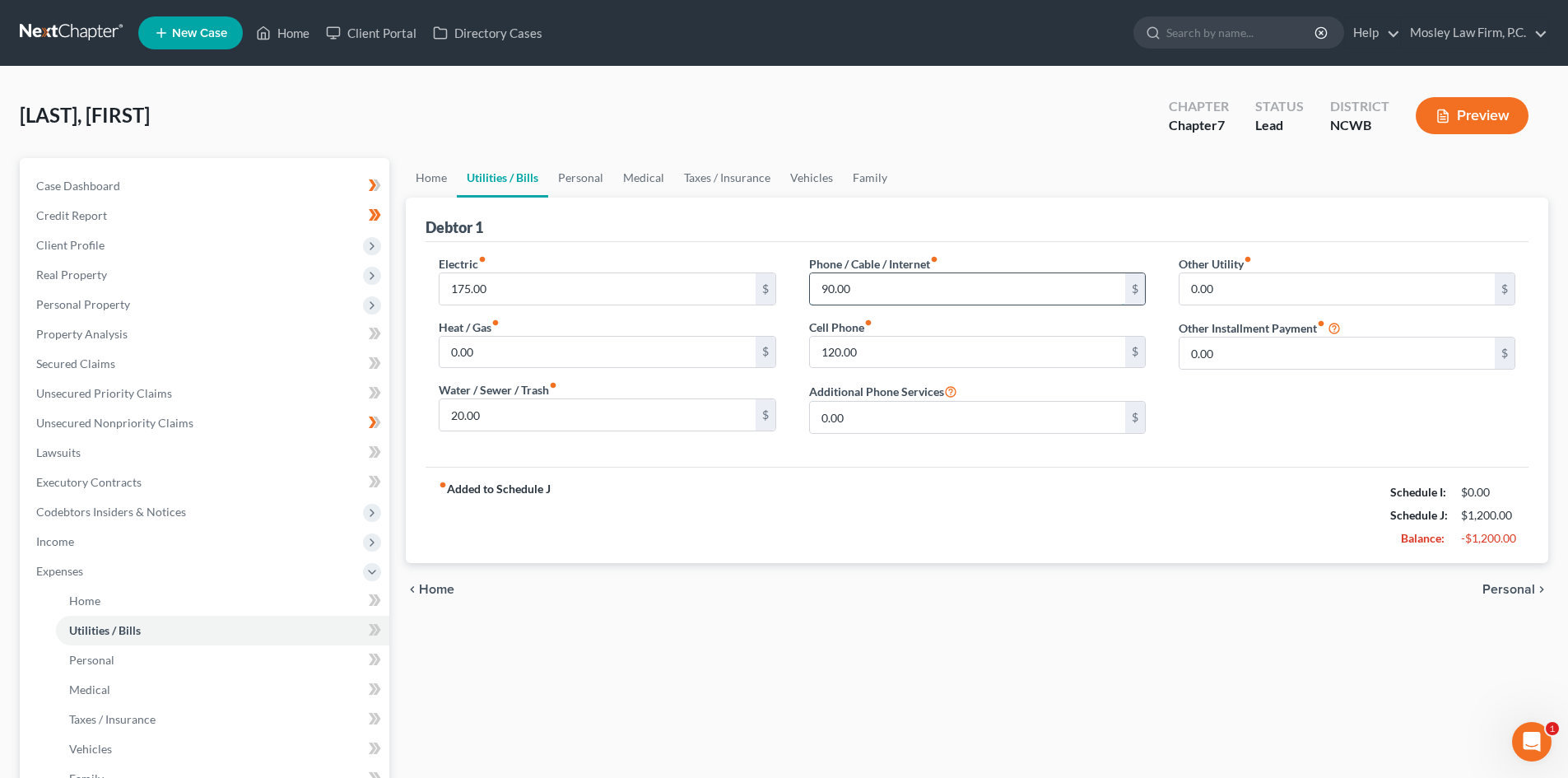 click on "90.00" at bounding box center (967, 289) 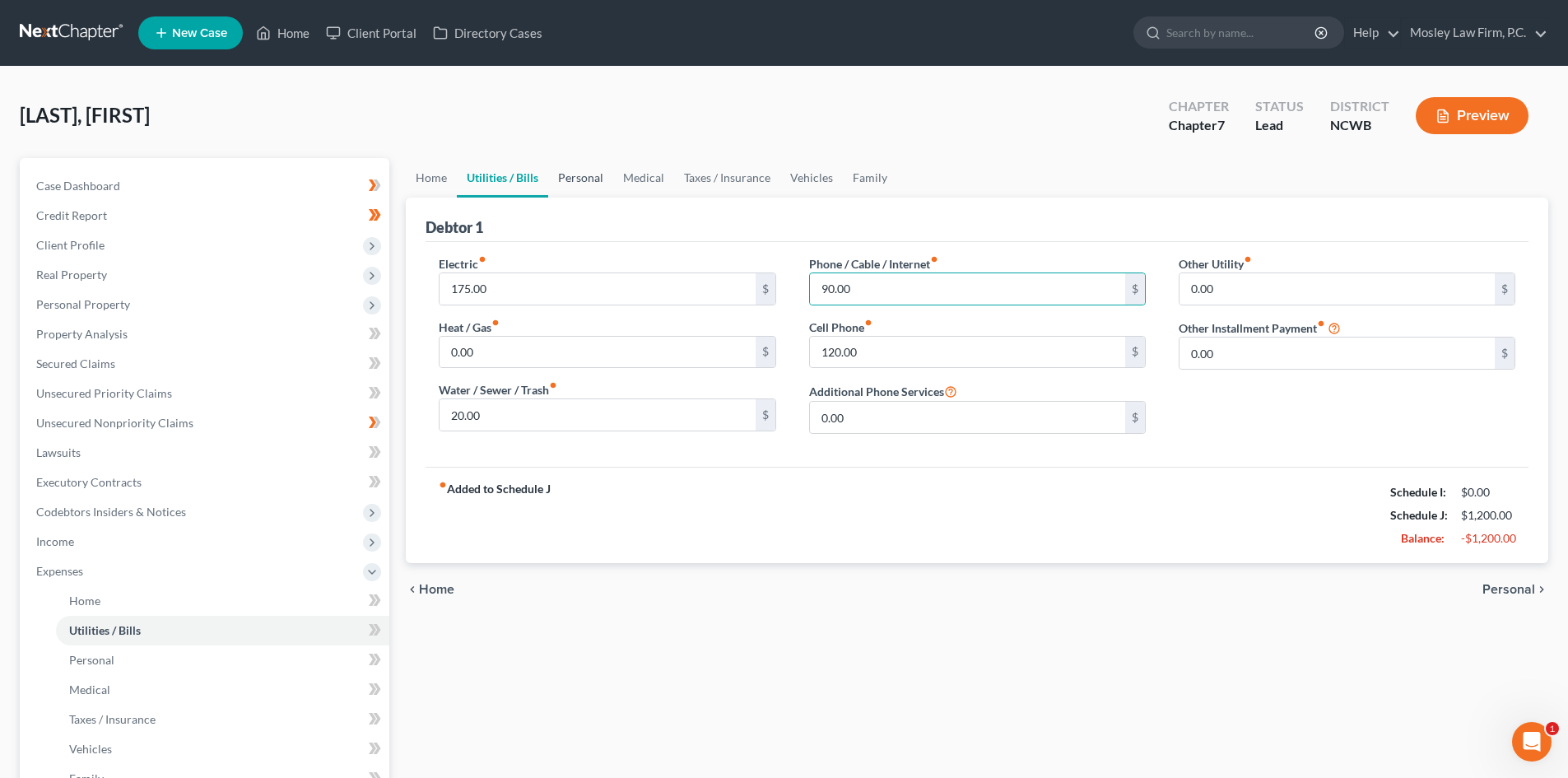 click on "Personal" at bounding box center [580, 178] 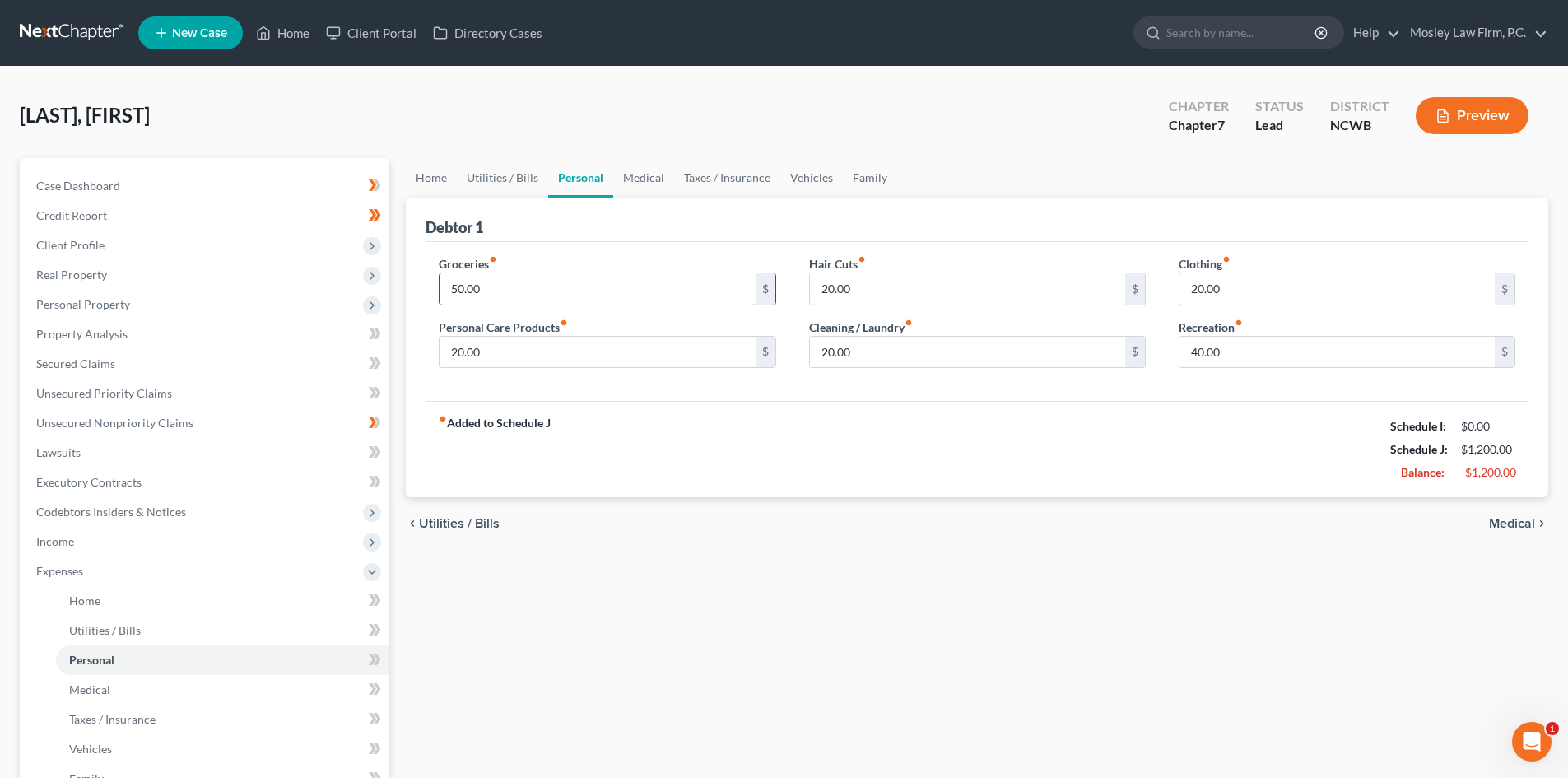 click on "50.00" at bounding box center (597, 289) 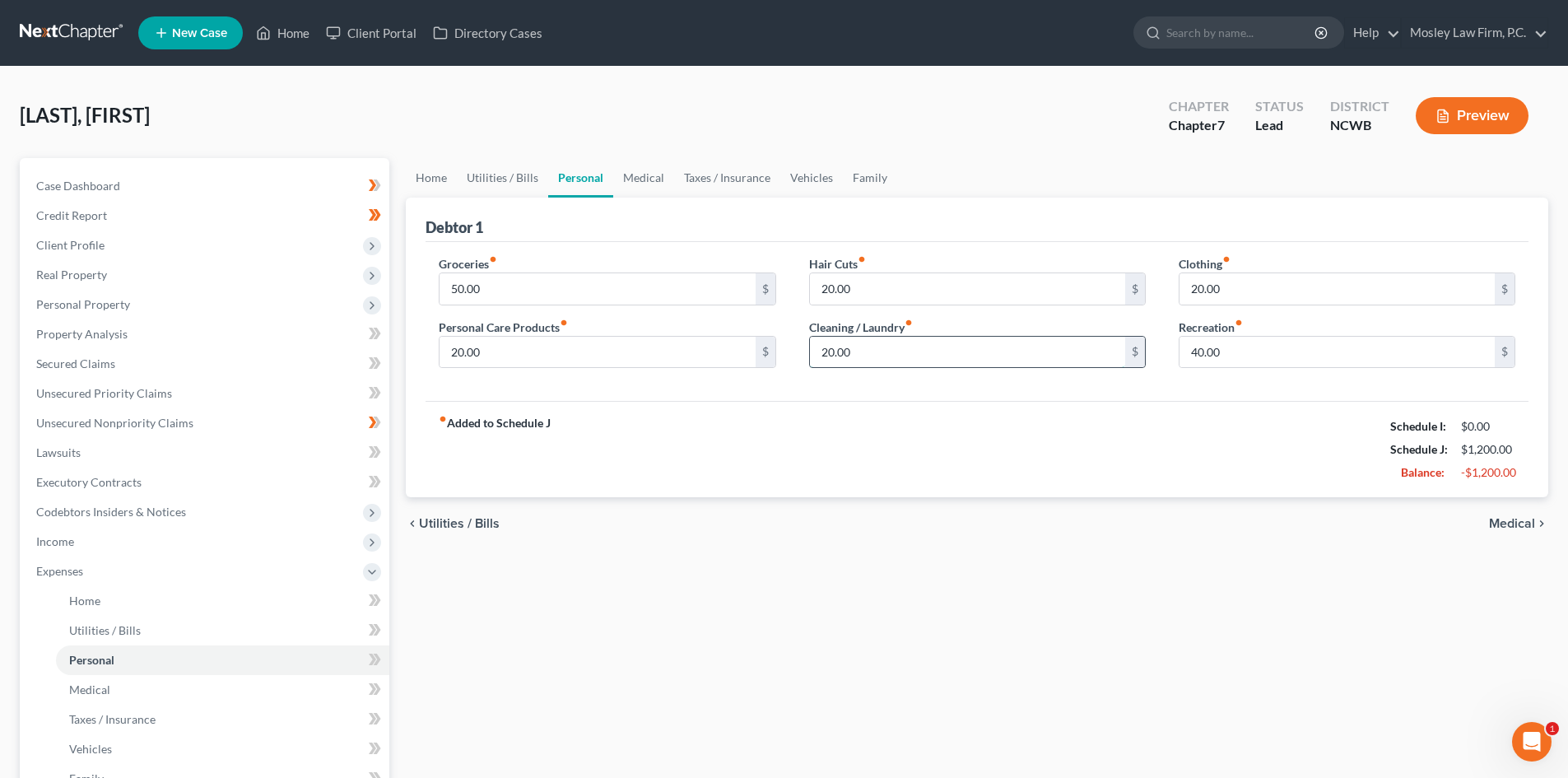 click on "20.00" at bounding box center [967, 352] 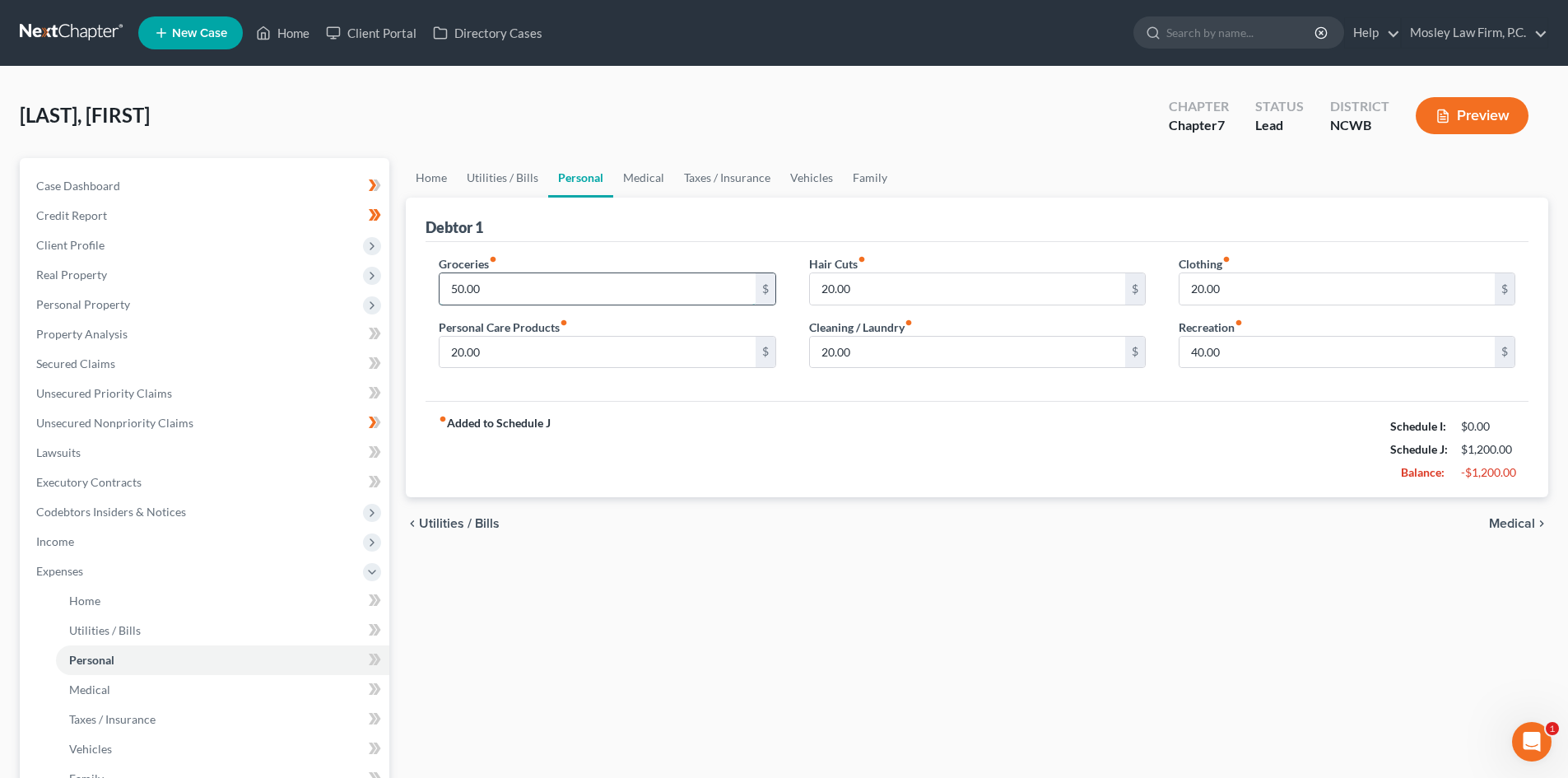 click on "50.00" at bounding box center (597, 289) 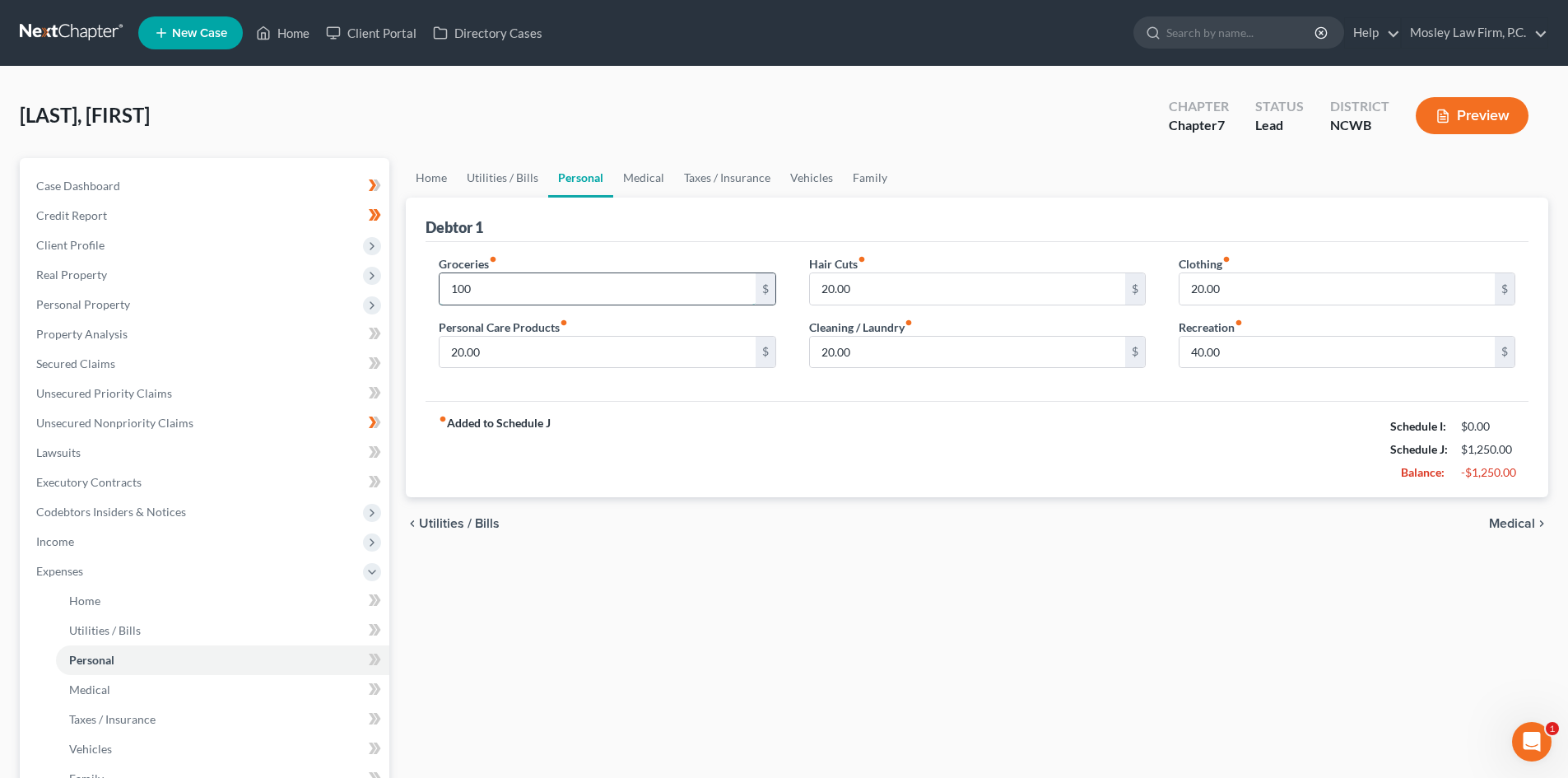 click on "100" at bounding box center [597, 289] 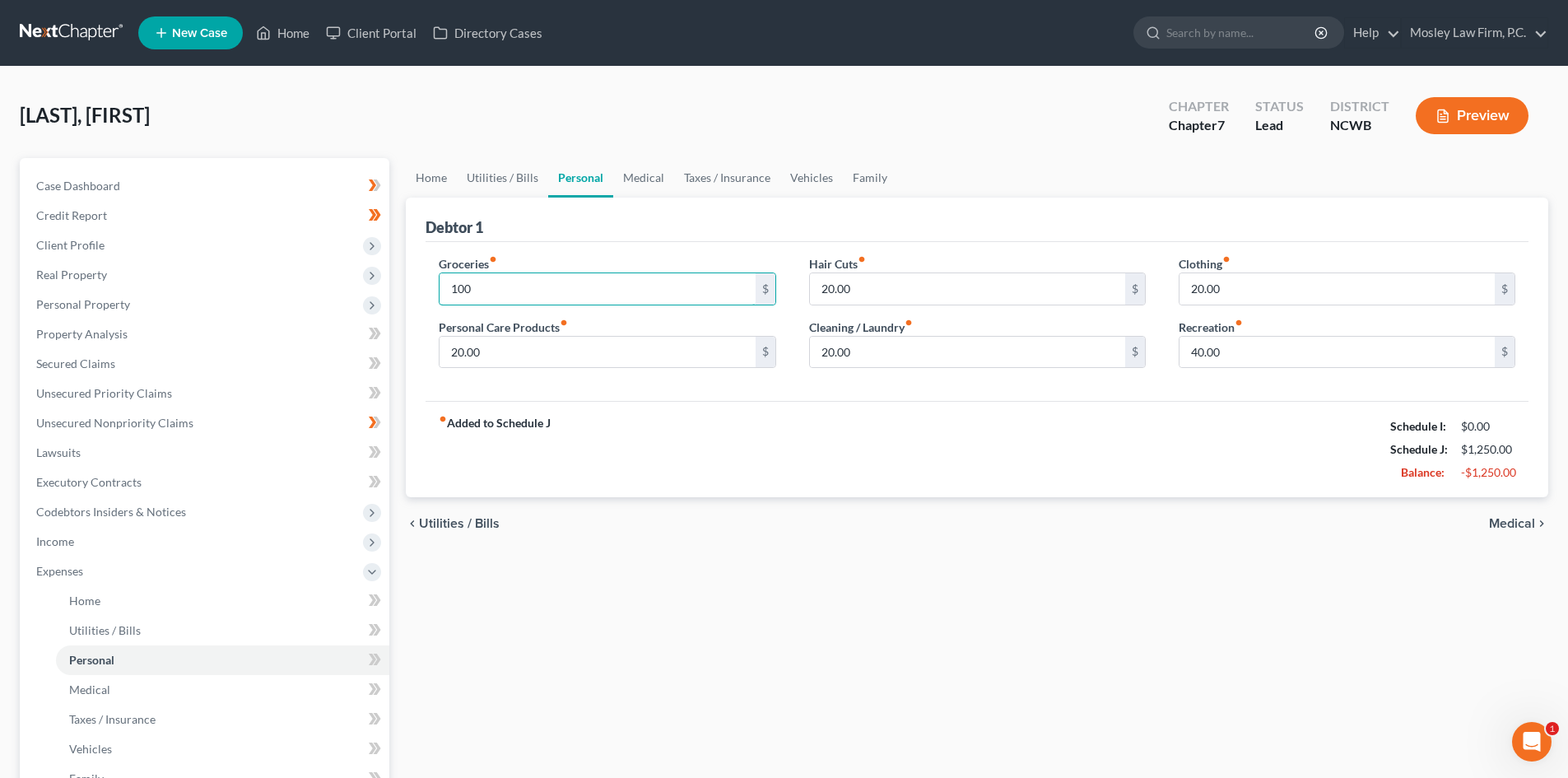 drag, startPoint x: 449, startPoint y: 291, endPoint x: 556, endPoint y: 305, distance: 107.912 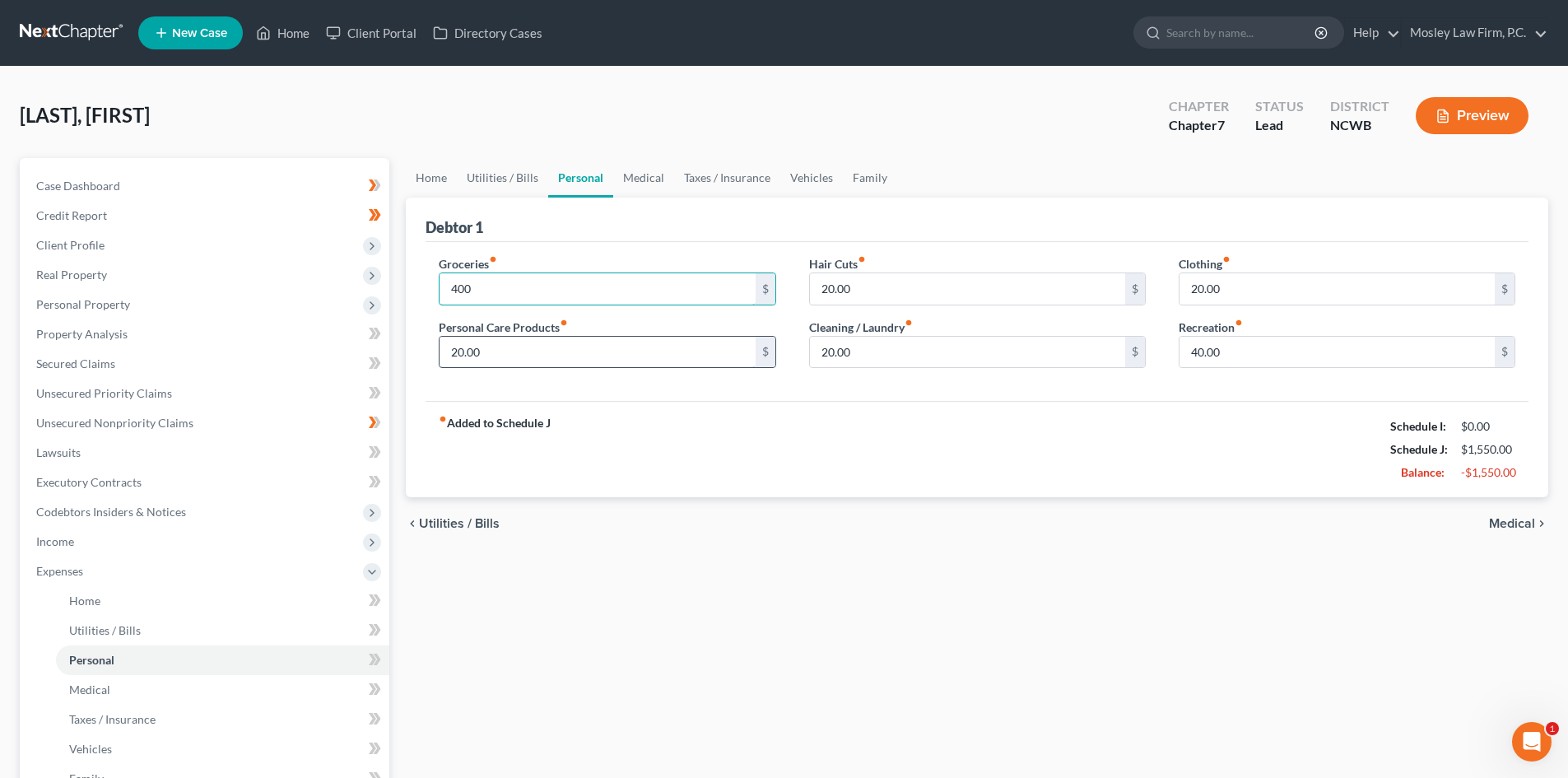 type on "400" 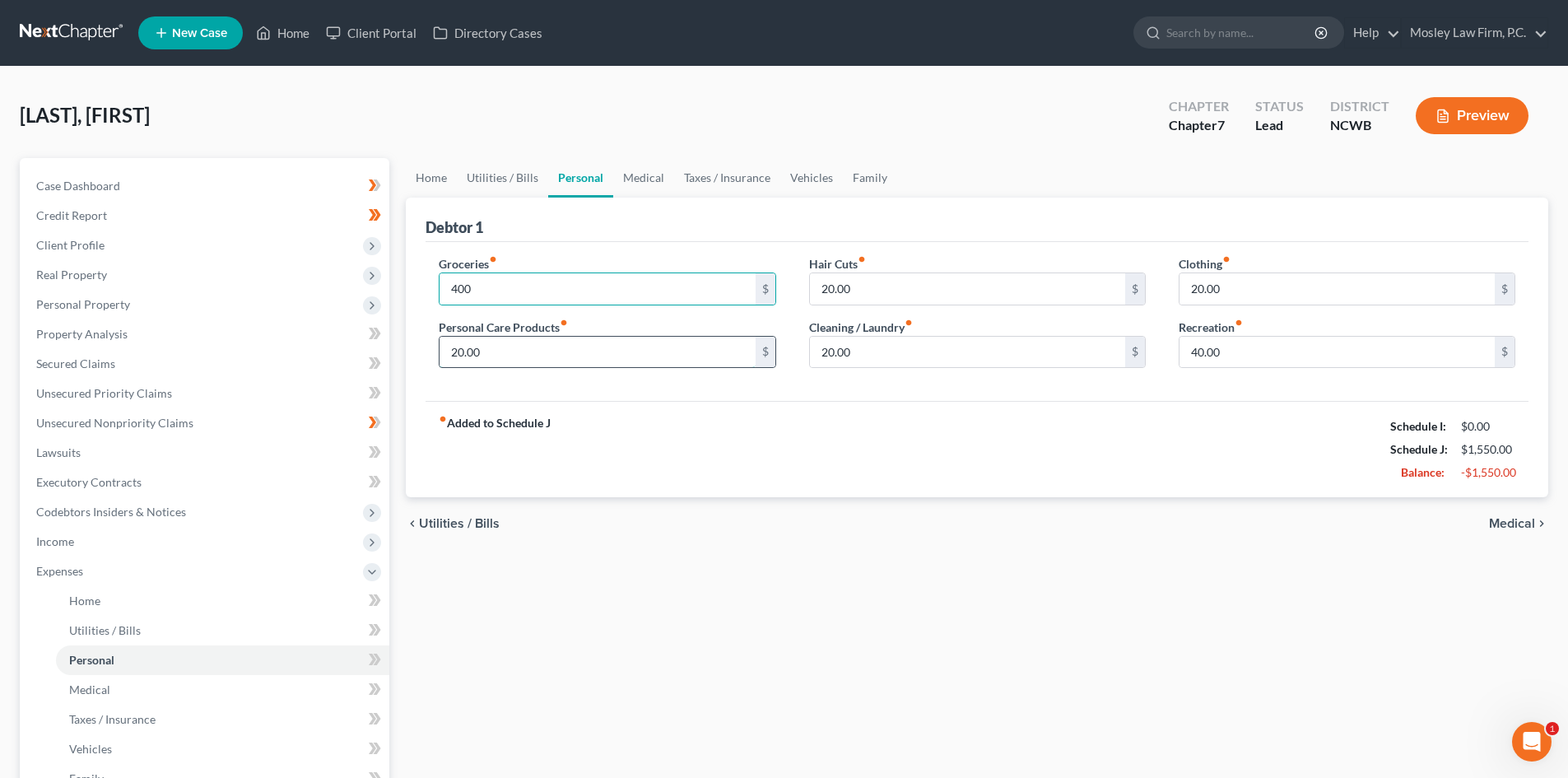 click on "20.00" at bounding box center [597, 352] 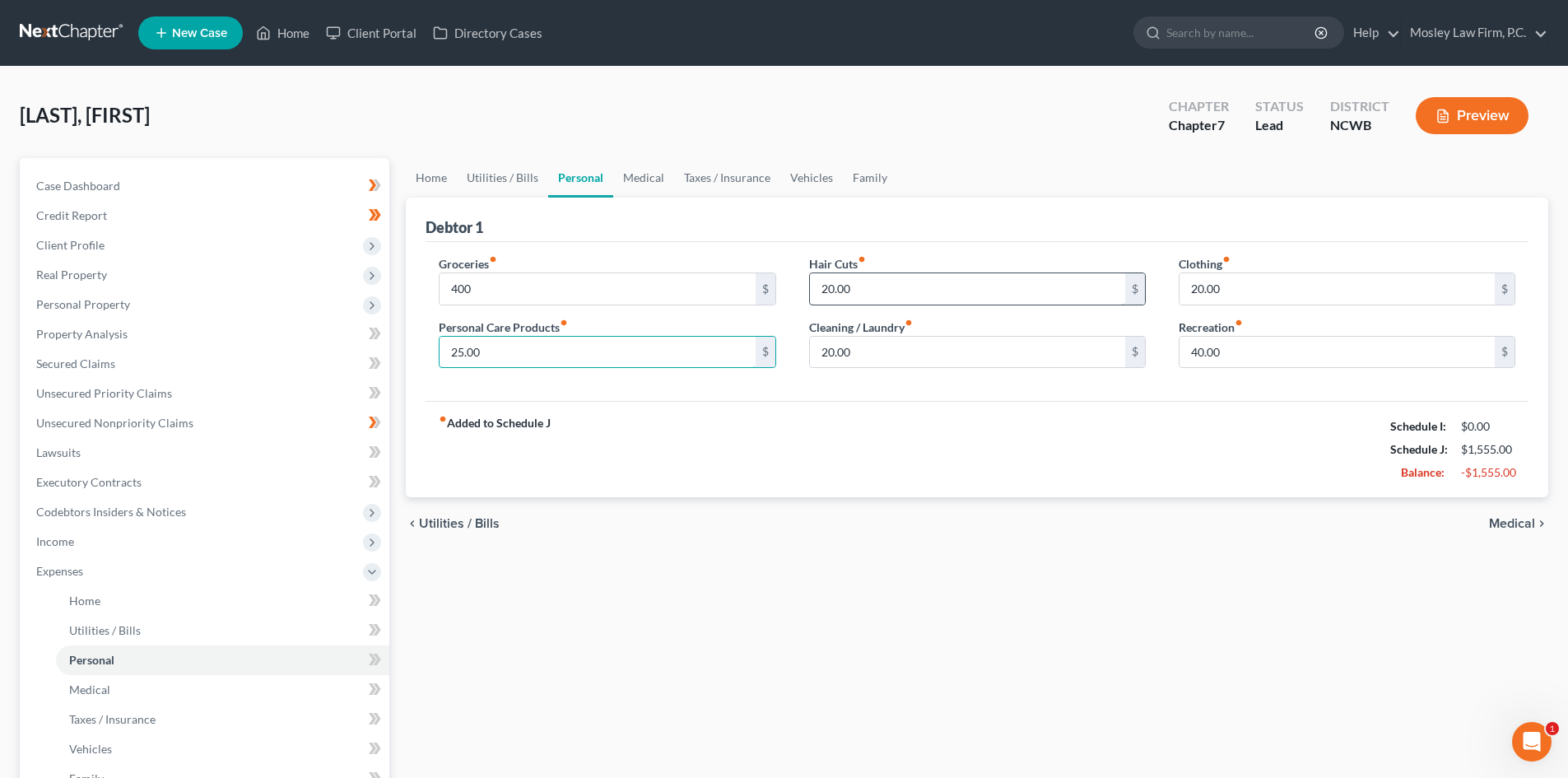 type on "25.00" 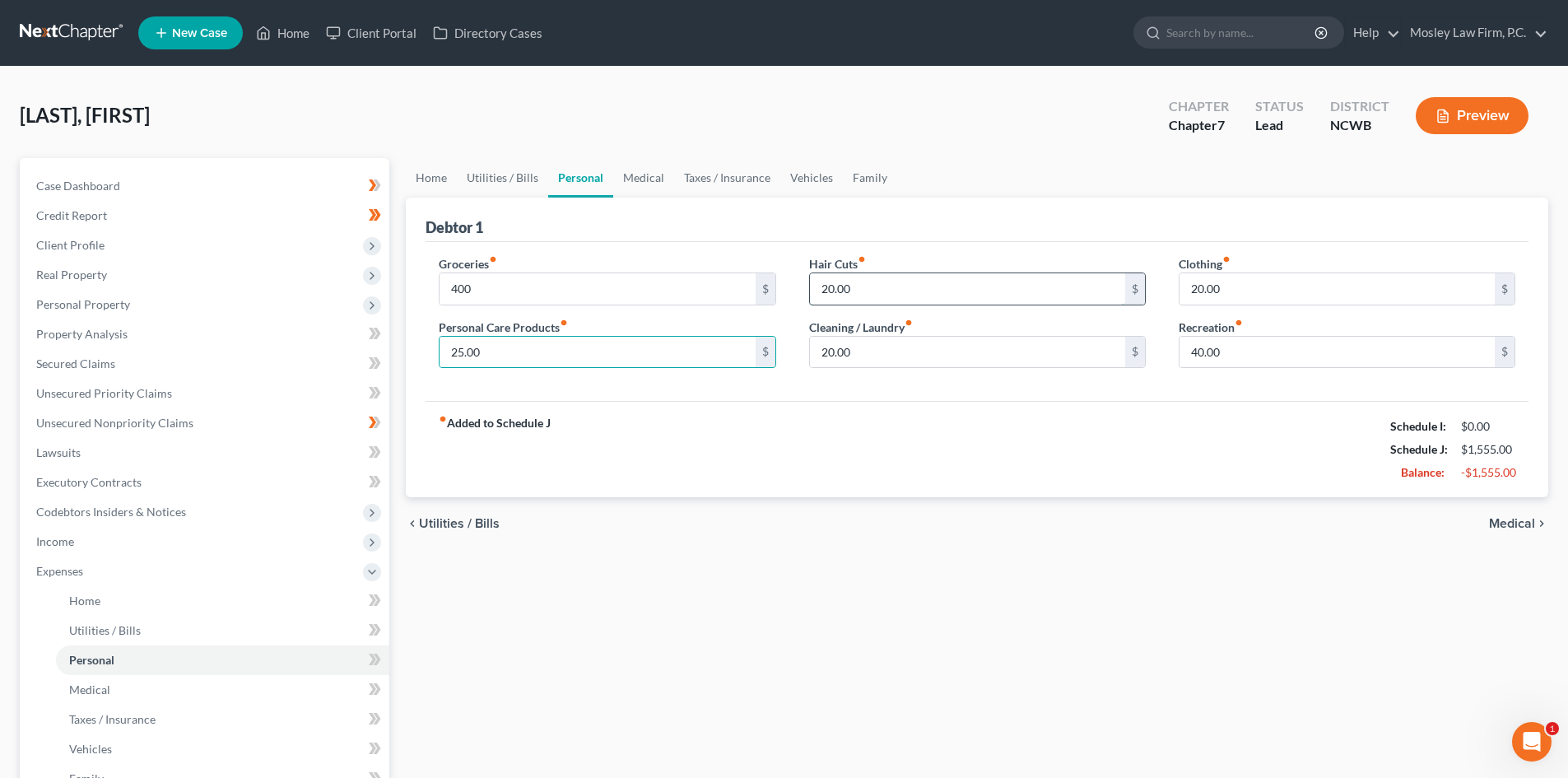 click on "20.00" at bounding box center (967, 289) 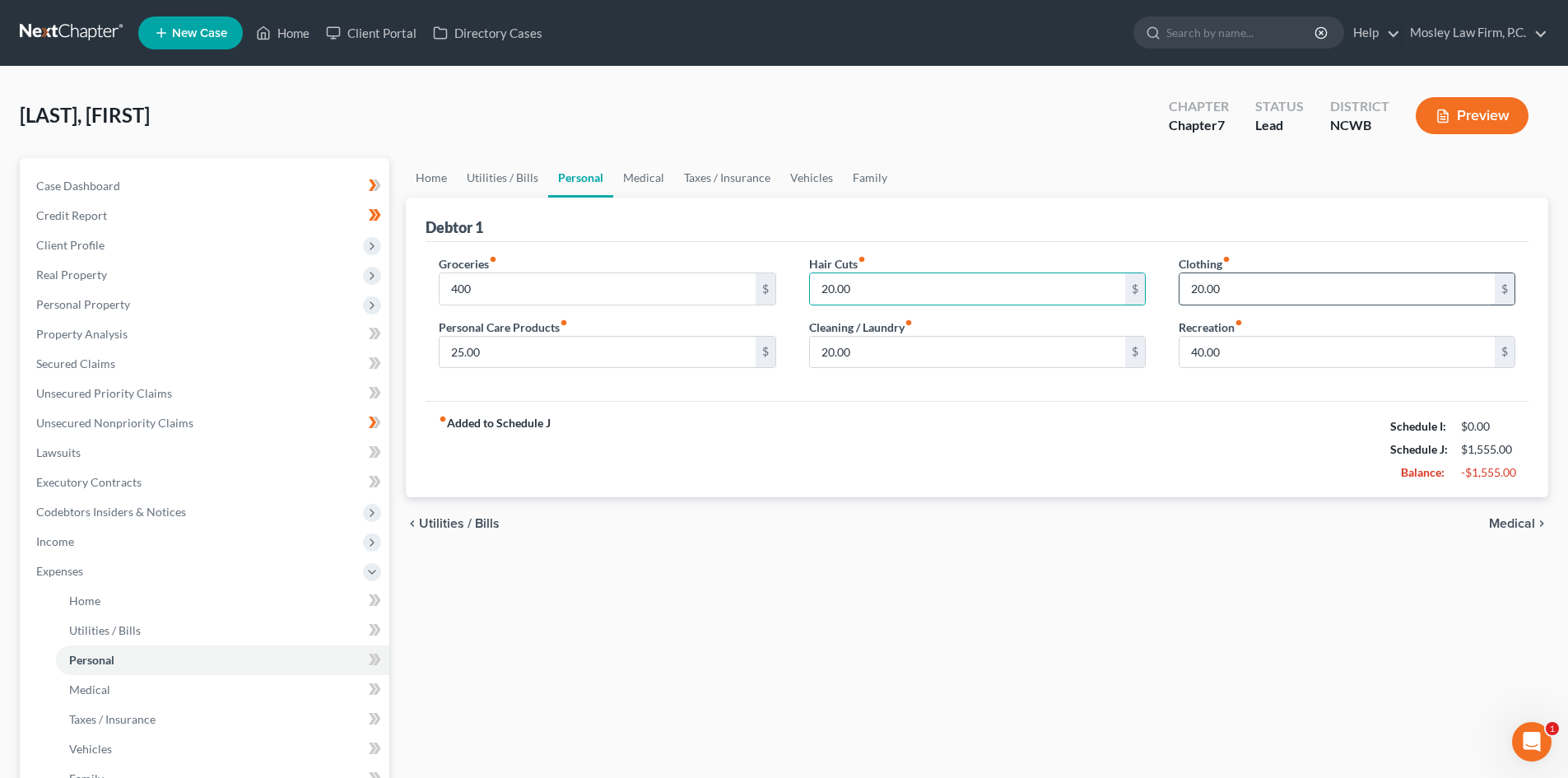 click on "20.00" at bounding box center (1337, 289) 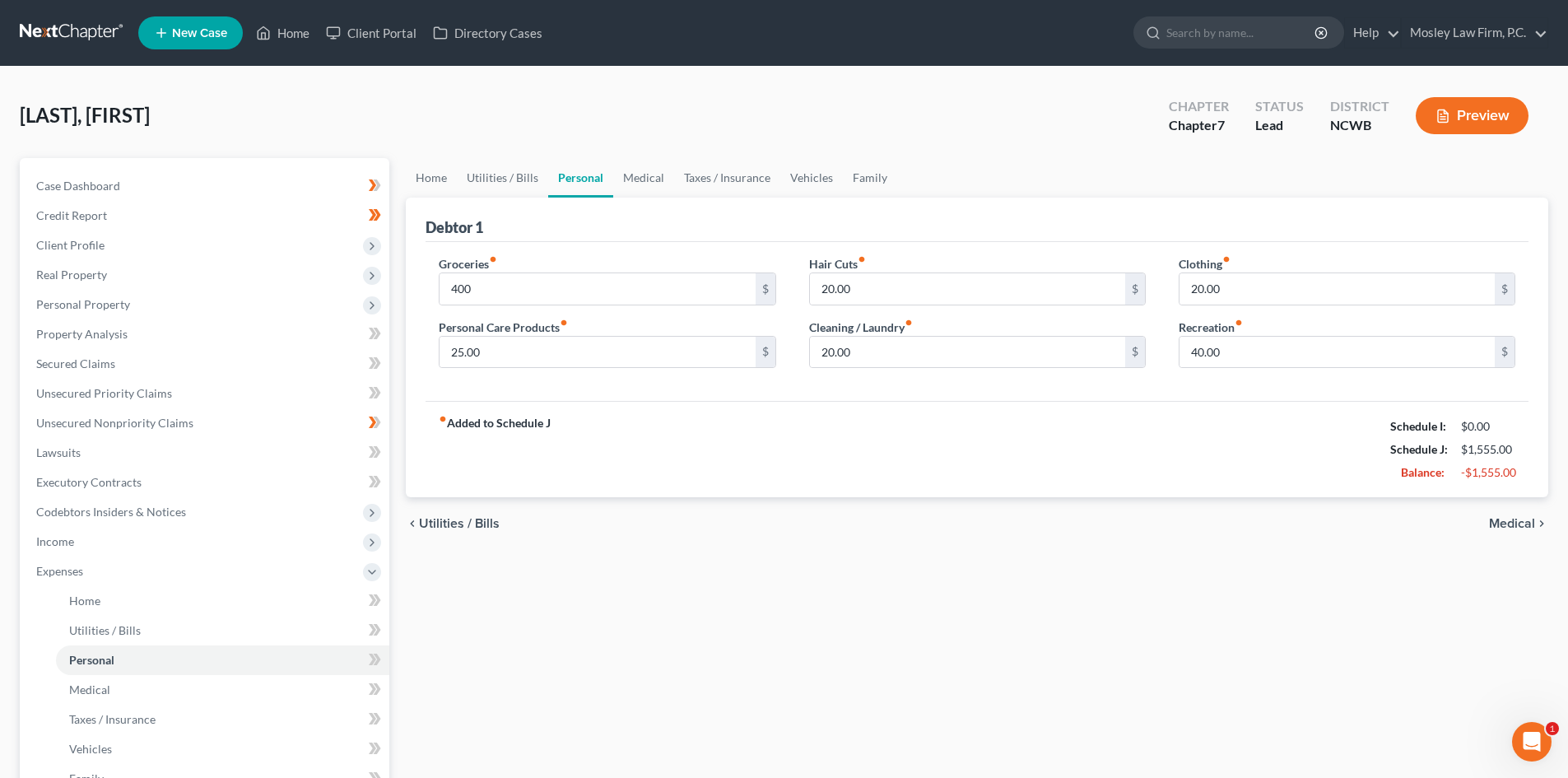 click on "fiber_manual_record  Added to Schedule J Schedule I: $0.00 Schedule J: $1,555.00 Balance: -$1,555.00" at bounding box center [977, 449] 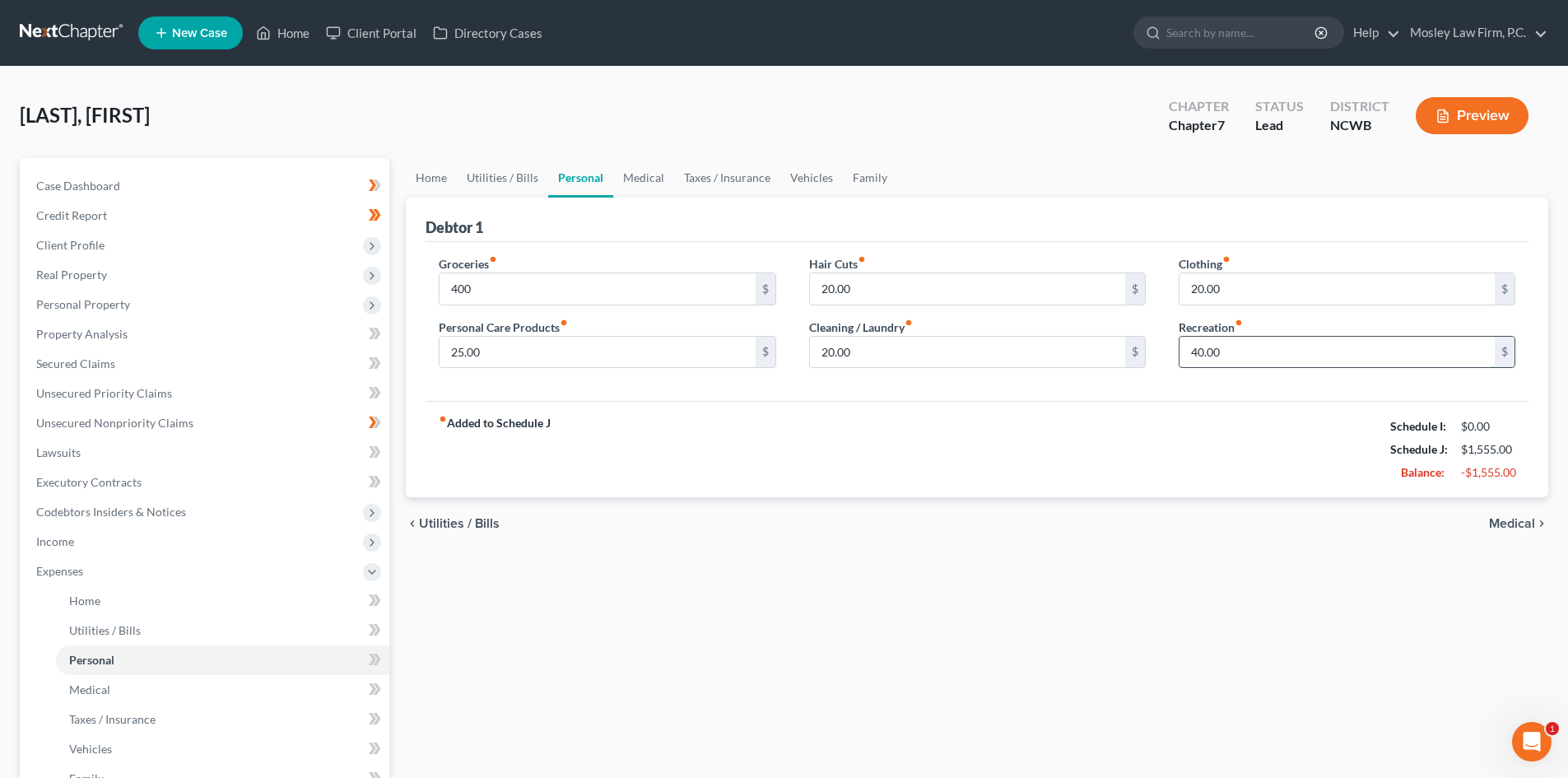 click on "40.00" at bounding box center [1337, 352] 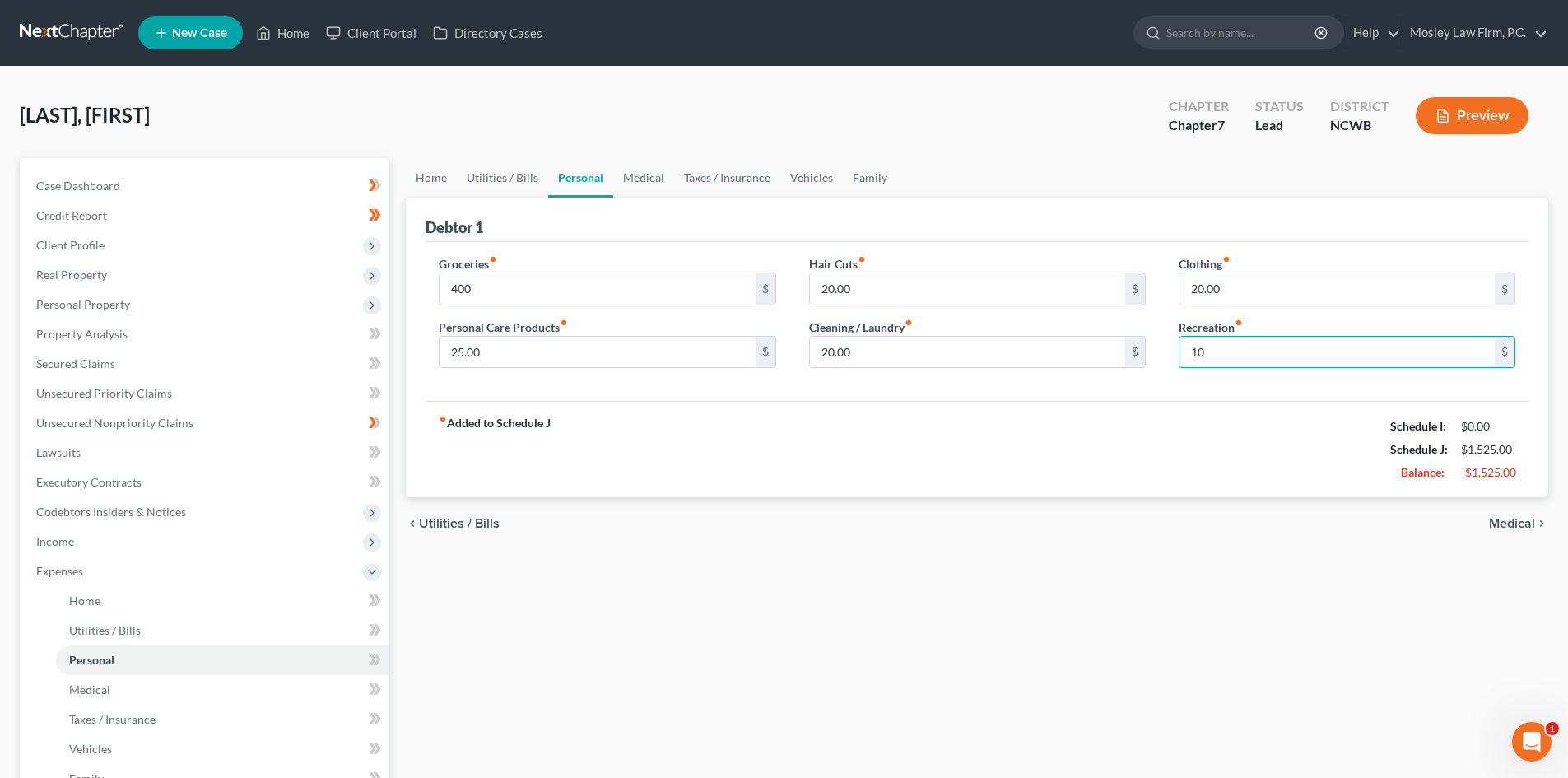 type on "1" 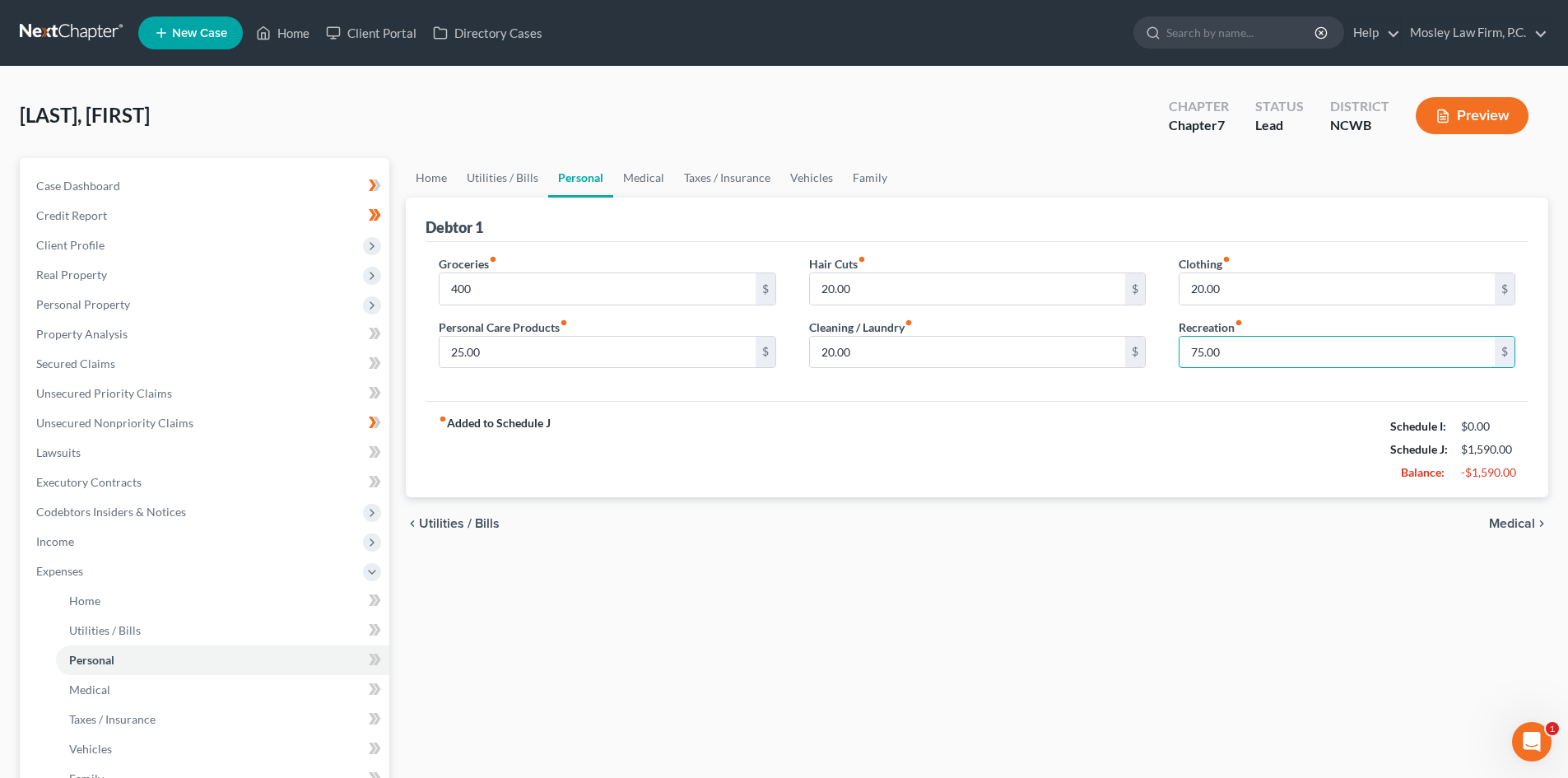 type on "75.00" 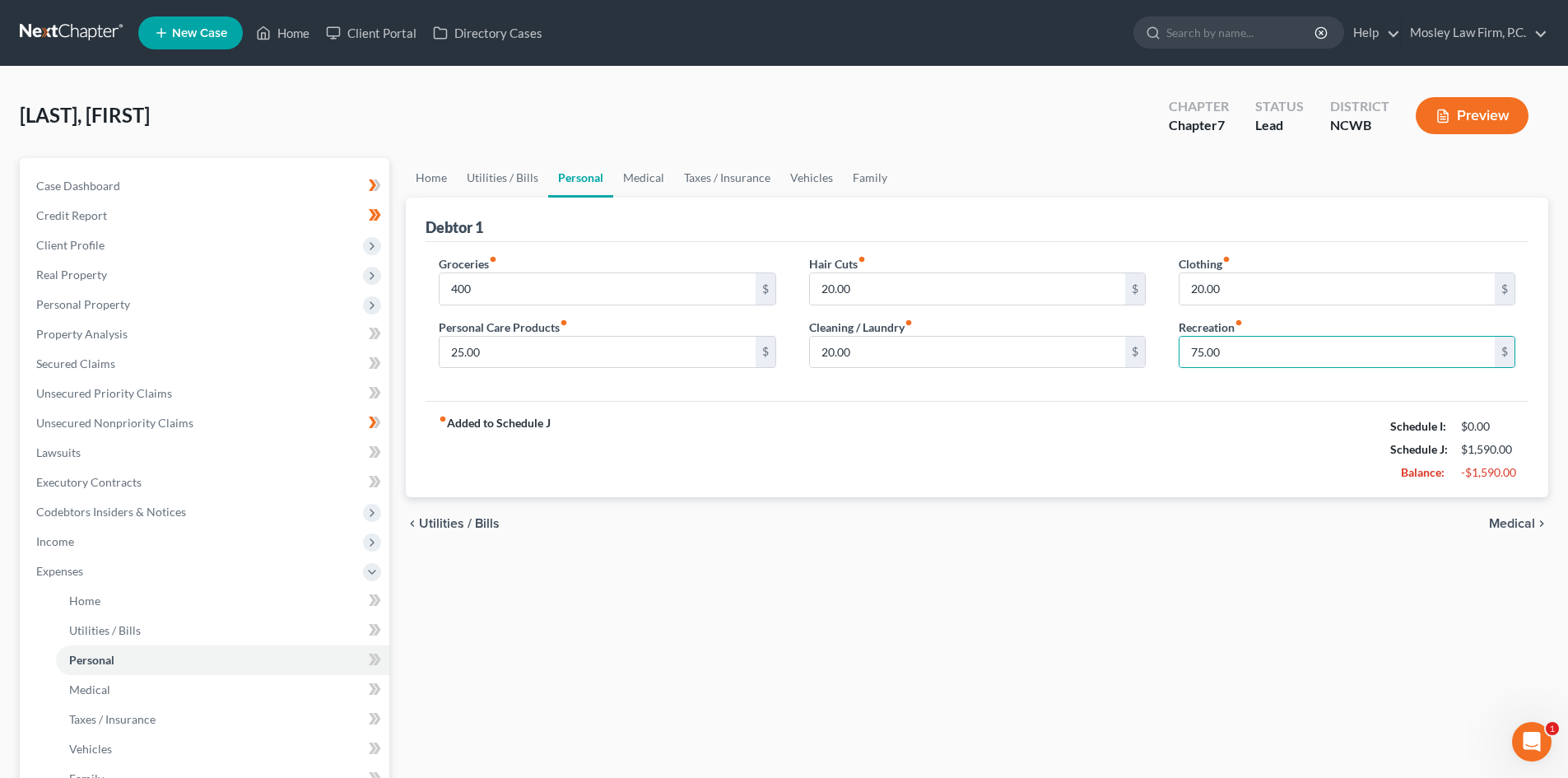 click on "fiber_manual_record  Added to Schedule J Schedule I: $0.00 Schedule J: $1,590.00 Balance: -$1,590.00" at bounding box center [977, 449] 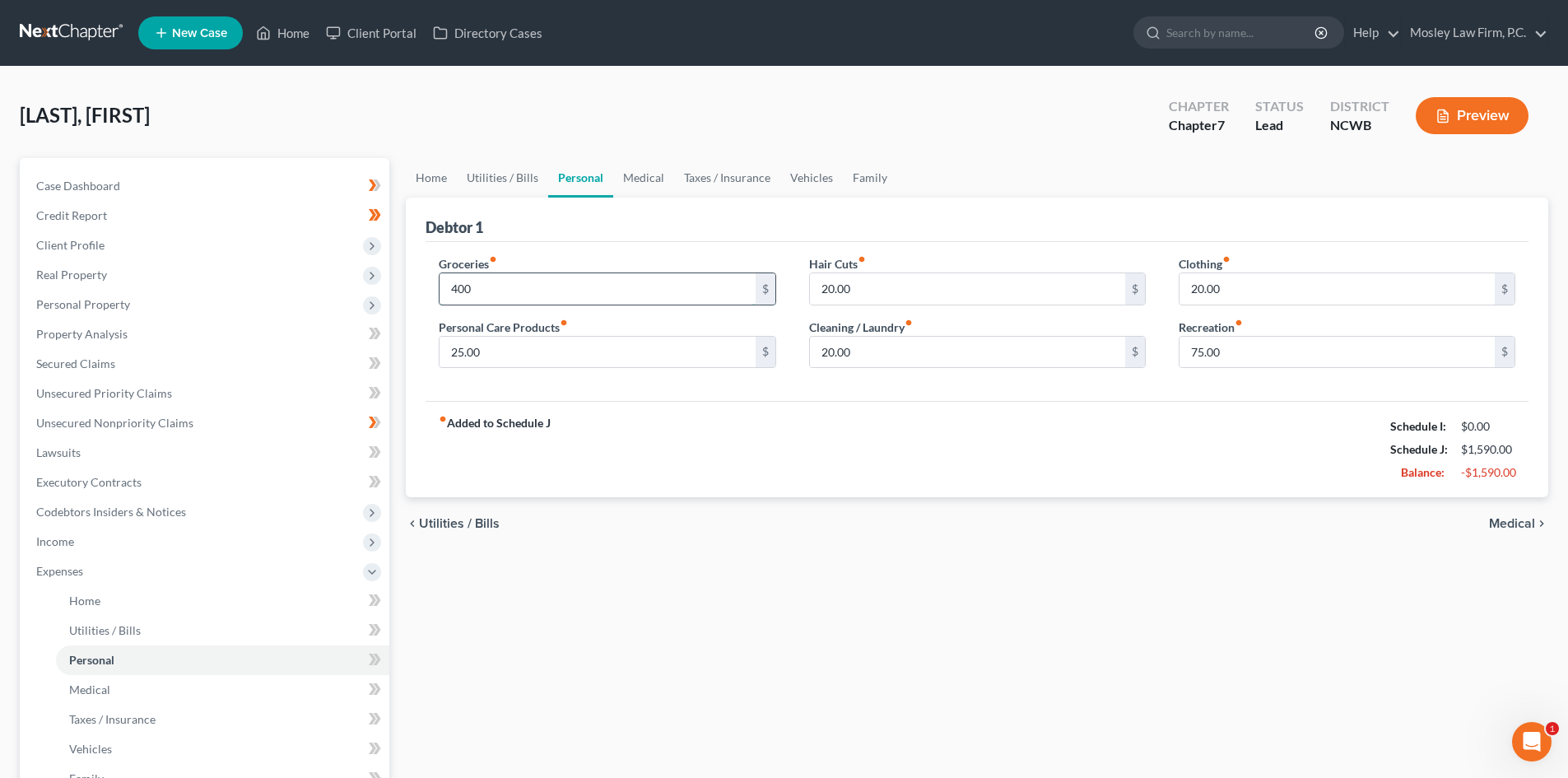 click on "400" at bounding box center (597, 289) 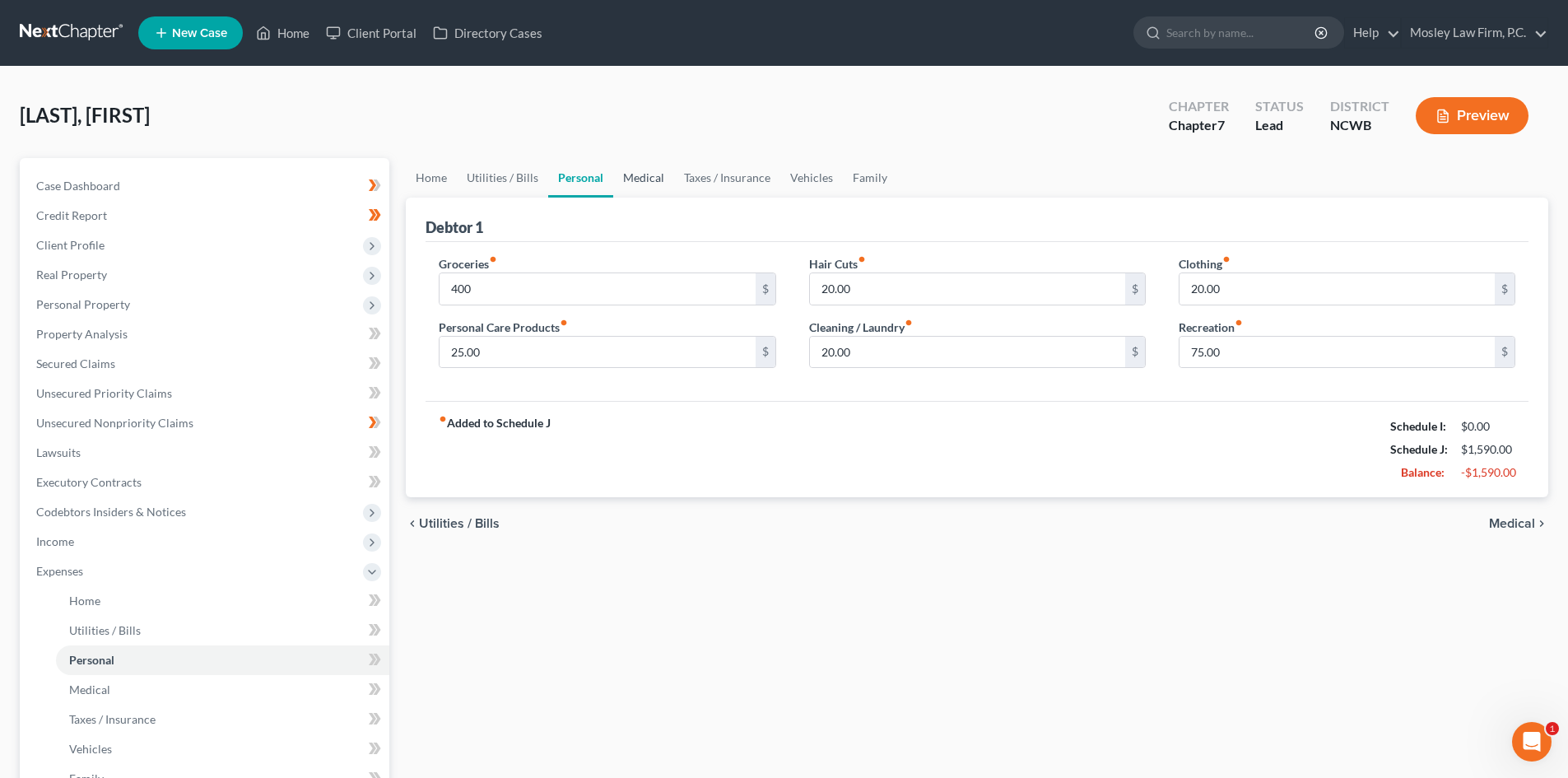 click on "Medical" at bounding box center [644, 178] 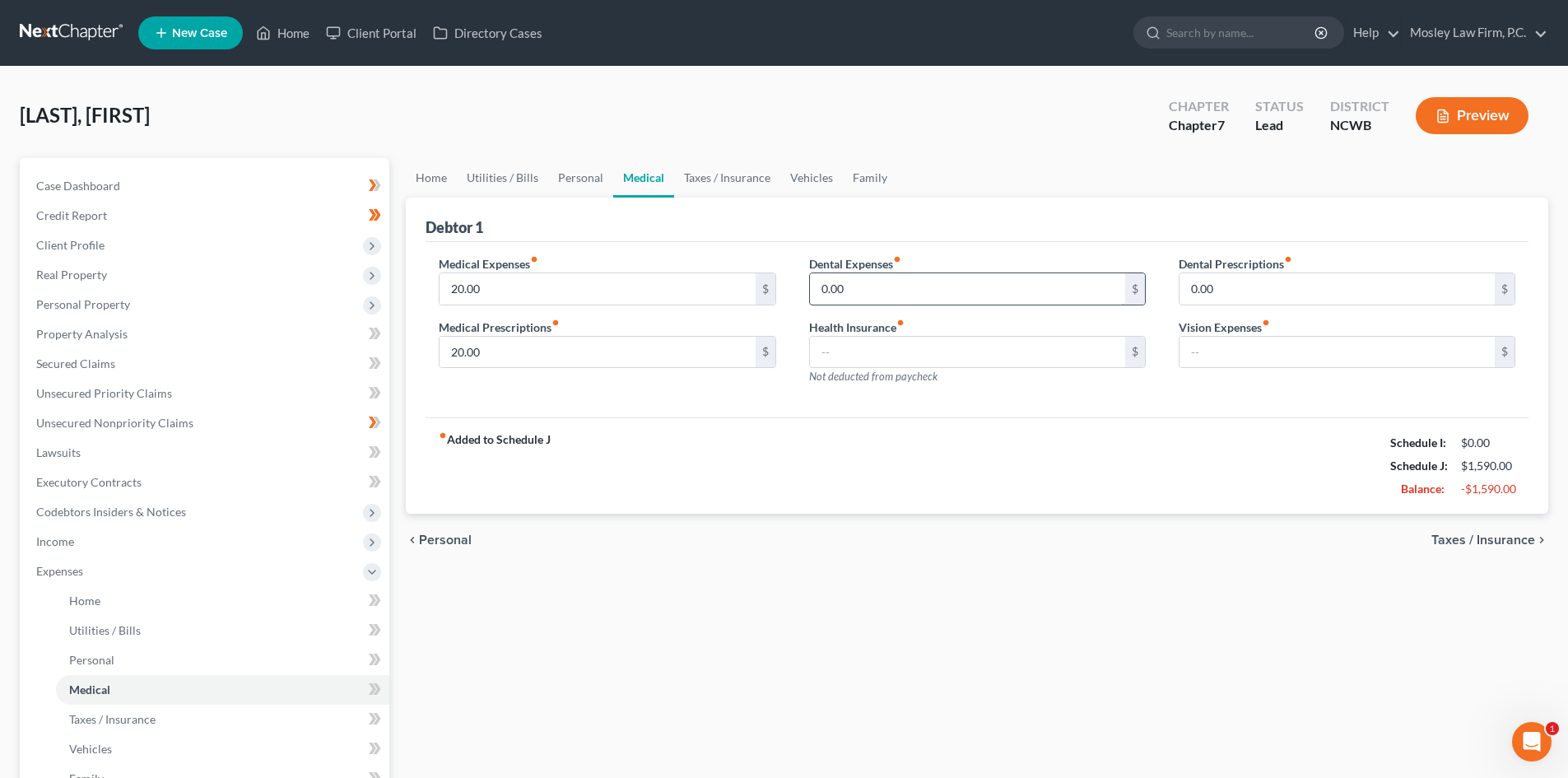 click on "0.00" at bounding box center (967, 289) 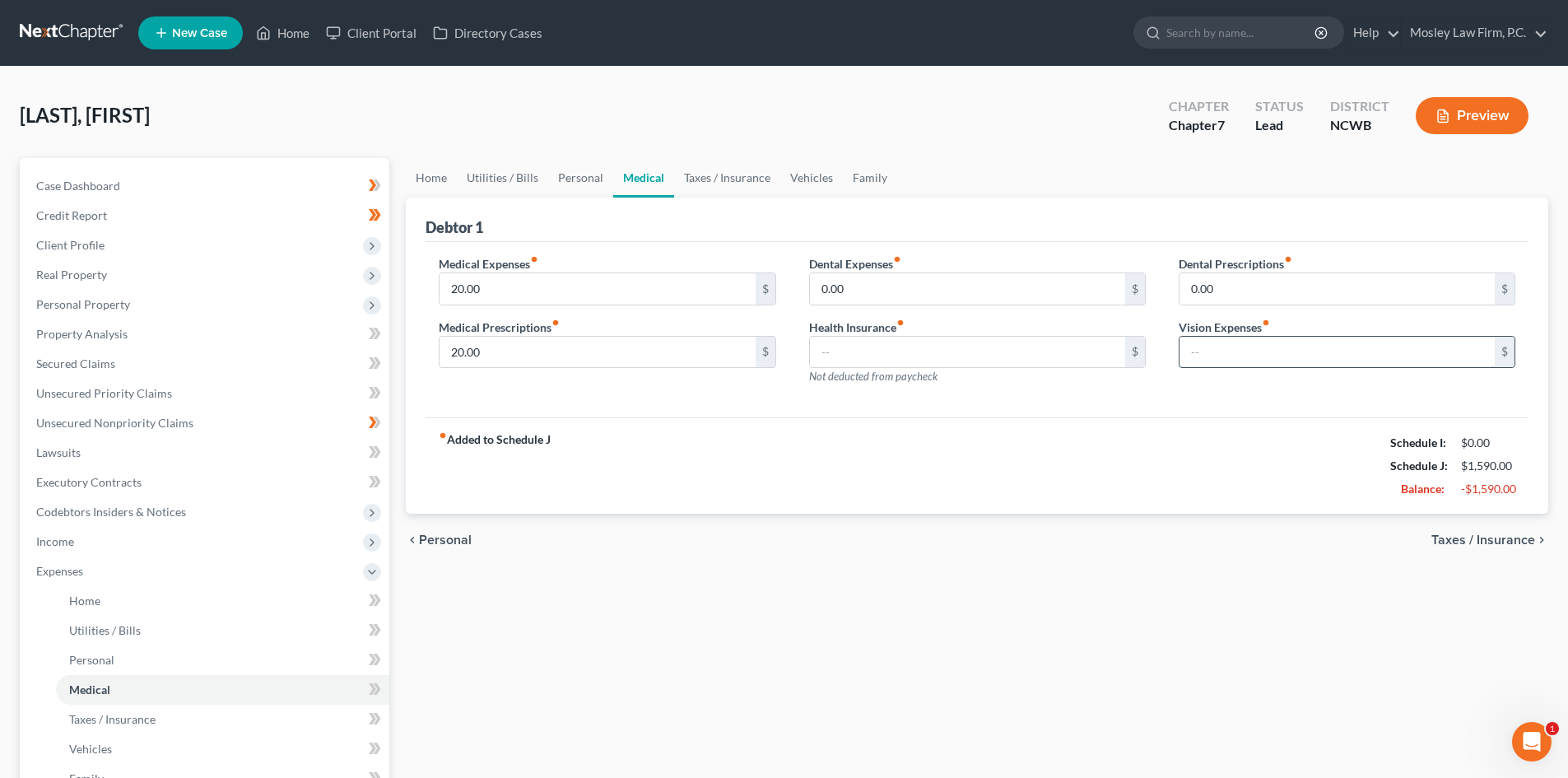 click at bounding box center [1337, 352] 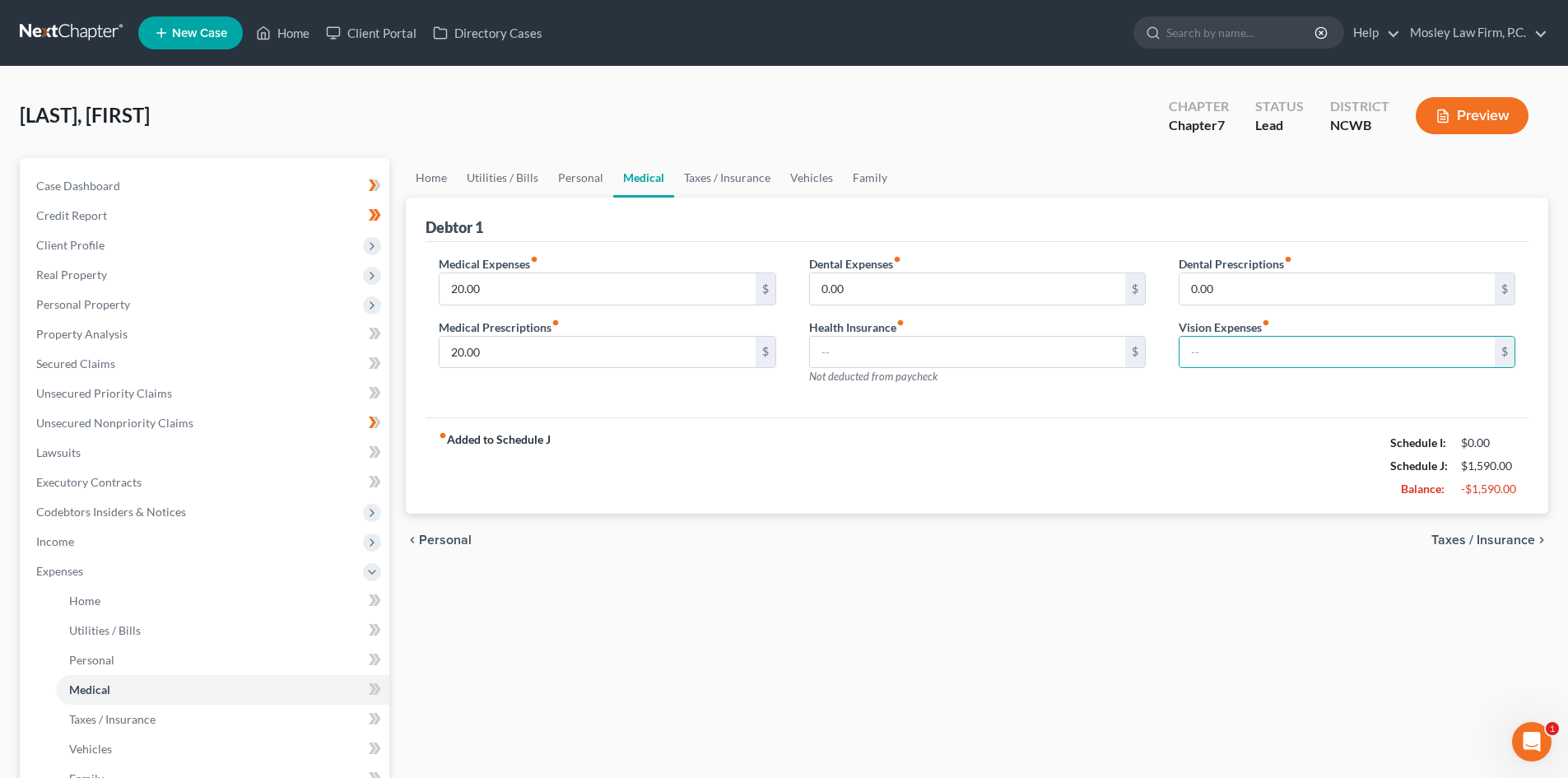 click on "fiber_manual_record  Added to Schedule J Schedule I: $0.00 Schedule J: $1,590.00 Balance: -$1,590.00" at bounding box center [977, 465] 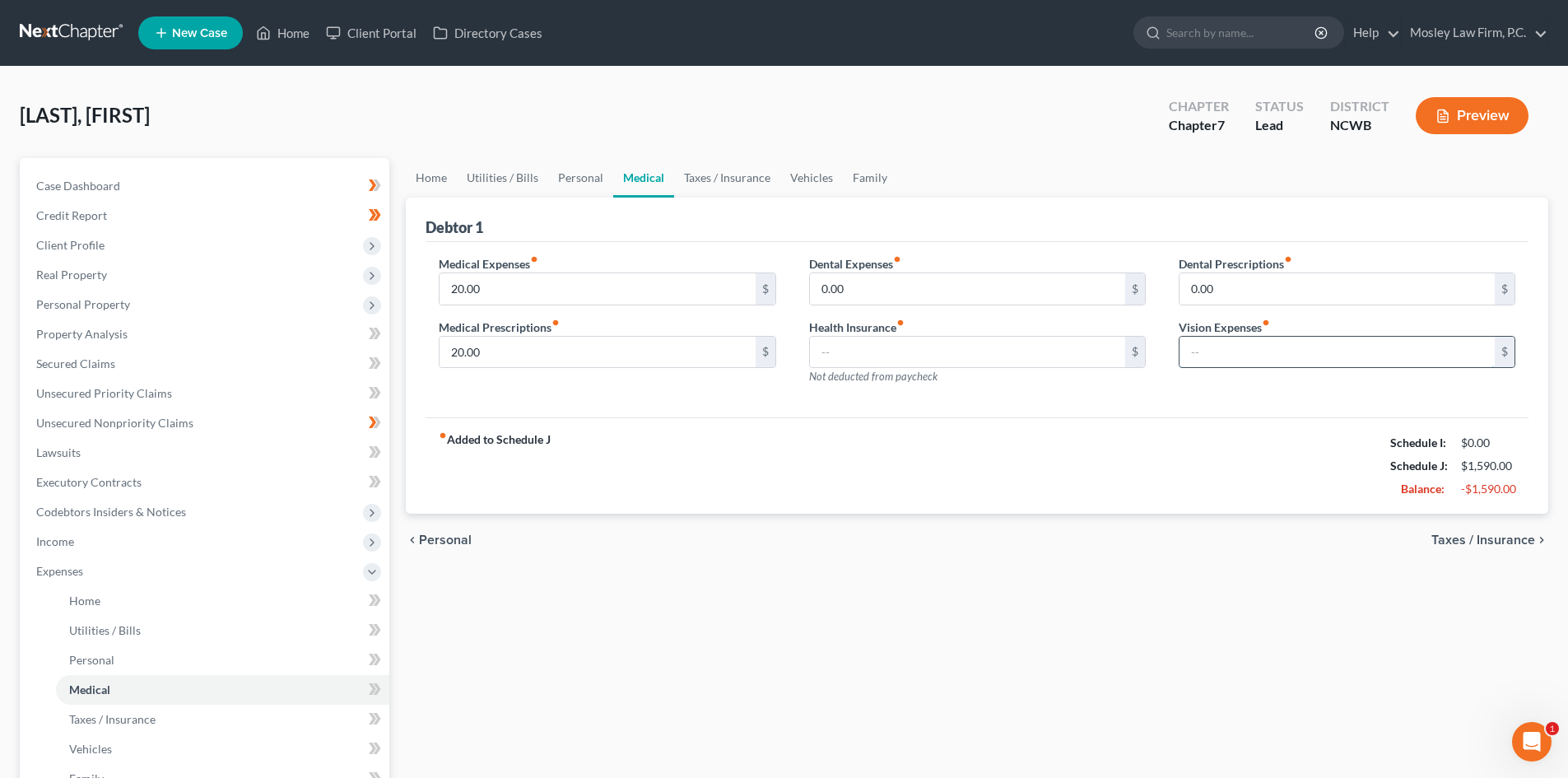 click at bounding box center (1337, 352) 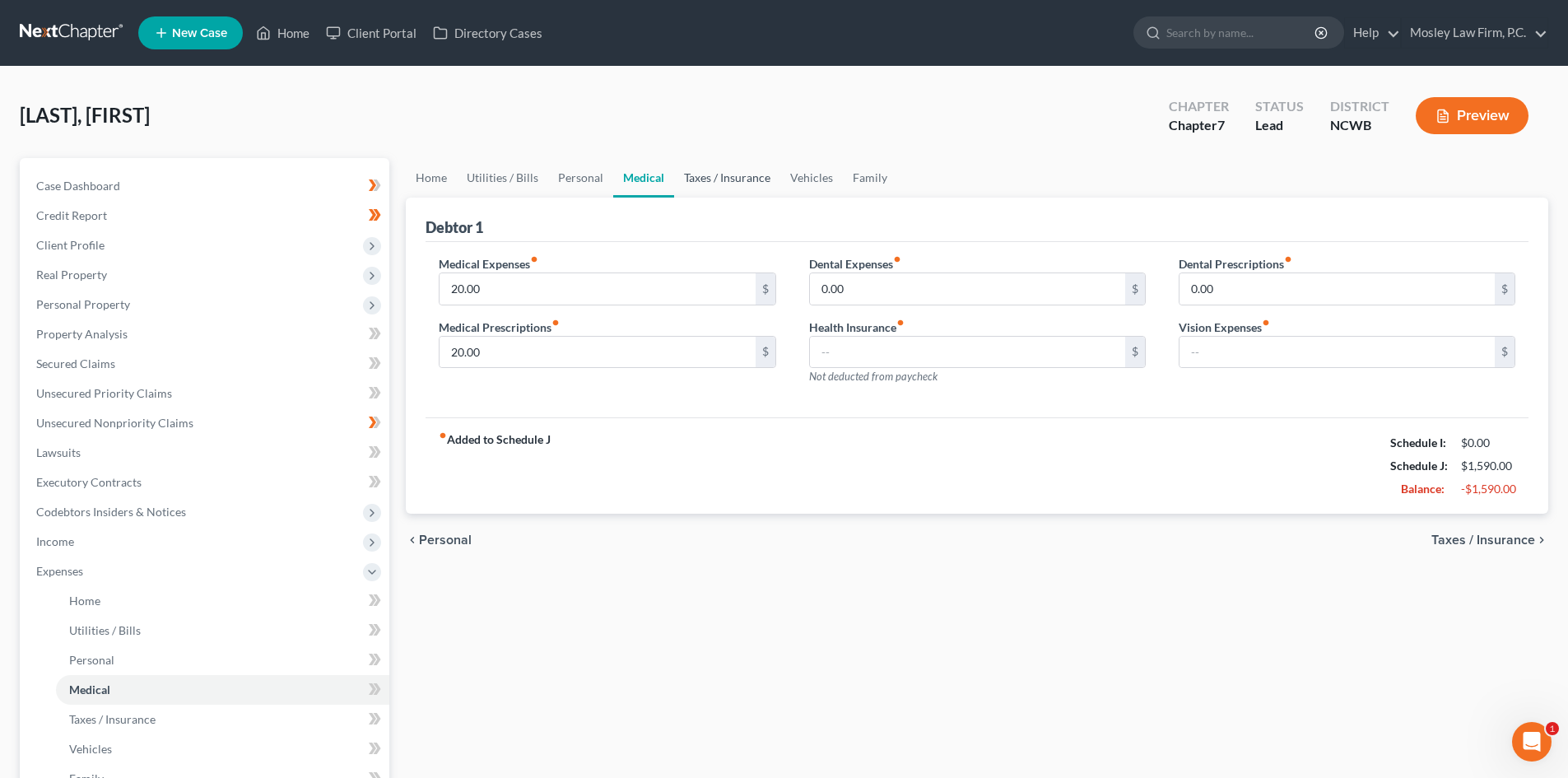 click on "Taxes / Insurance" at bounding box center (727, 178) 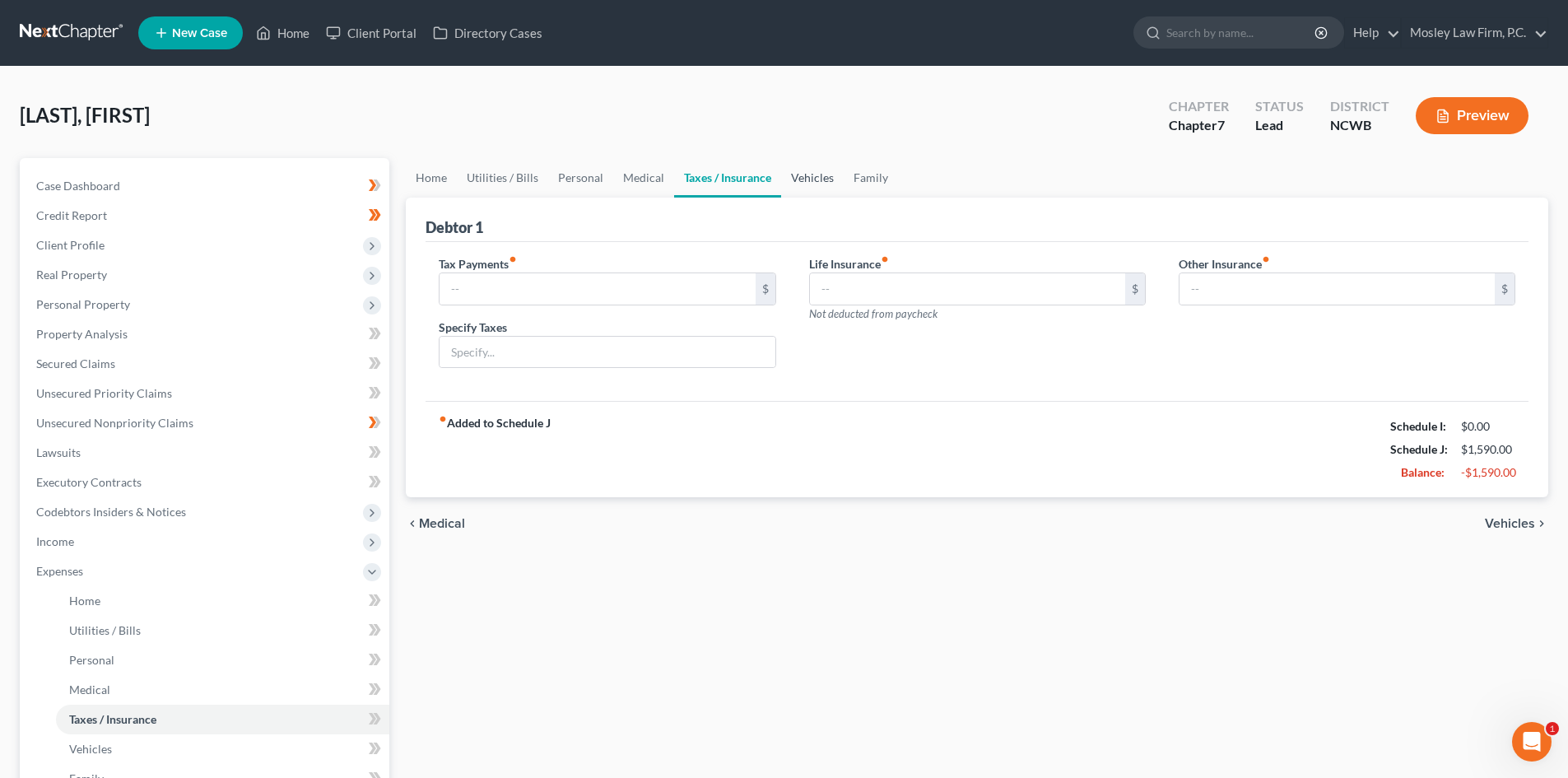 click on "Vehicles" at bounding box center (812, 178) 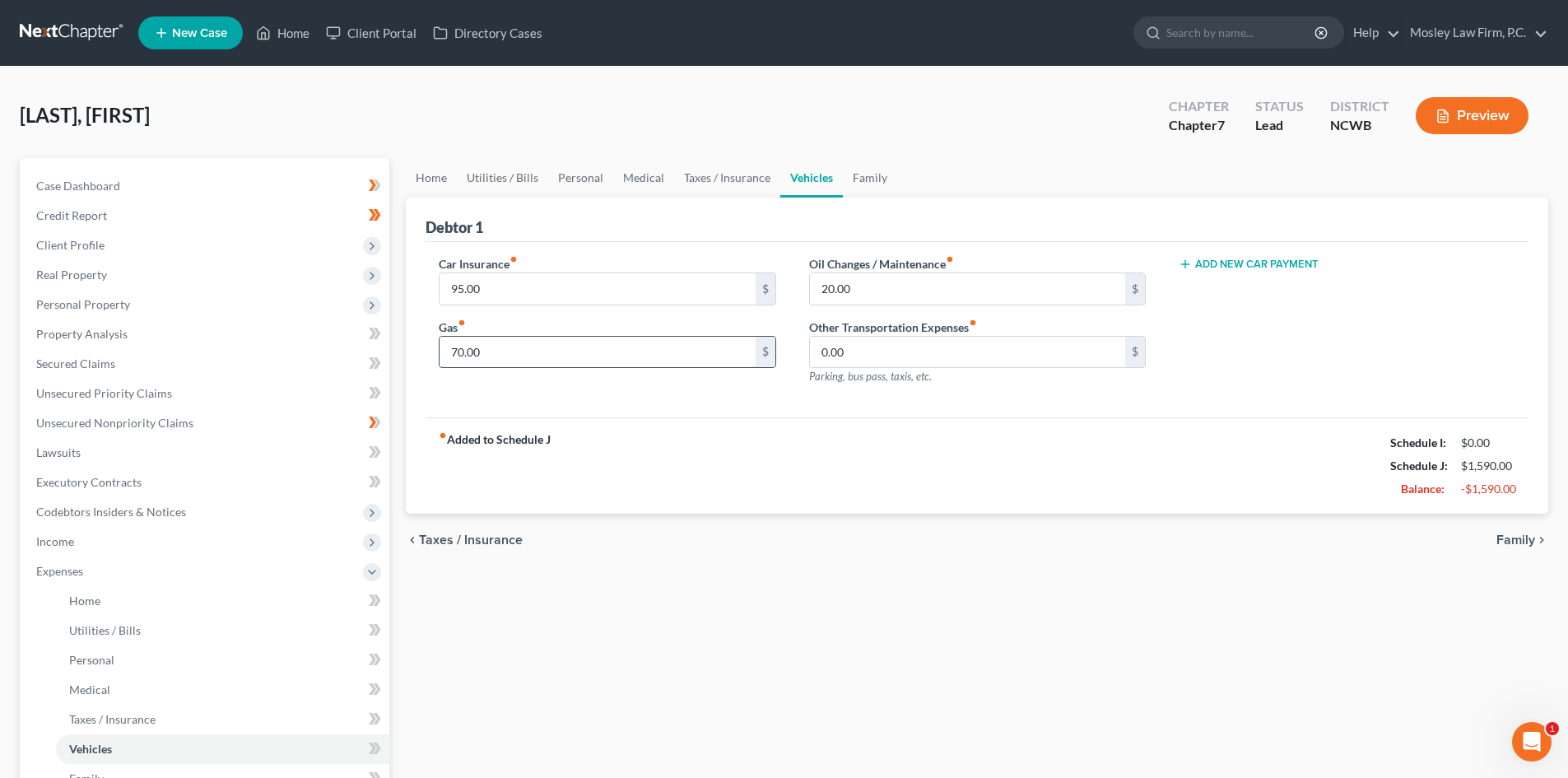 click on "70.00" at bounding box center (597, 352) 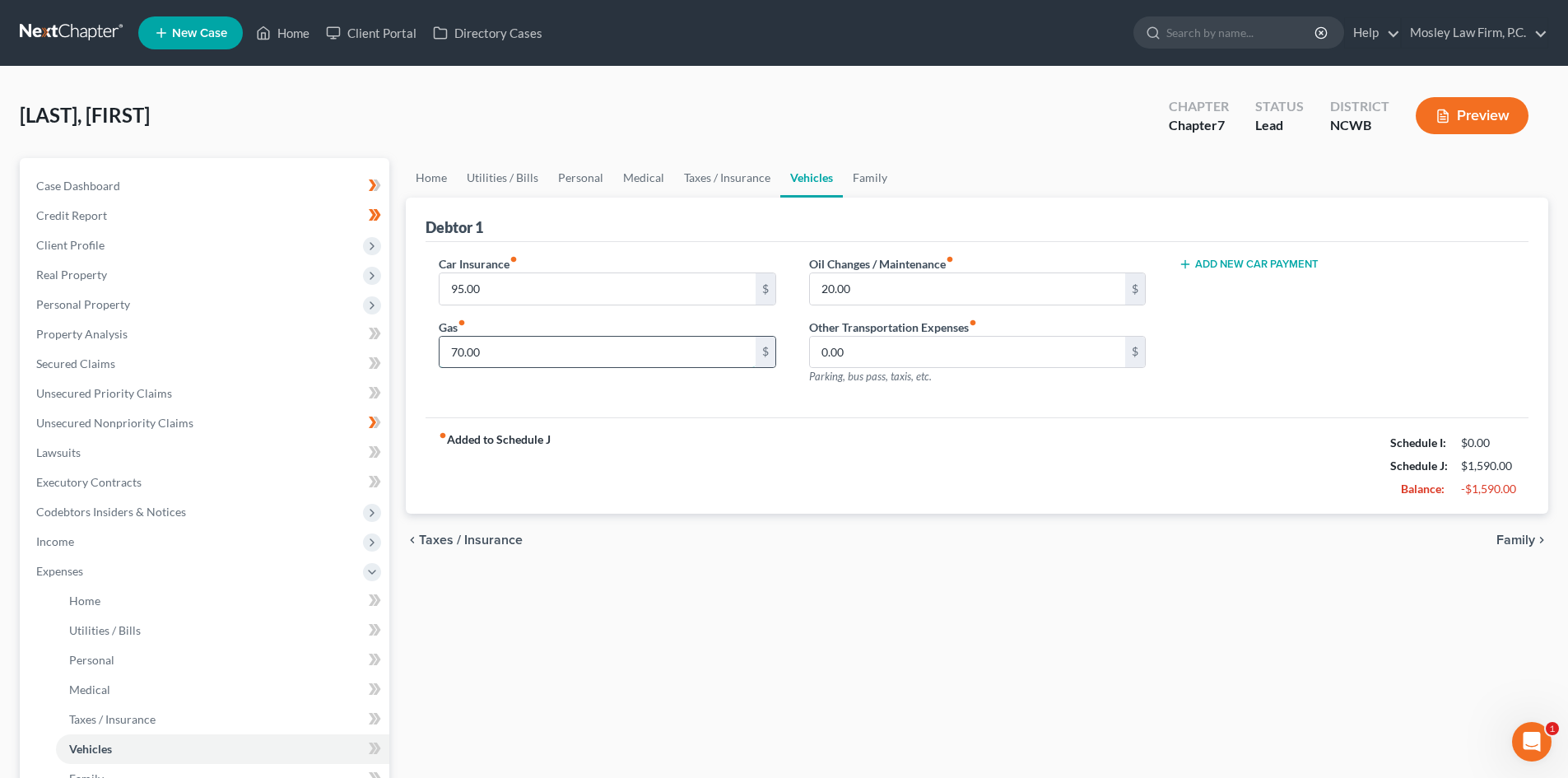 click on "70.00" at bounding box center [597, 352] 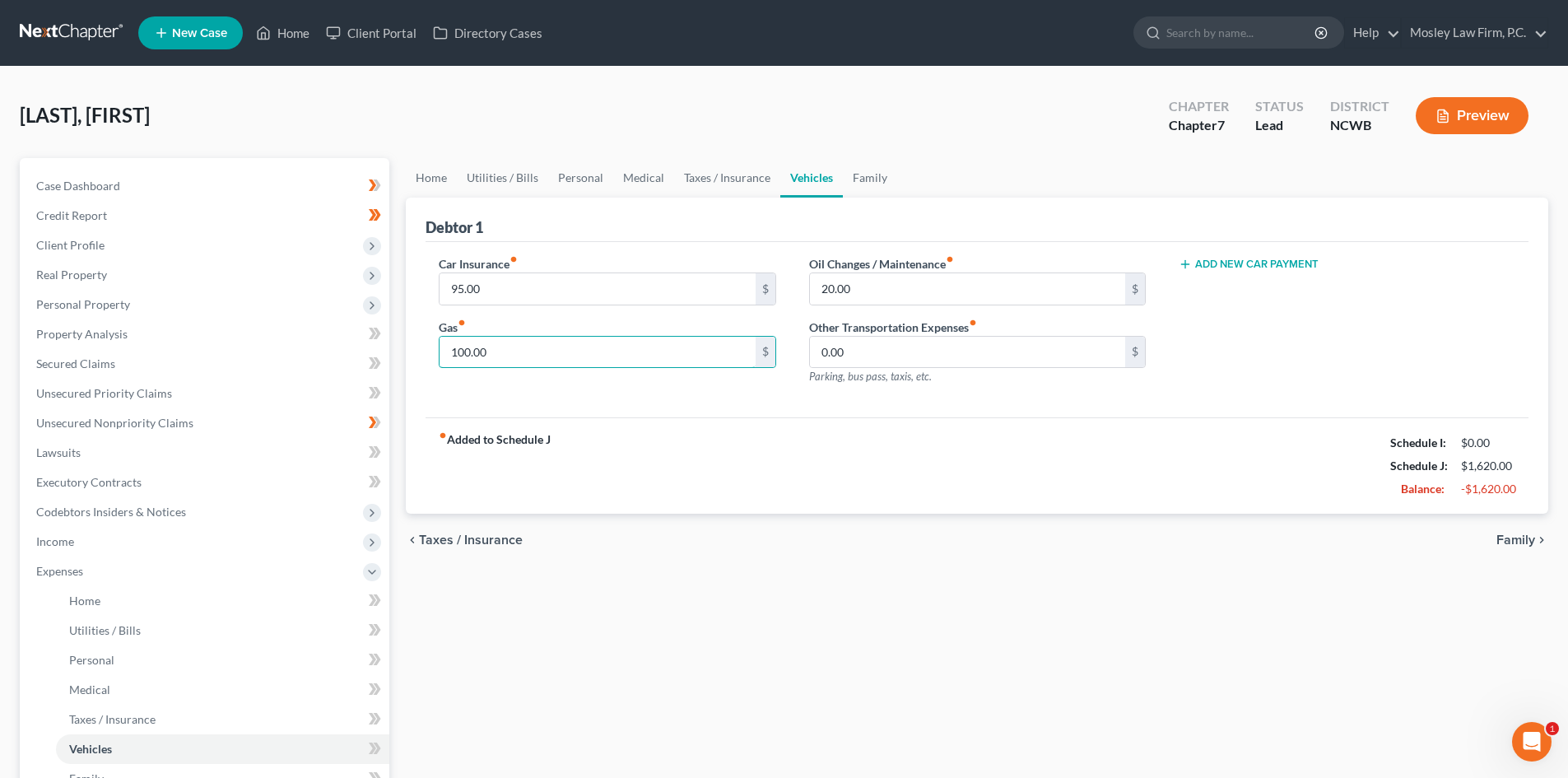 type on "100.00" 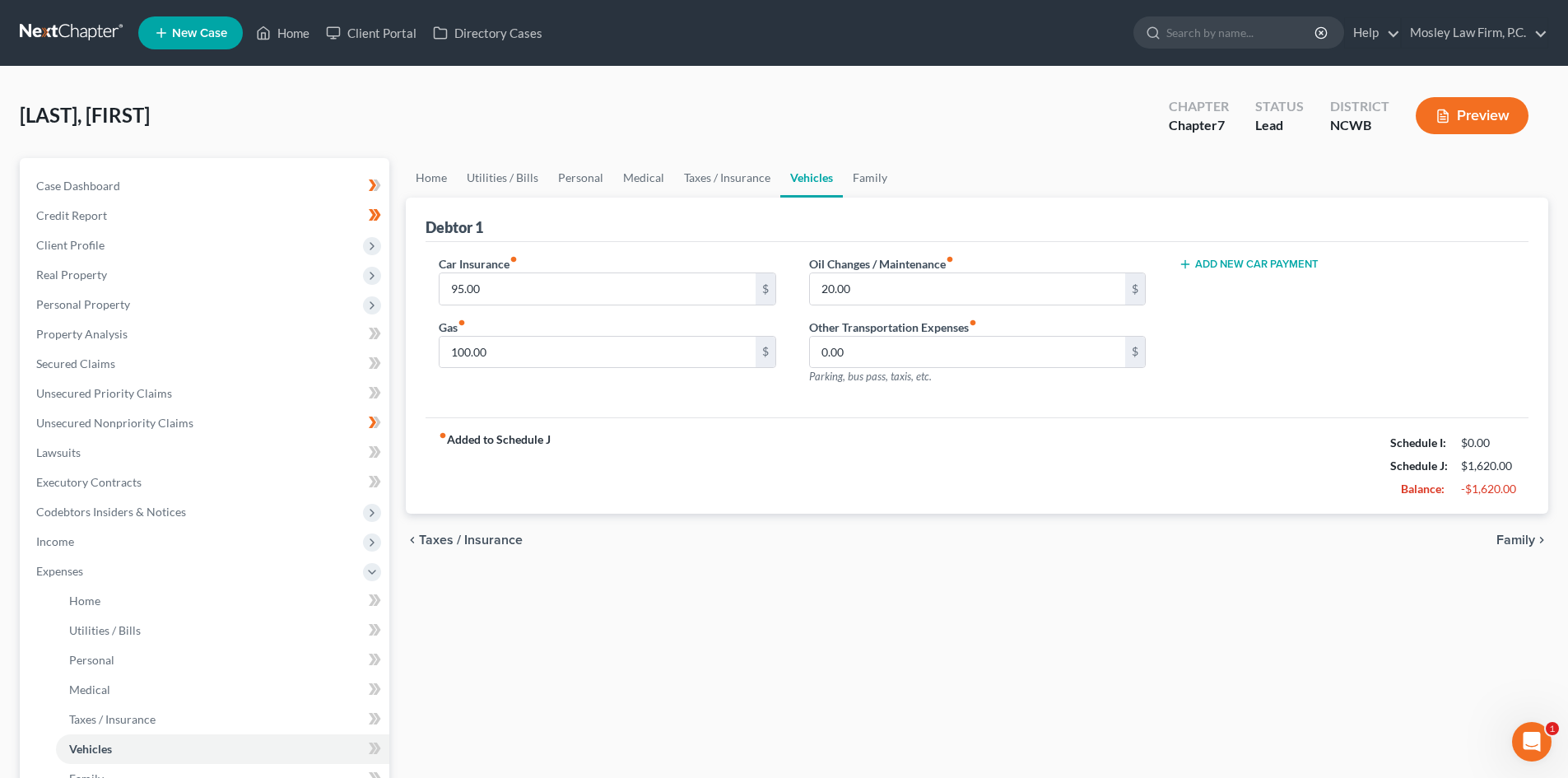 click on "Oil Changes / Maintenance  fiber_manual_record 20.00 $ Other Transportation Expenses  fiber_manual_record 0.00 $ Parking, bus pass, taxis, etc." at bounding box center (977, 327) 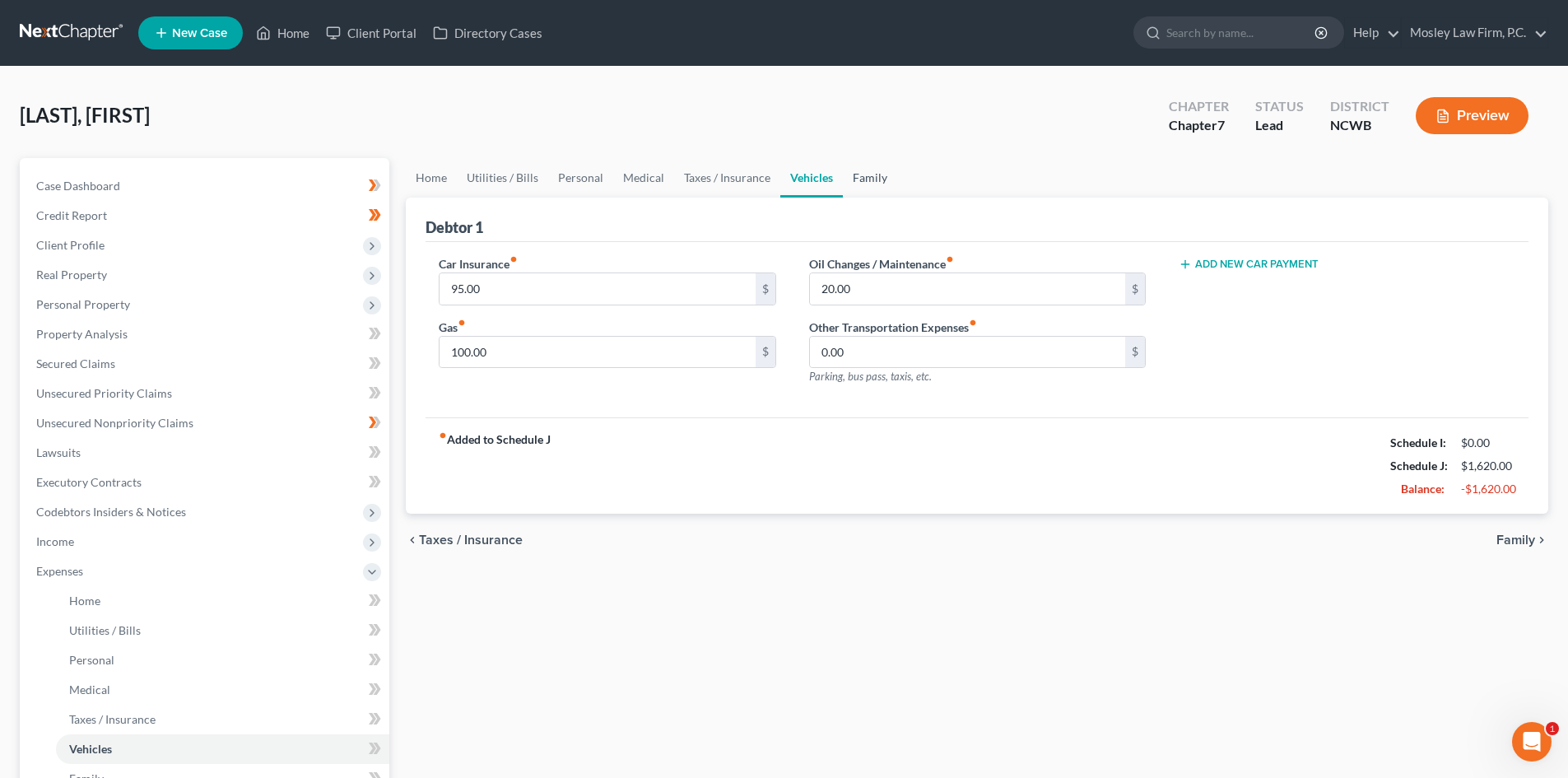 click on "Family" at bounding box center [870, 178] 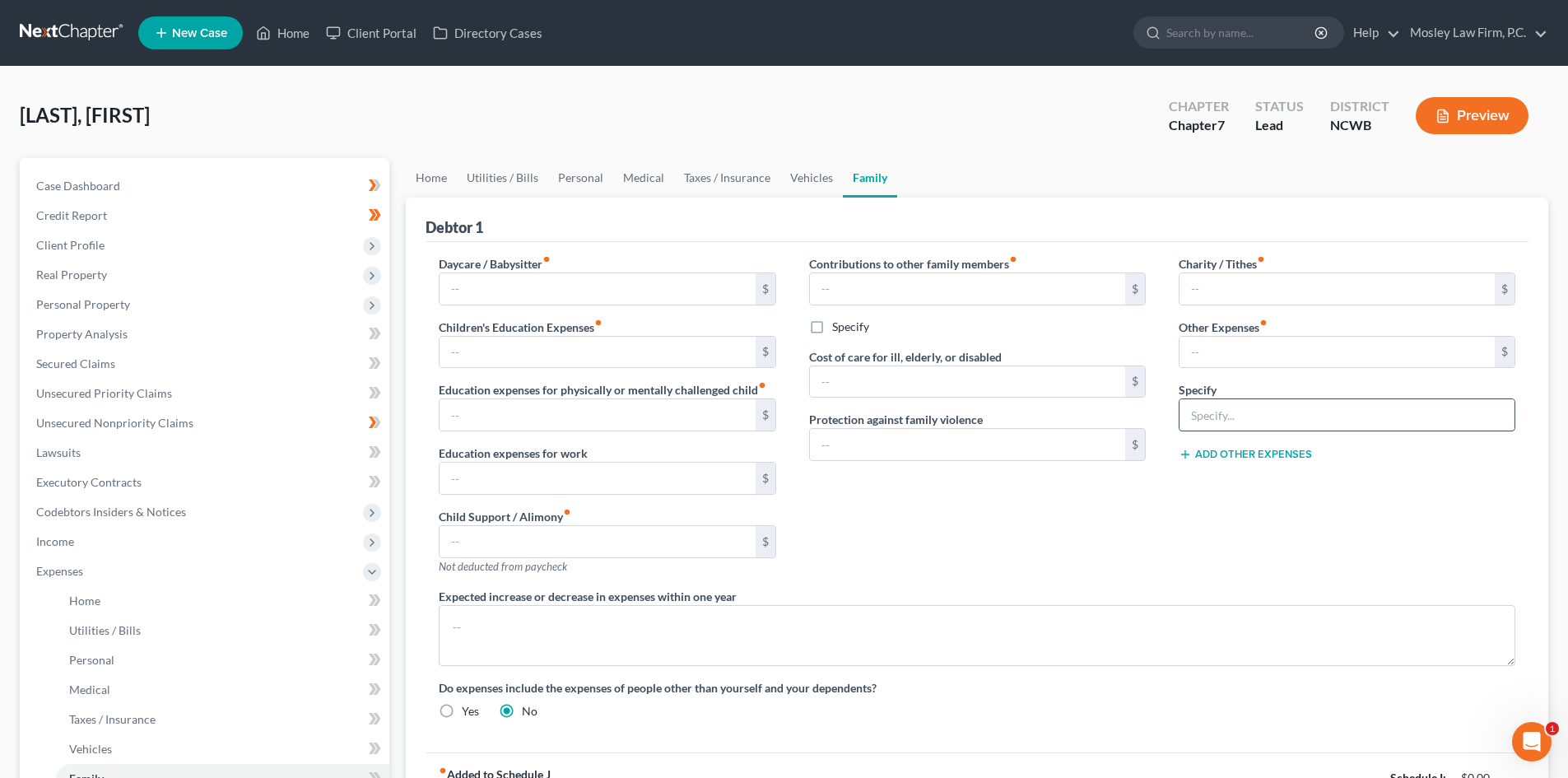 click at bounding box center (1347, 415) 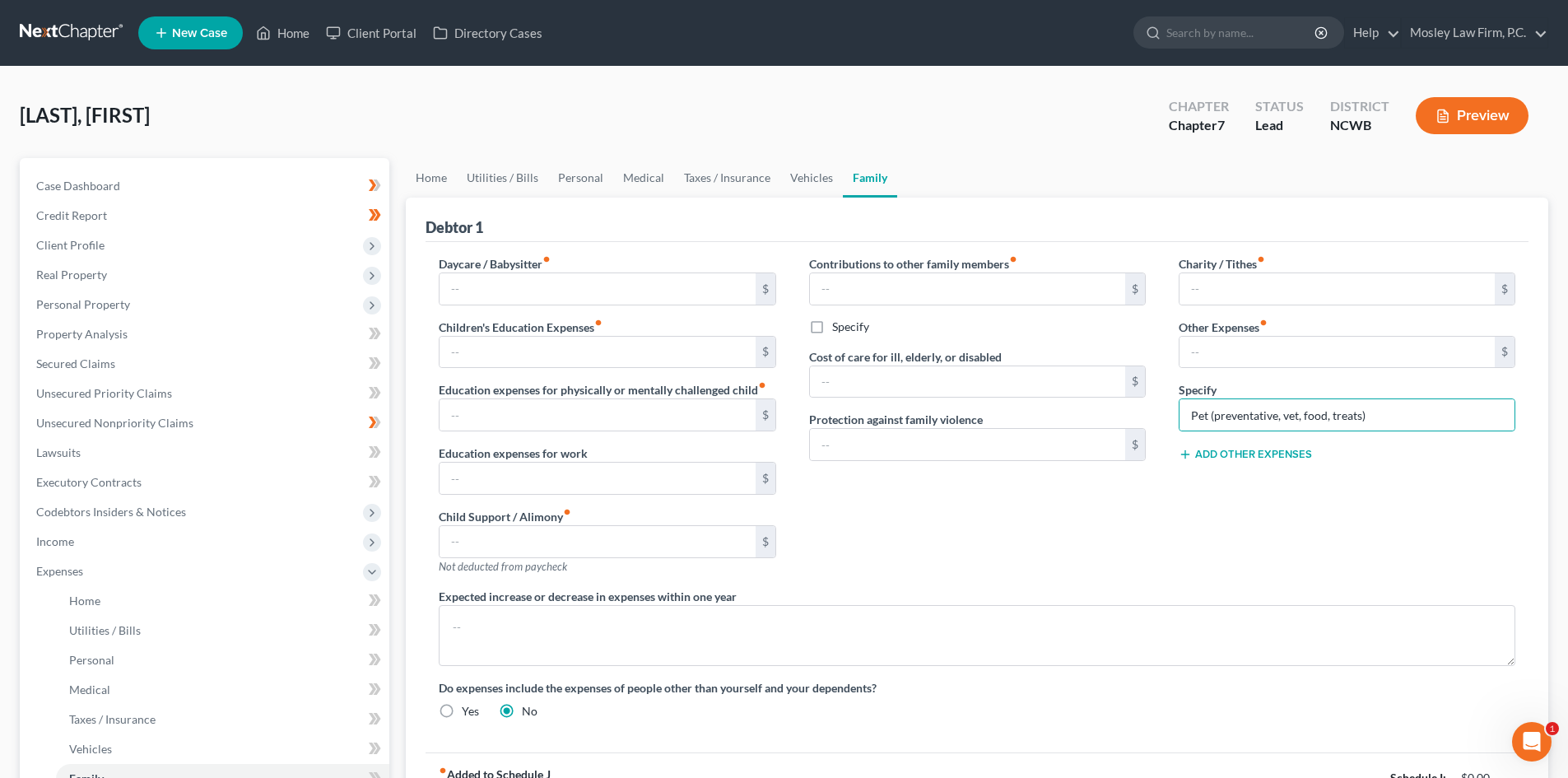click on "Add Other Expenses" at bounding box center [1245, 454] 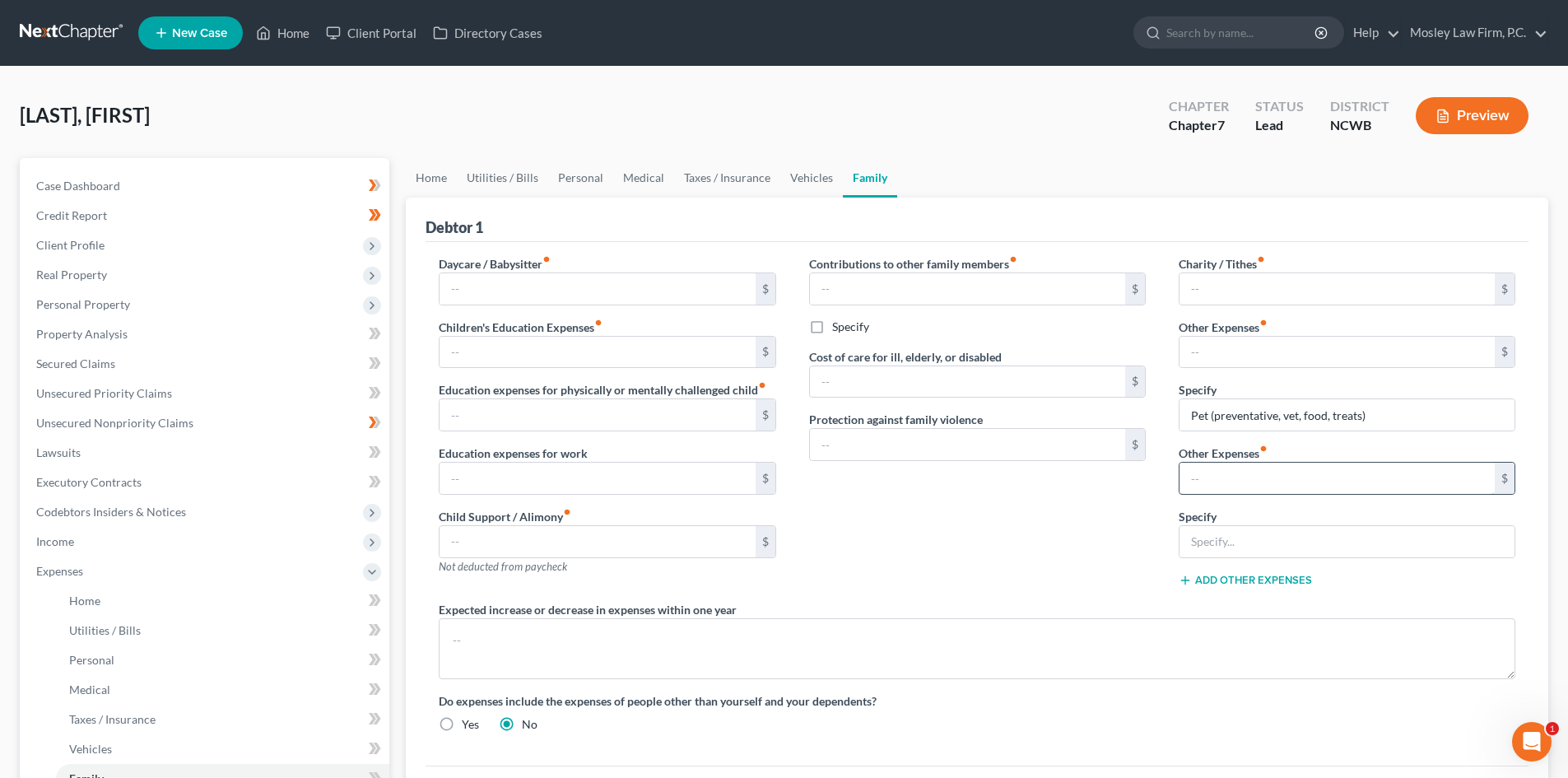 click at bounding box center (1337, 478) 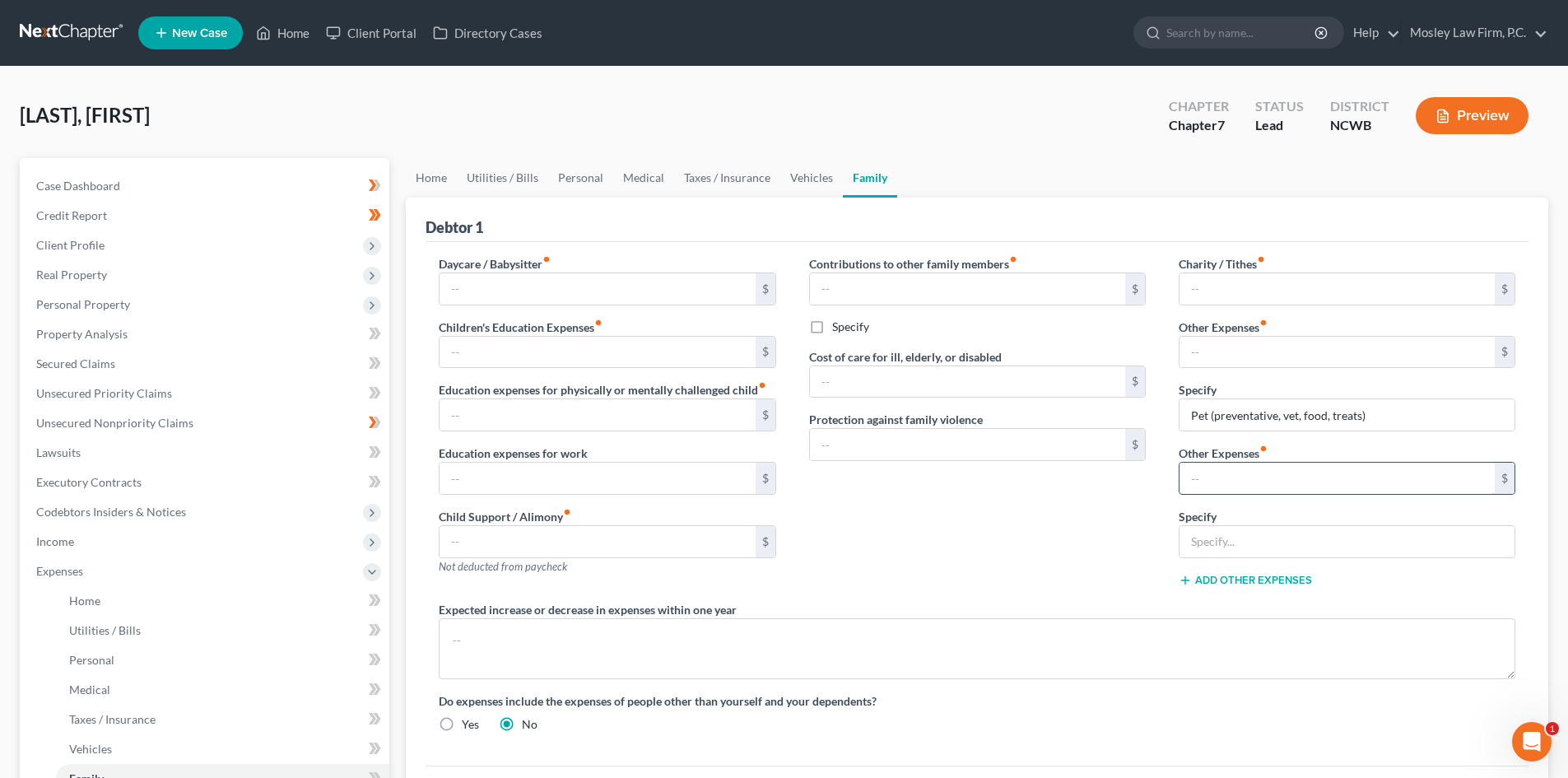 click at bounding box center (1337, 478) 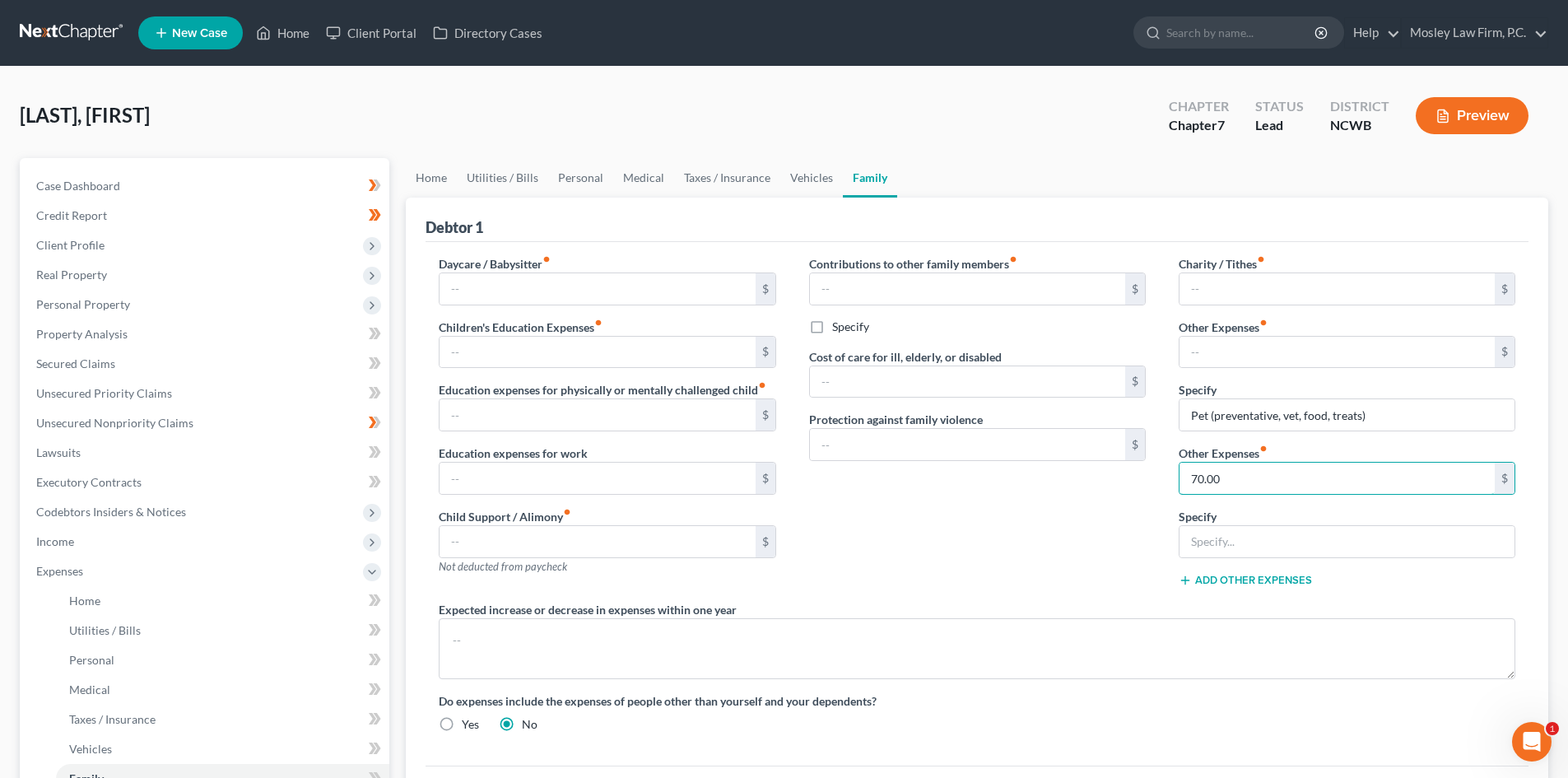 type on "70.00" 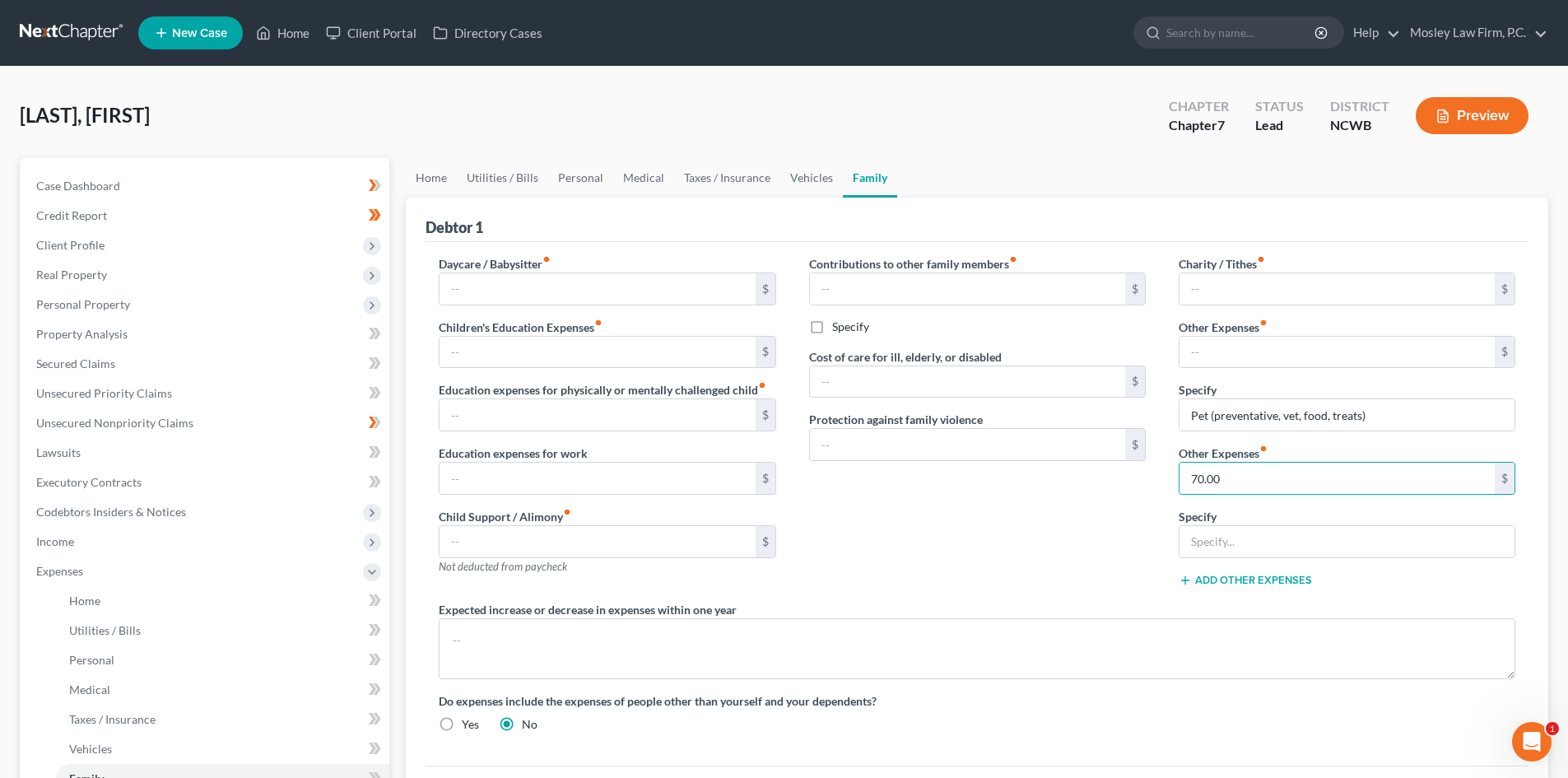 click on "Contributions to other family members  fiber_manual_record $ Specify Cost of care for ill, elderly, or disabled $ Protection against family violence $" at bounding box center [977, 428] 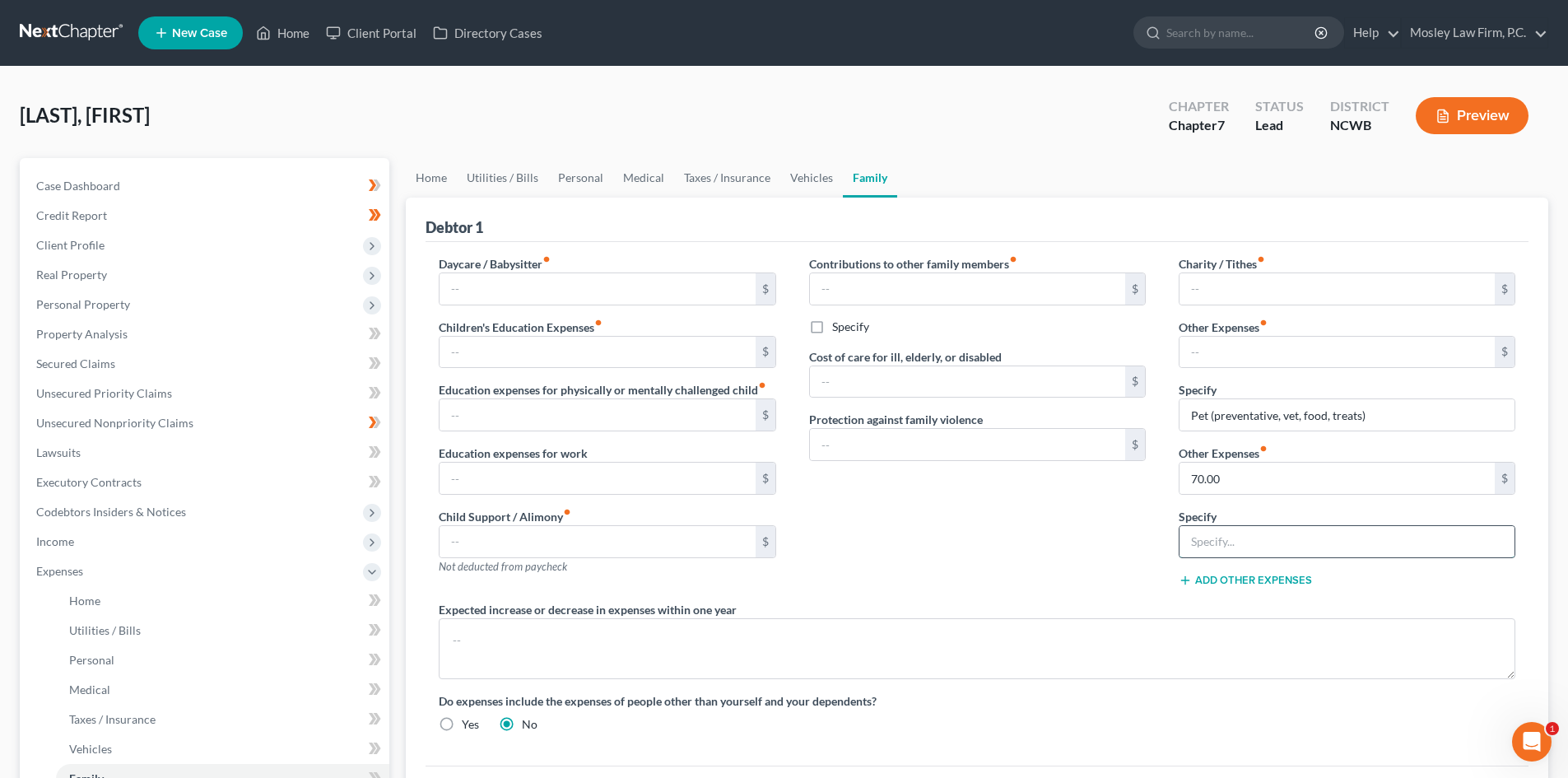 click at bounding box center (1347, 542) 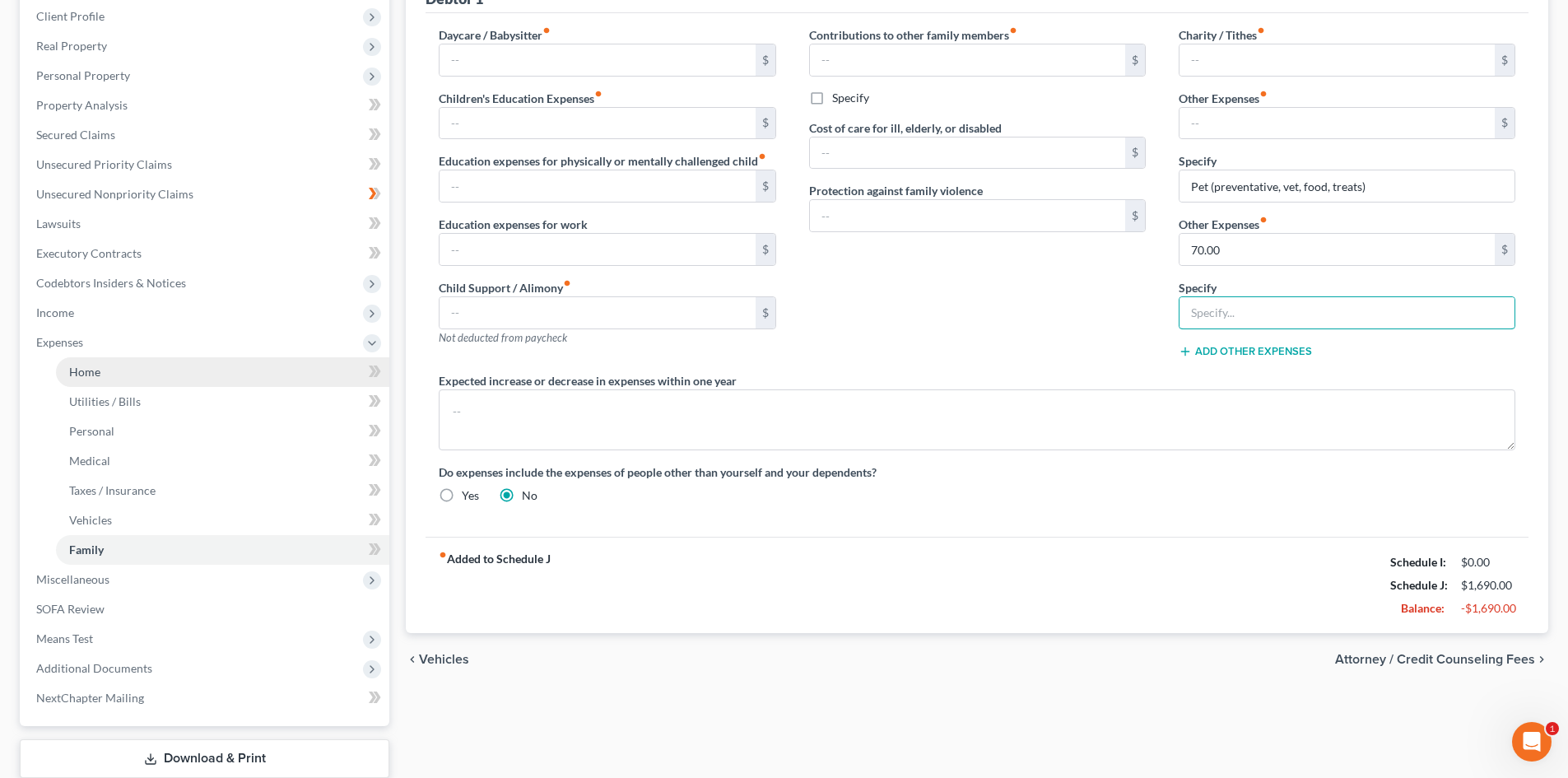 scroll, scrollTop: 247, scrollLeft: 0, axis: vertical 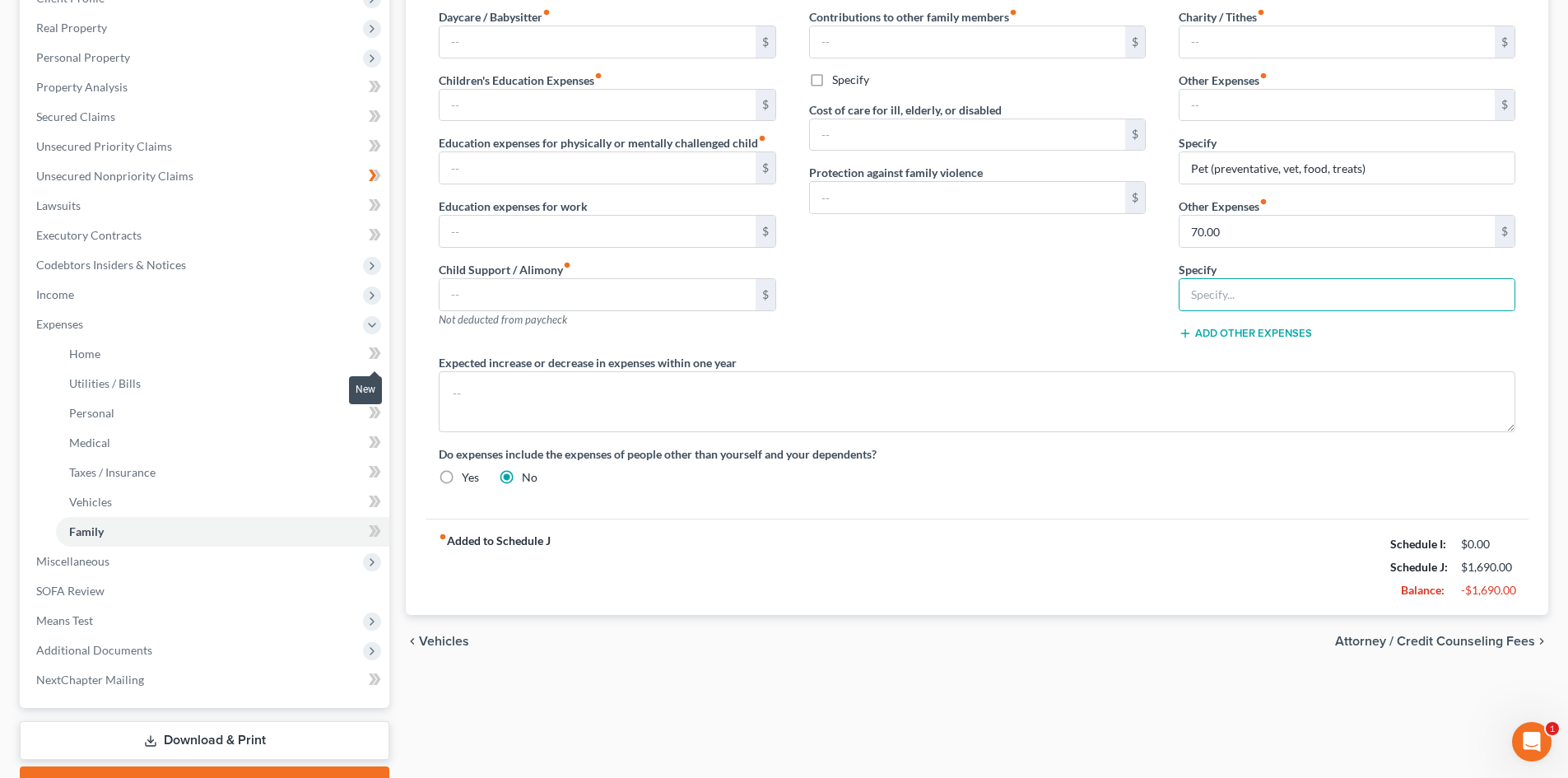 click 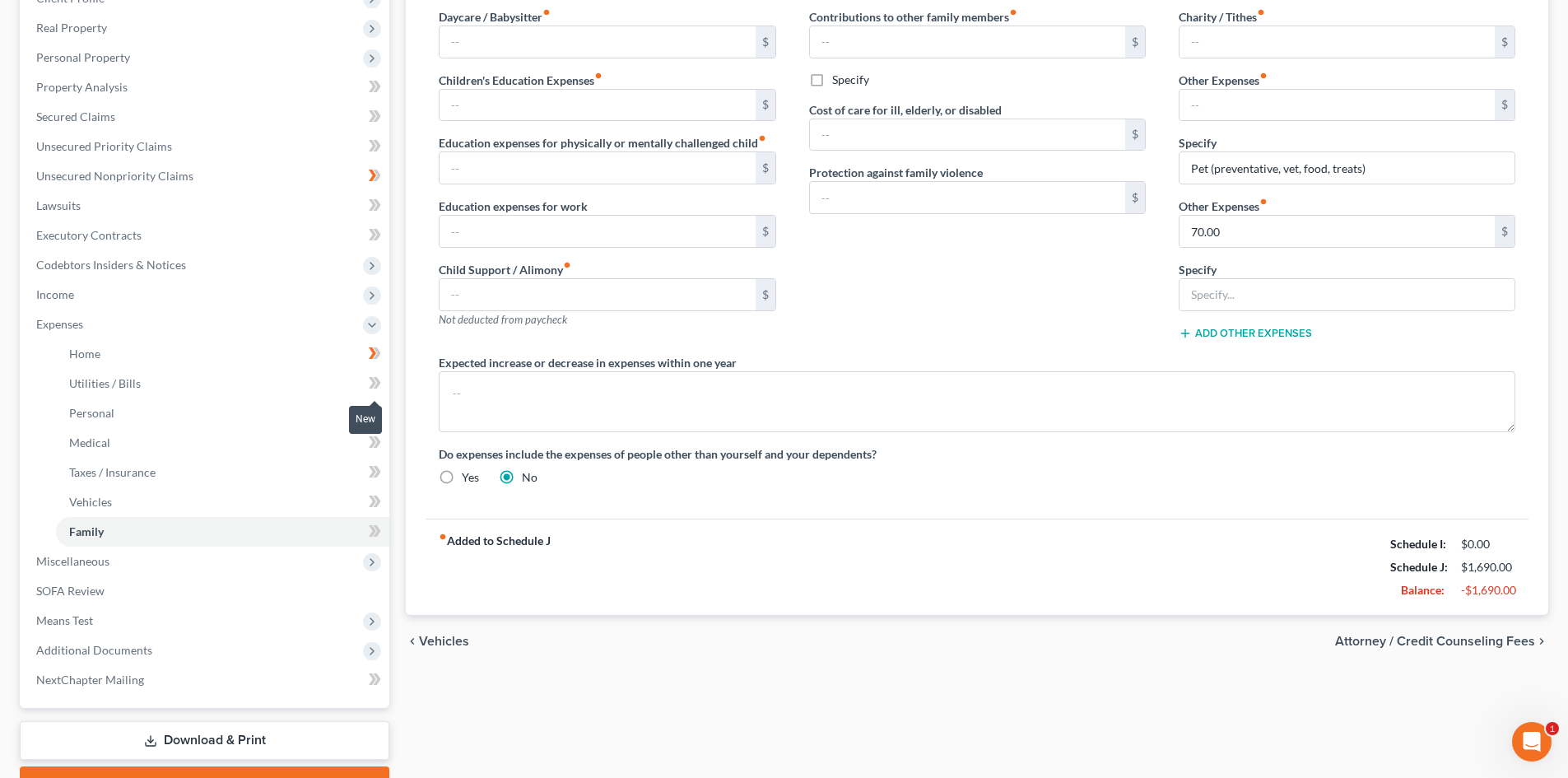 click 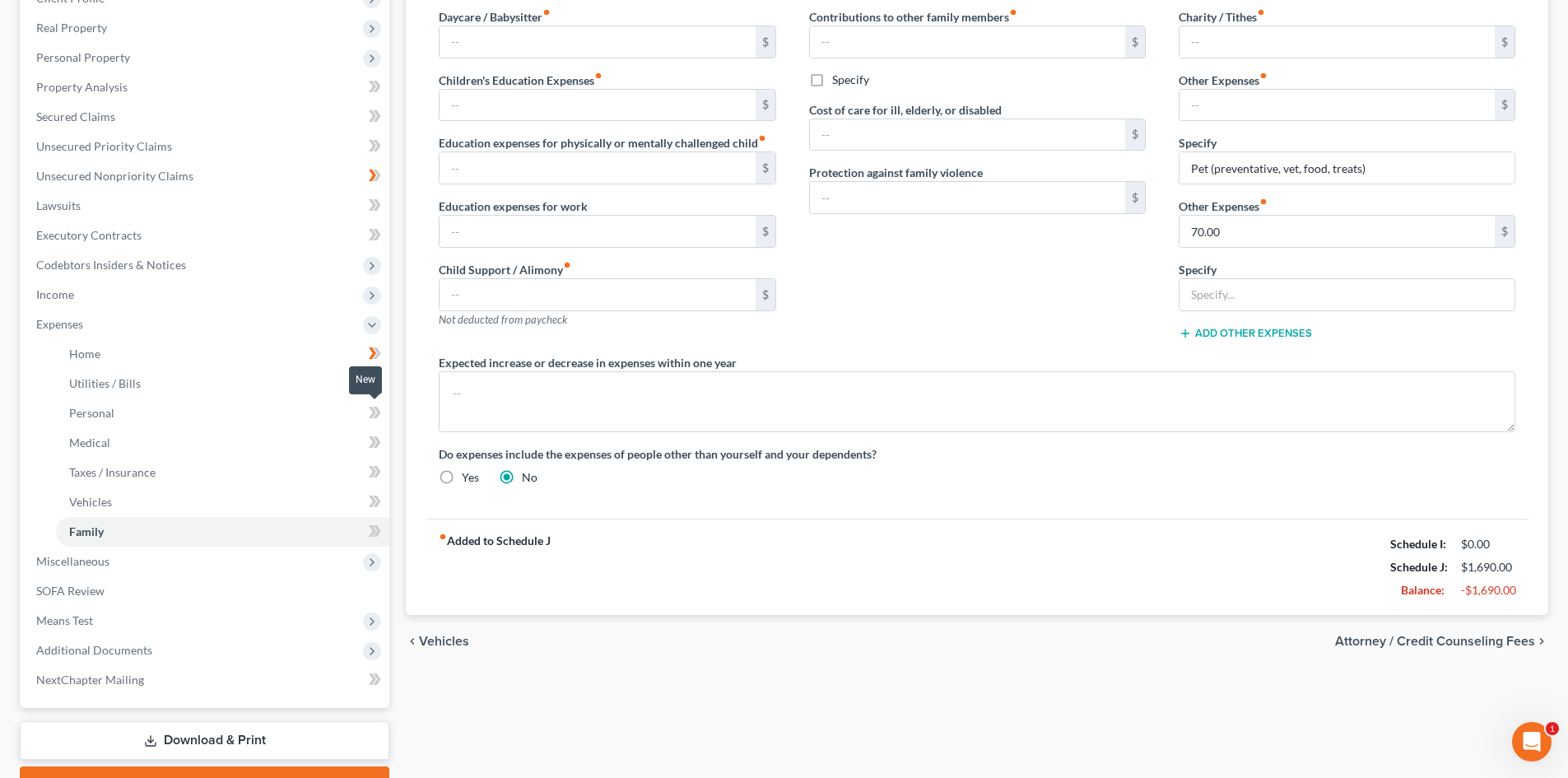 click 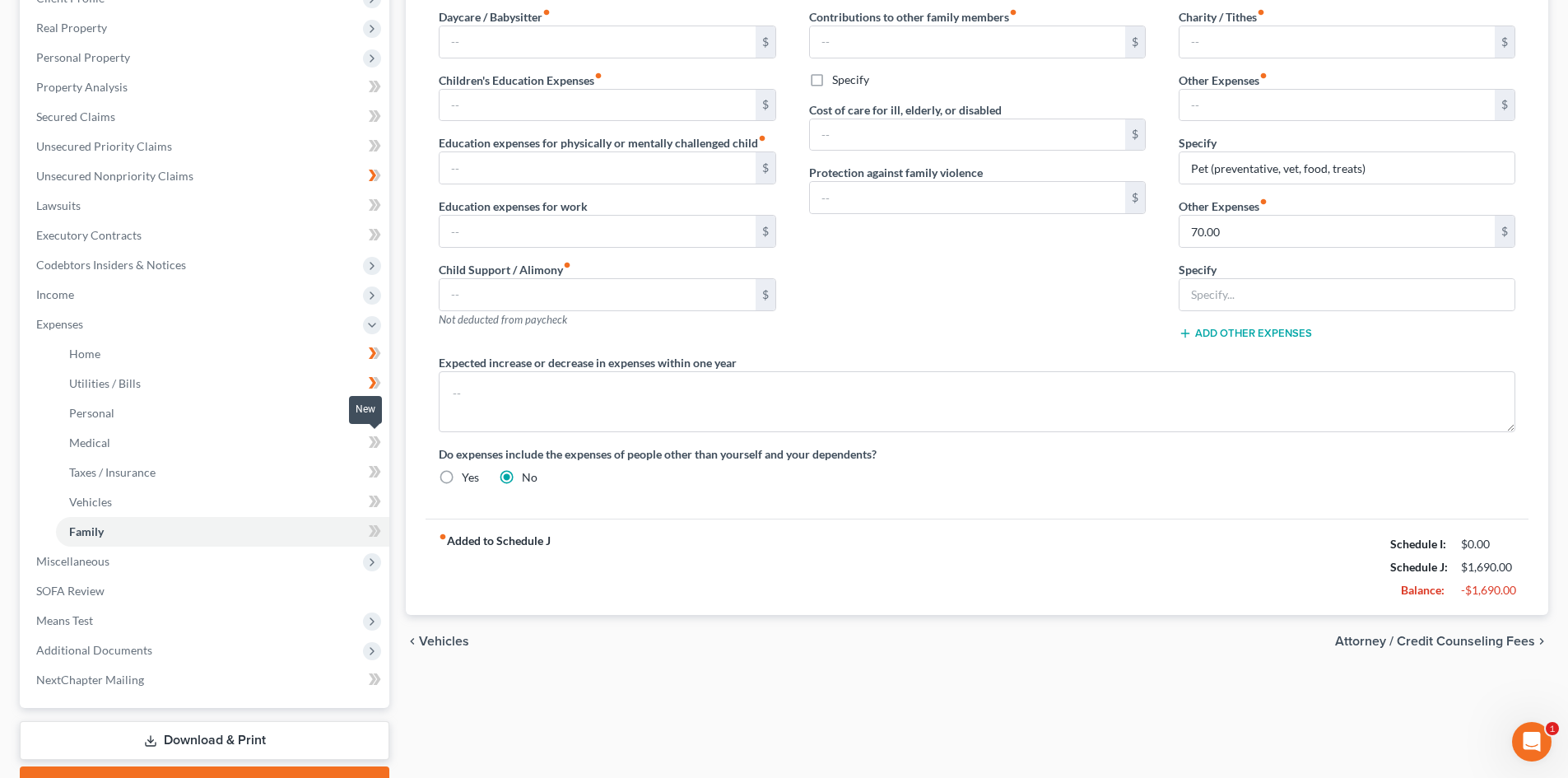 click 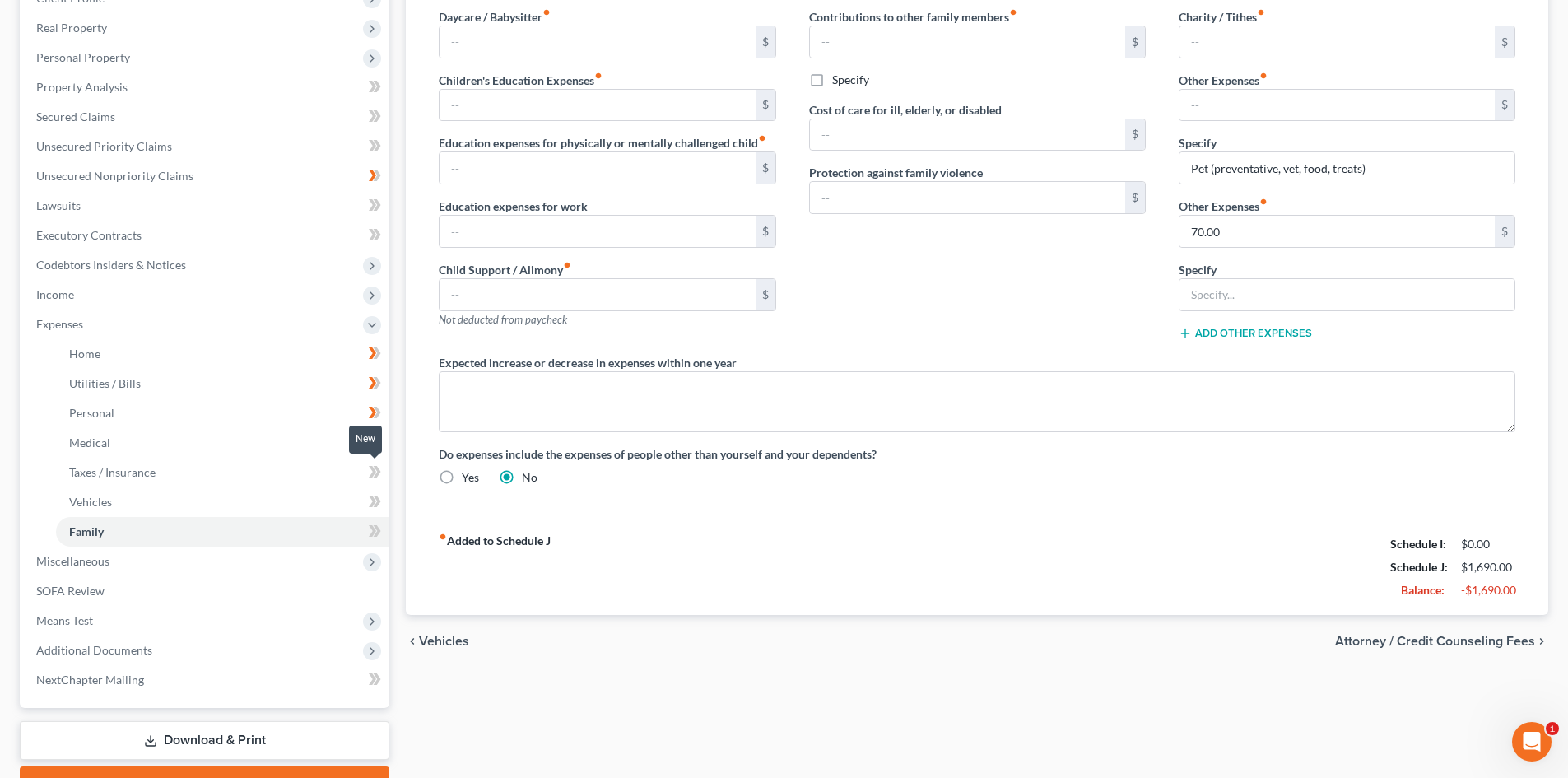 click 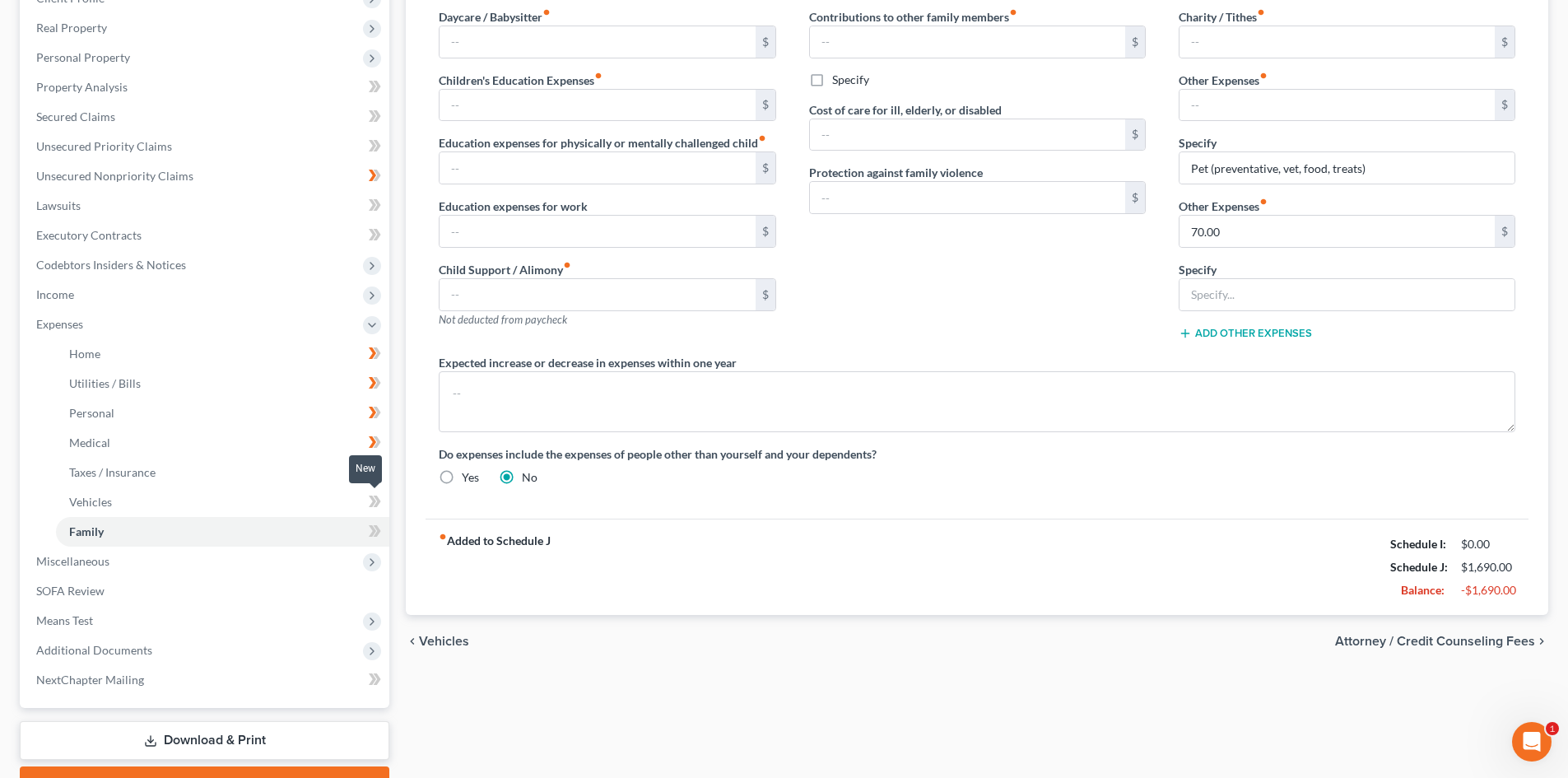 click 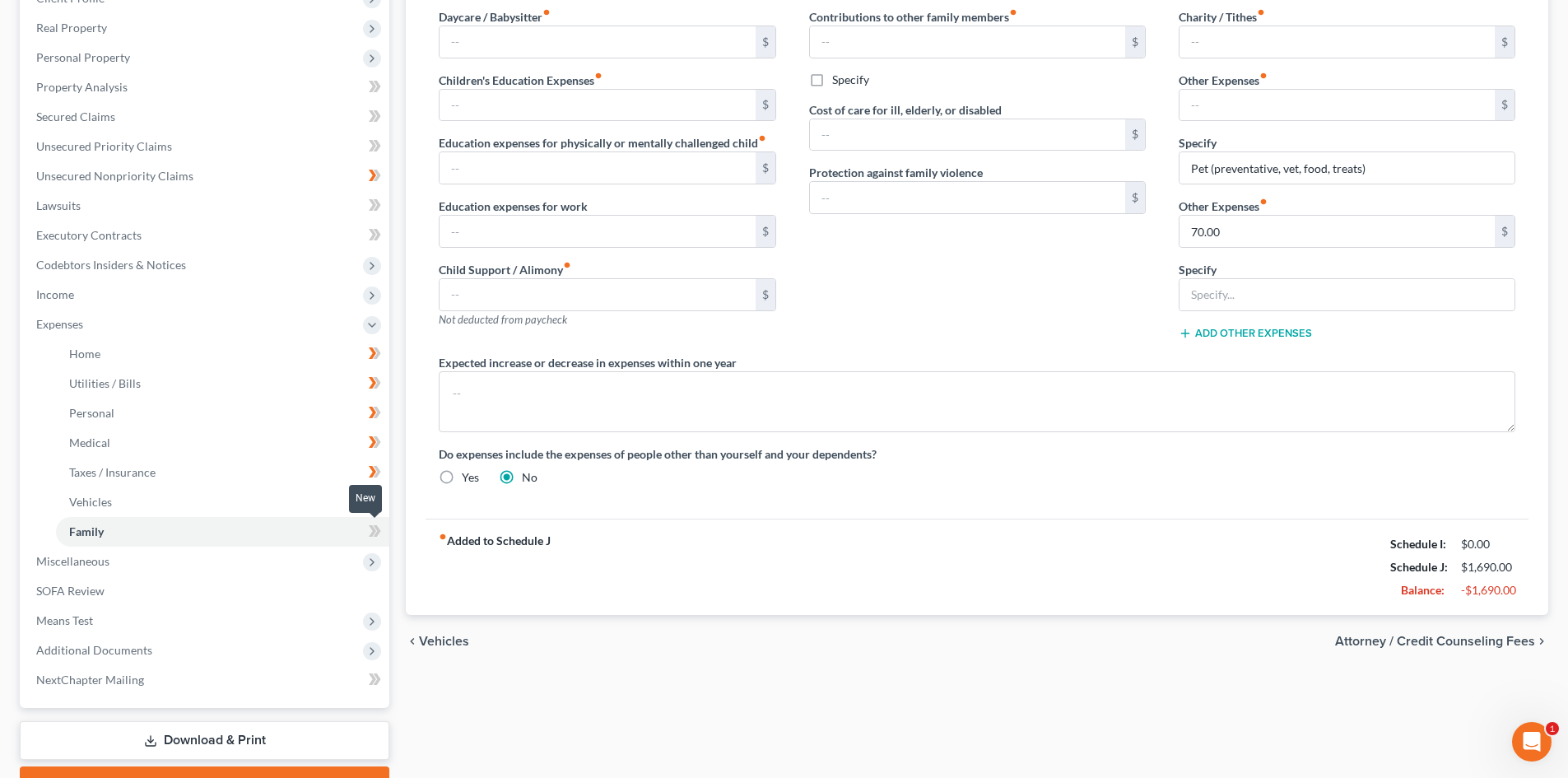 click 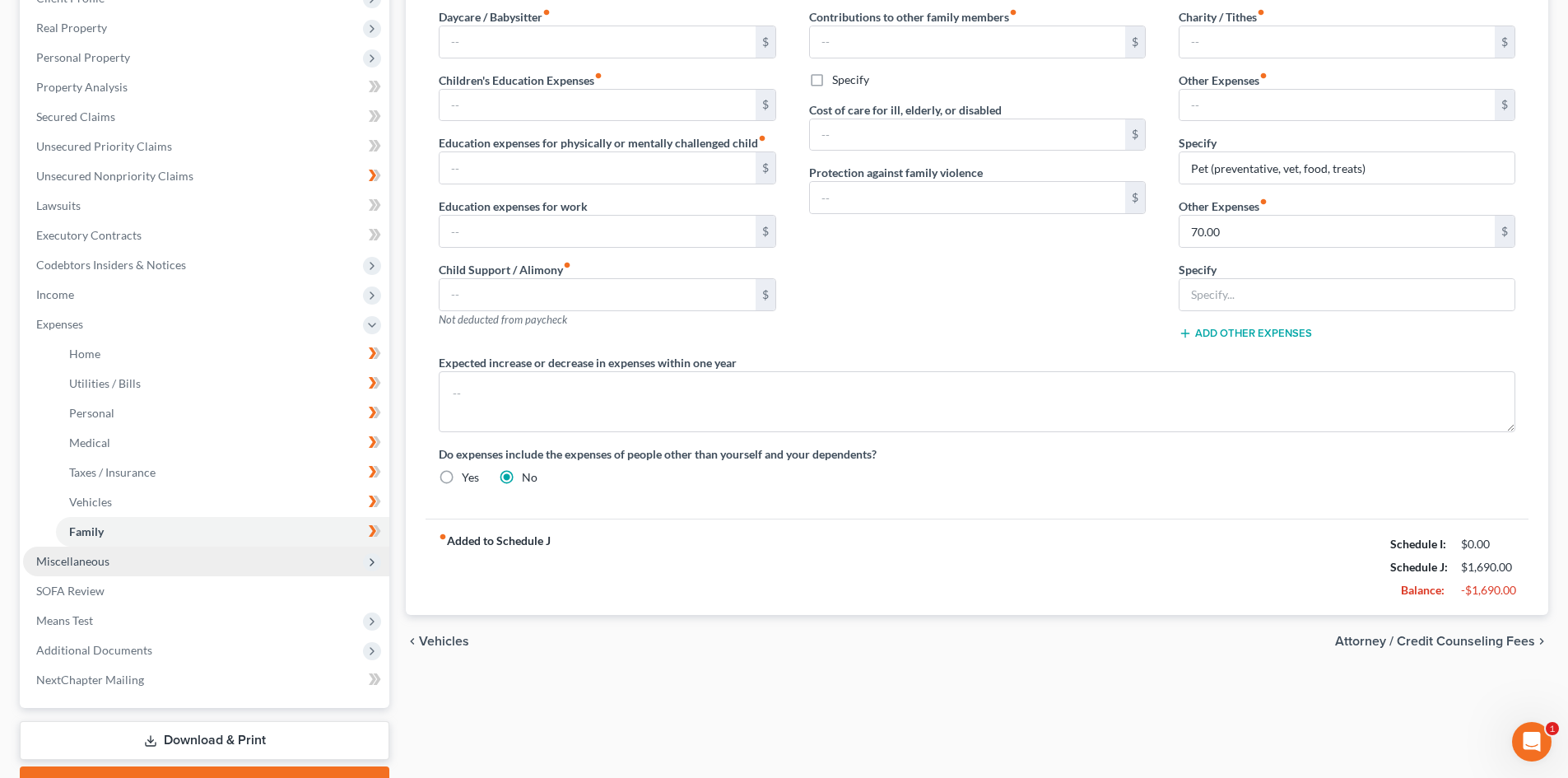 click on "Miscellaneous" at bounding box center (206, 561) 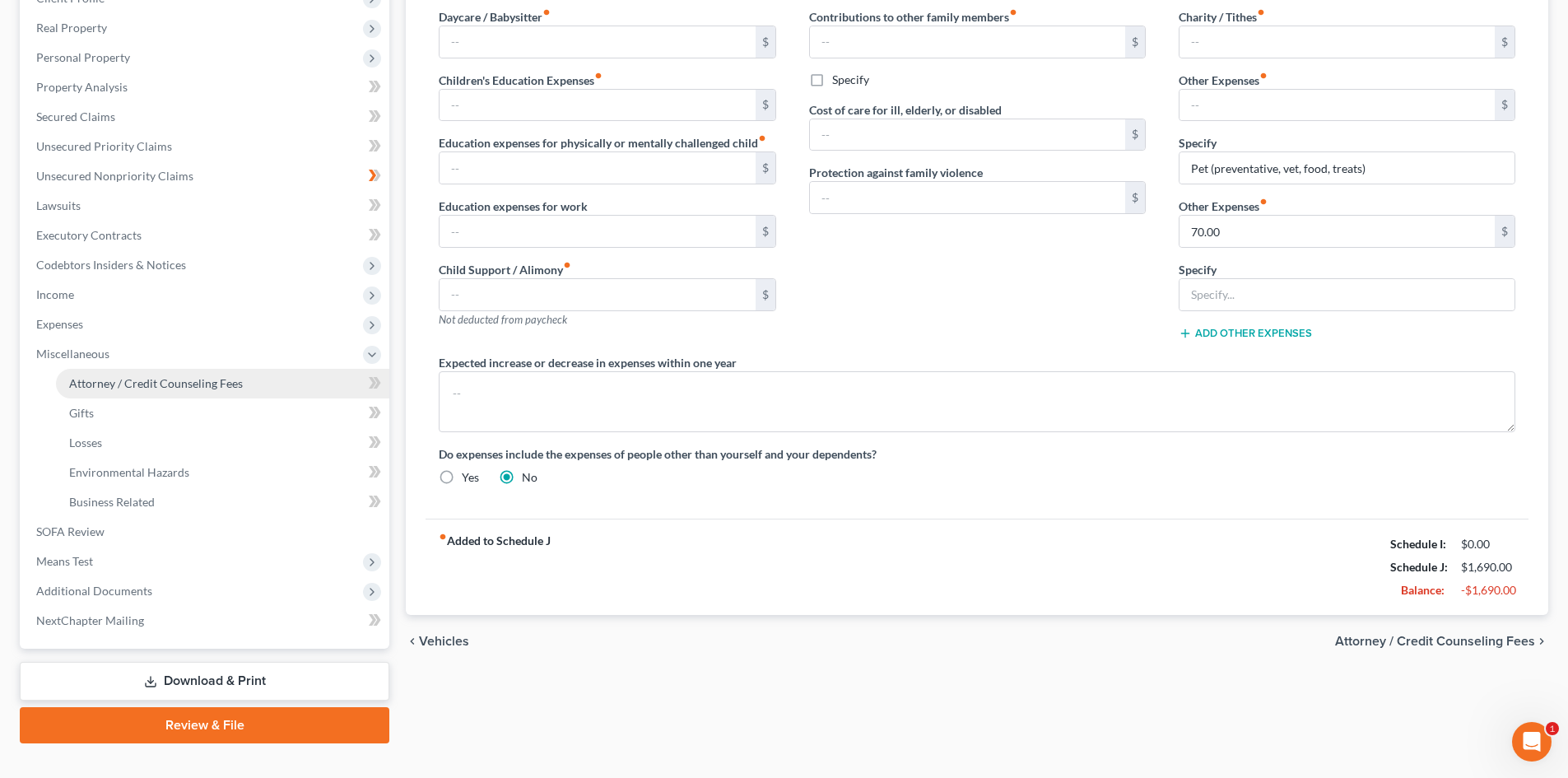 click on "Attorney / Credit Counseling Fees" at bounding box center [156, 383] 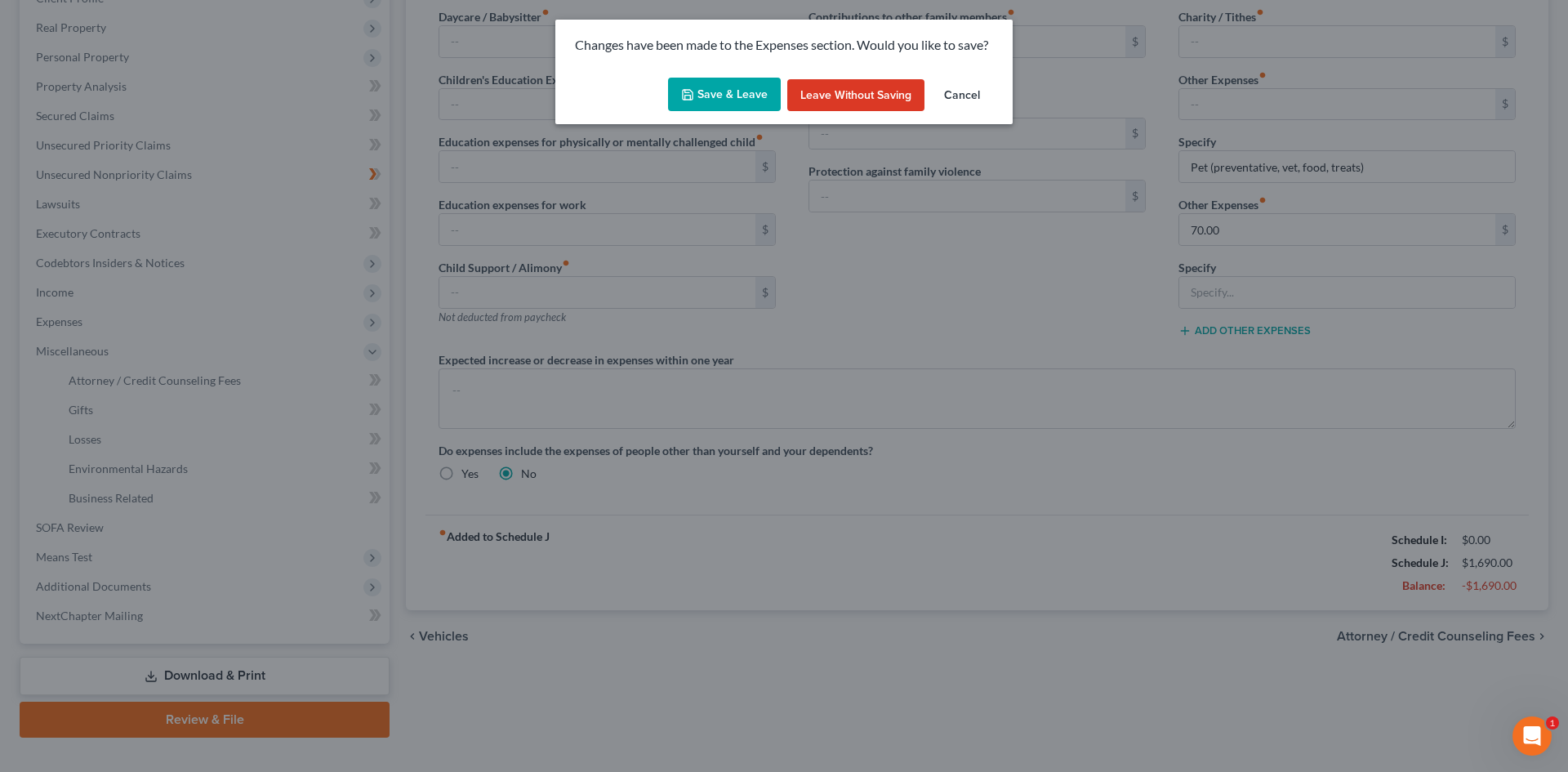 click on "Cancel" at bounding box center [962, 96] 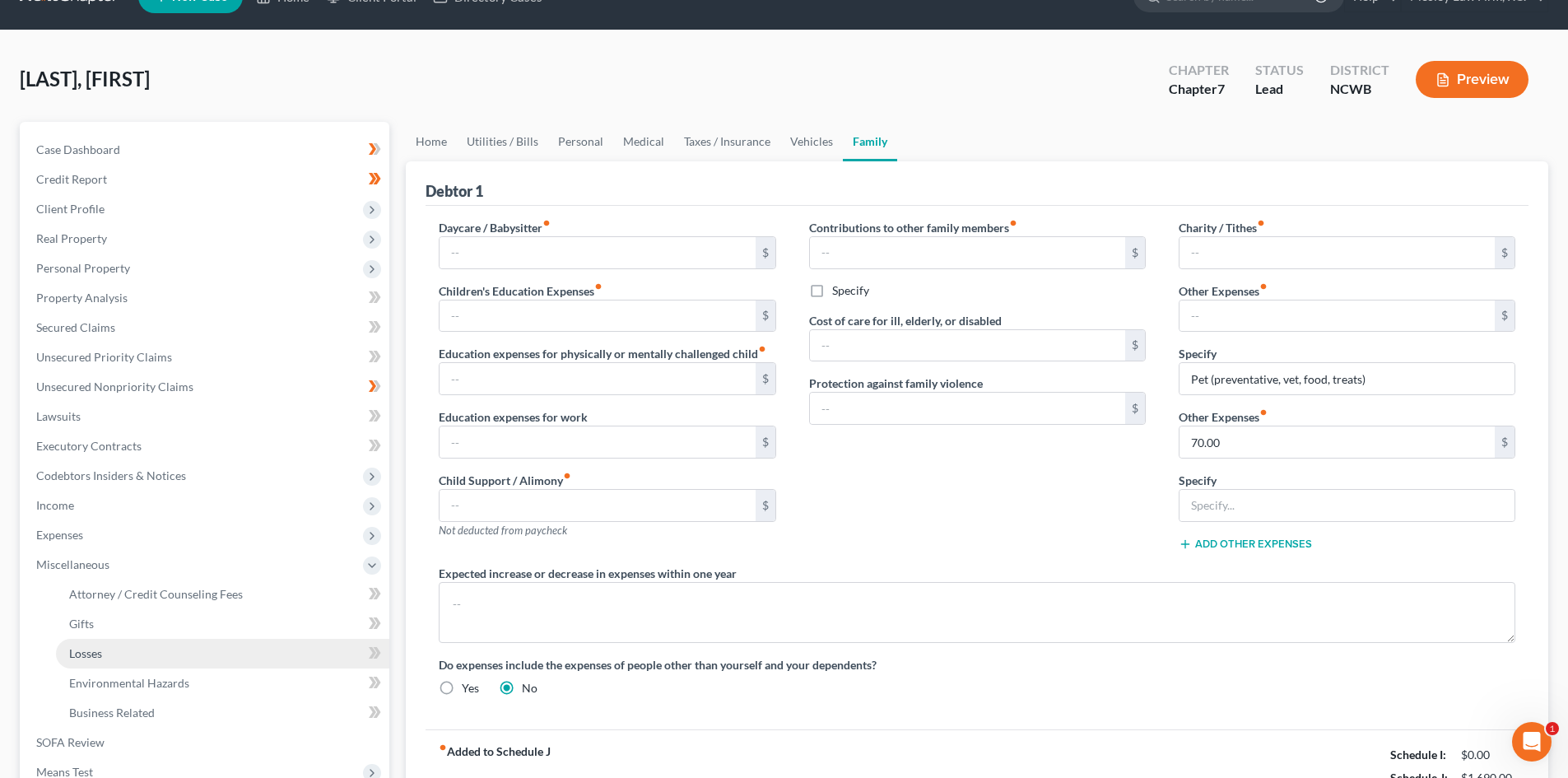 scroll, scrollTop: 0, scrollLeft: 0, axis: both 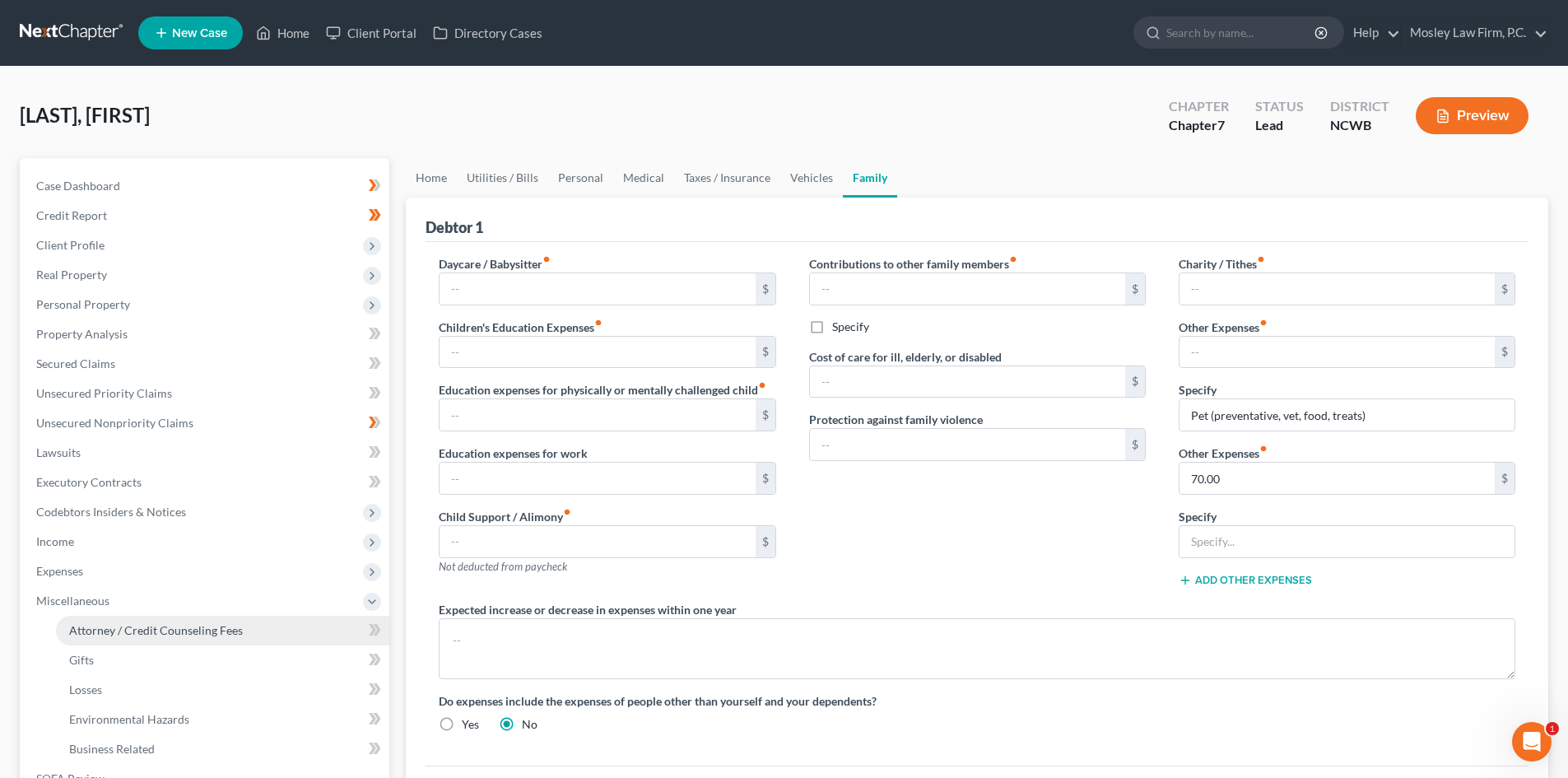 click on "Attorney / Credit Counseling Fees" at bounding box center (156, 630) 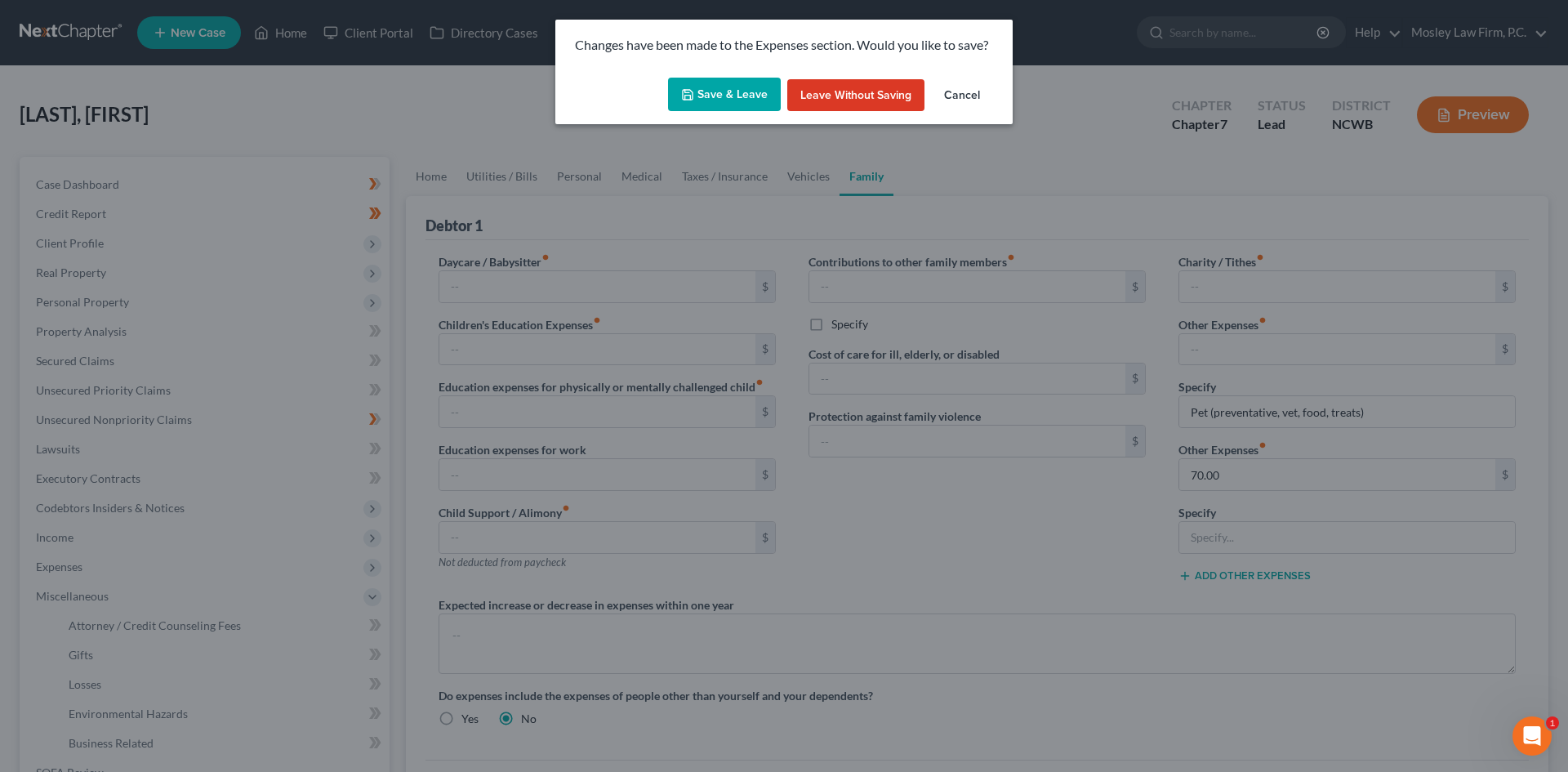 click on "Save & Leave" at bounding box center (724, 95) 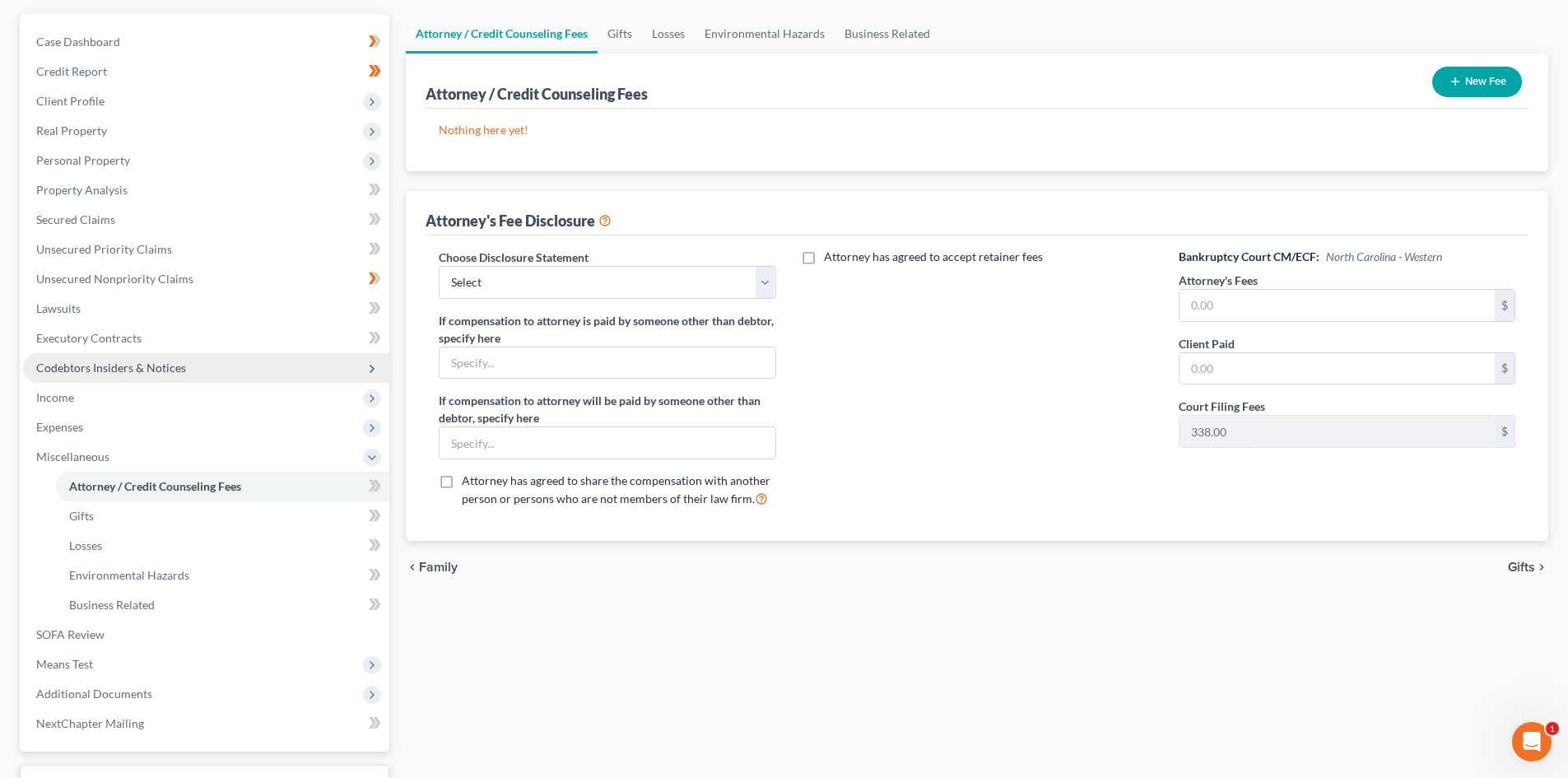 scroll, scrollTop: 165, scrollLeft: 0, axis: vertical 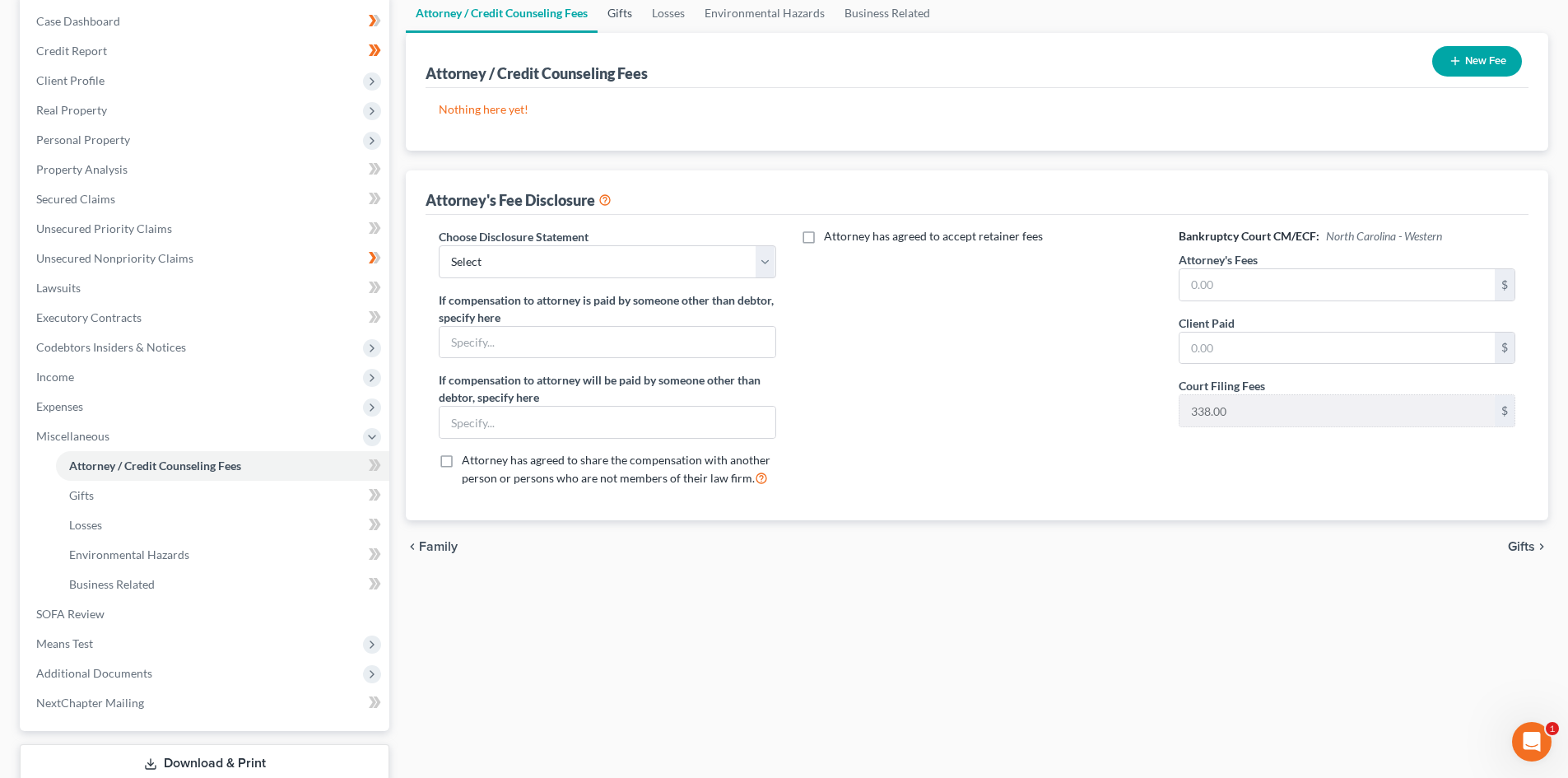 click on "Gifts" at bounding box center [620, 13] 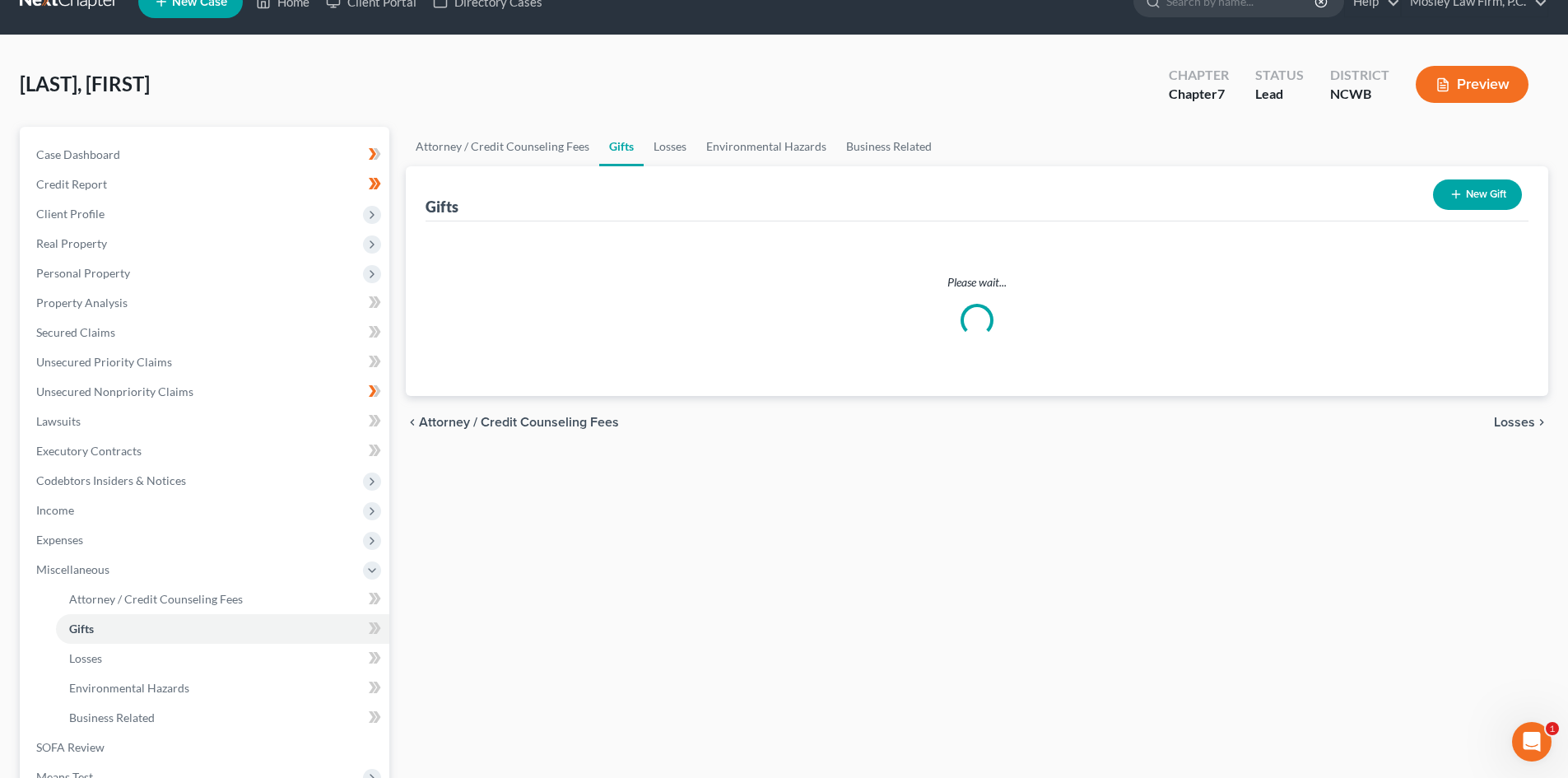 scroll, scrollTop: 0, scrollLeft: 0, axis: both 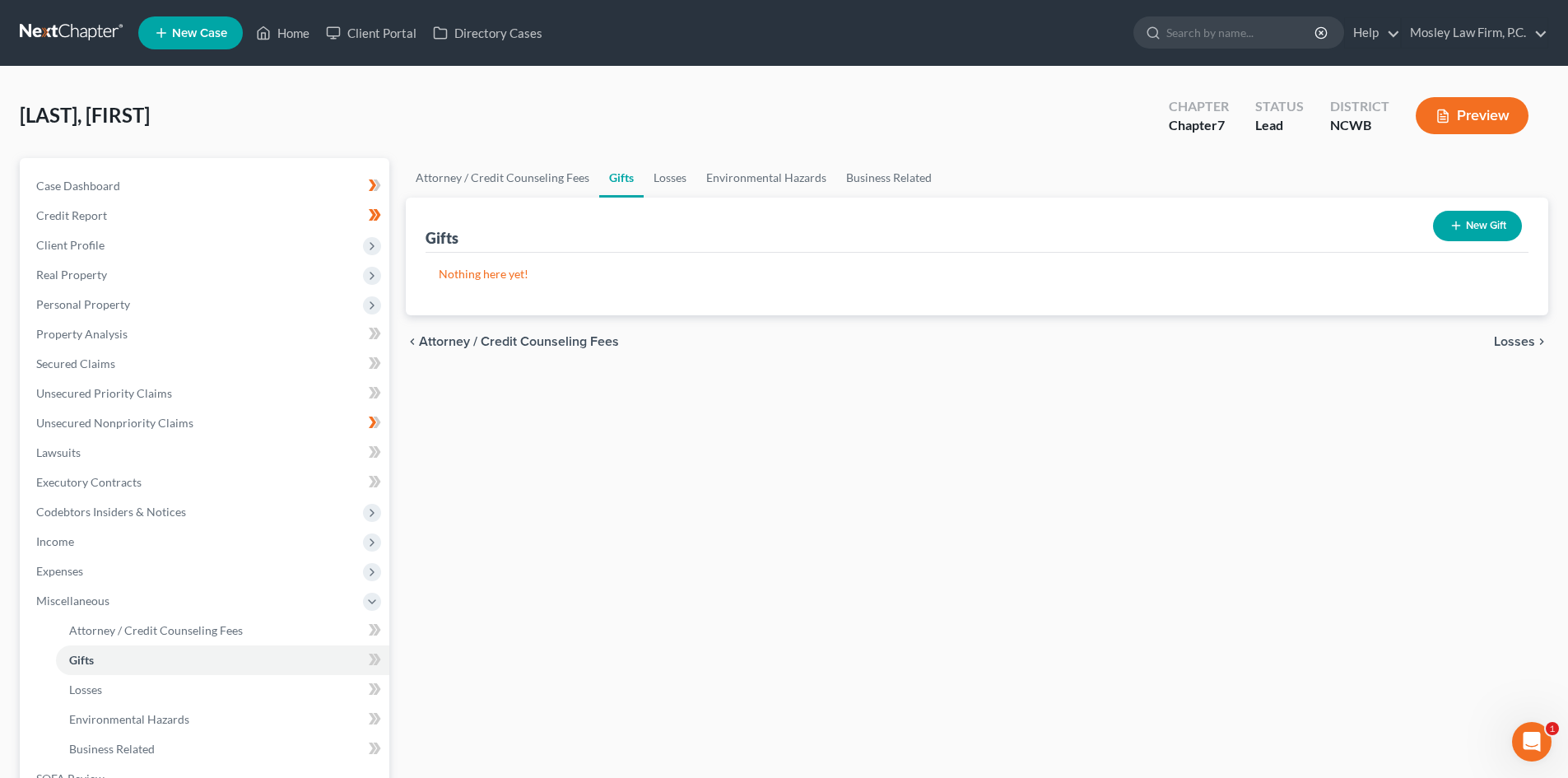 click on "Home New Case Client Portal Directory Cases Mosley Law Firm, P.C. [EMAIL] My Account Settings Plan + Billing Account Add-Ons Upgrade to Whoa Help Center Webinars Training Videos What's new Log out New Case Home Client Portal Directory Cases         - No Result - See all results Or Press Enter... Help Help Center Webinars Training Videos What's new Mosley Law Firm, P.C. Mosley Law Firm, P.C. [EMAIL] My Account Settings Plan + Billing Account Add-Ons Upgrade to Whoa Log out" at bounding box center (784, 33) 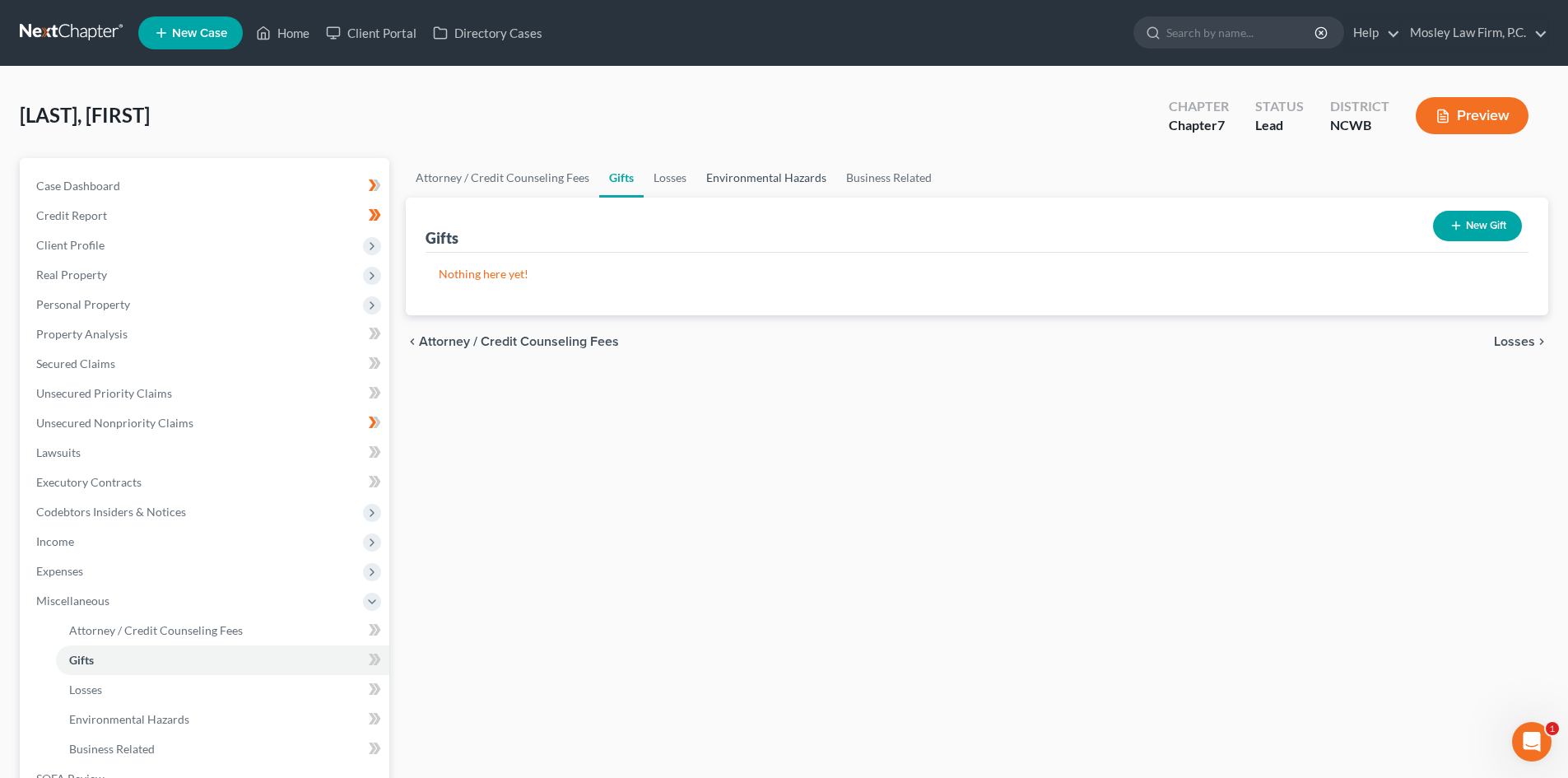 click on "Environmental Hazards" at bounding box center [766, 178] 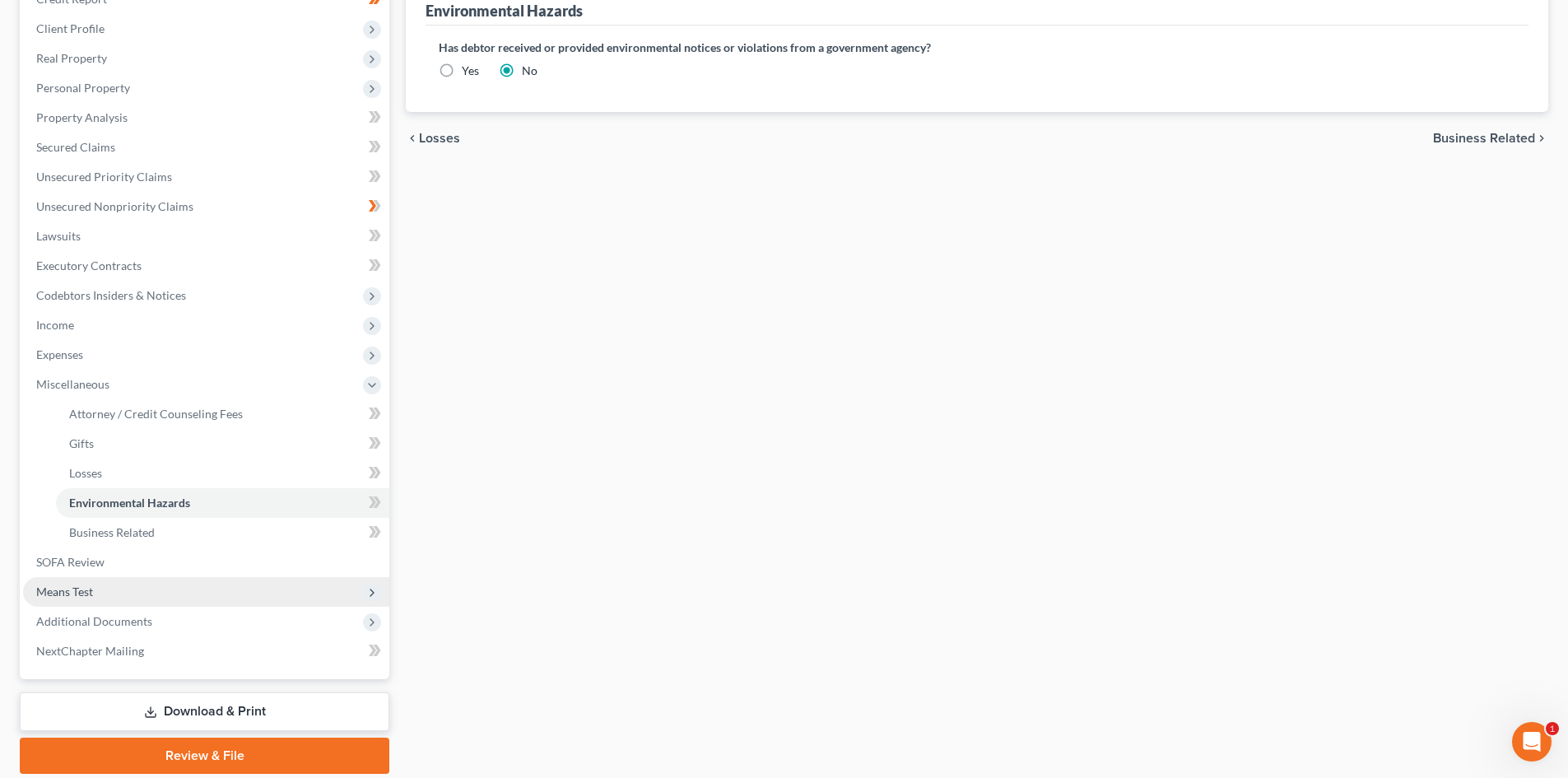 scroll, scrollTop: 275, scrollLeft: 0, axis: vertical 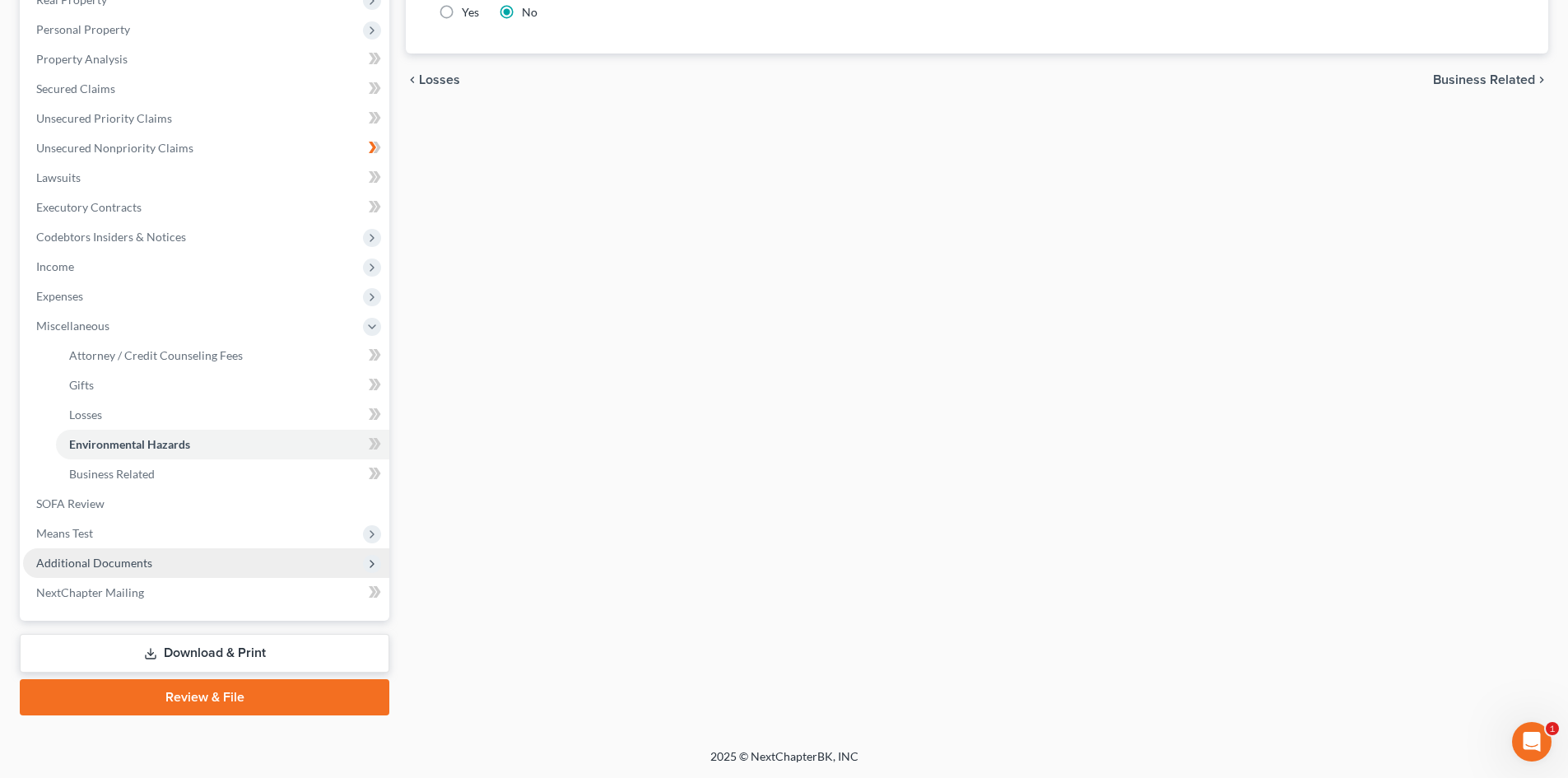 click on "Additional Documents" at bounding box center (94, 562) 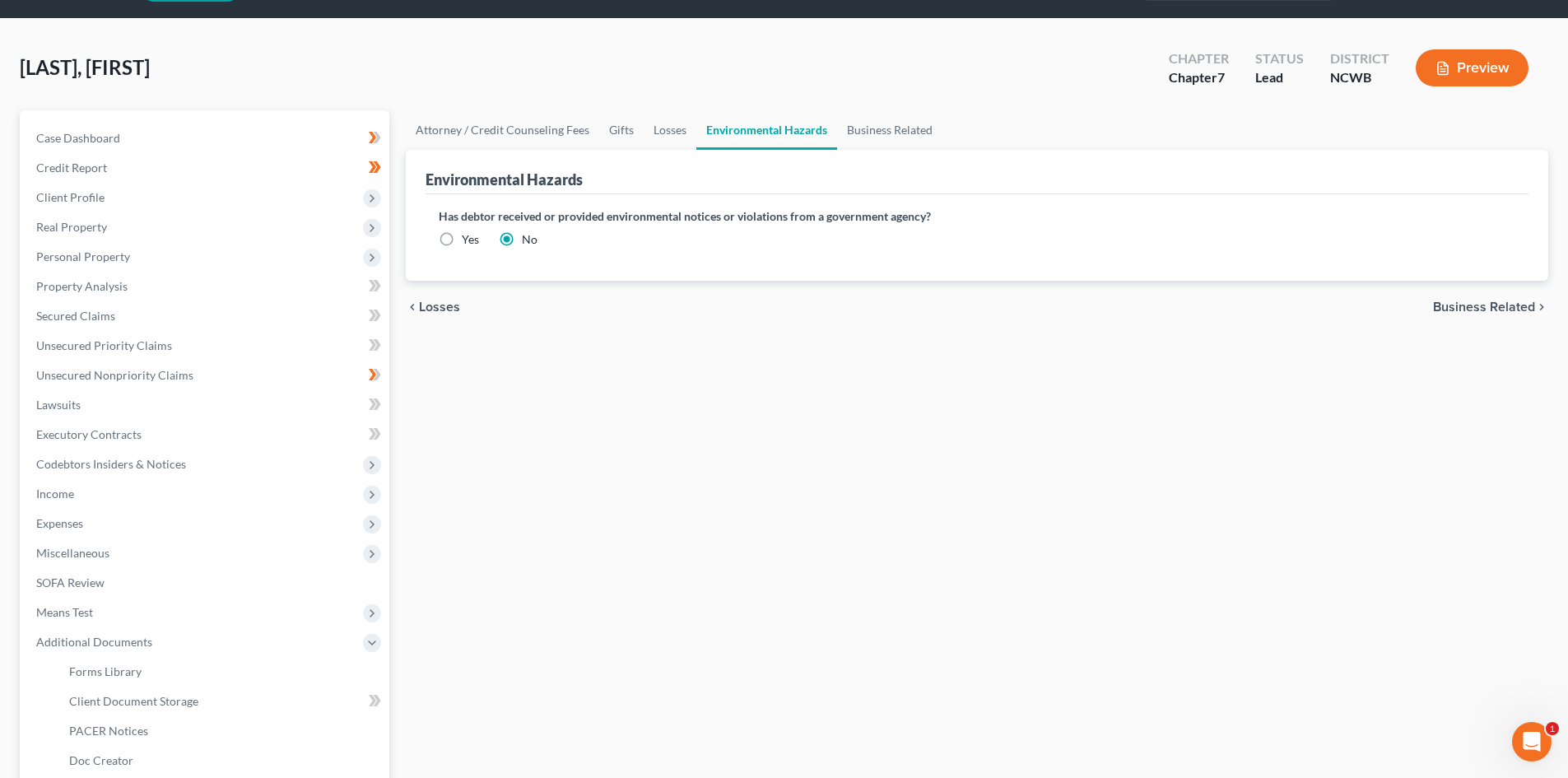 scroll, scrollTop: 0, scrollLeft: 0, axis: both 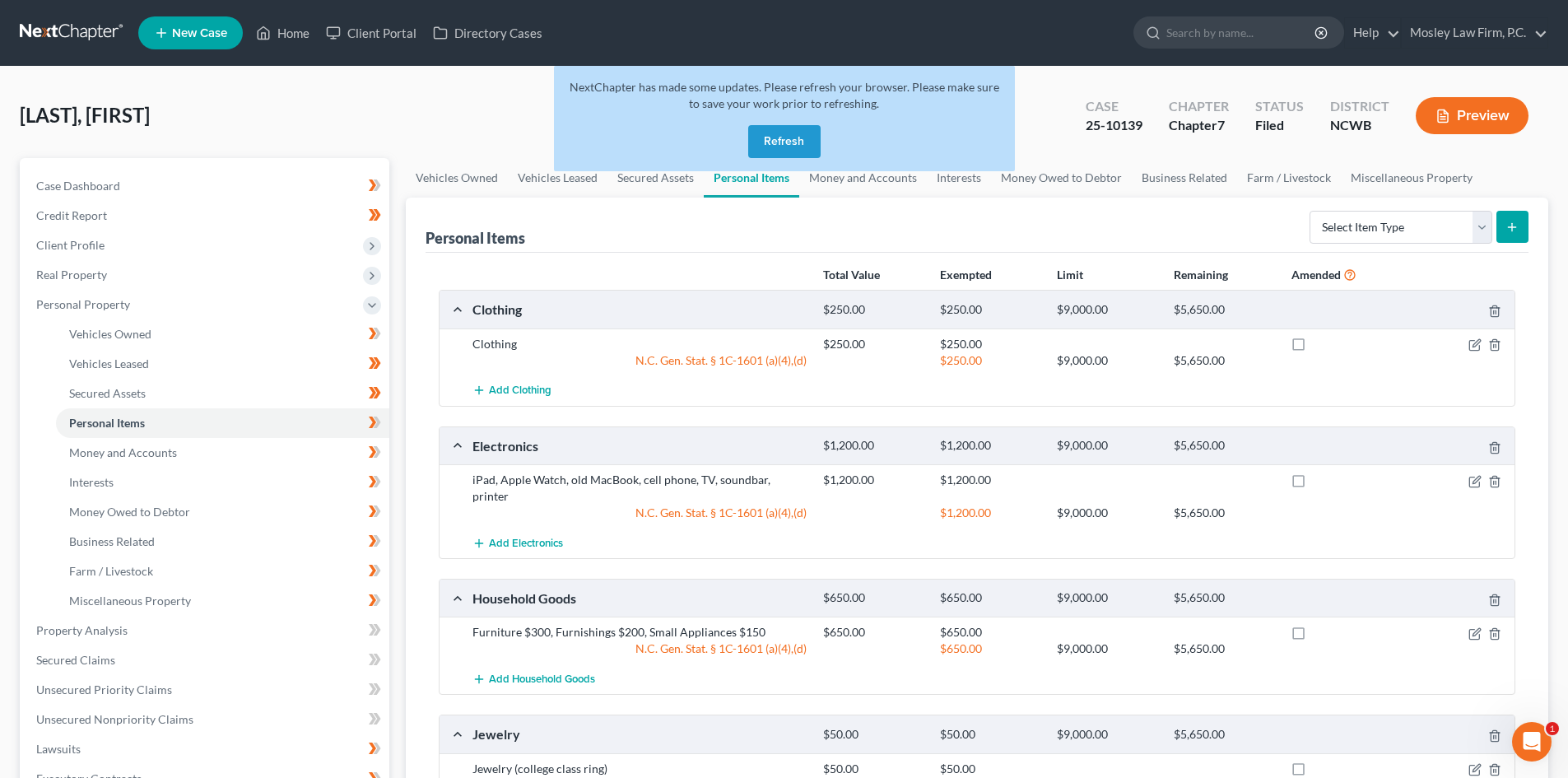 click on "Refresh" at bounding box center (784, 142) 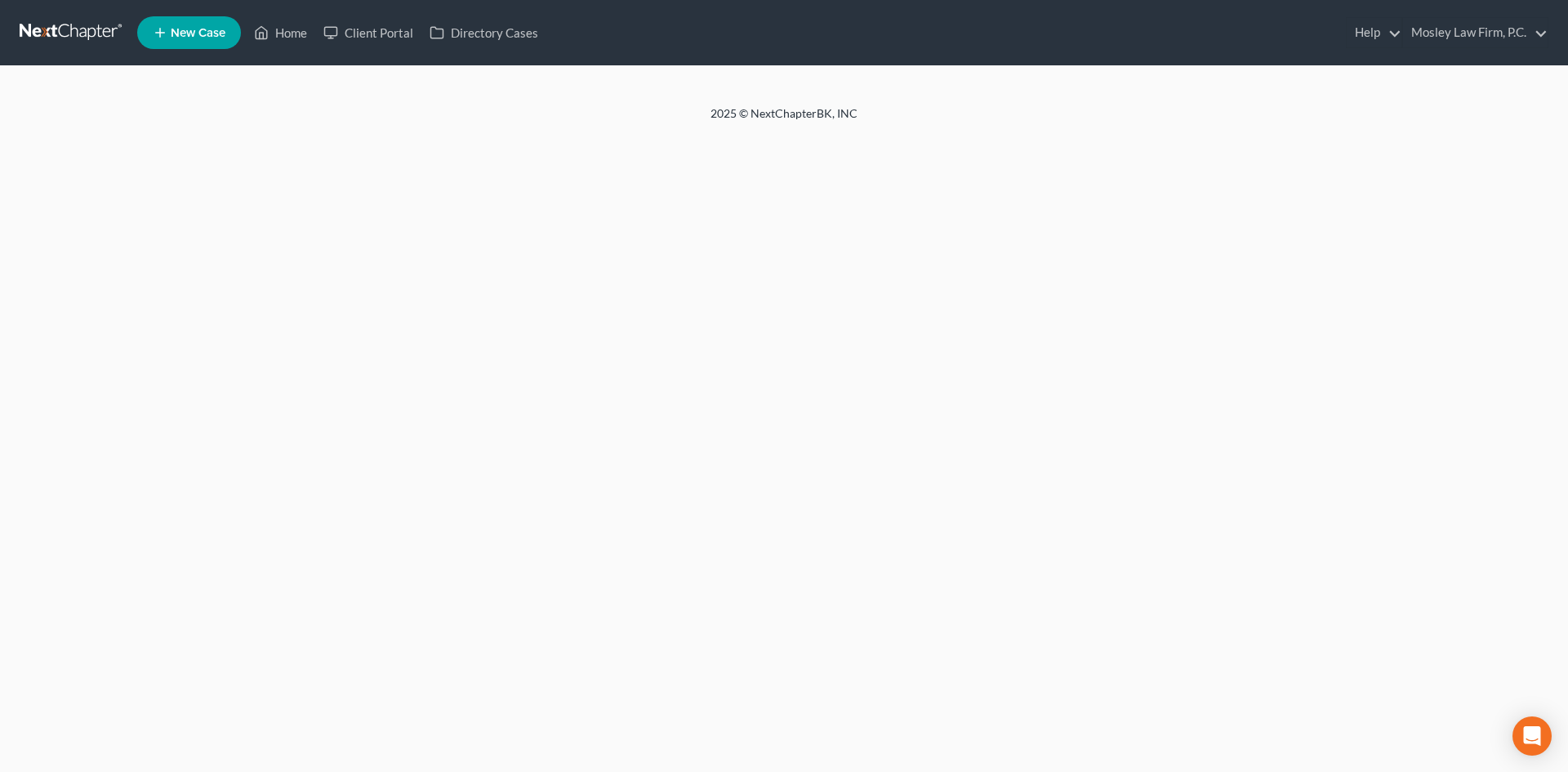scroll, scrollTop: 0, scrollLeft: 0, axis: both 